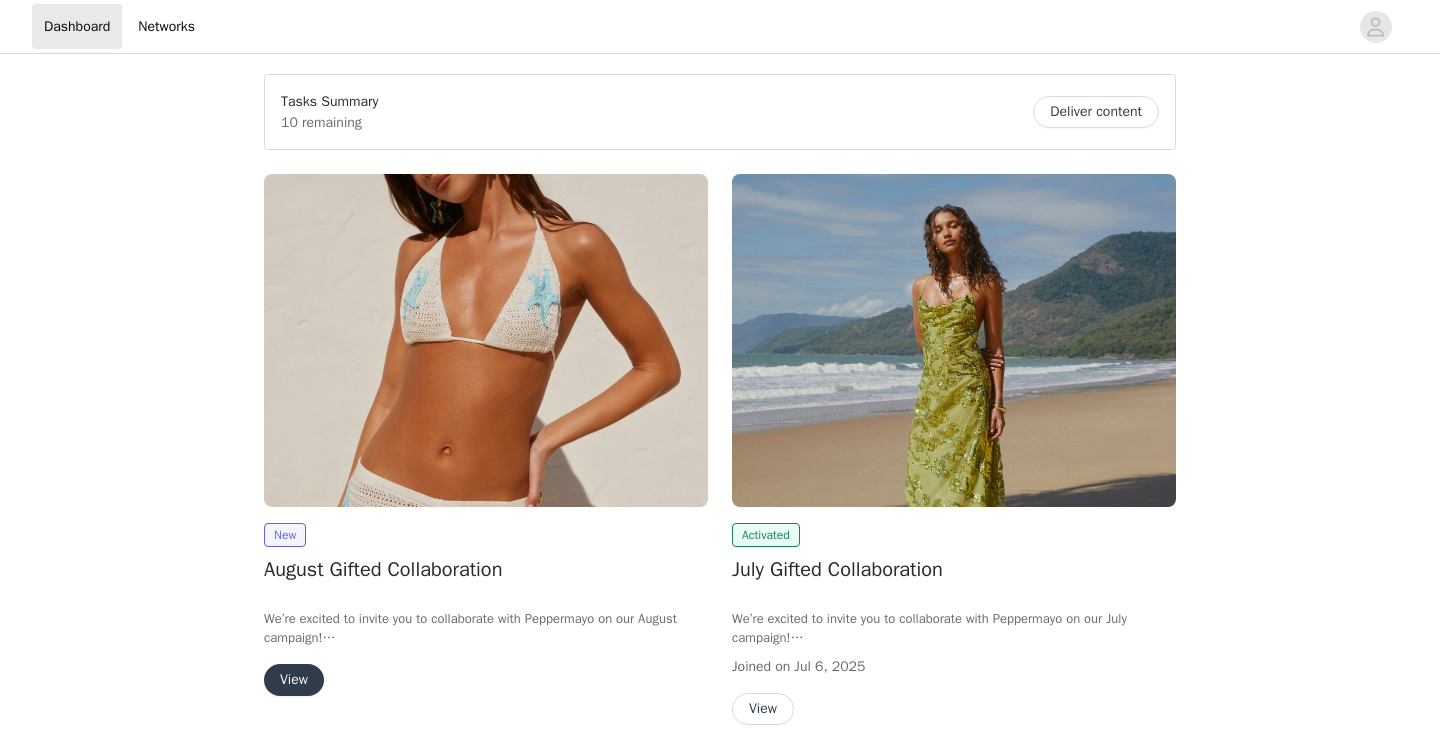 scroll, scrollTop: 0, scrollLeft: 0, axis: both 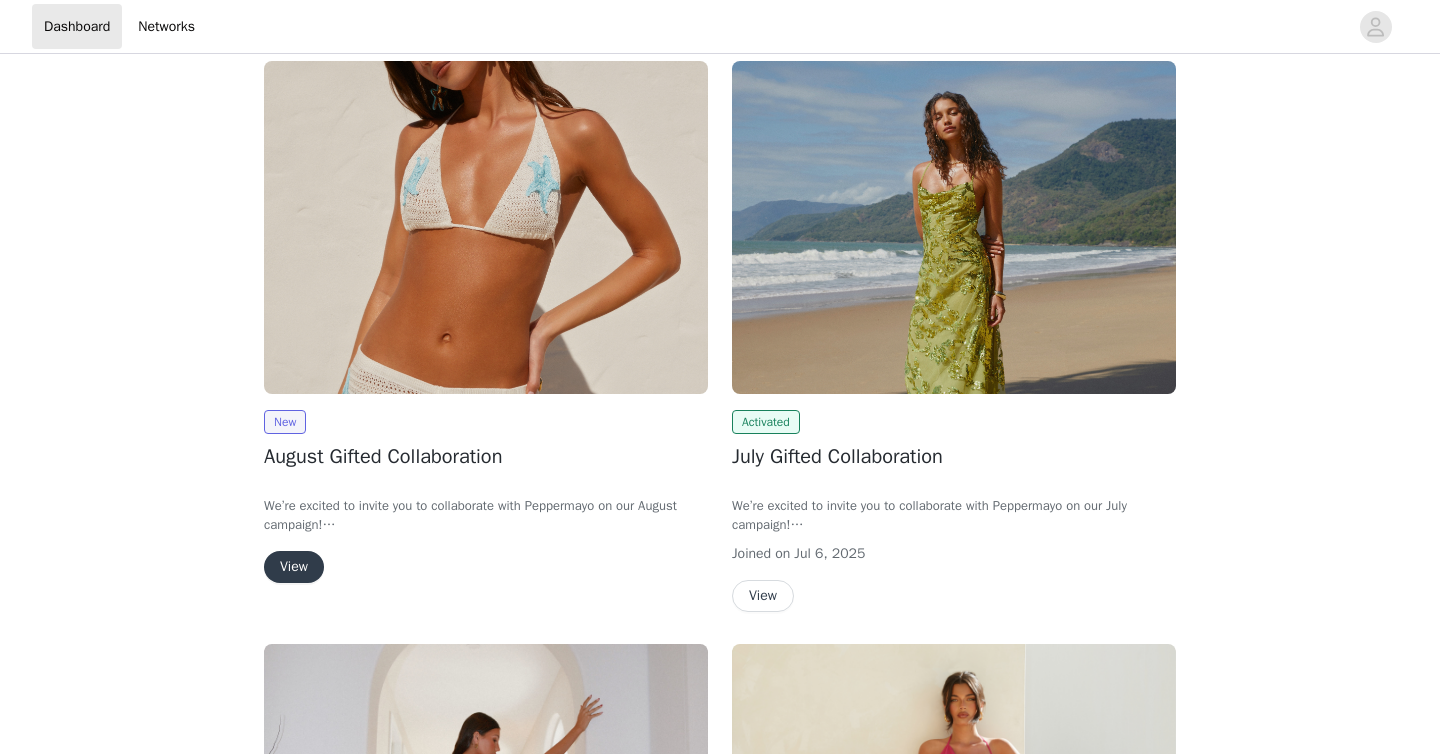 click on "View" at bounding box center (294, 567) 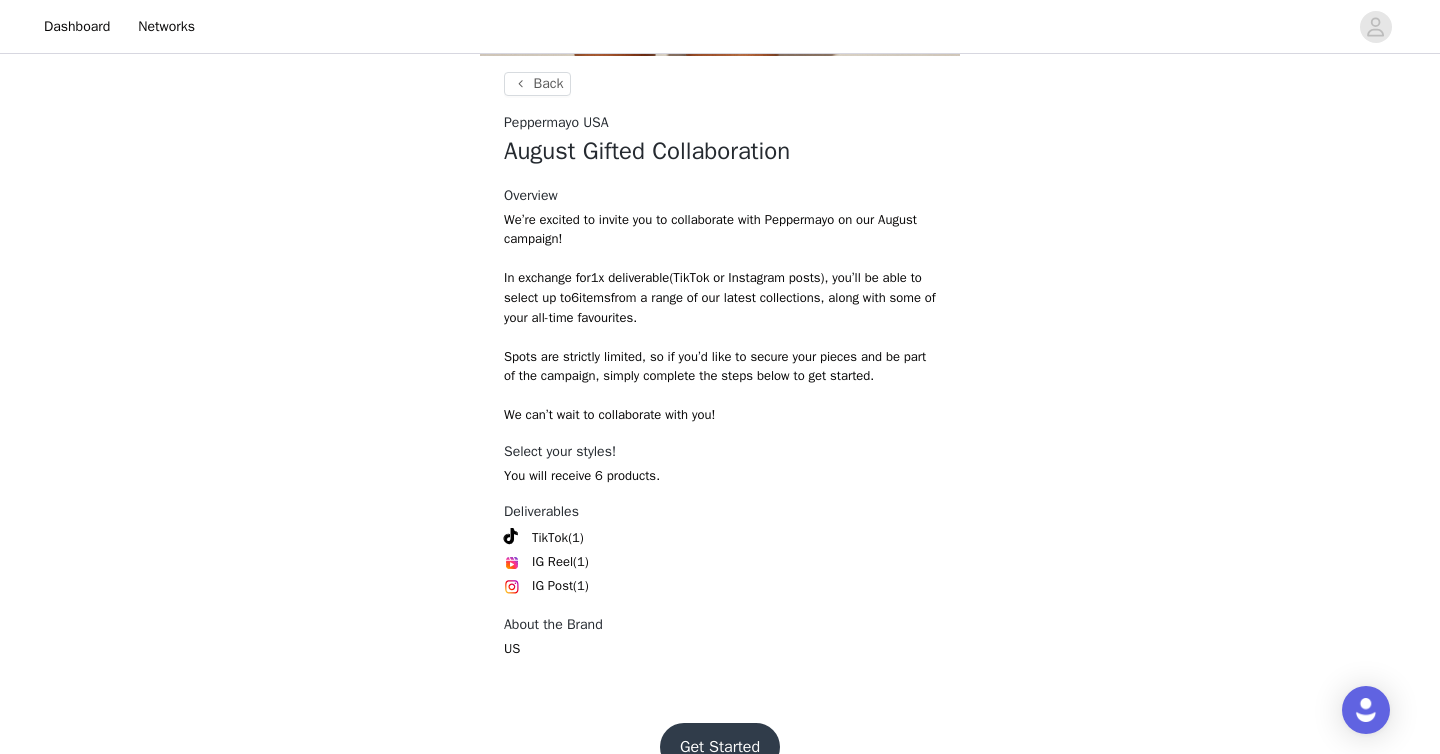 scroll, scrollTop: 762, scrollLeft: 0, axis: vertical 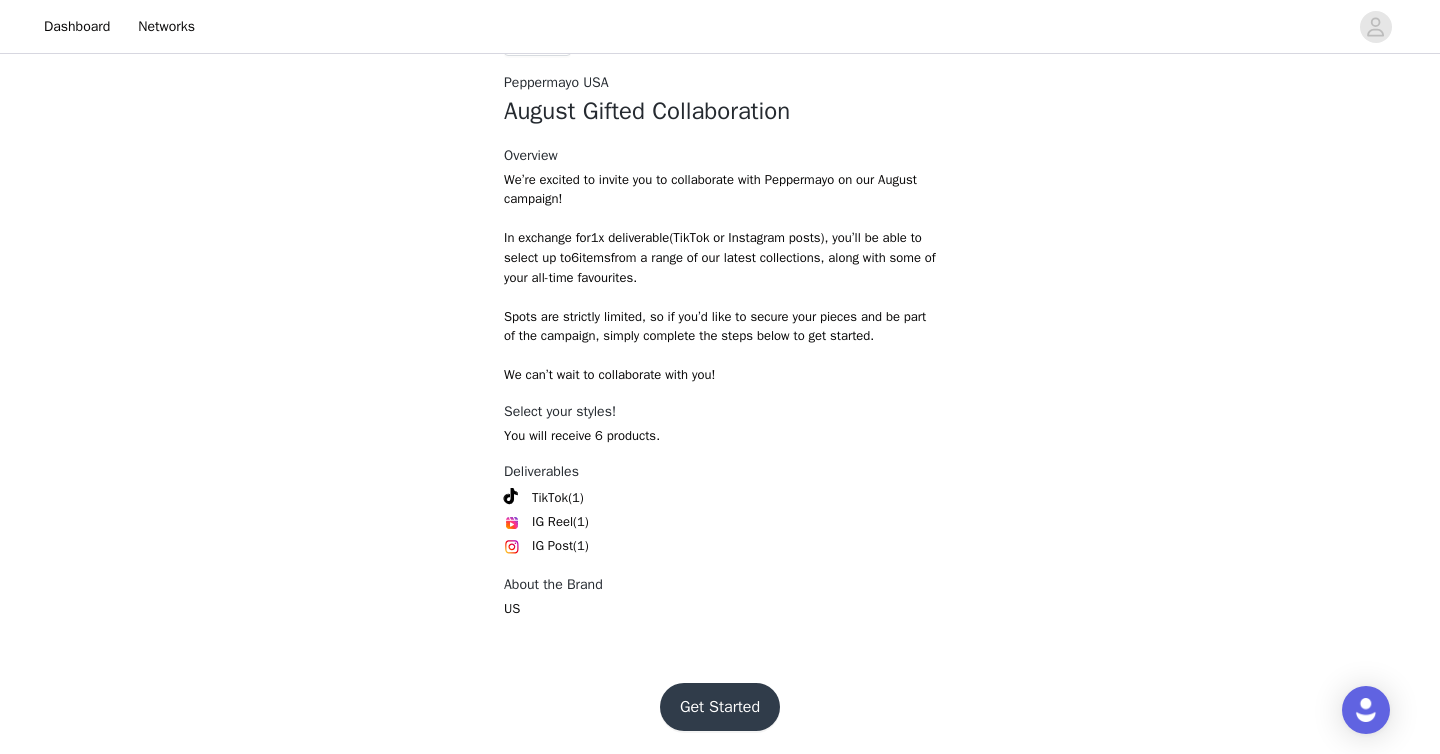 click on "Get Started" at bounding box center [720, 707] 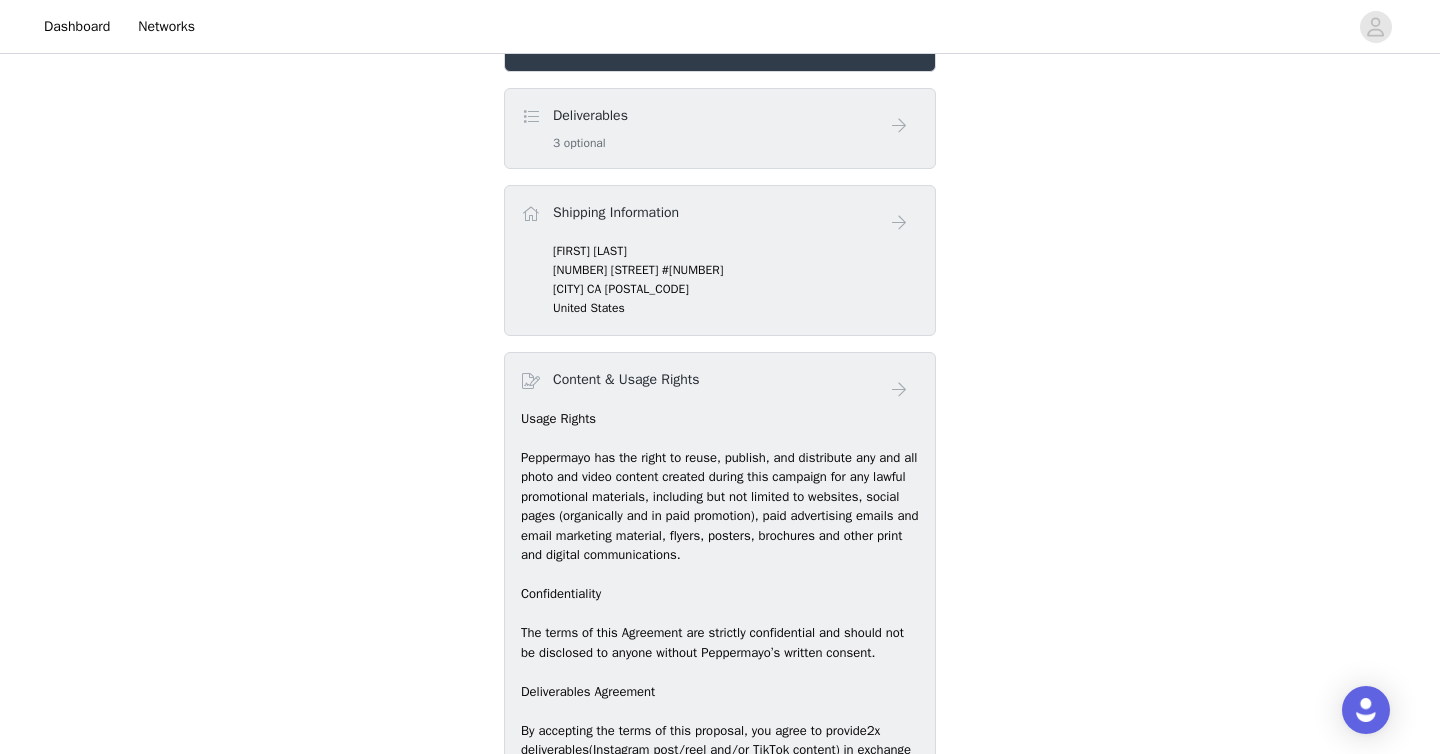 scroll, scrollTop: 696, scrollLeft: 0, axis: vertical 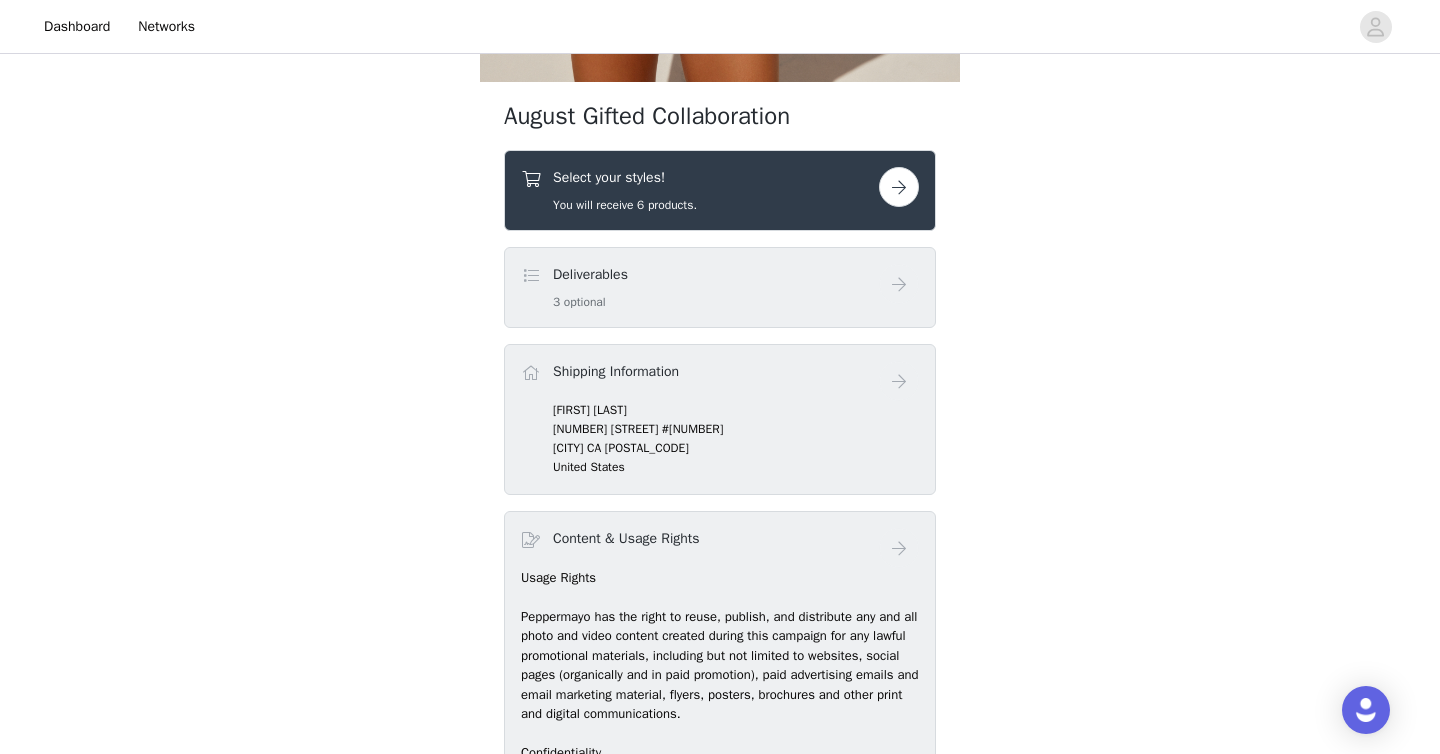 click at bounding box center [899, 187] 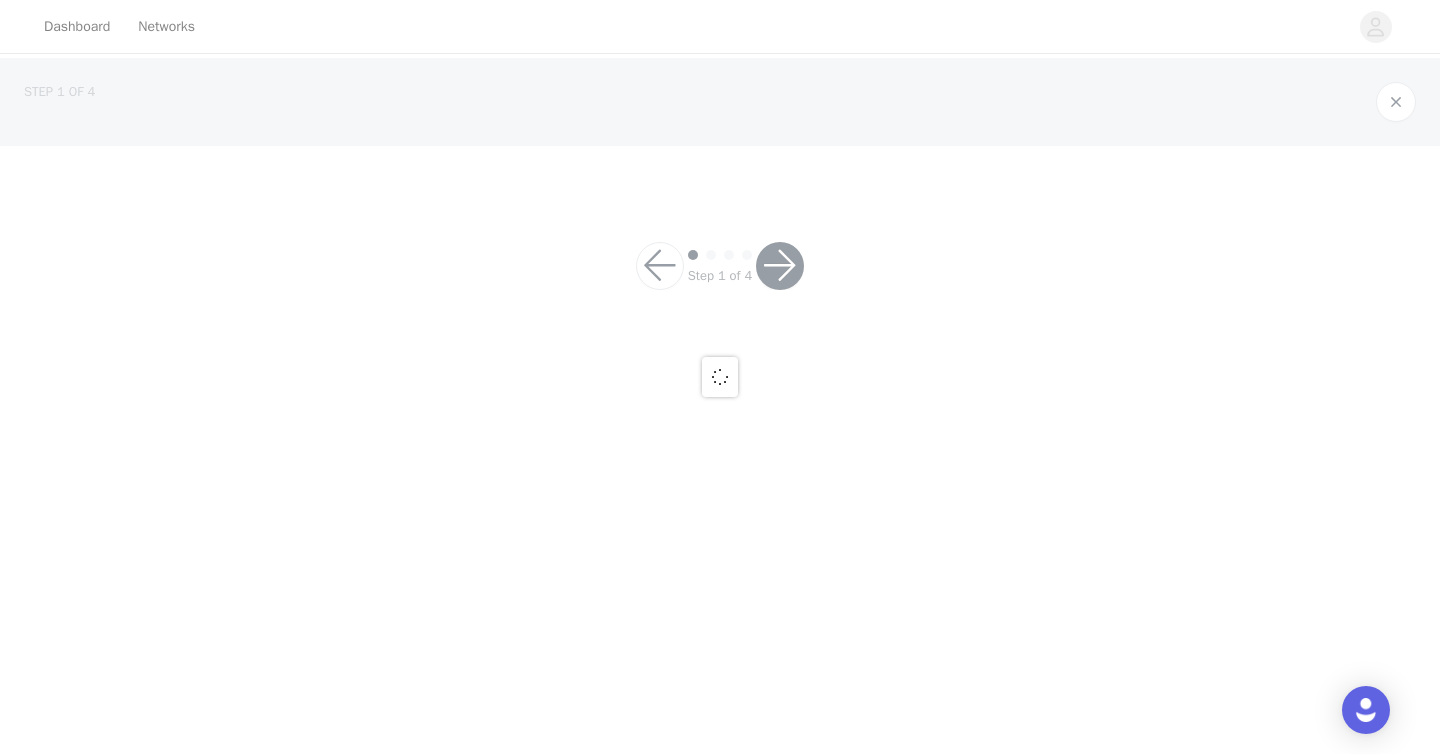 scroll, scrollTop: 0, scrollLeft: 0, axis: both 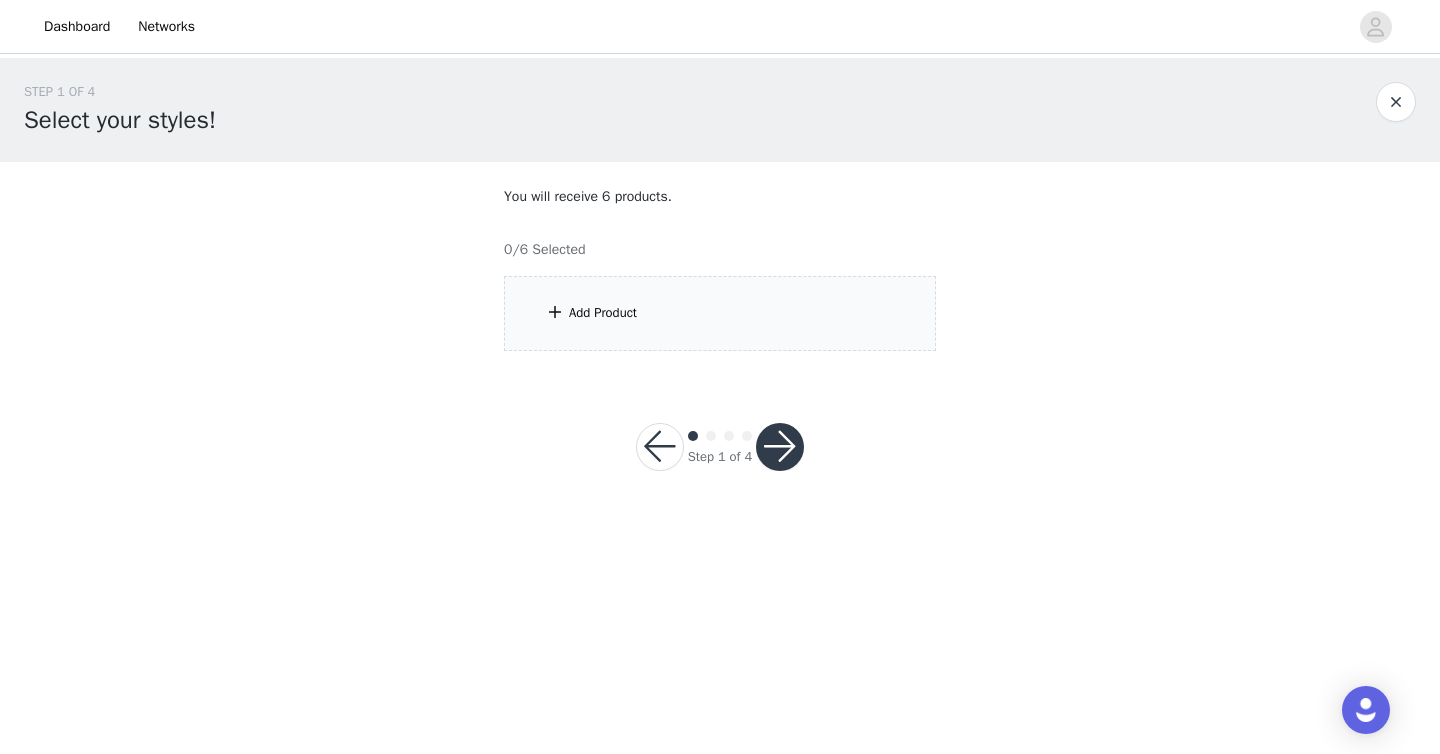 click on "Add Product" at bounding box center (720, 313) 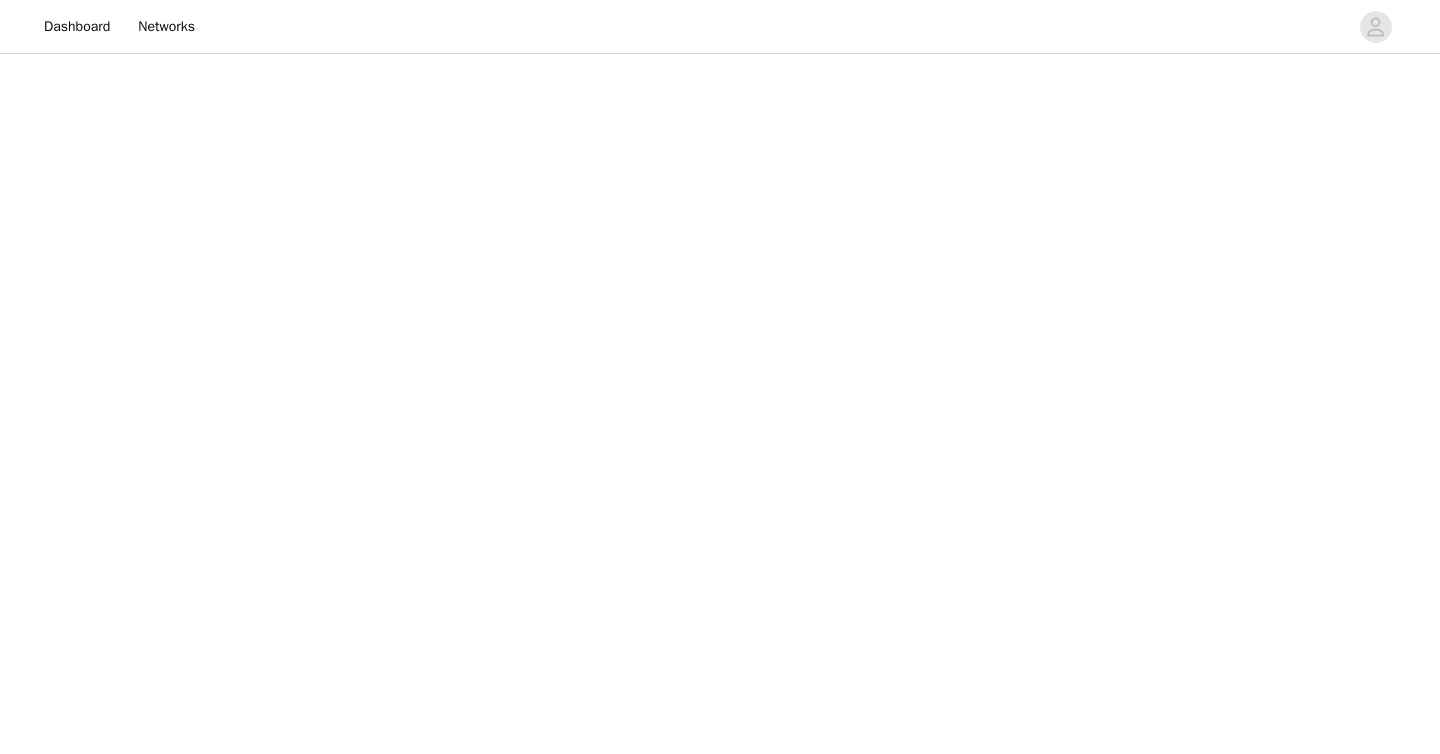 scroll, scrollTop: 0, scrollLeft: 0, axis: both 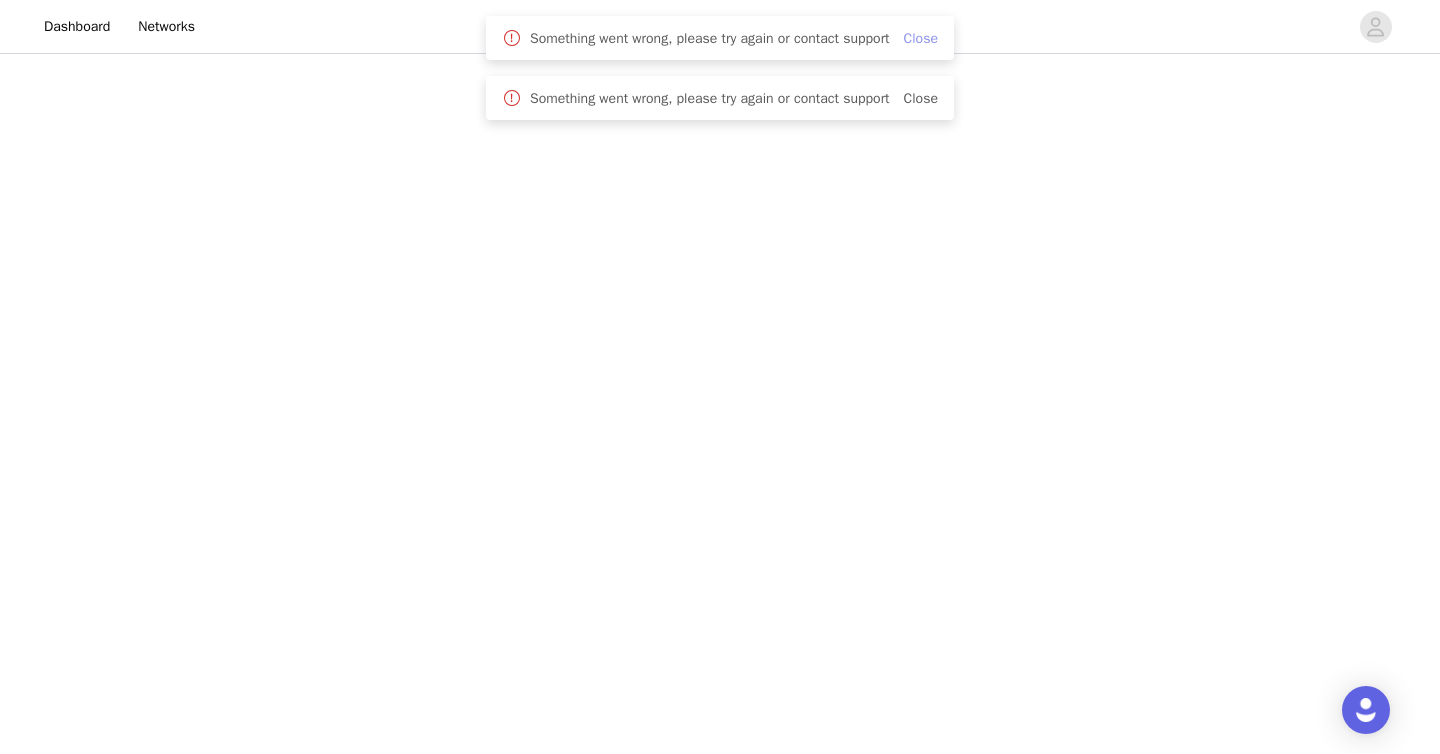click on "Close" at bounding box center [921, 38] 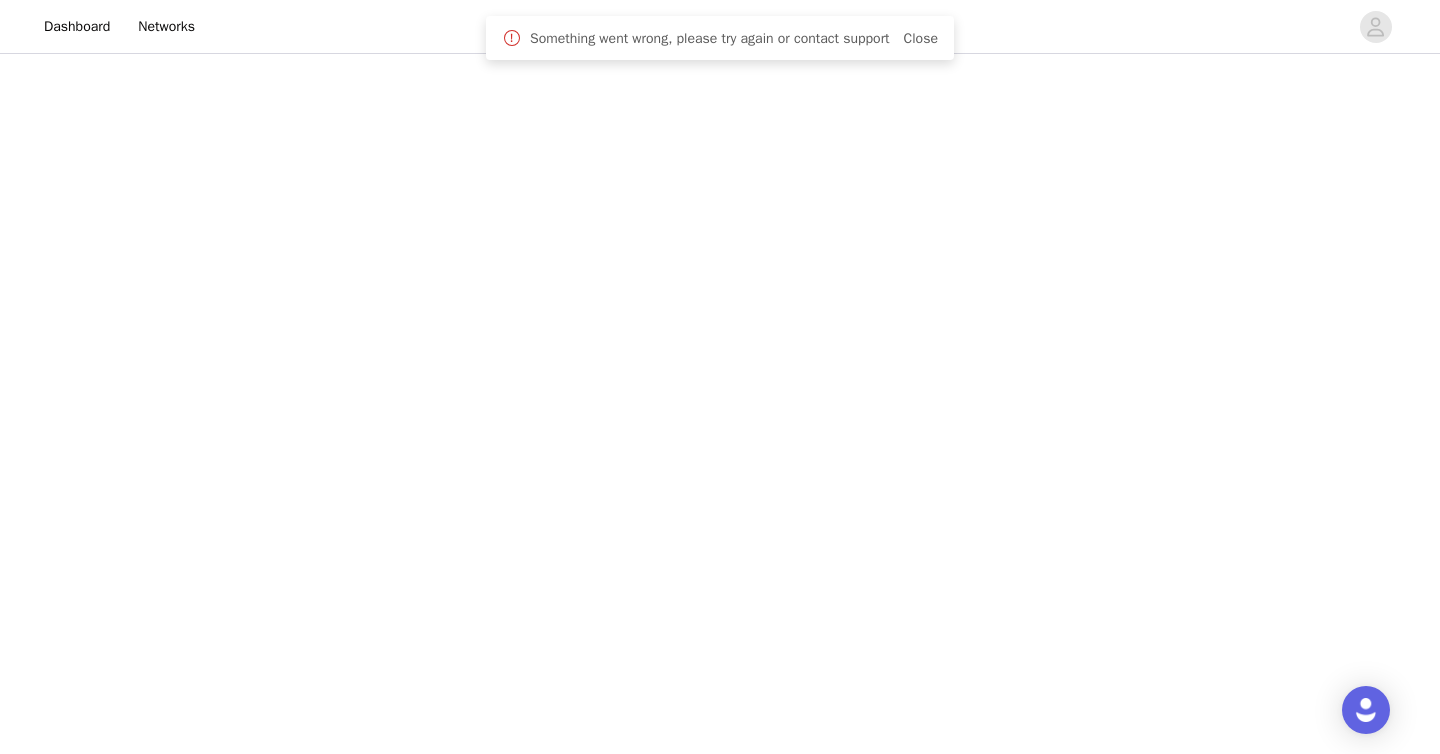 click on "Close" at bounding box center [921, 38] 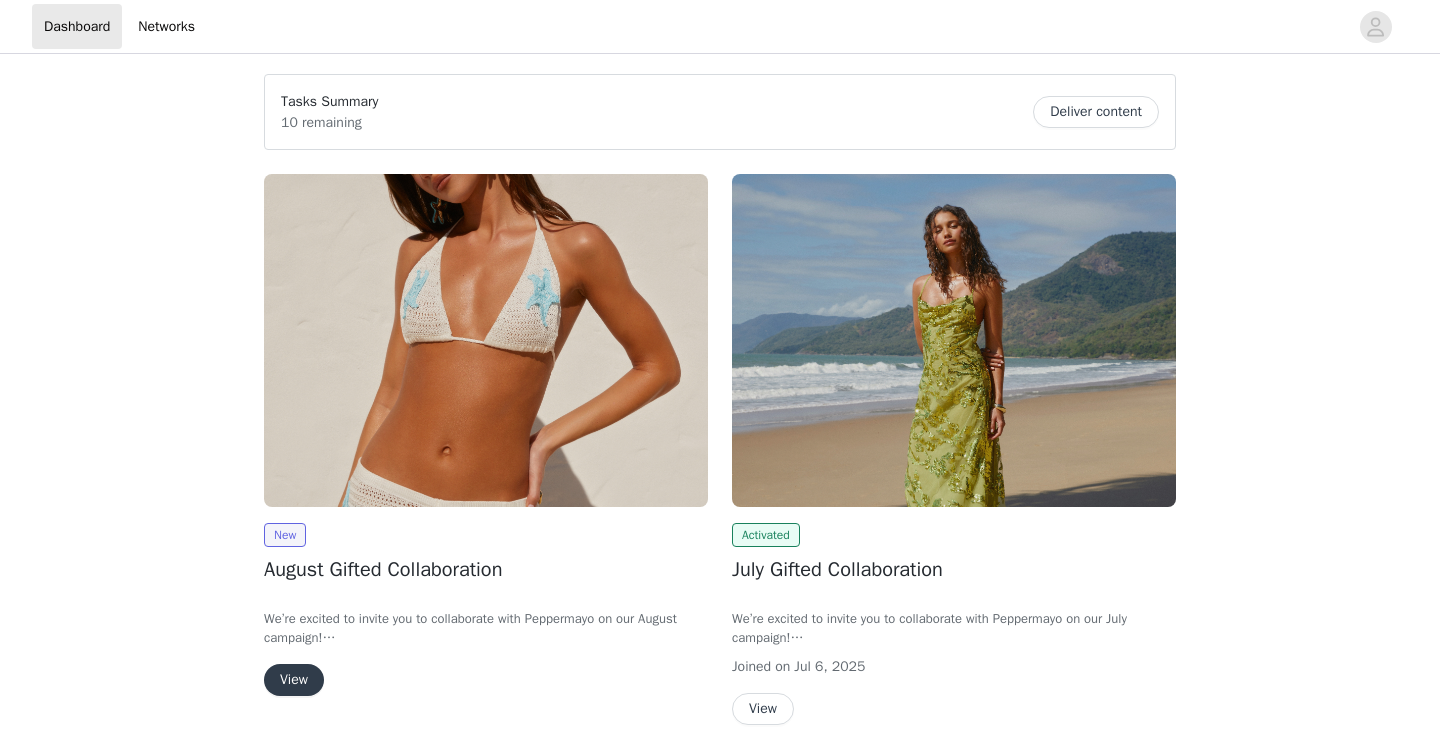 scroll, scrollTop: 0, scrollLeft: 0, axis: both 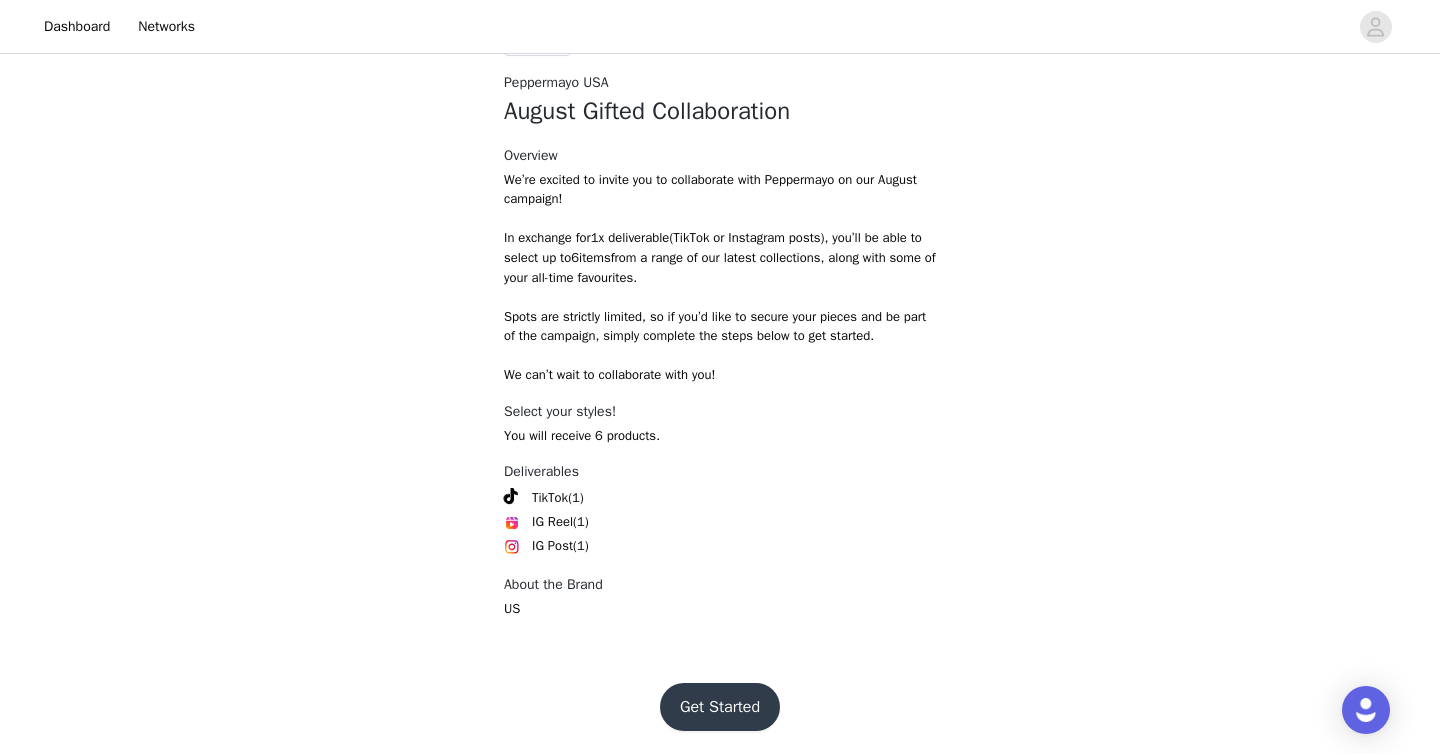 click on "Get Started" at bounding box center [720, 707] 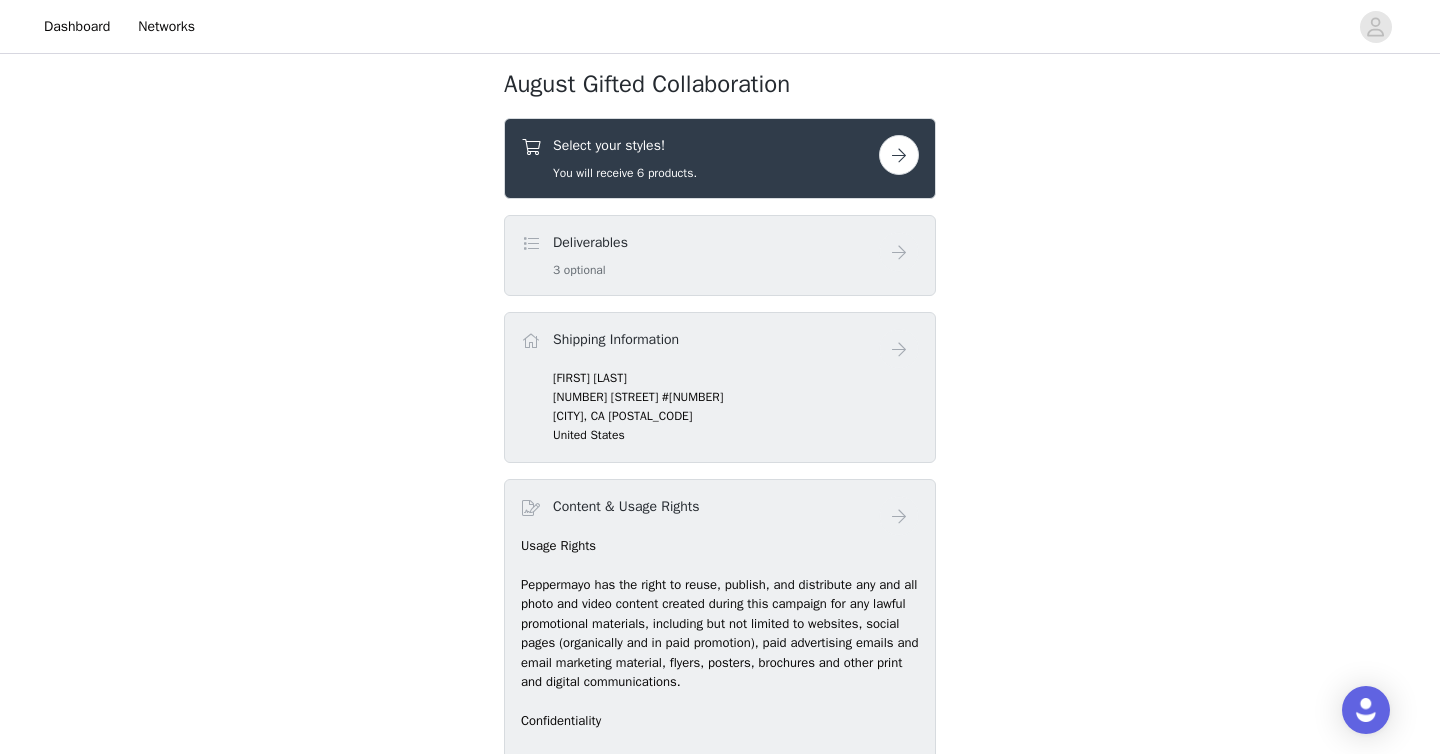 scroll, scrollTop: 559, scrollLeft: 0, axis: vertical 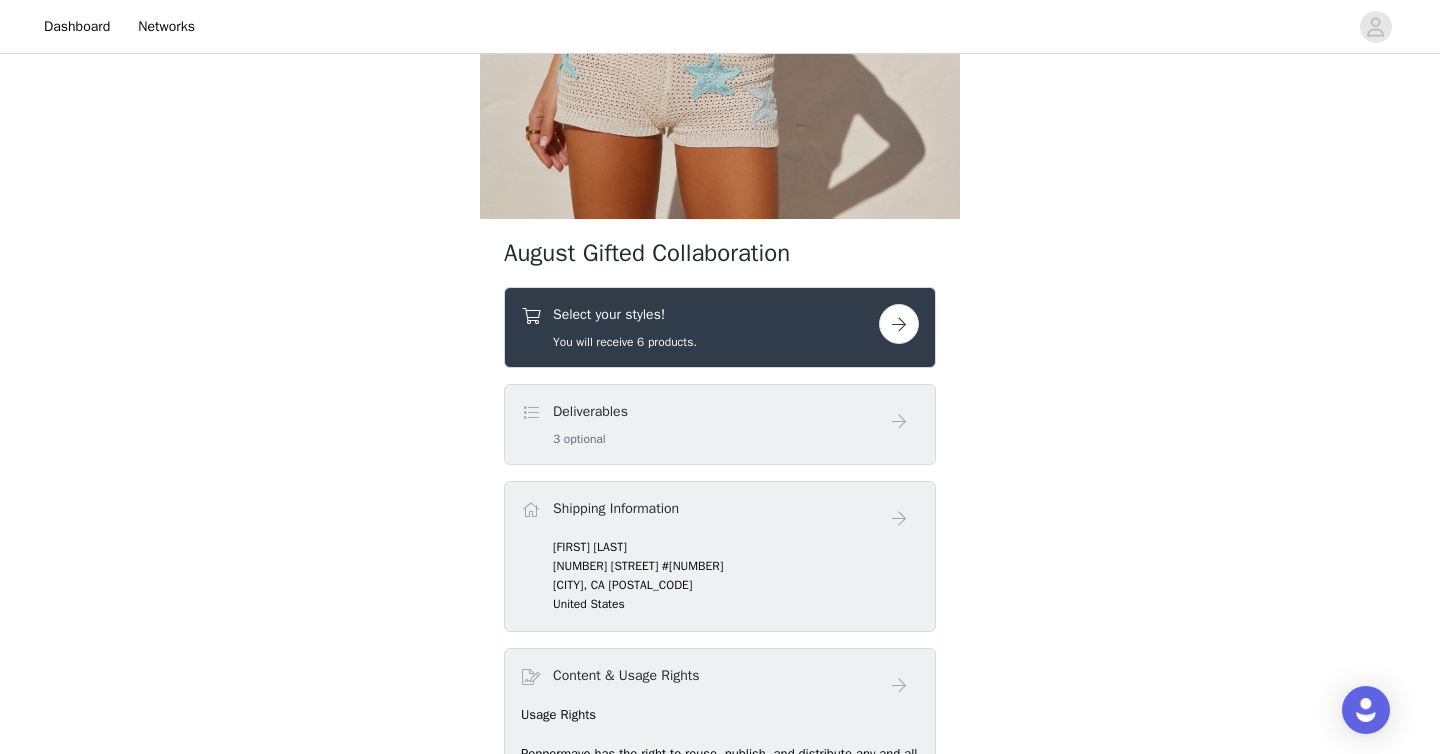 click at bounding box center (899, 324) 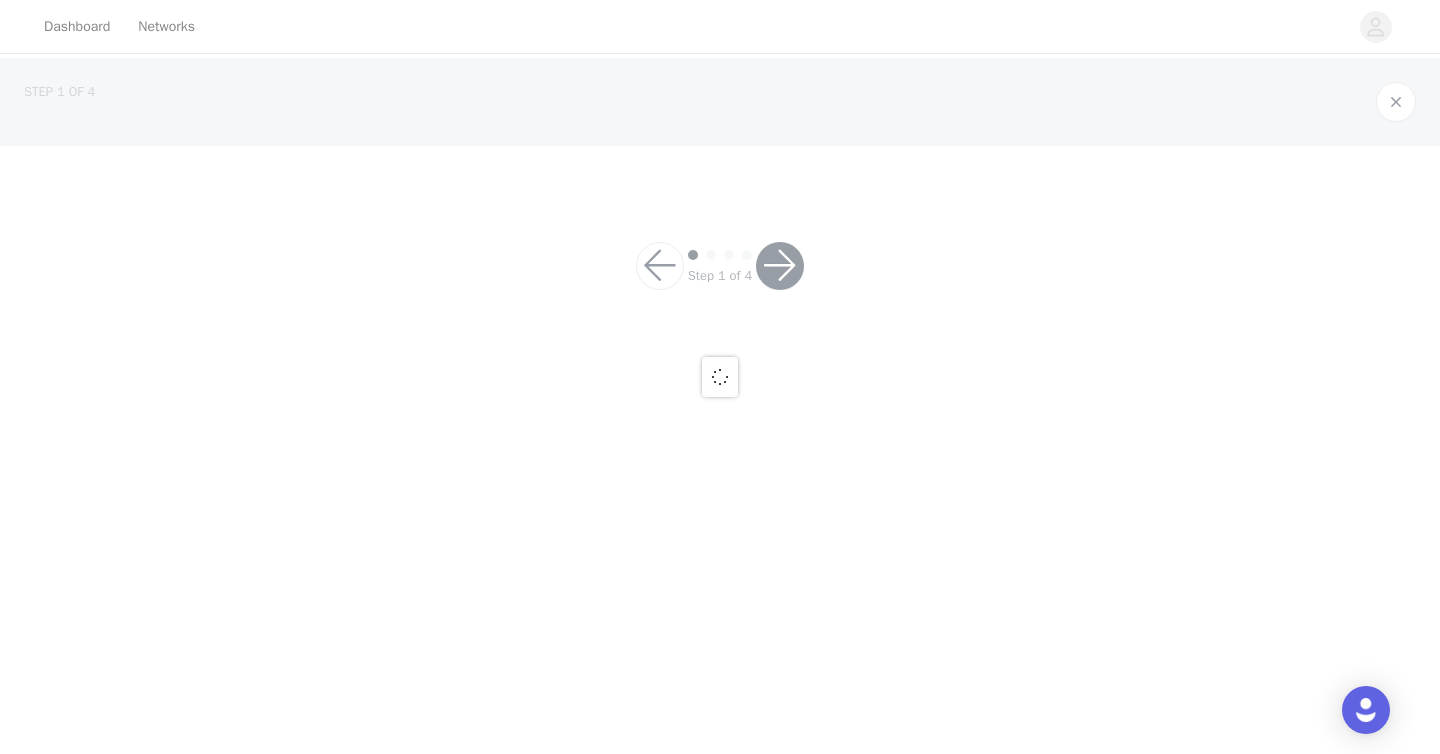 scroll, scrollTop: 0, scrollLeft: 0, axis: both 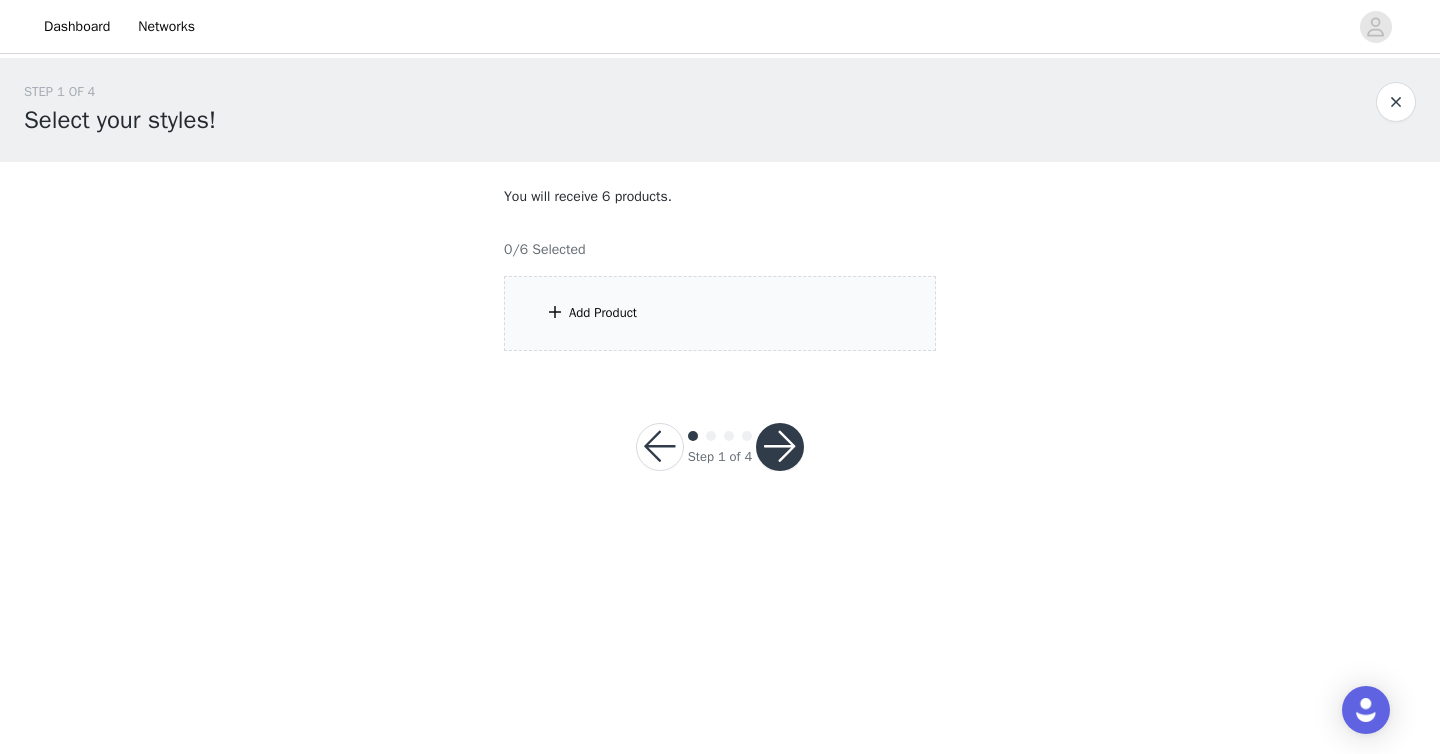 click on "Add Product" at bounding box center [720, 313] 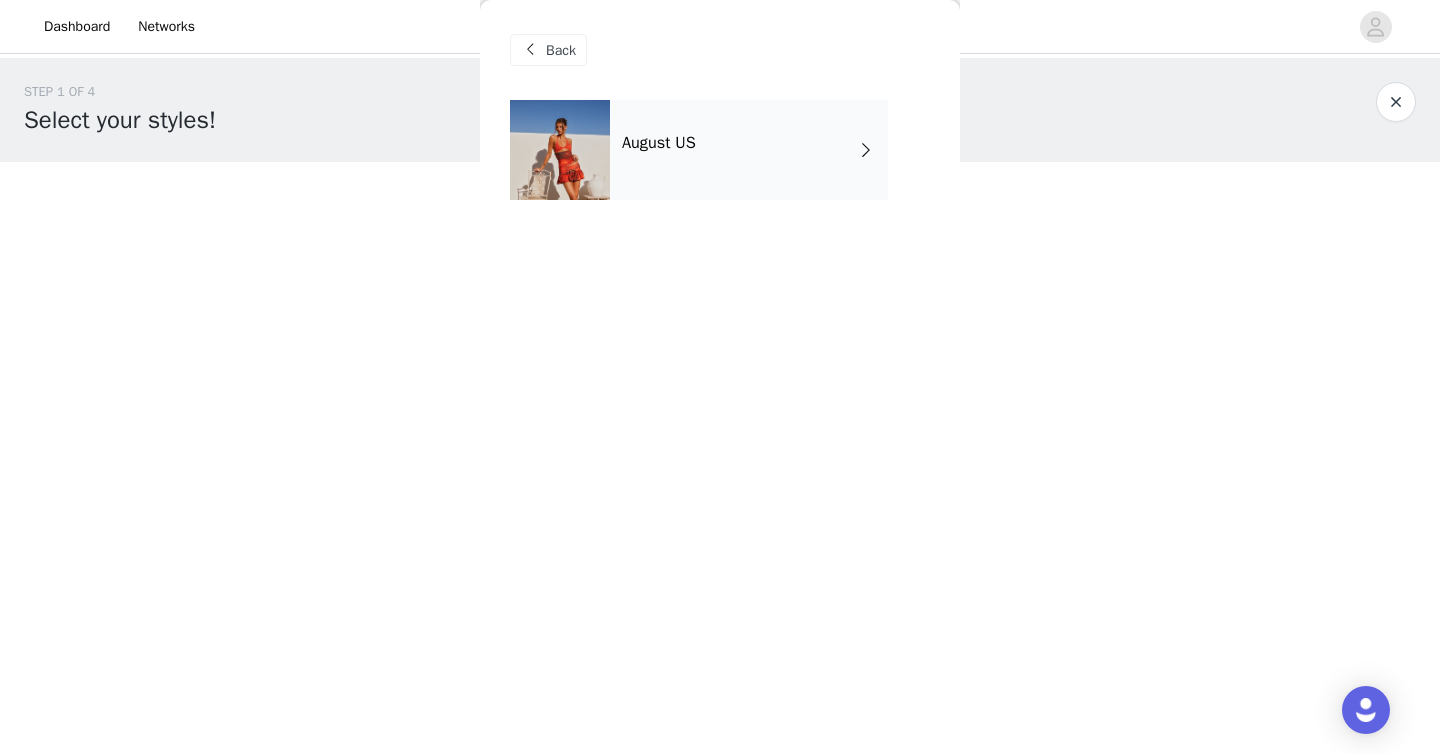 click at bounding box center (560, 150) 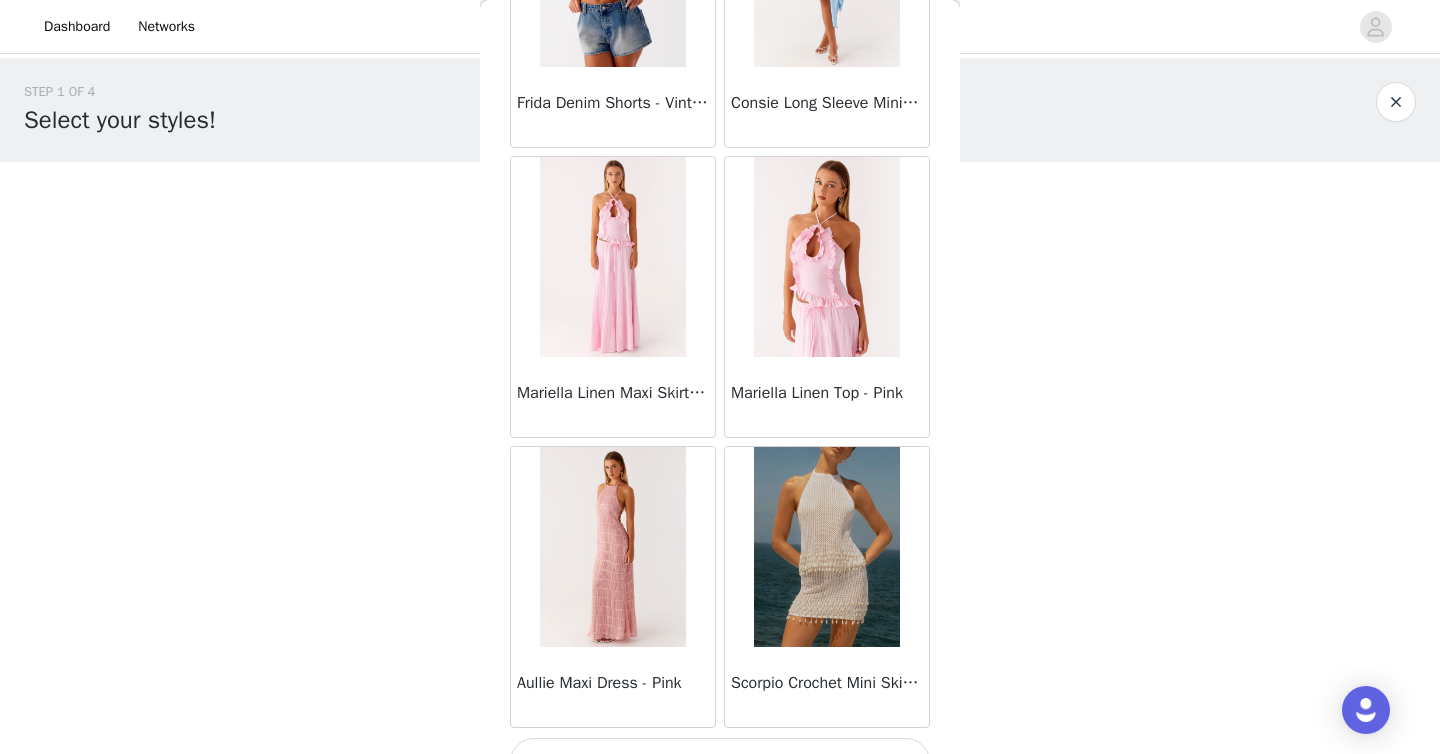 scroll, scrollTop: 2306, scrollLeft: 0, axis: vertical 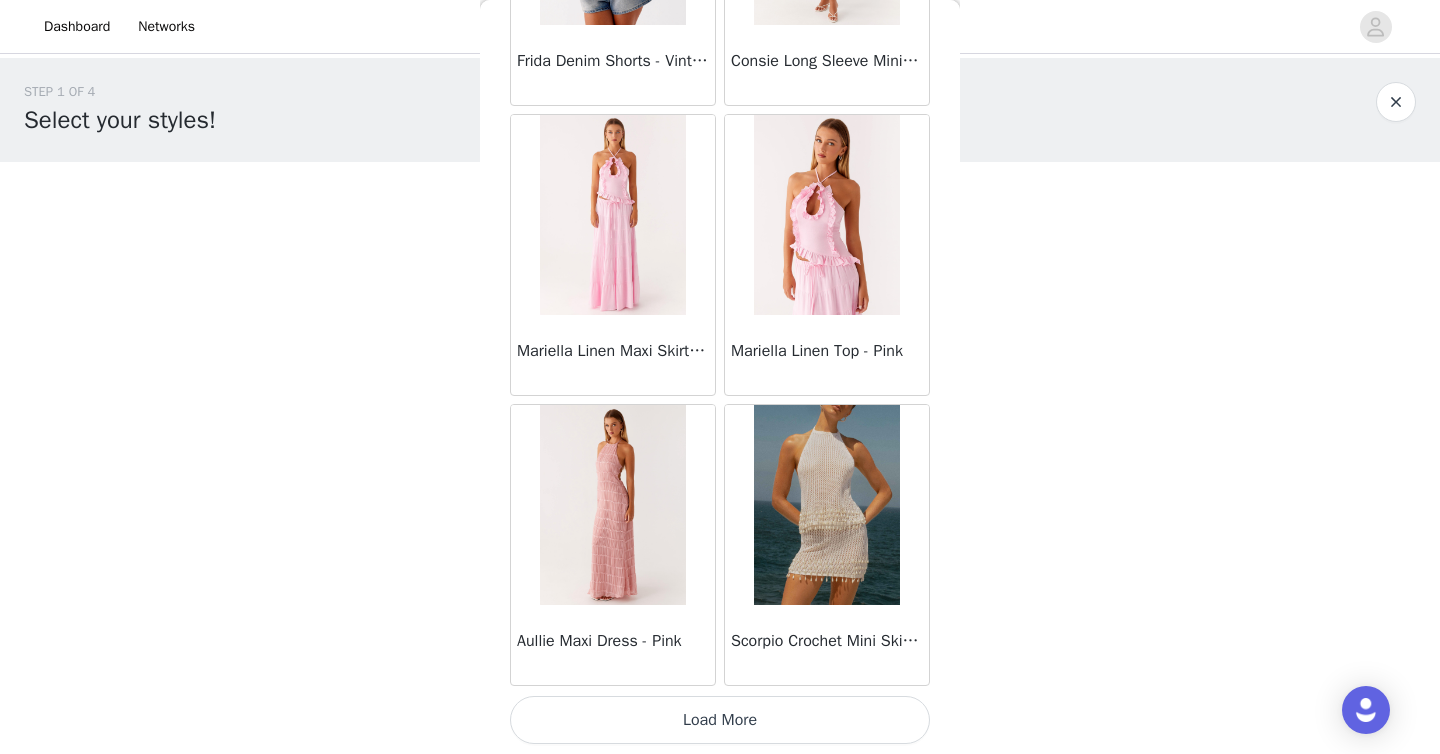 click on "Load More" at bounding box center [720, 720] 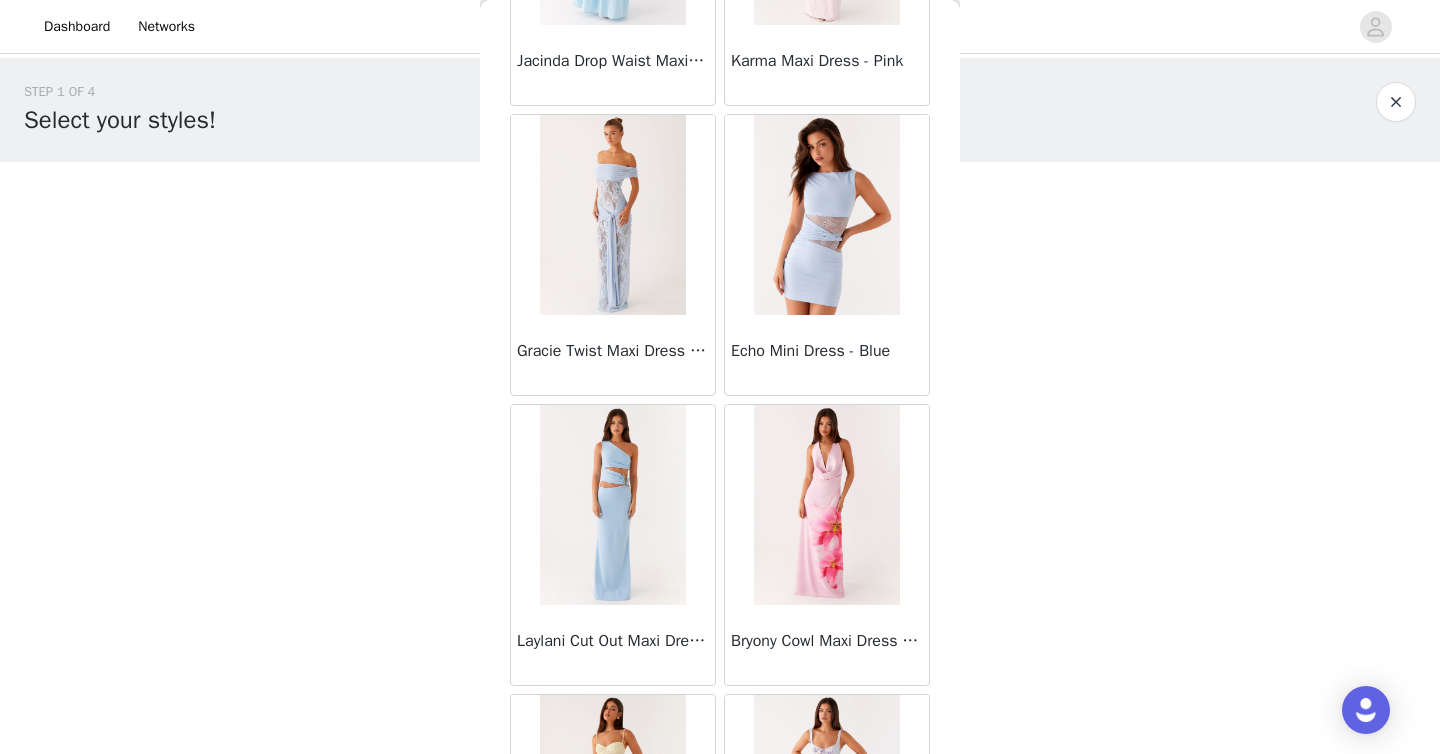 scroll, scrollTop: 5206, scrollLeft: 0, axis: vertical 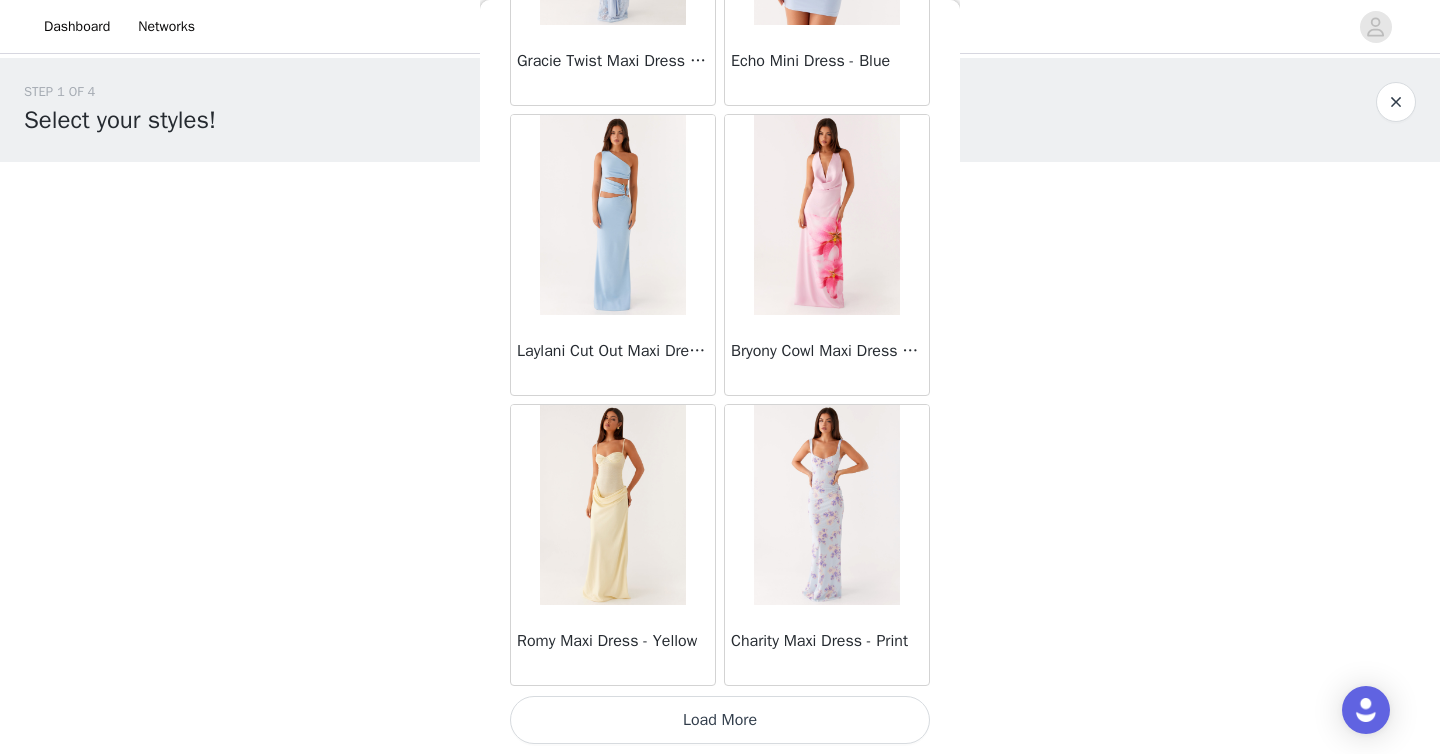 click on "Load More" at bounding box center (720, 720) 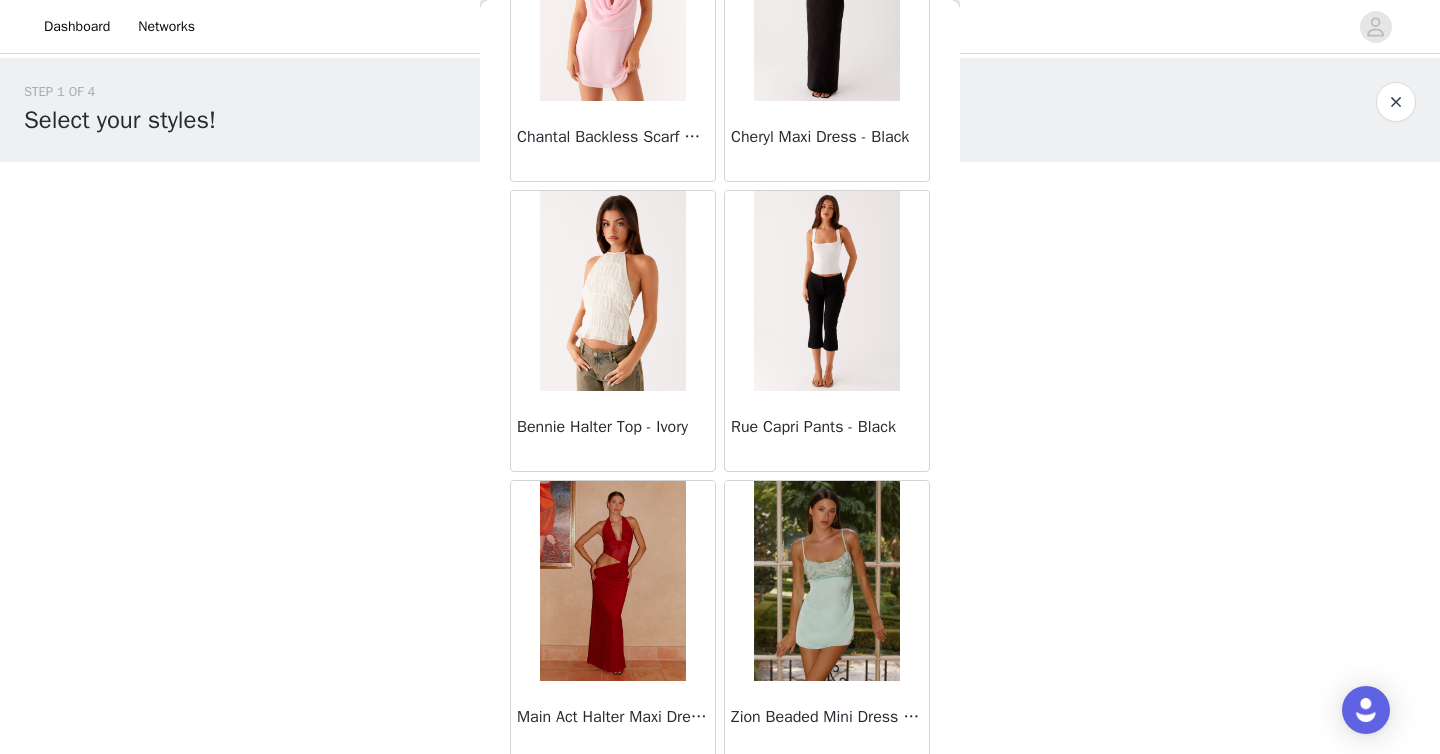 scroll, scrollTop: 8031, scrollLeft: 0, axis: vertical 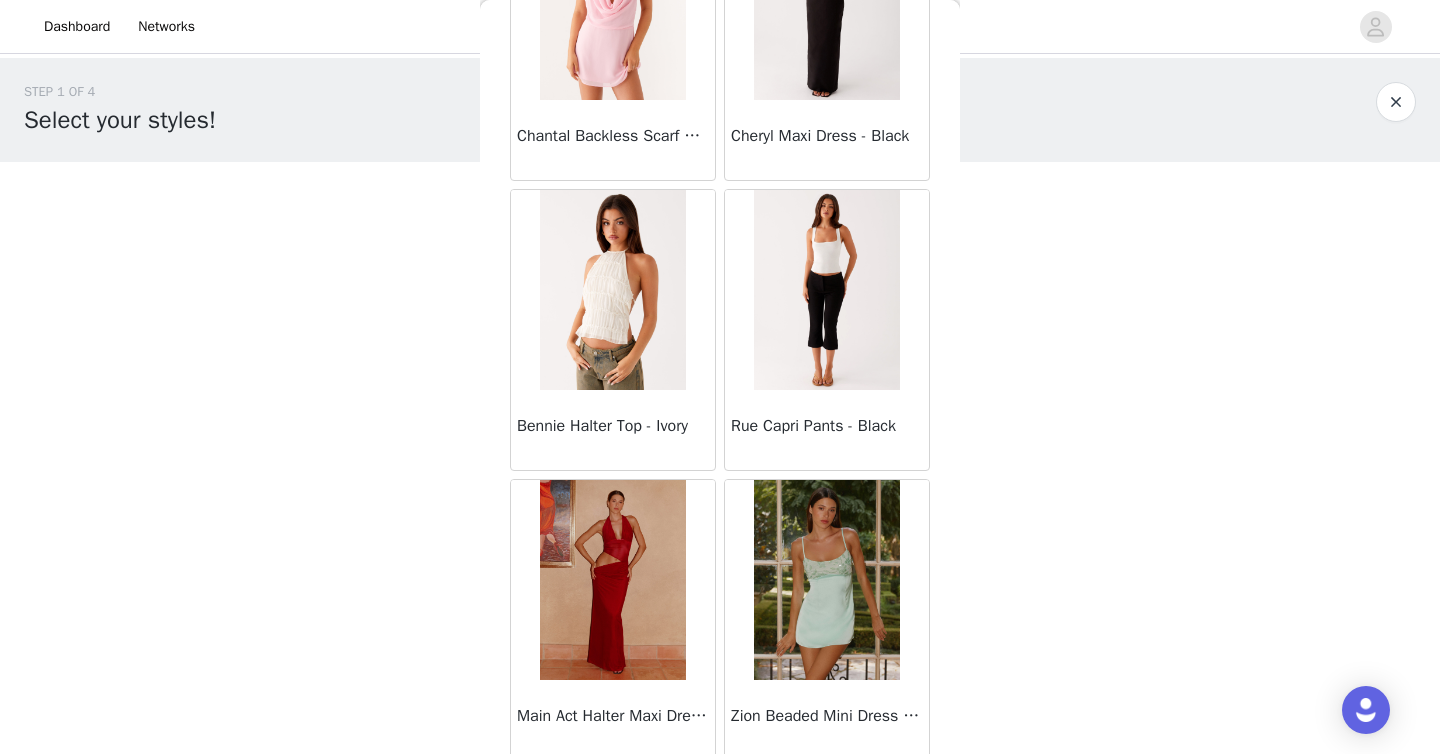 click at bounding box center (826, 290) 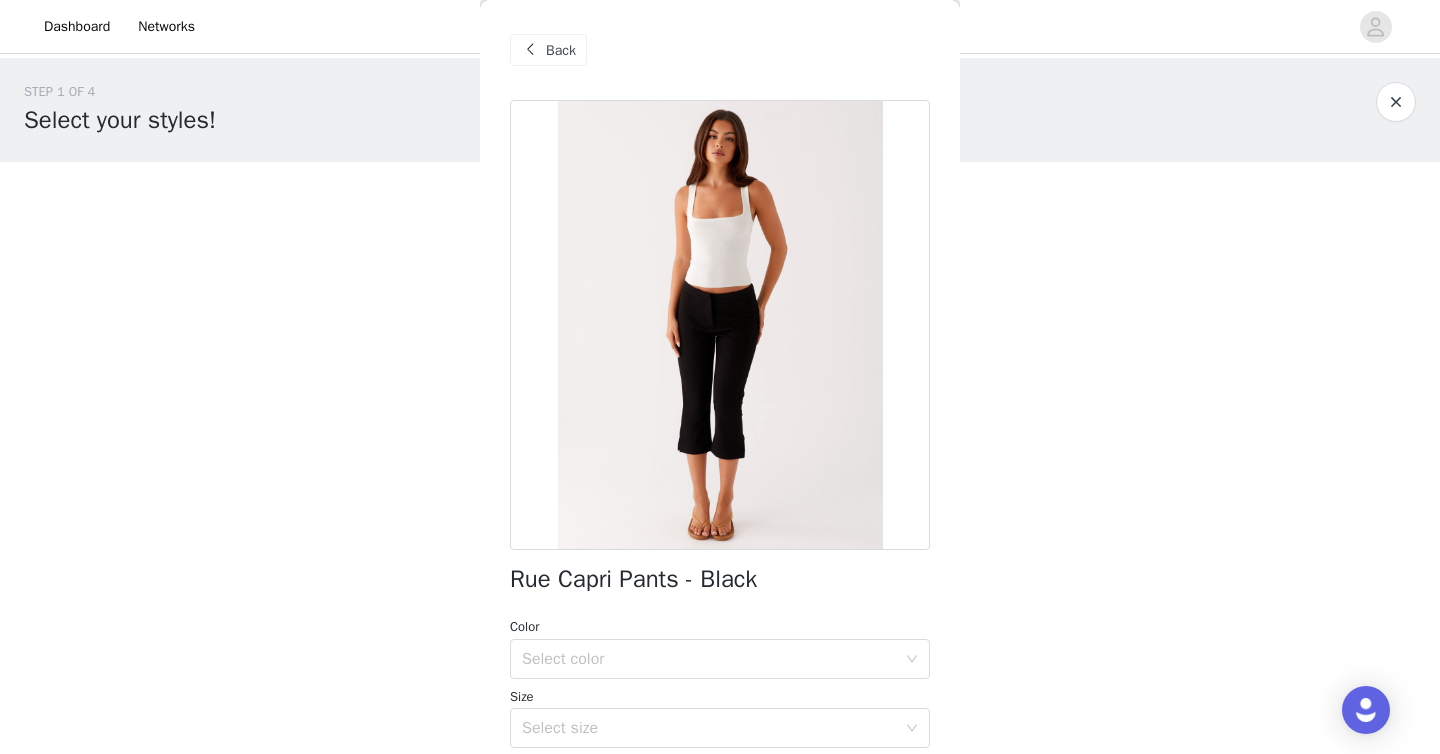 scroll, scrollTop: 190, scrollLeft: 0, axis: vertical 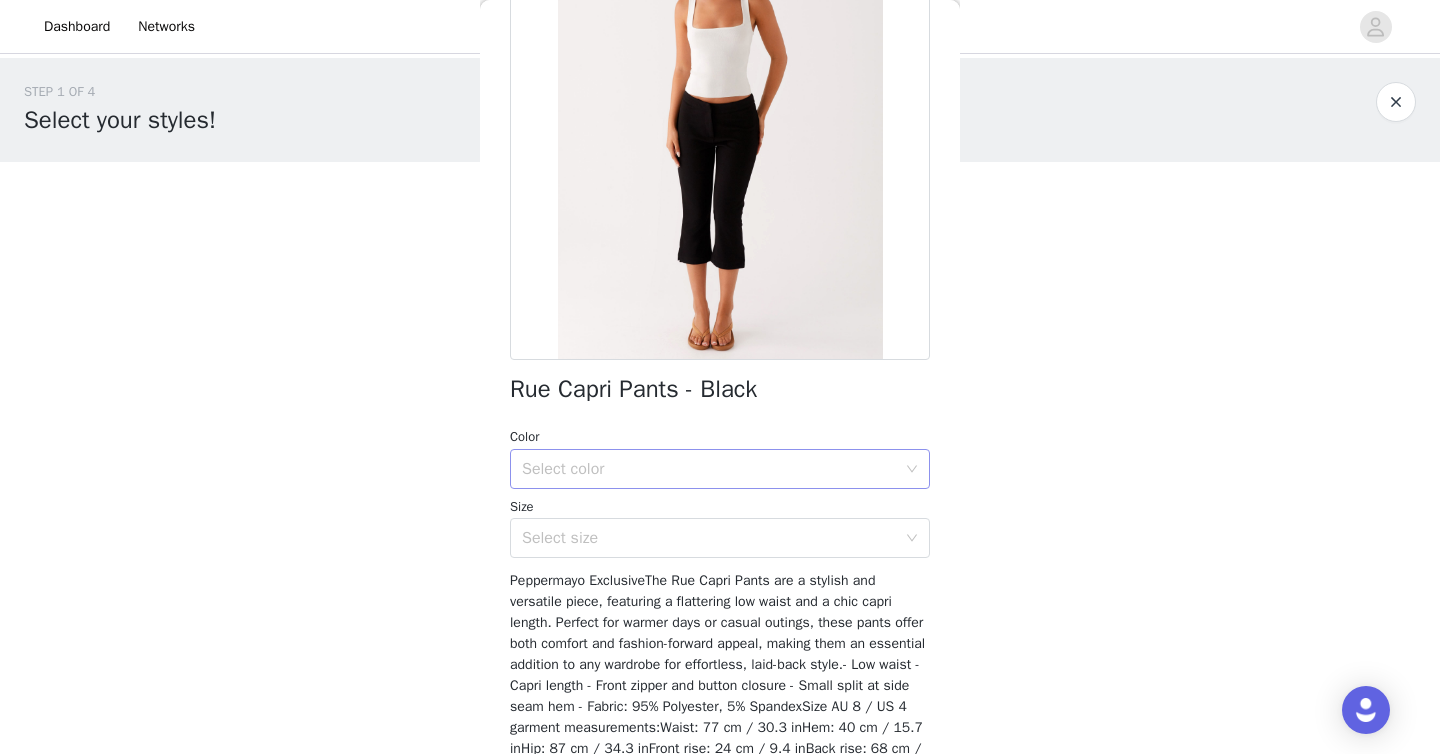 click on "Select color" at bounding box center (709, 469) 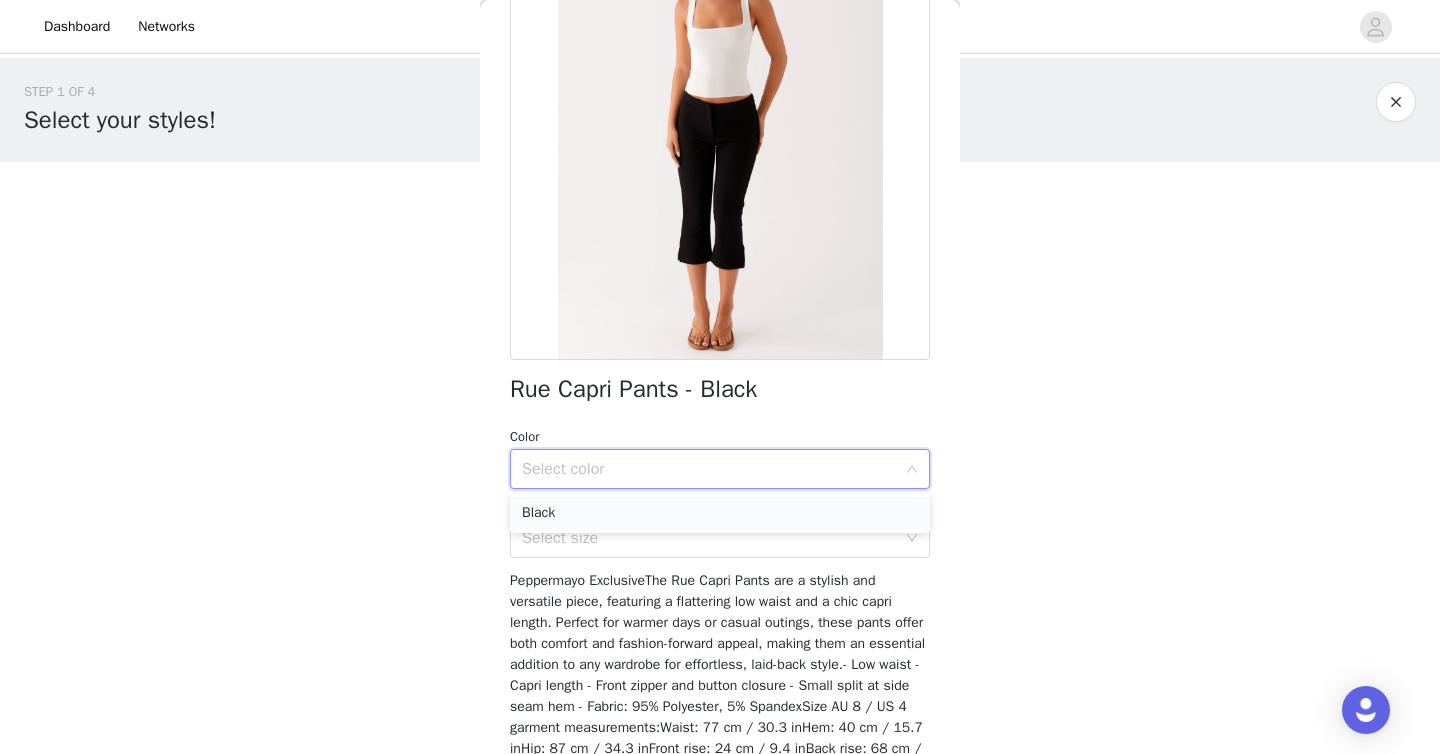 click on "Black" at bounding box center [720, 513] 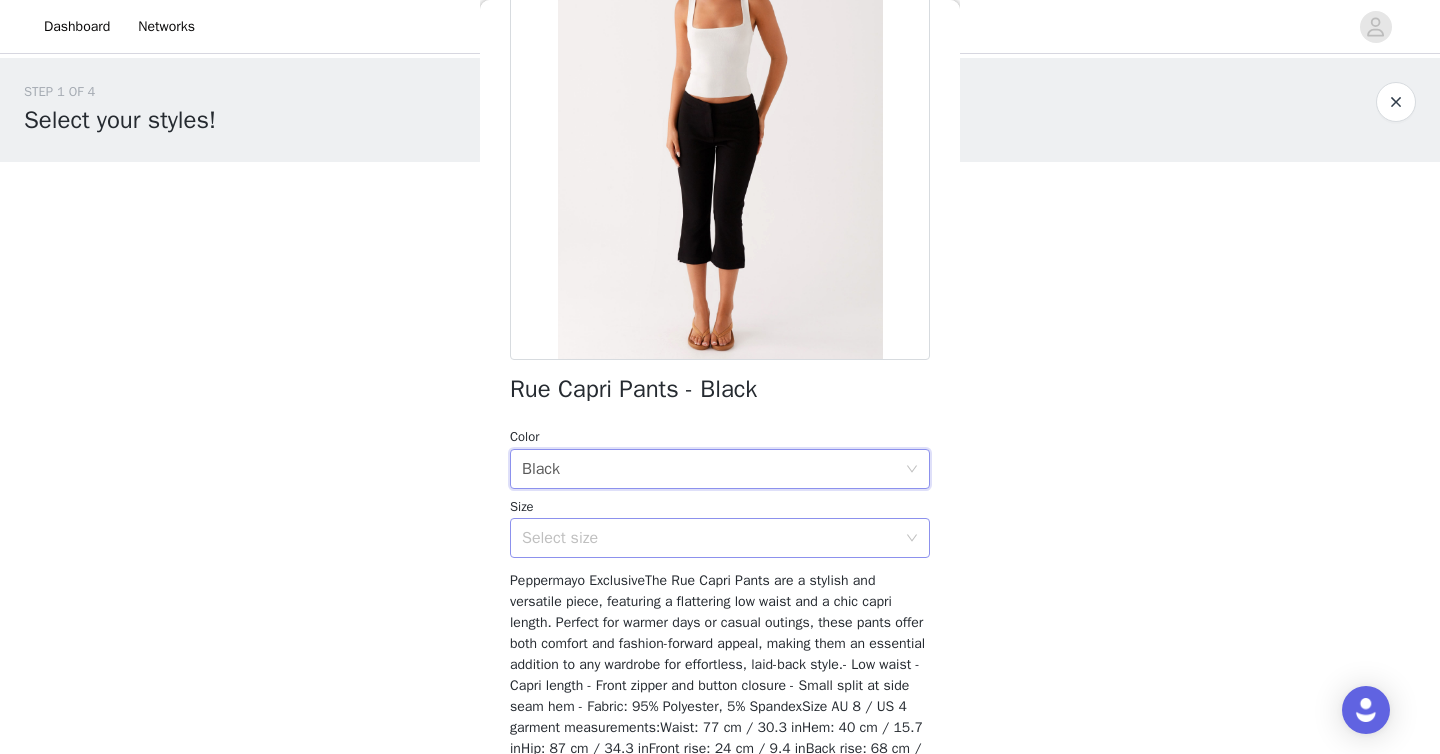 click on "Select size" at bounding box center [709, 538] 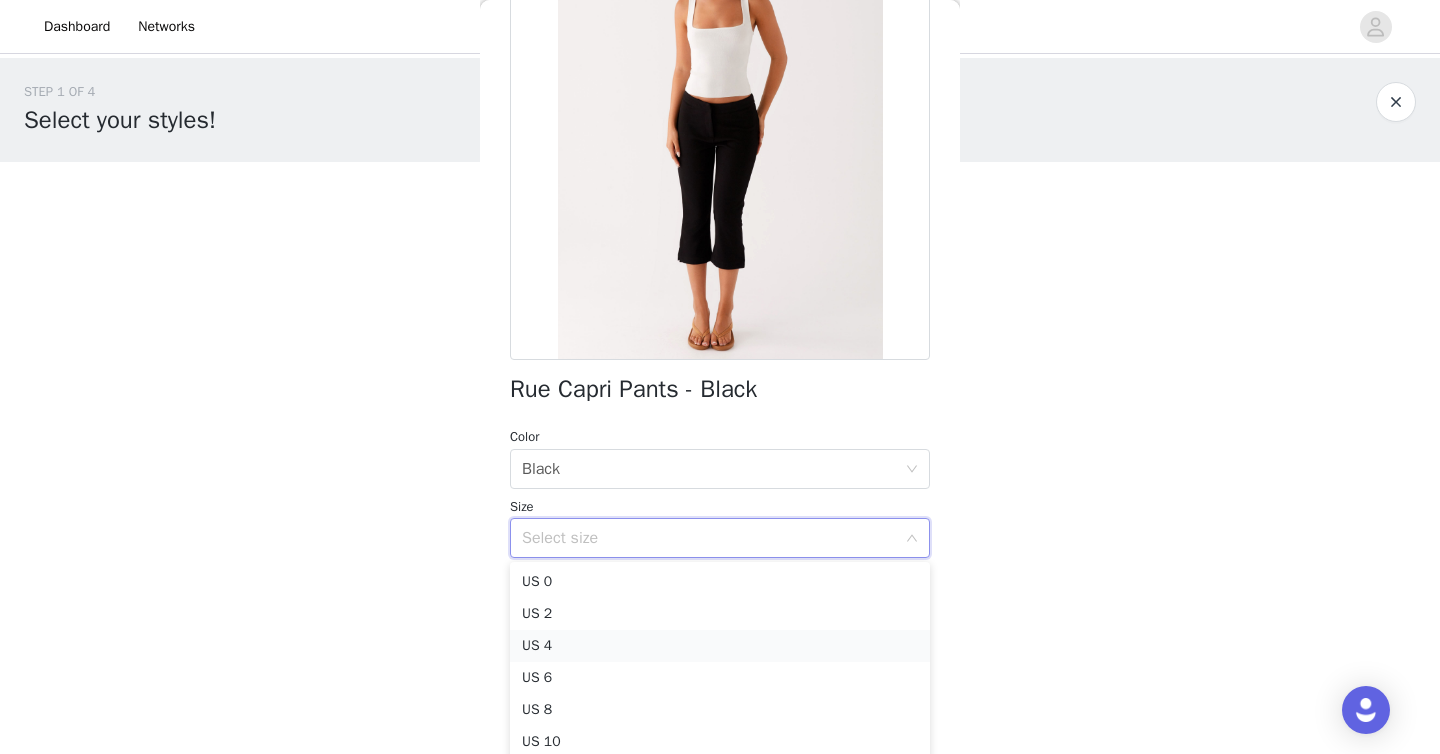click on "US 4" at bounding box center (720, 646) 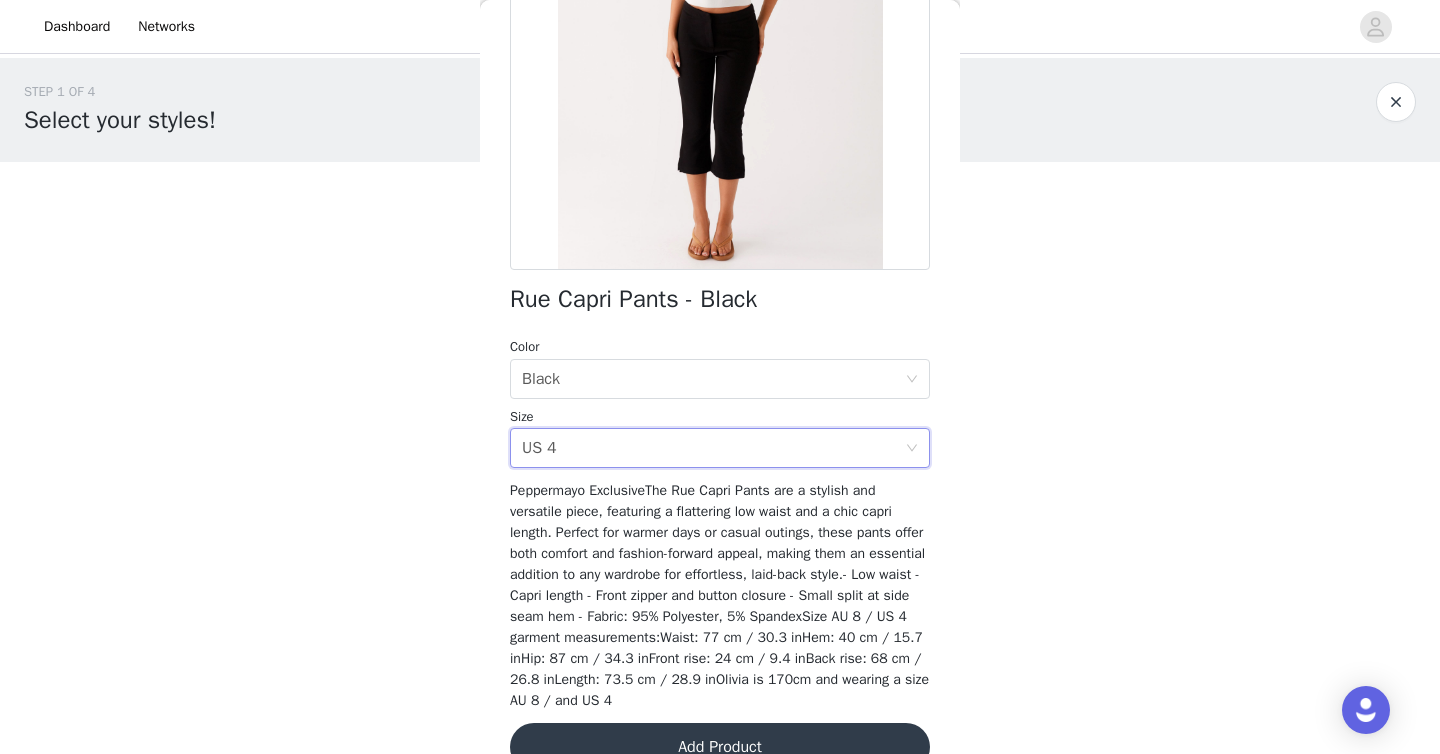 scroll, scrollTop: 321, scrollLeft: 0, axis: vertical 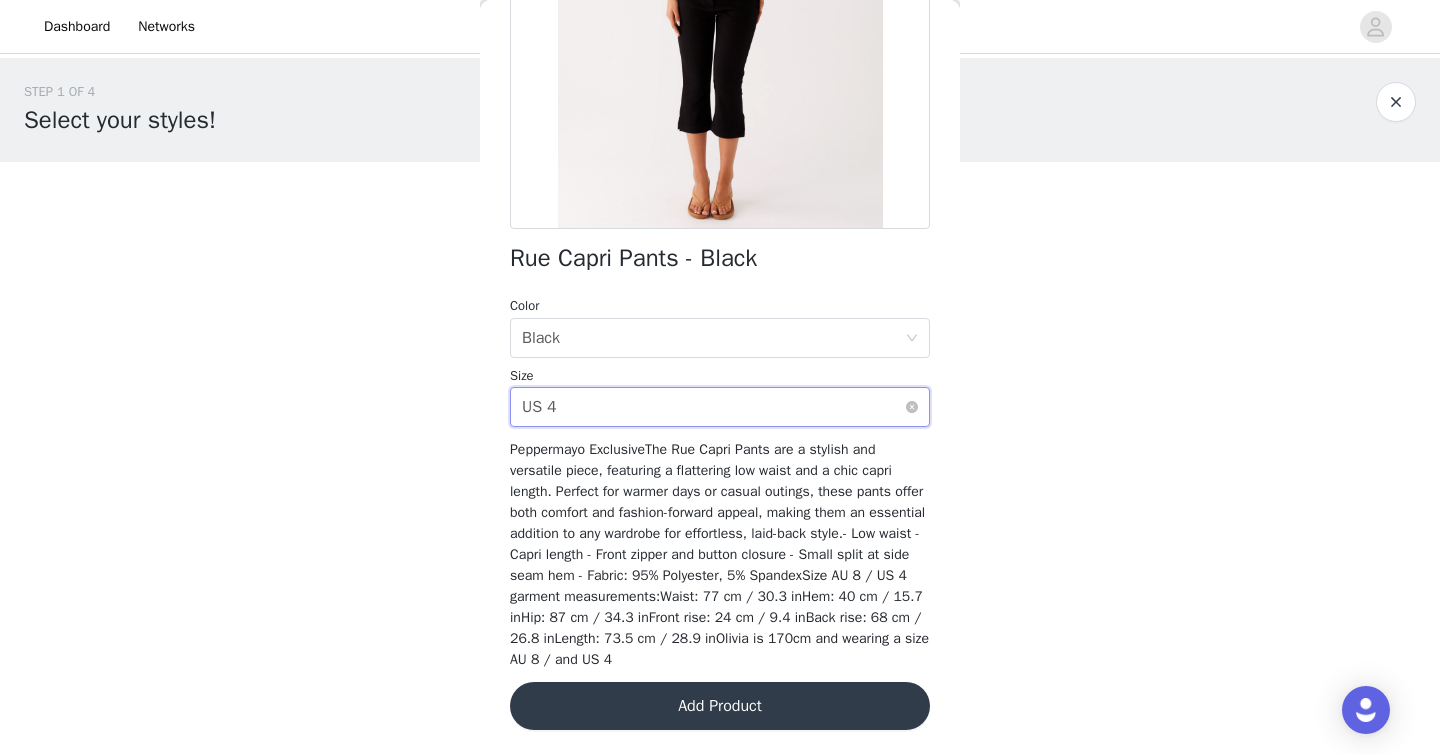 click on "Select size US 4" at bounding box center (713, 407) 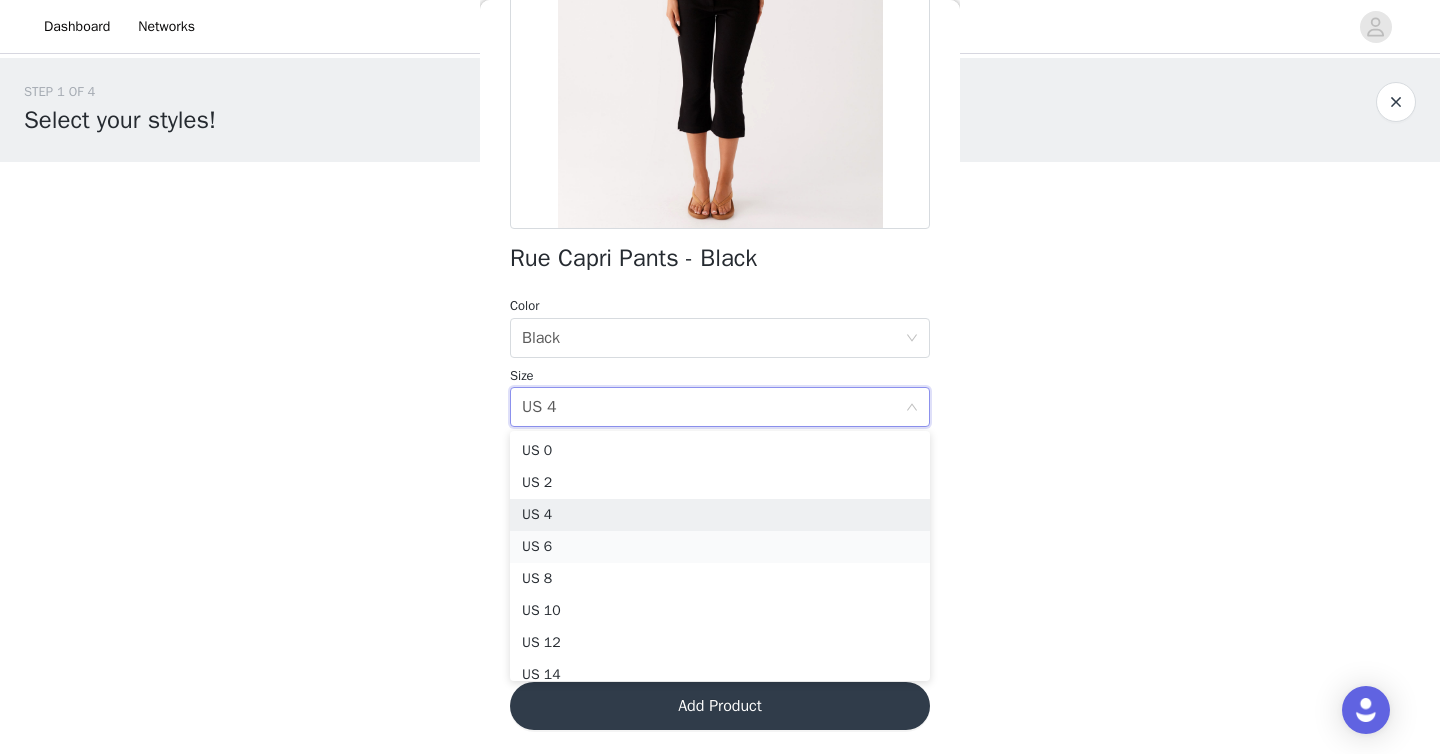 click on "US 6" at bounding box center [720, 547] 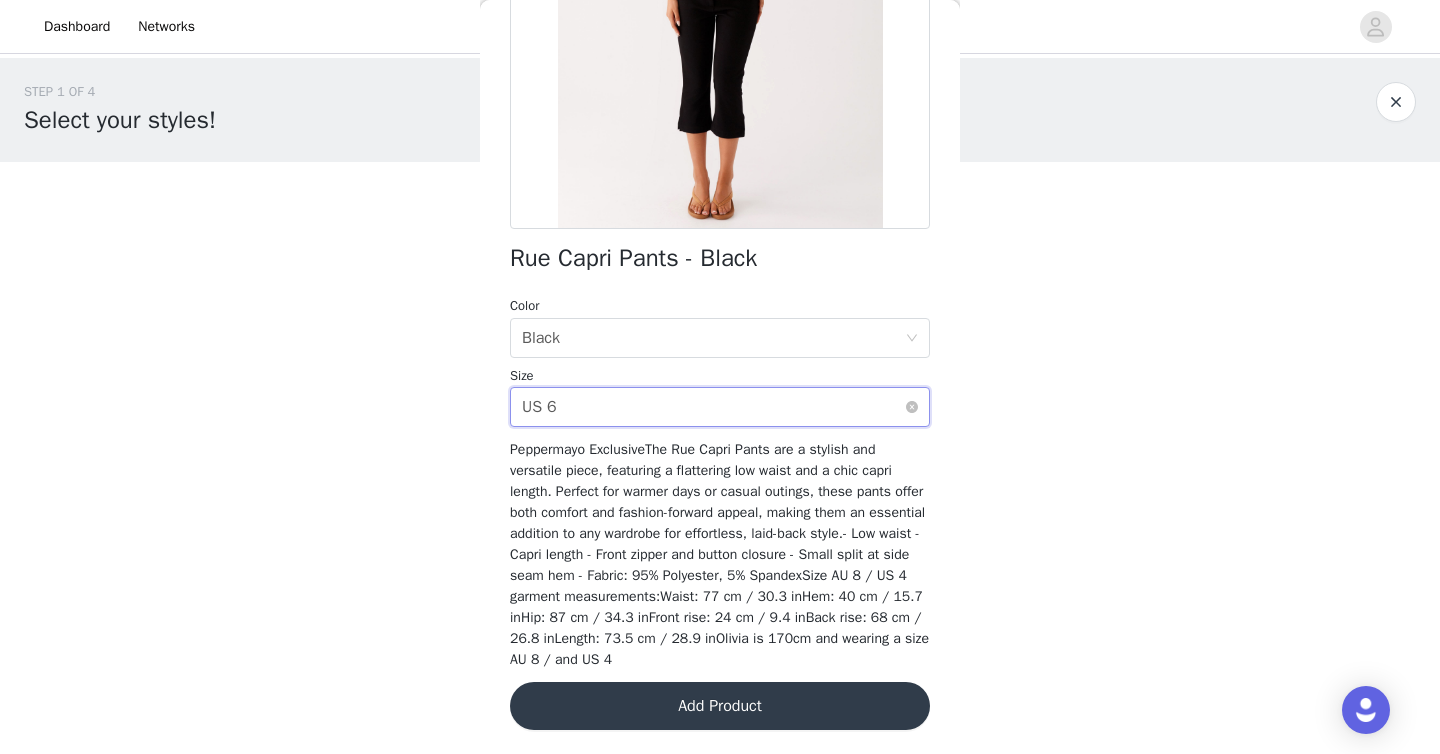 click on "Select size US 6" at bounding box center (713, 407) 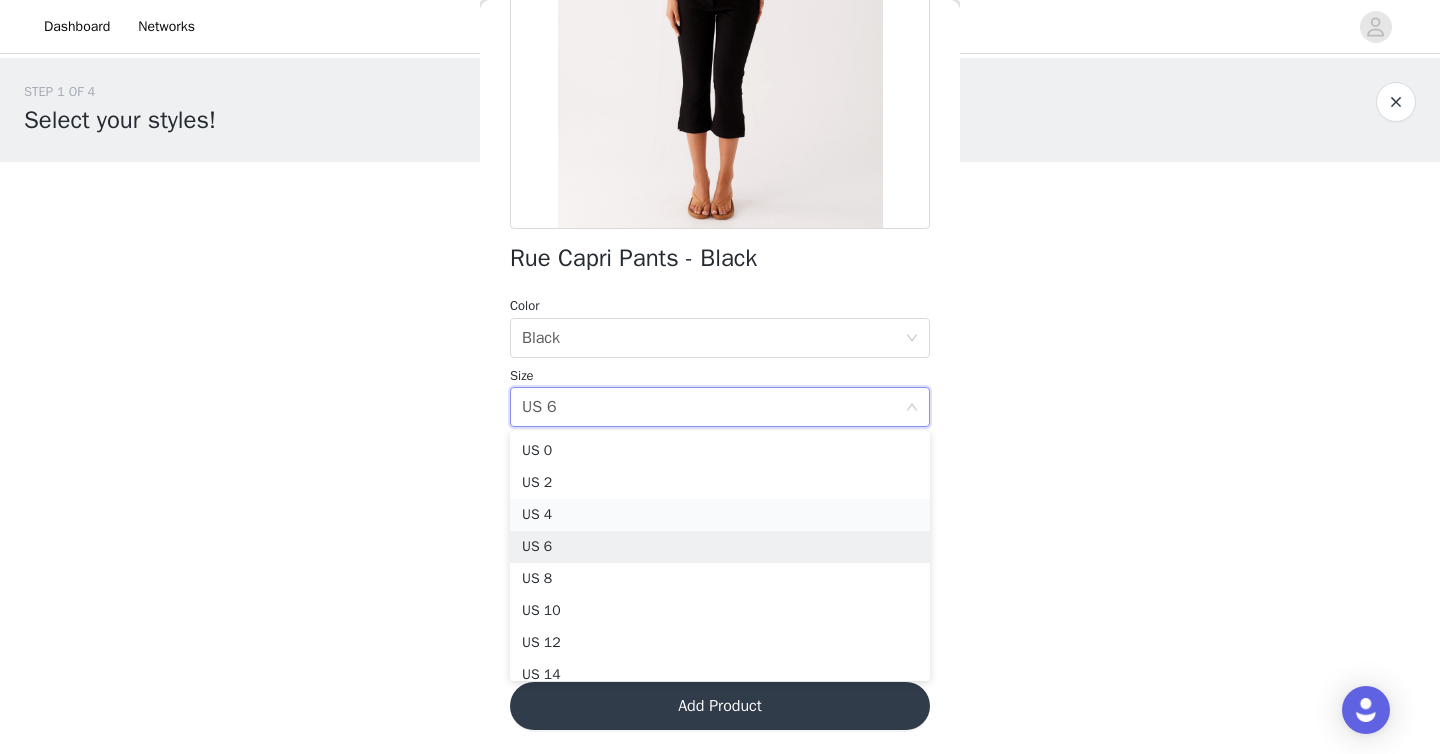 click on "US 4" at bounding box center (720, 515) 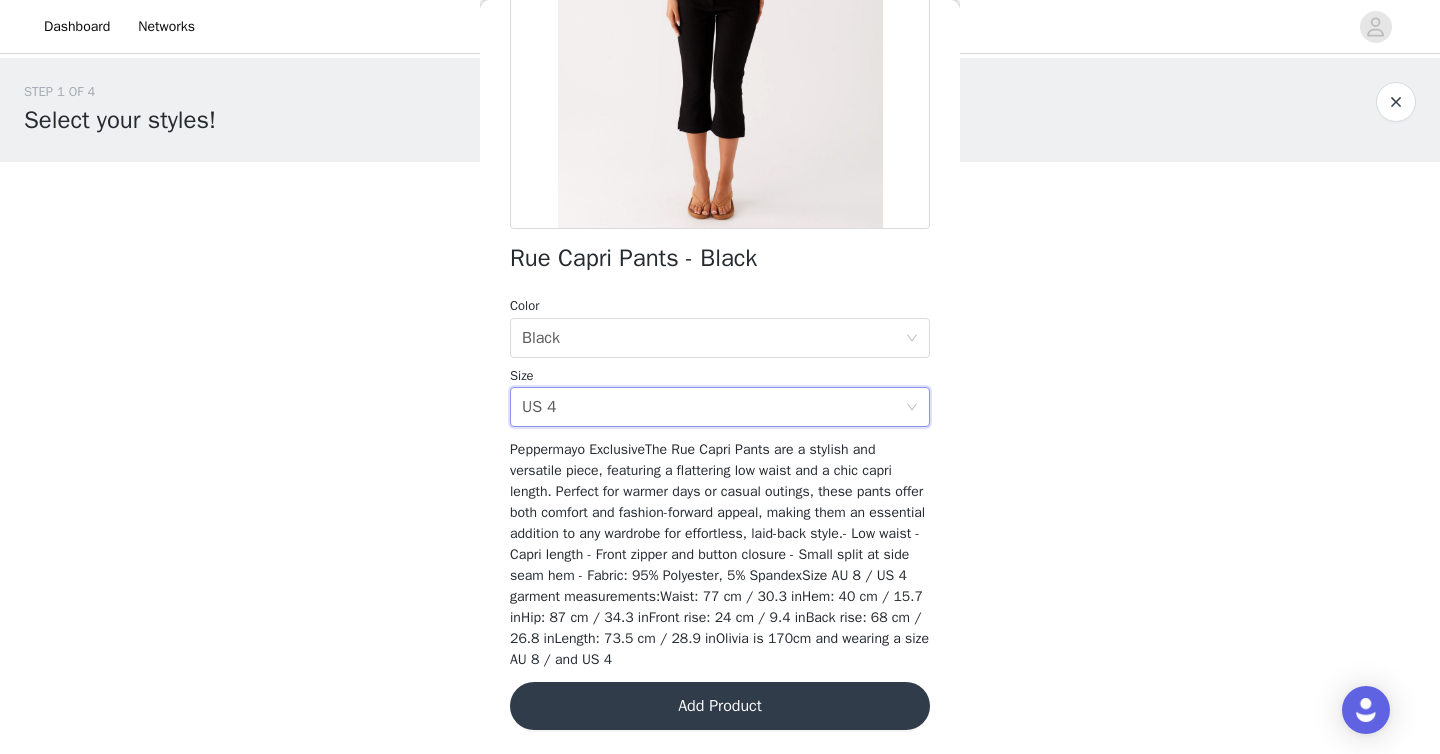 click on "Add Product" at bounding box center [720, 706] 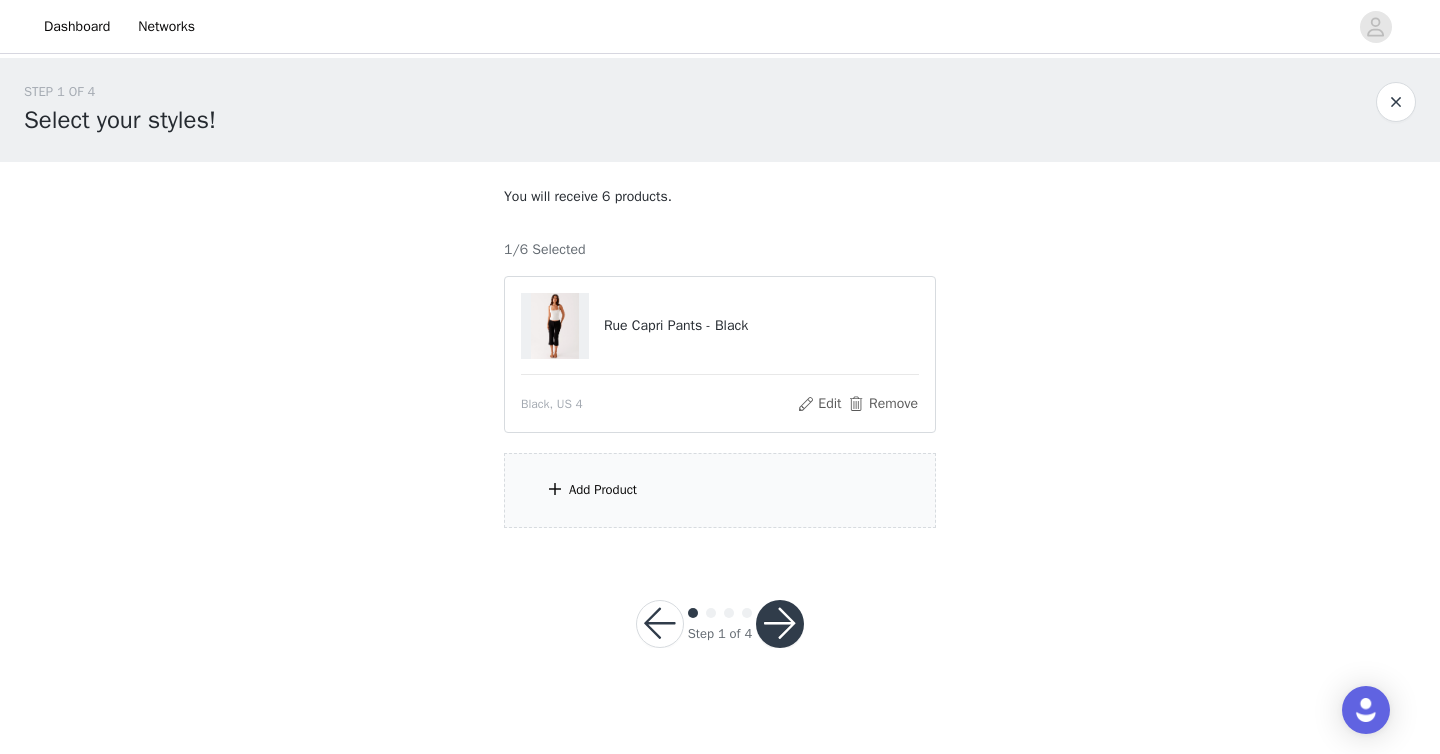 click on "Add Product" at bounding box center (720, 490) 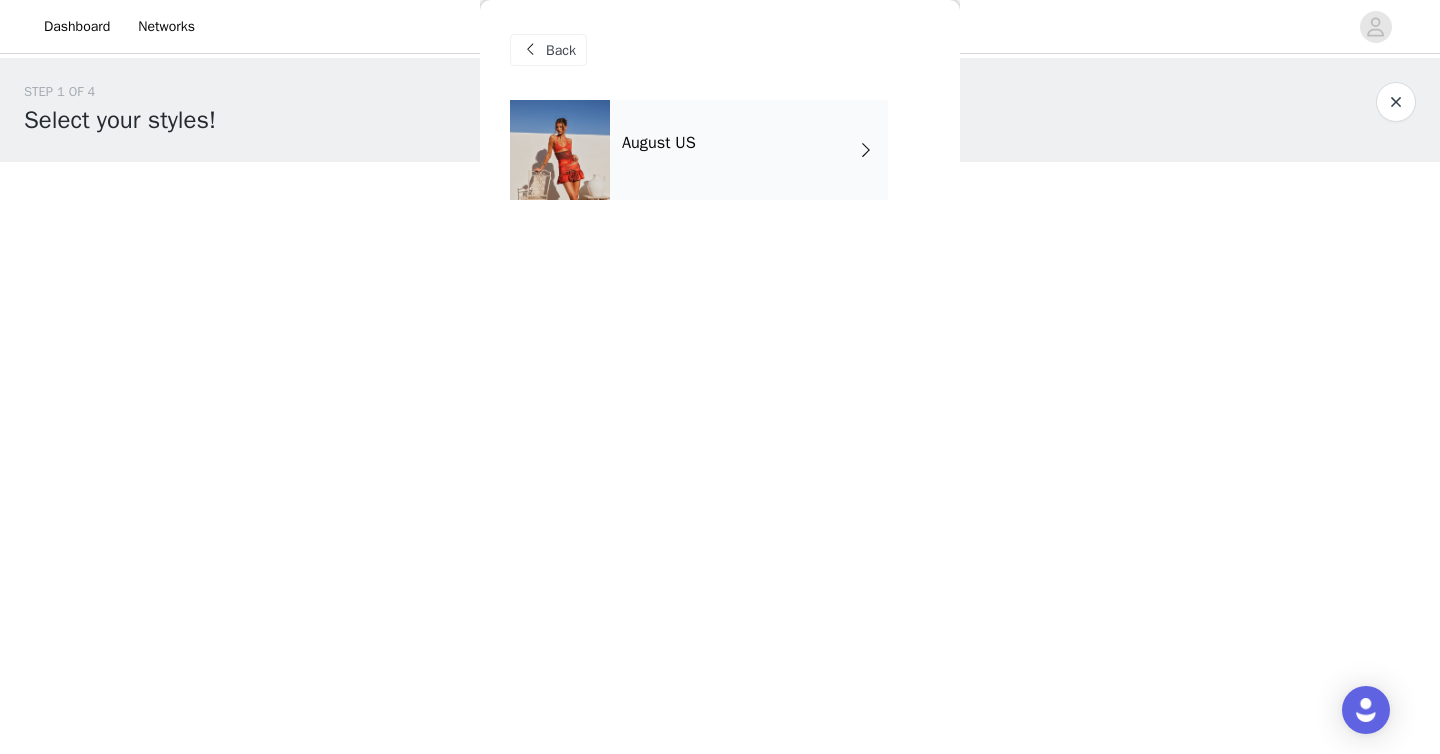 click on "August US" at bounding box center (749, 150) 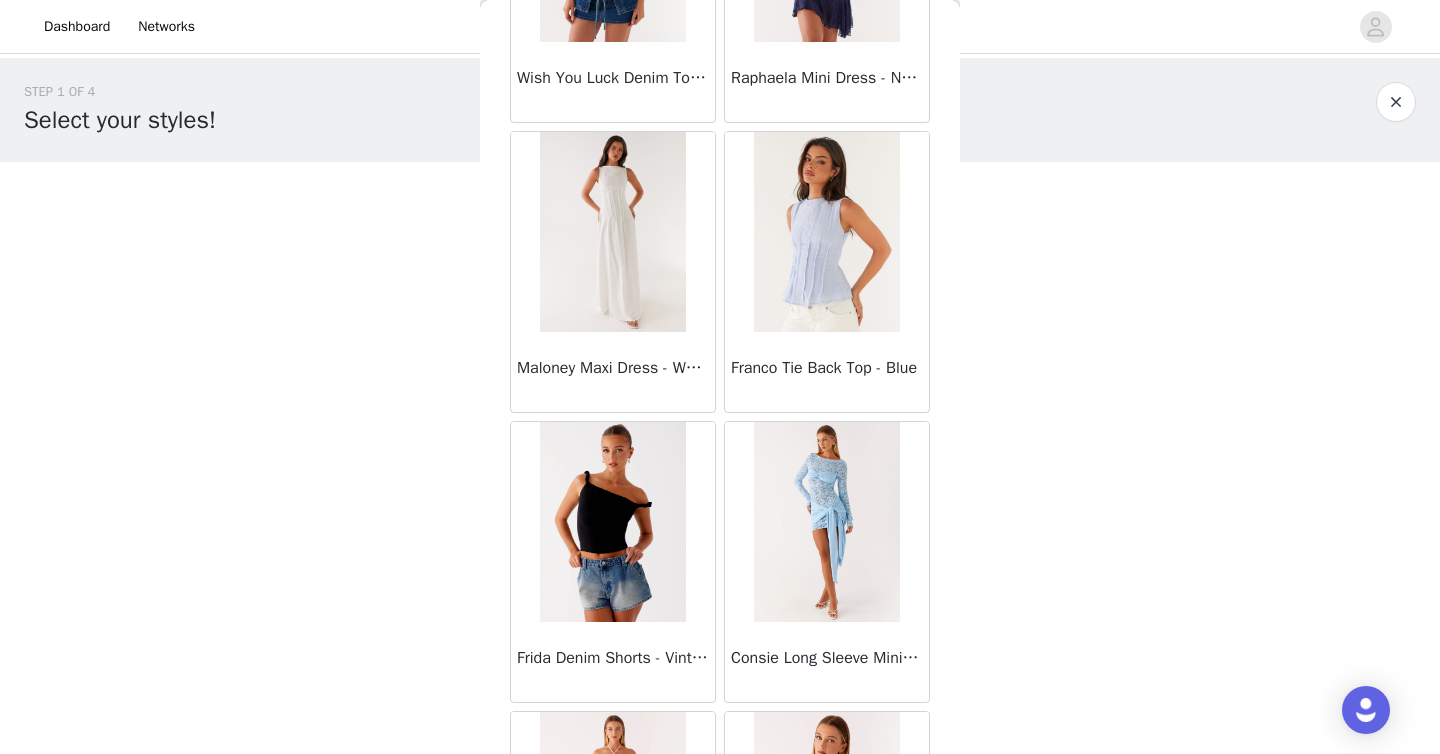 scroll, scrollTop: 2306, scrollLeft: 0, axis: vertical 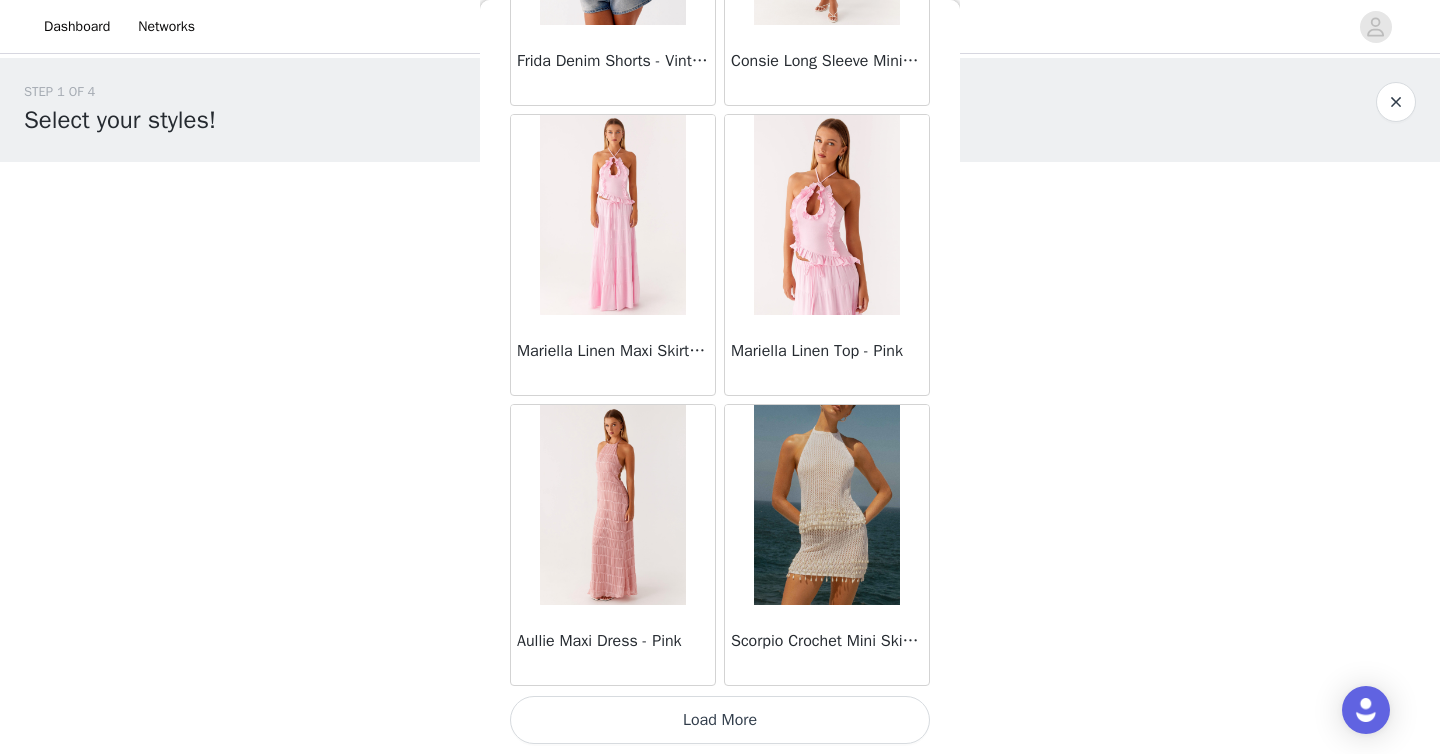 click on "Load More" at bounding box center (720, 720) 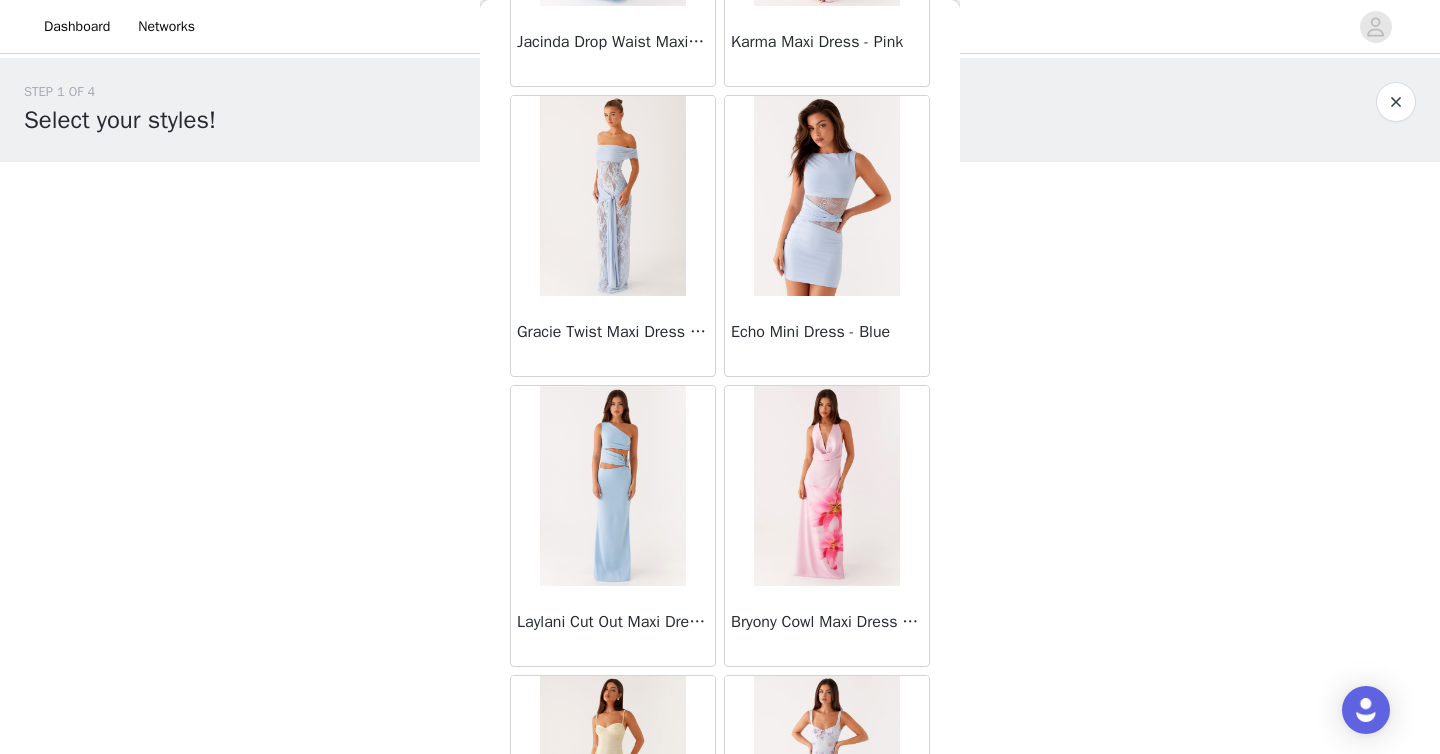 scroll, scrollTop: 5206, scrollLeft: 0, axis: vertical 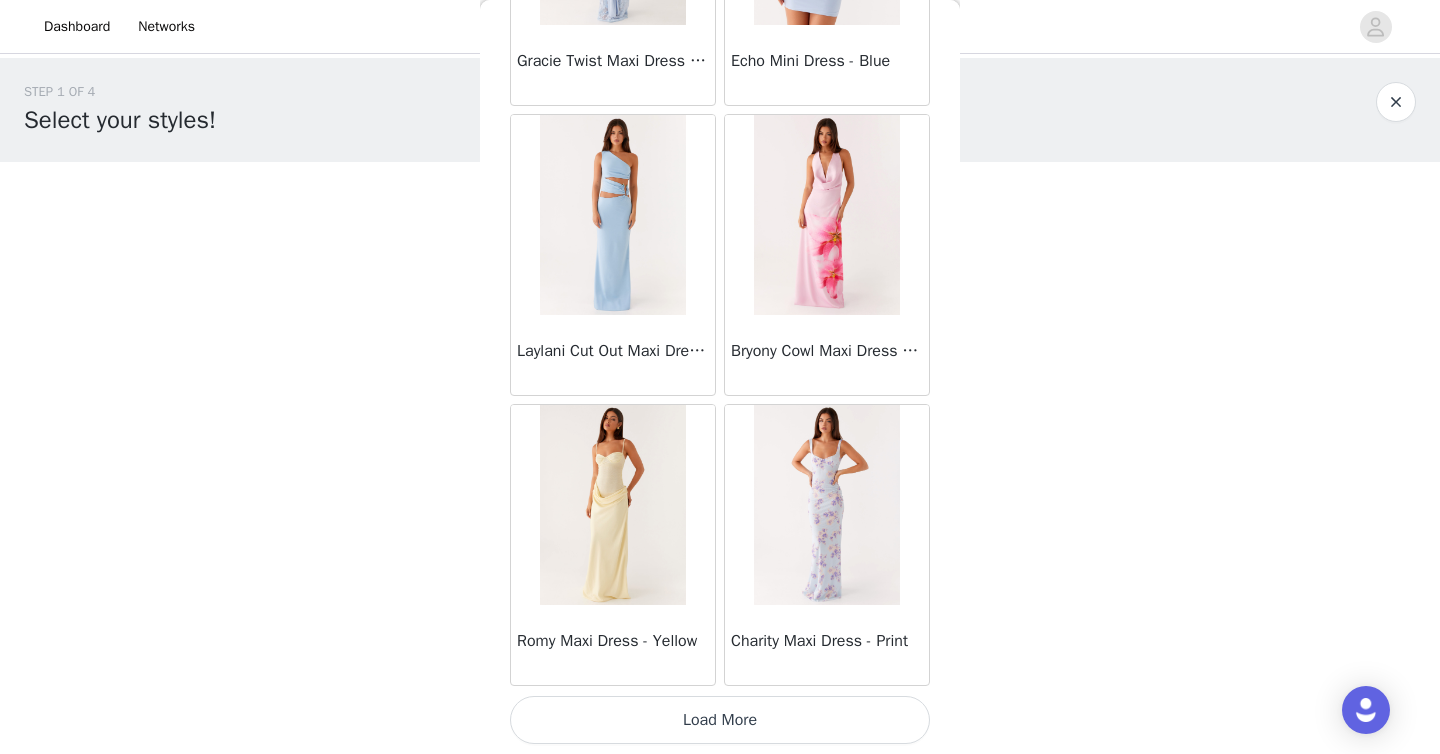 click on "Load More" at bounding box center [720, 720] 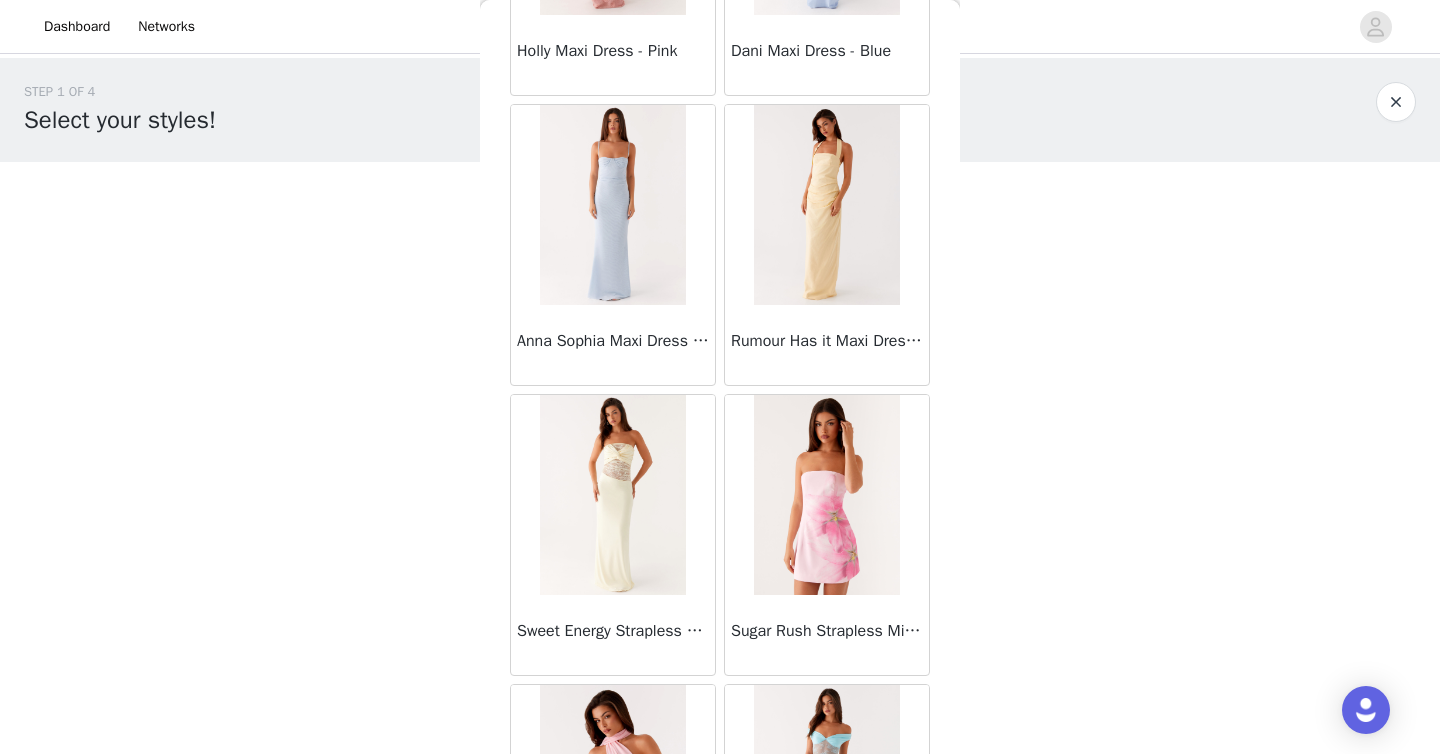 scroll, scrollTop: 8106, scrollLeft: 0, axis: vertical 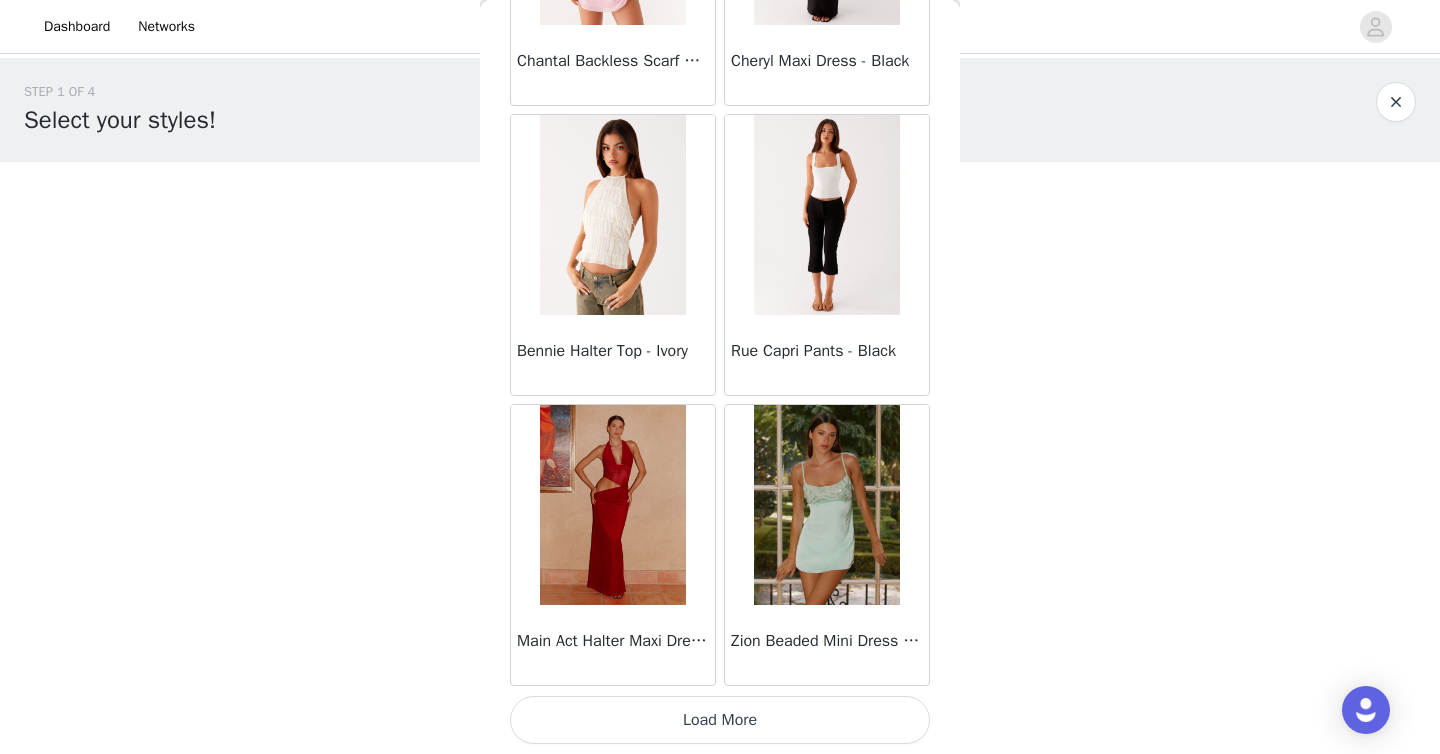 click on "Load More" at bounding box center (720, 720) 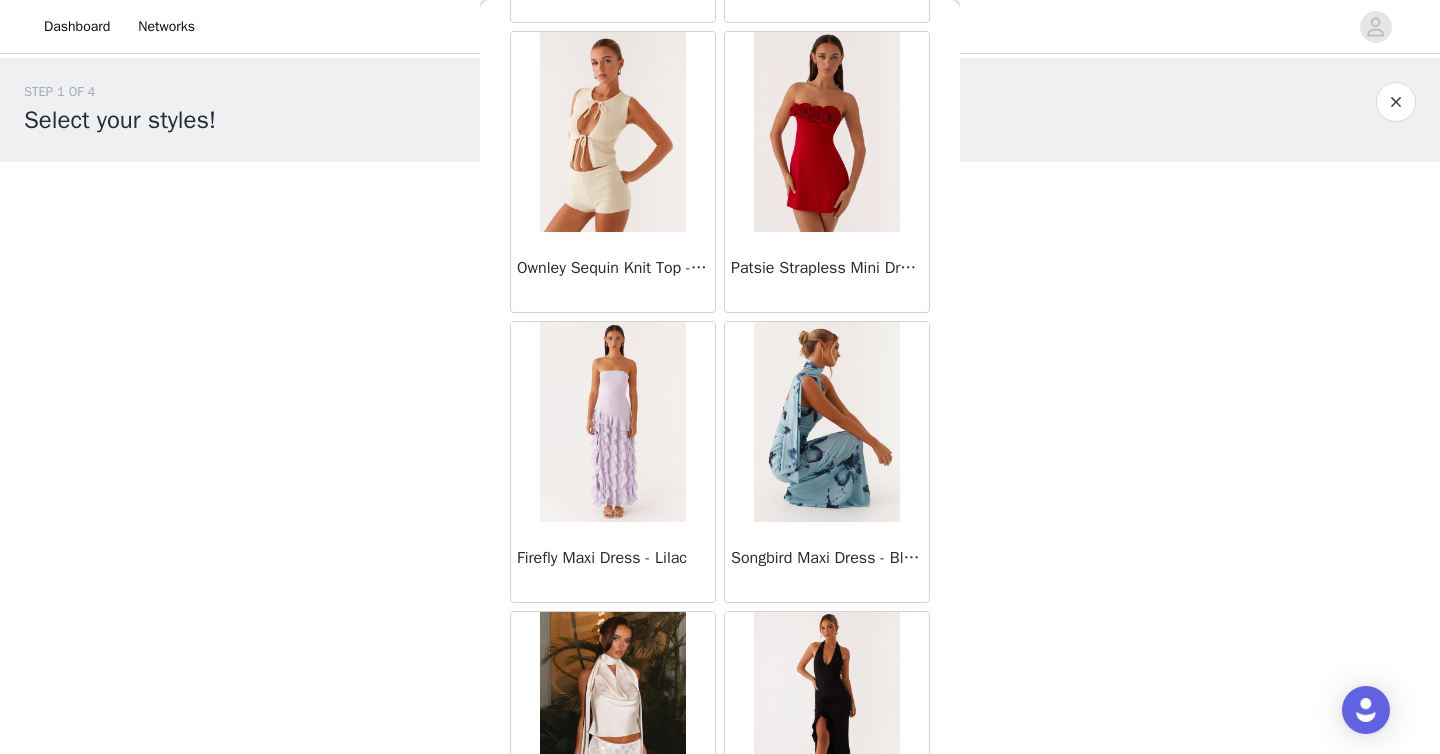 scroll, scrollTop: 10802, scrollLeft: 0, axis: vertical 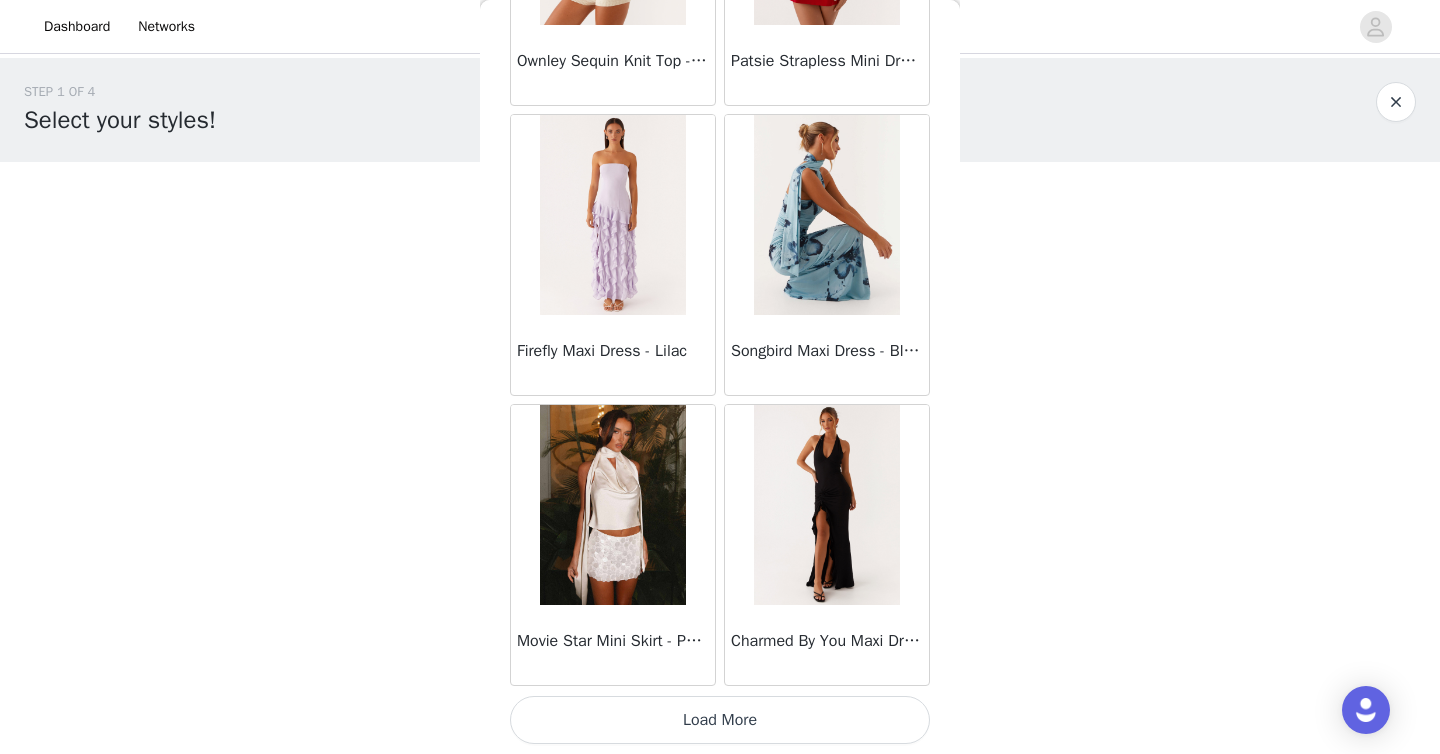 click on "Load More" at bounding box center (720, 720) 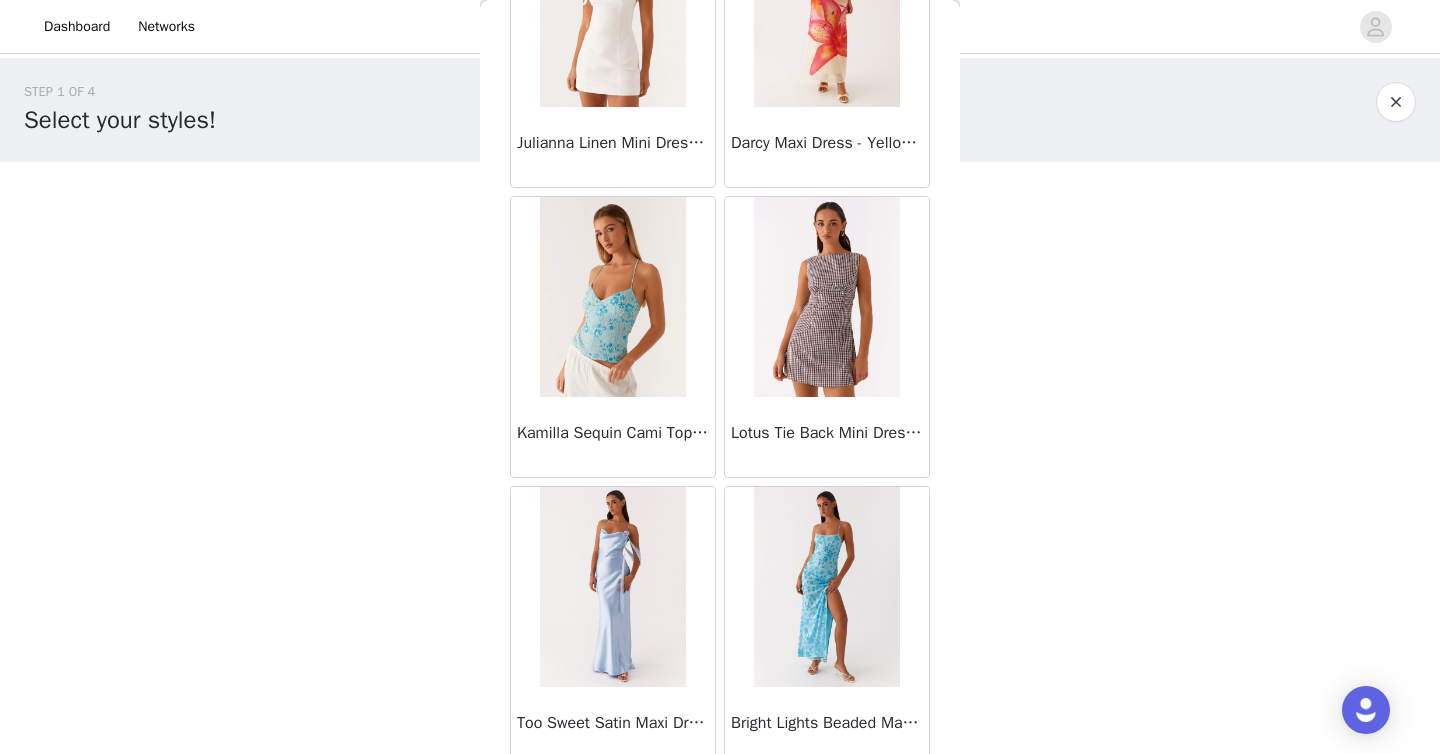 scroll, scrollTop: 13522, scrollLeft: 0, axis: vertical 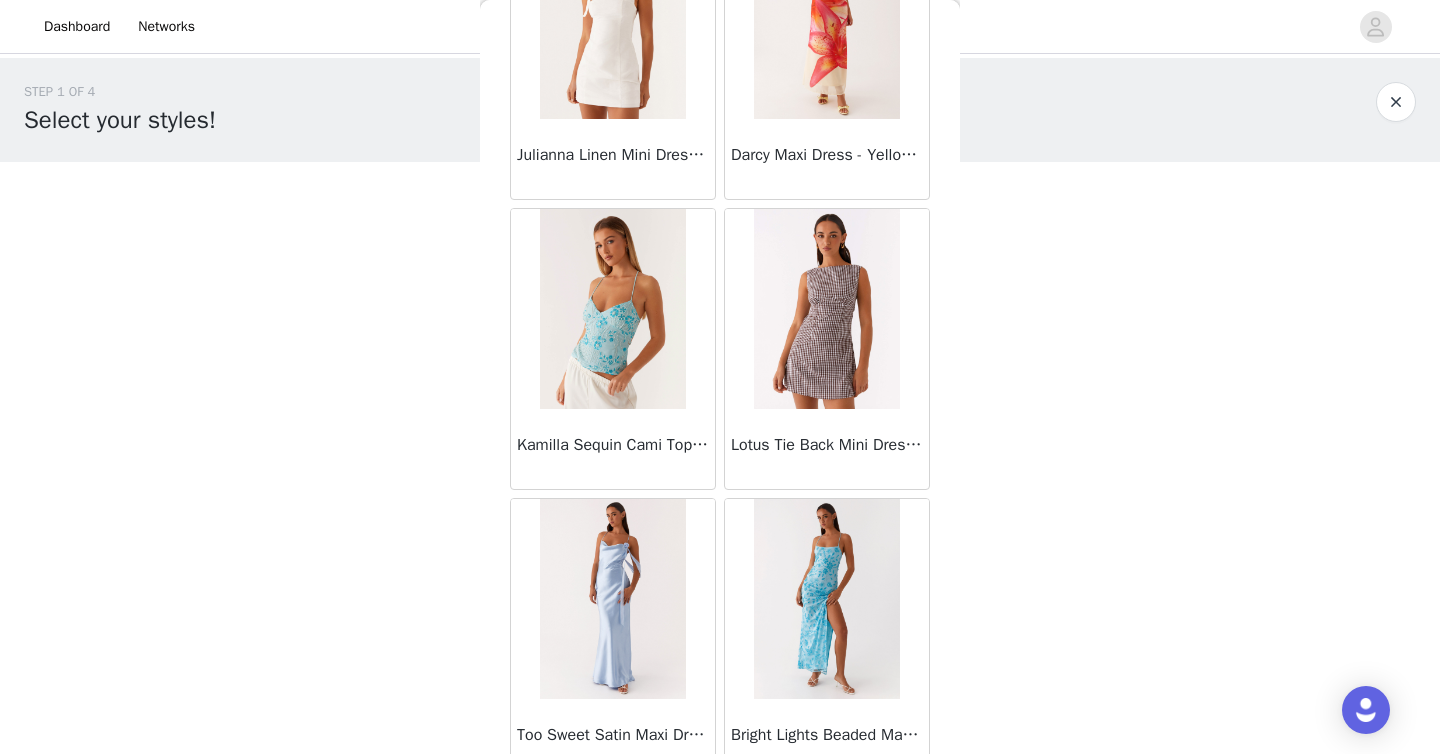 click at bounding box center [826, 309] 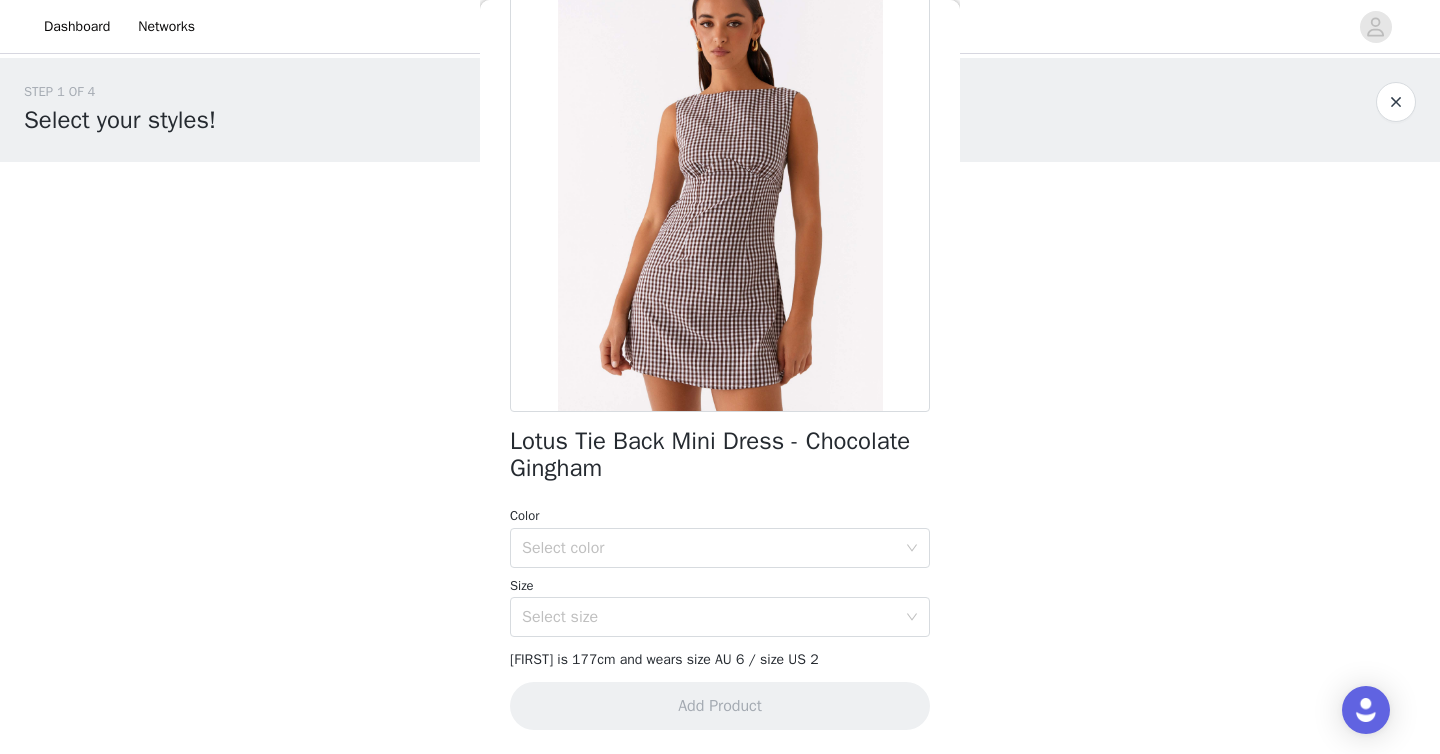 scroll, scrollTop: 291, scrollLeft: 0, axis: vertical 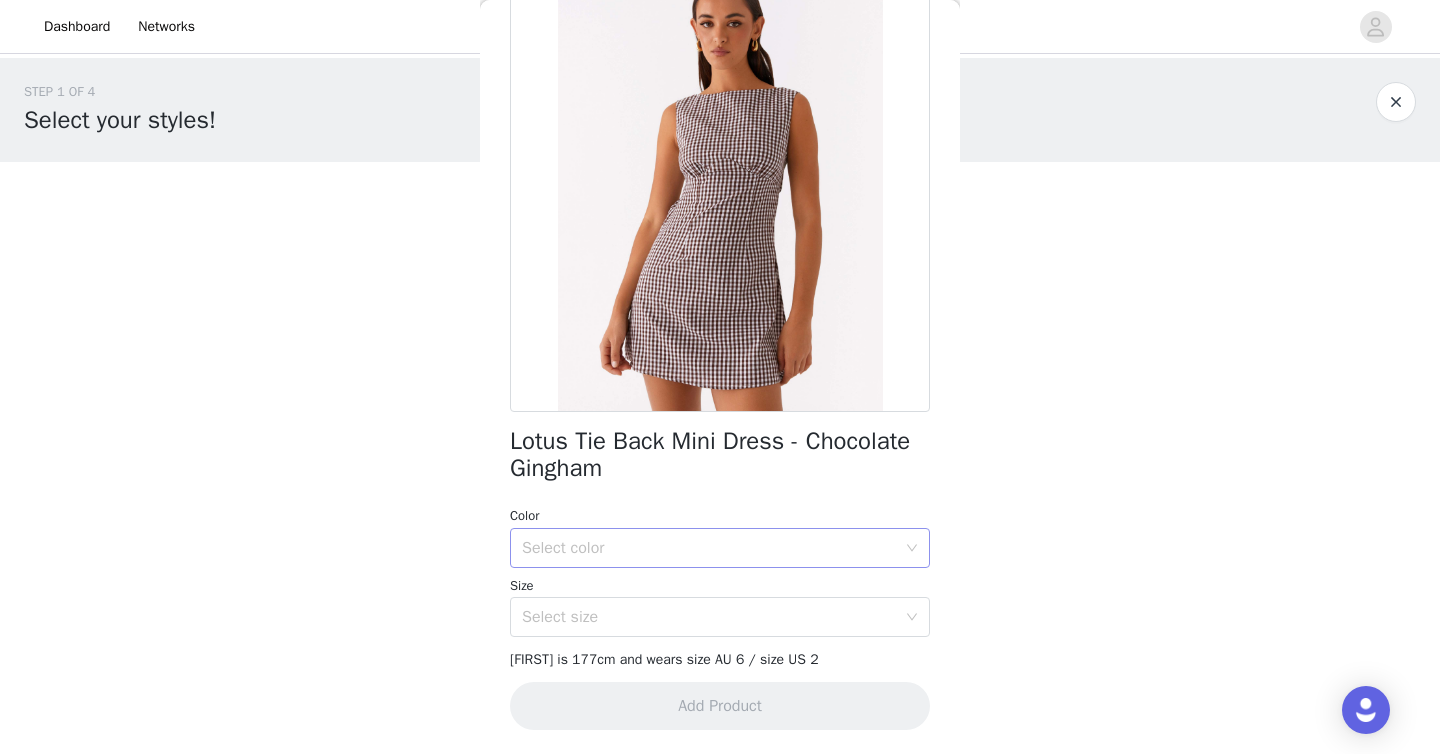click on "Select color" at bounding box center (709, 548) 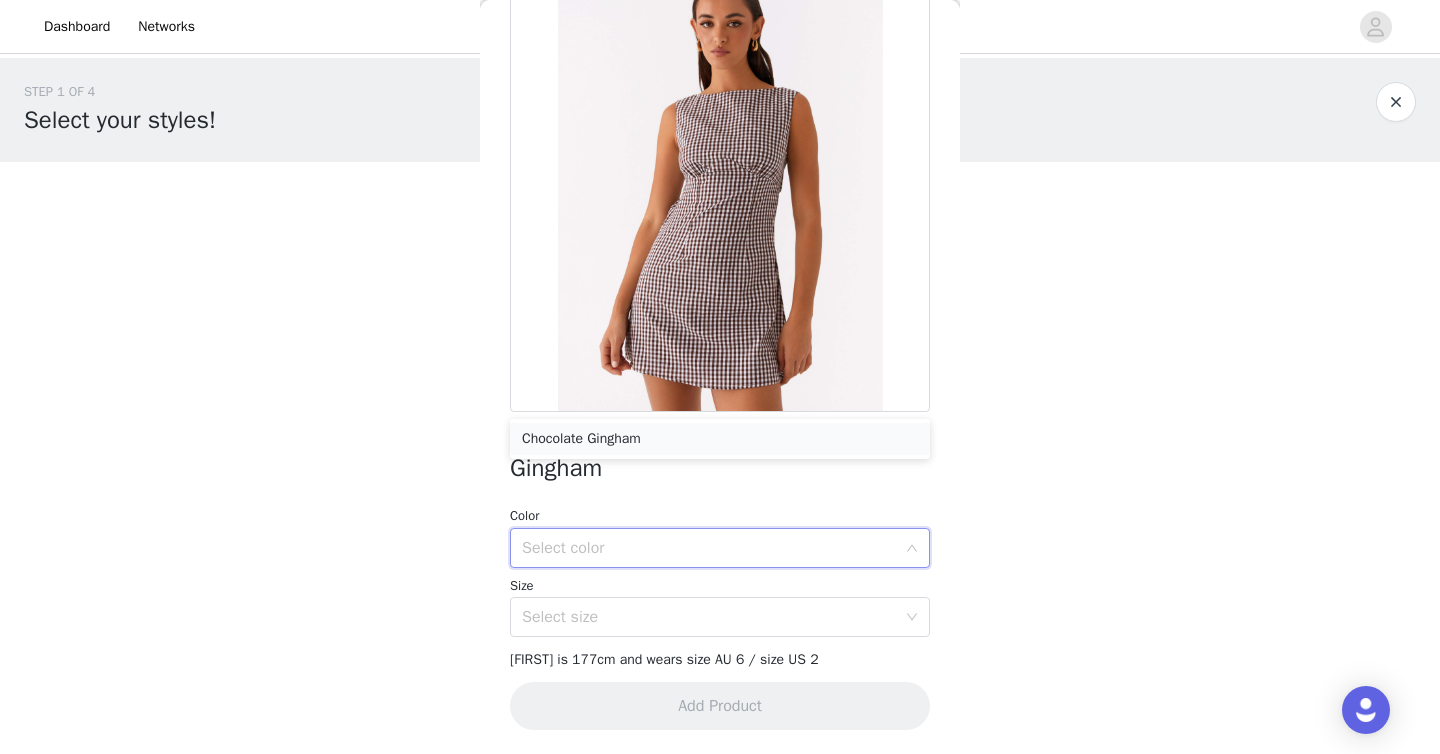 click on "Chocolate Gingham" at bounding box center [720, 439] 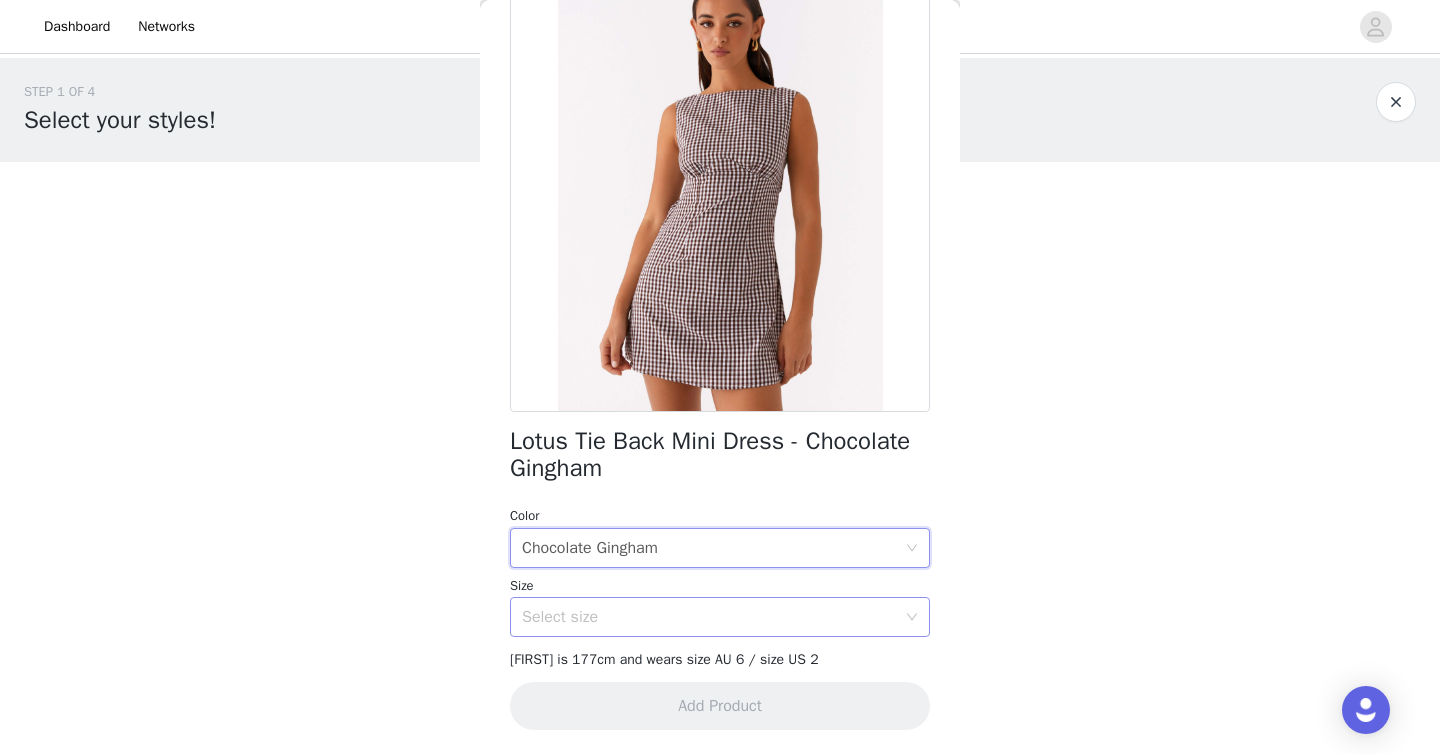 click on "Select size" at bounding box center [709, 617] 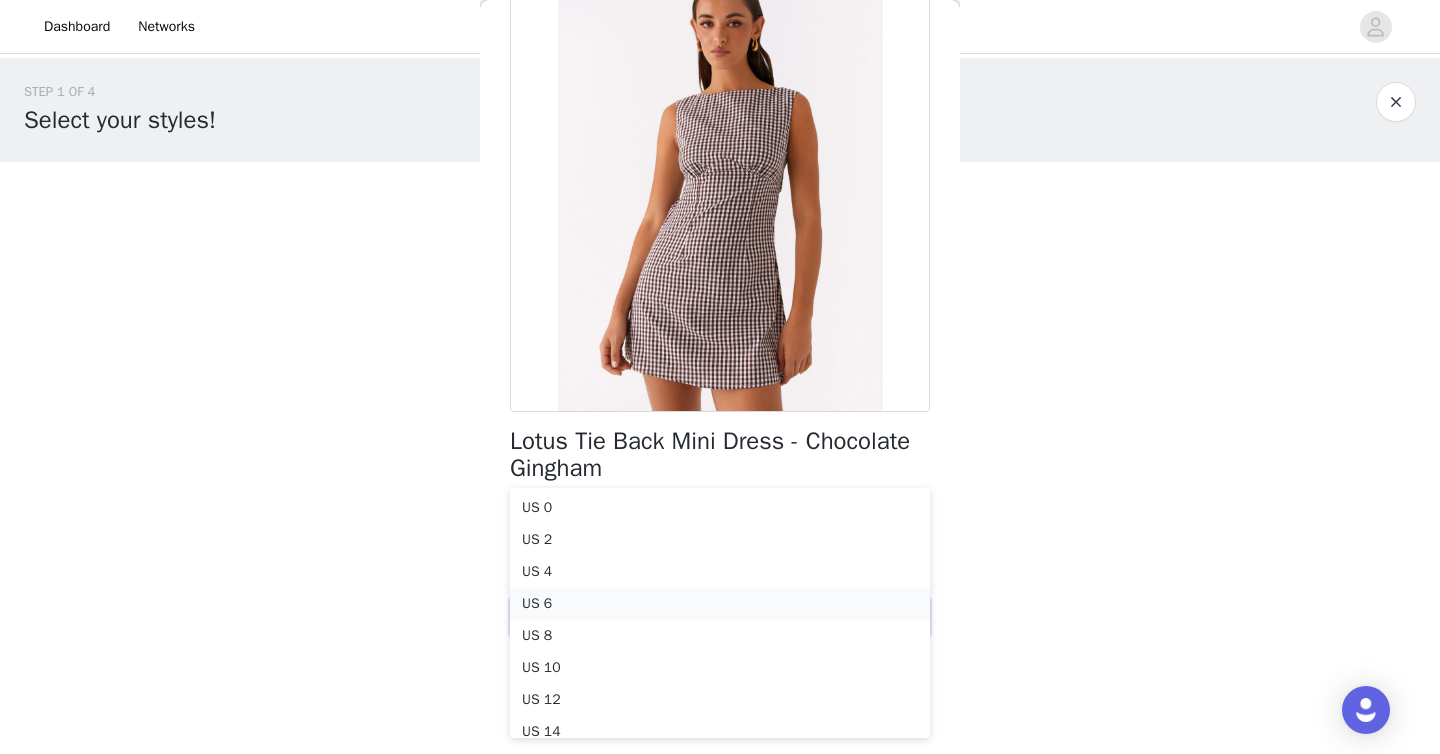 click on "US 6" at bounding box center [720, 604] 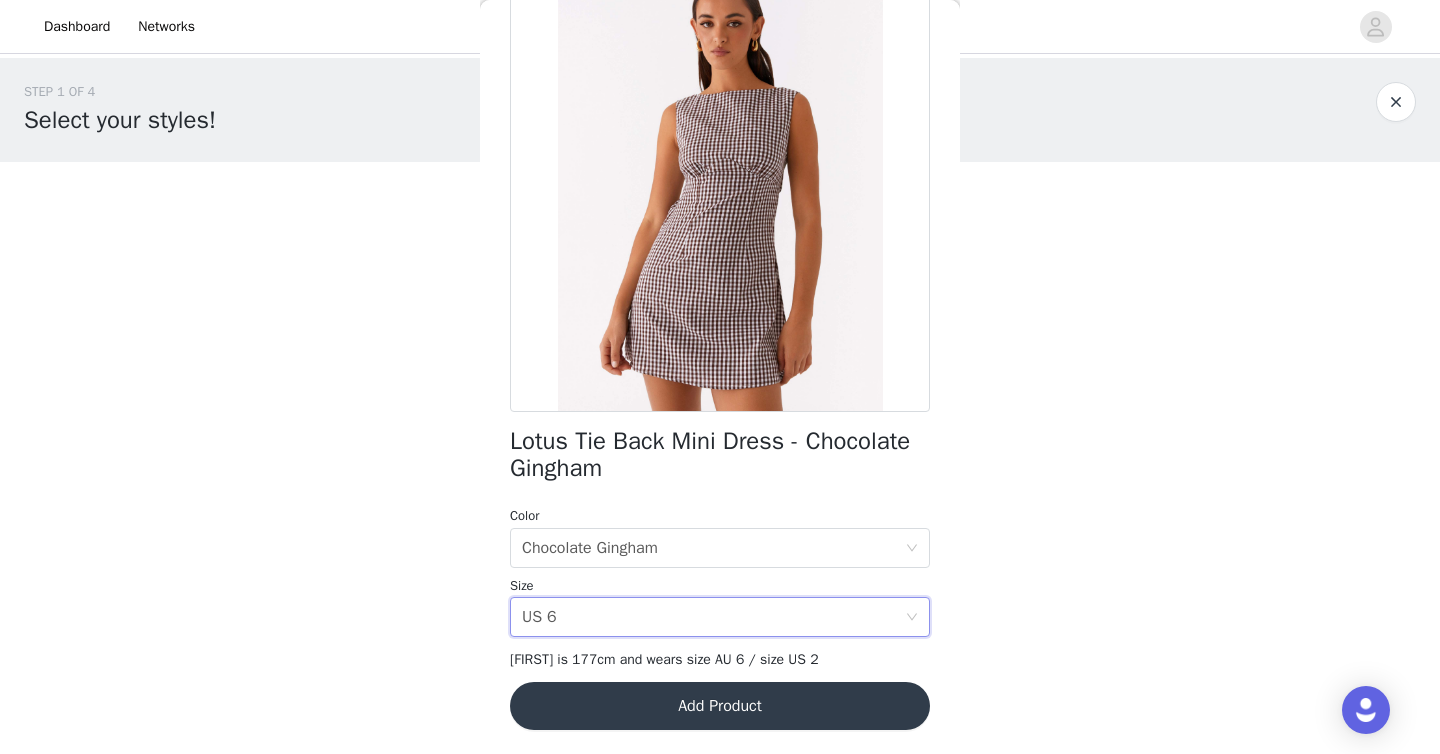 scroll, scrollTop: 330, scrollLeft: 0, axis: vertical 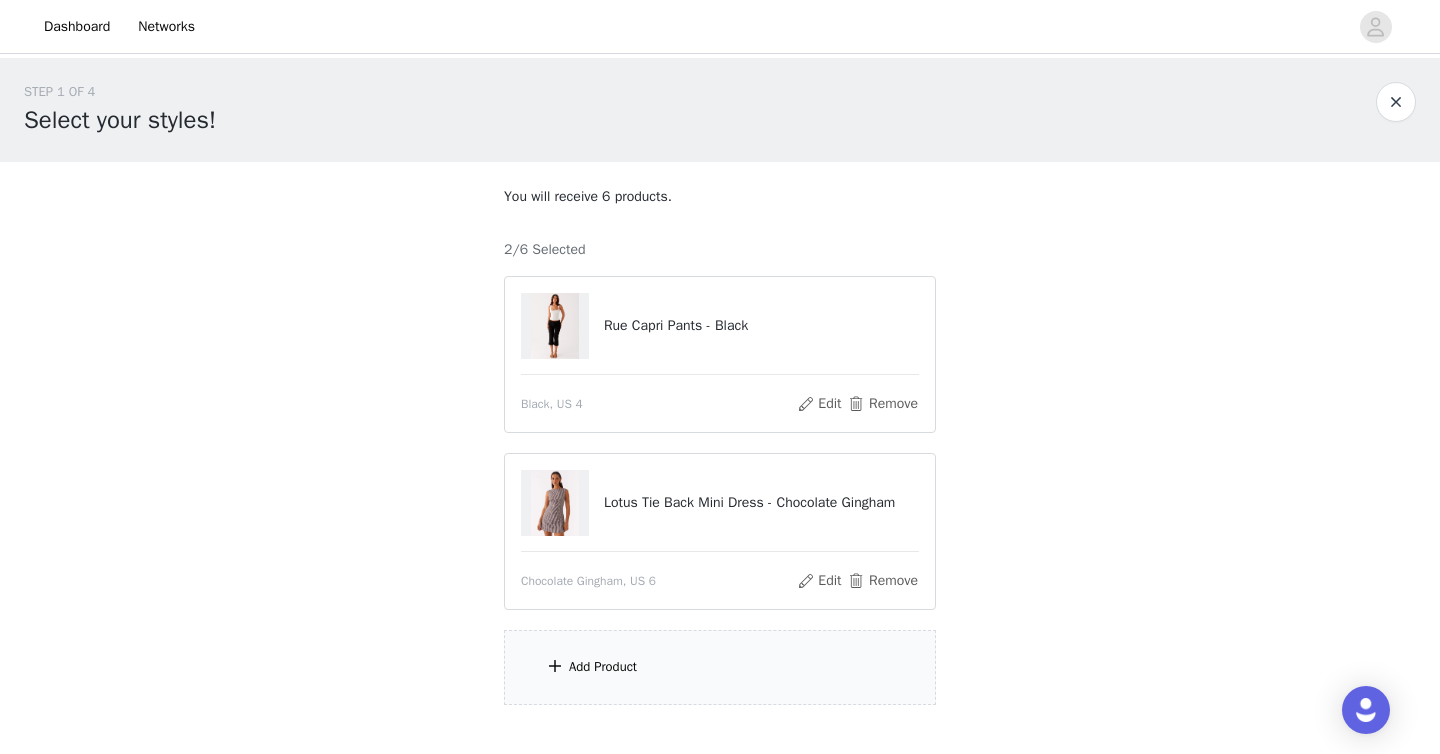 click on "Add Product" at bounding box center (720, 667) 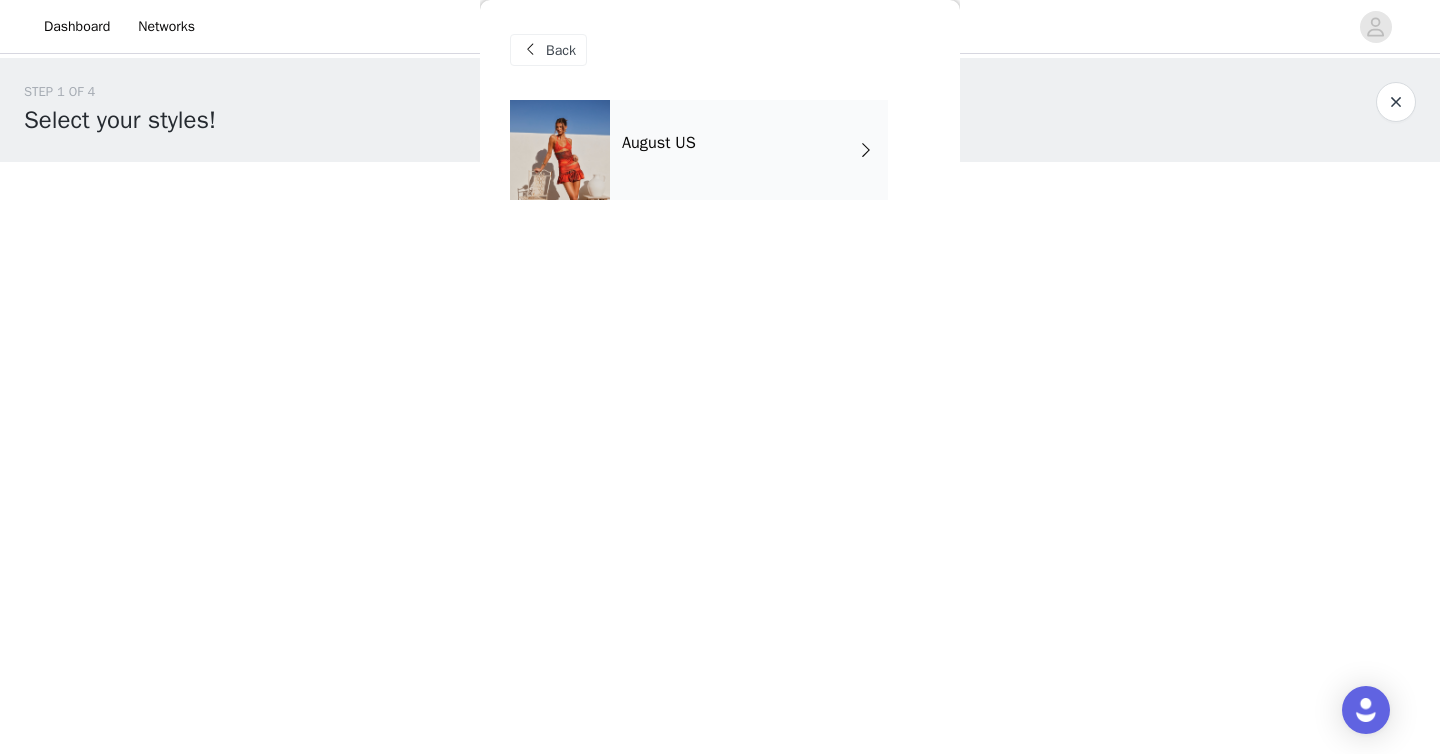 click on "August US" at bounding box center (749, 150) 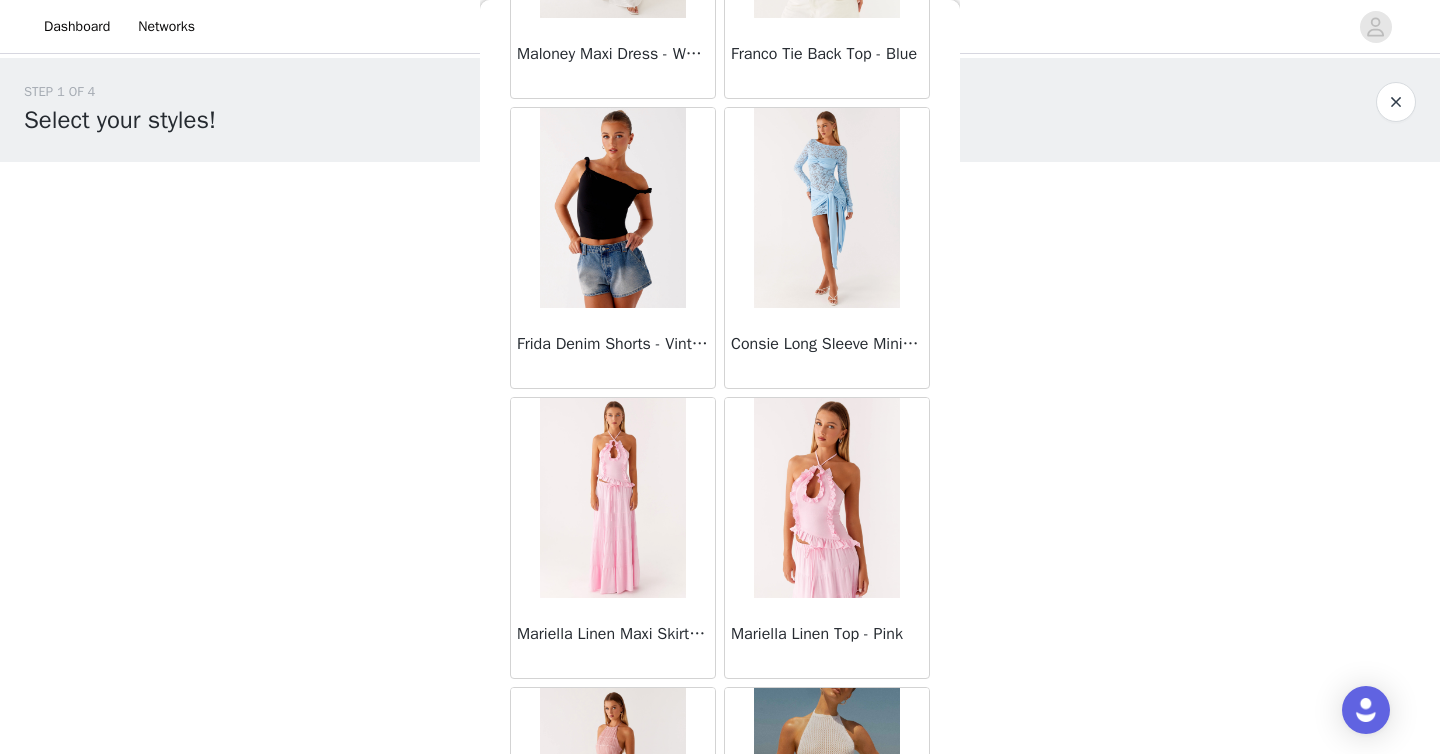 scroll, scrollTop: 2306, scrollLeft: 0, axis: vertical 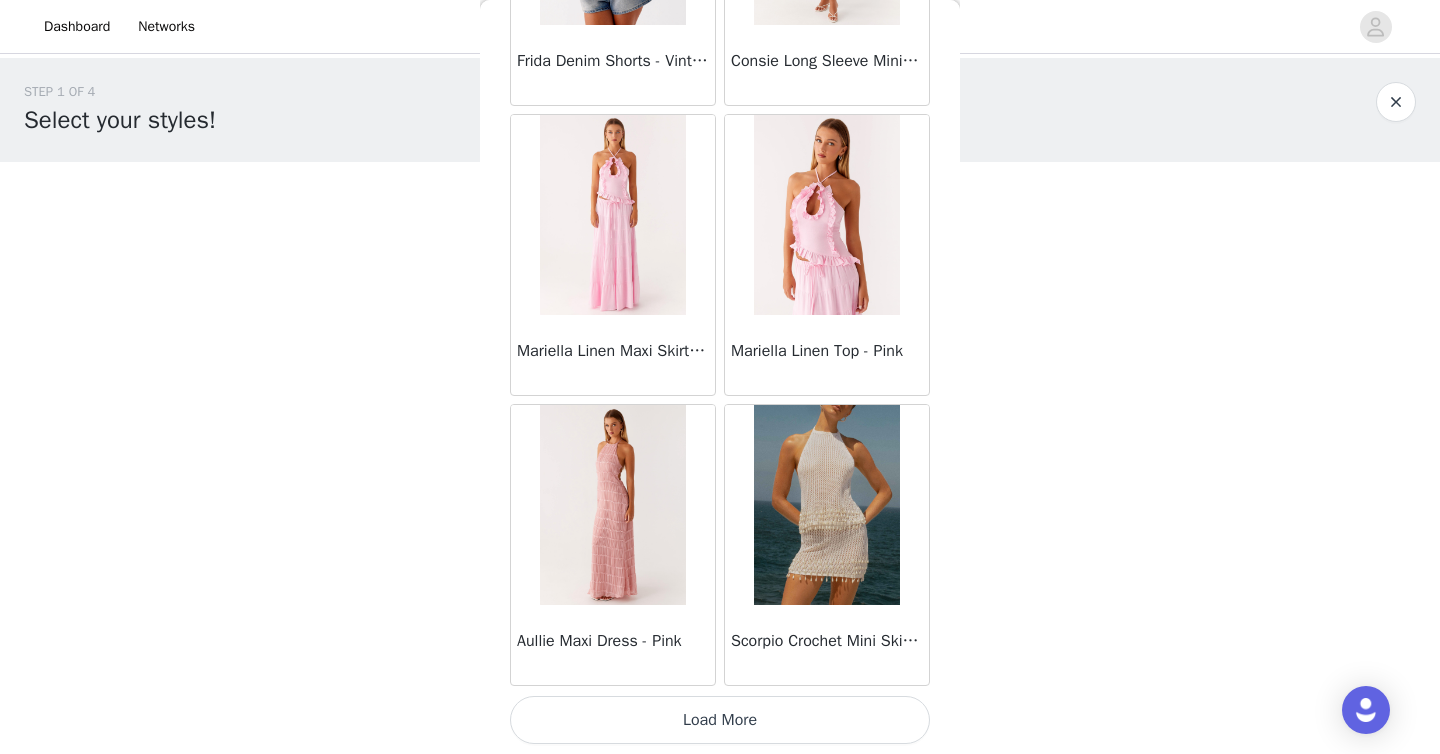 click on "Load More" at bounding box center (720, 720) 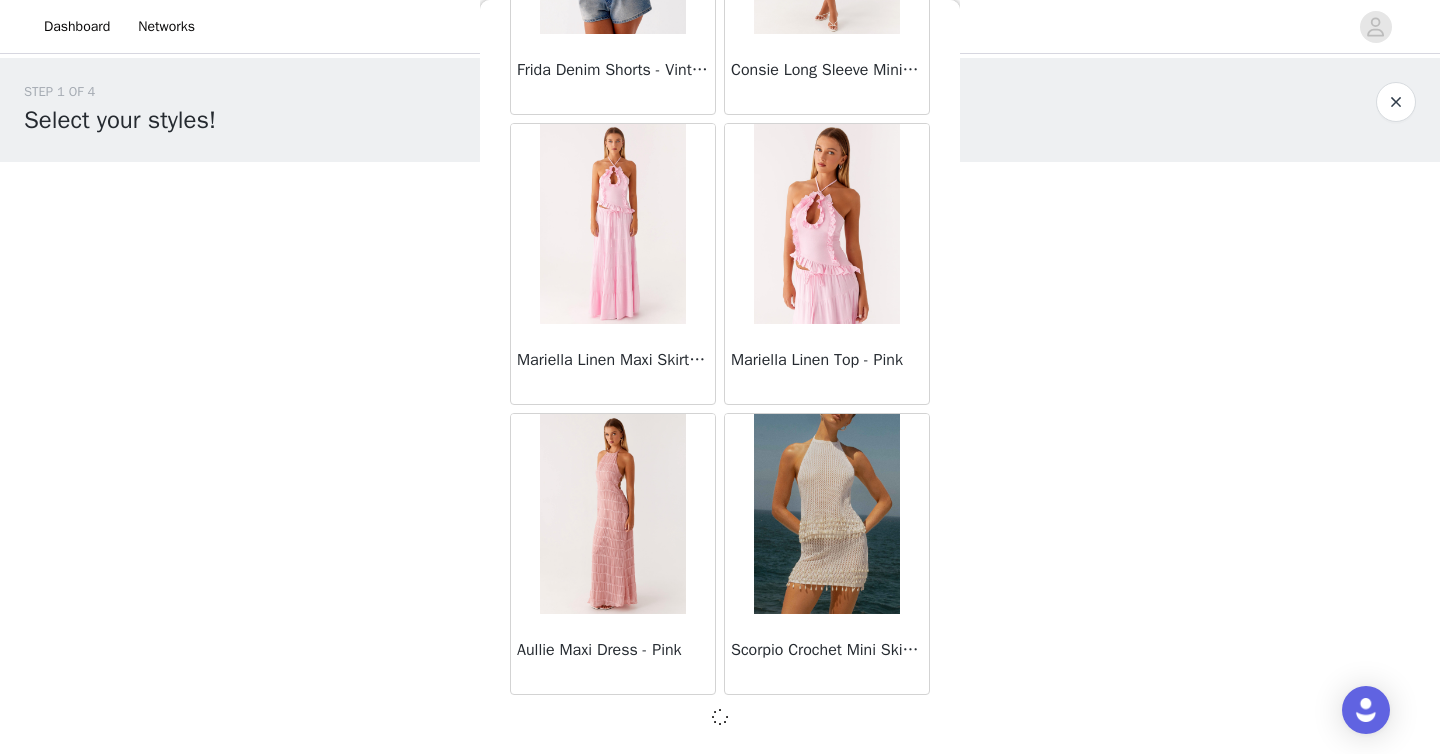 scroll, scrollTop: 2297, scrollLeft: 0, axis: vertical 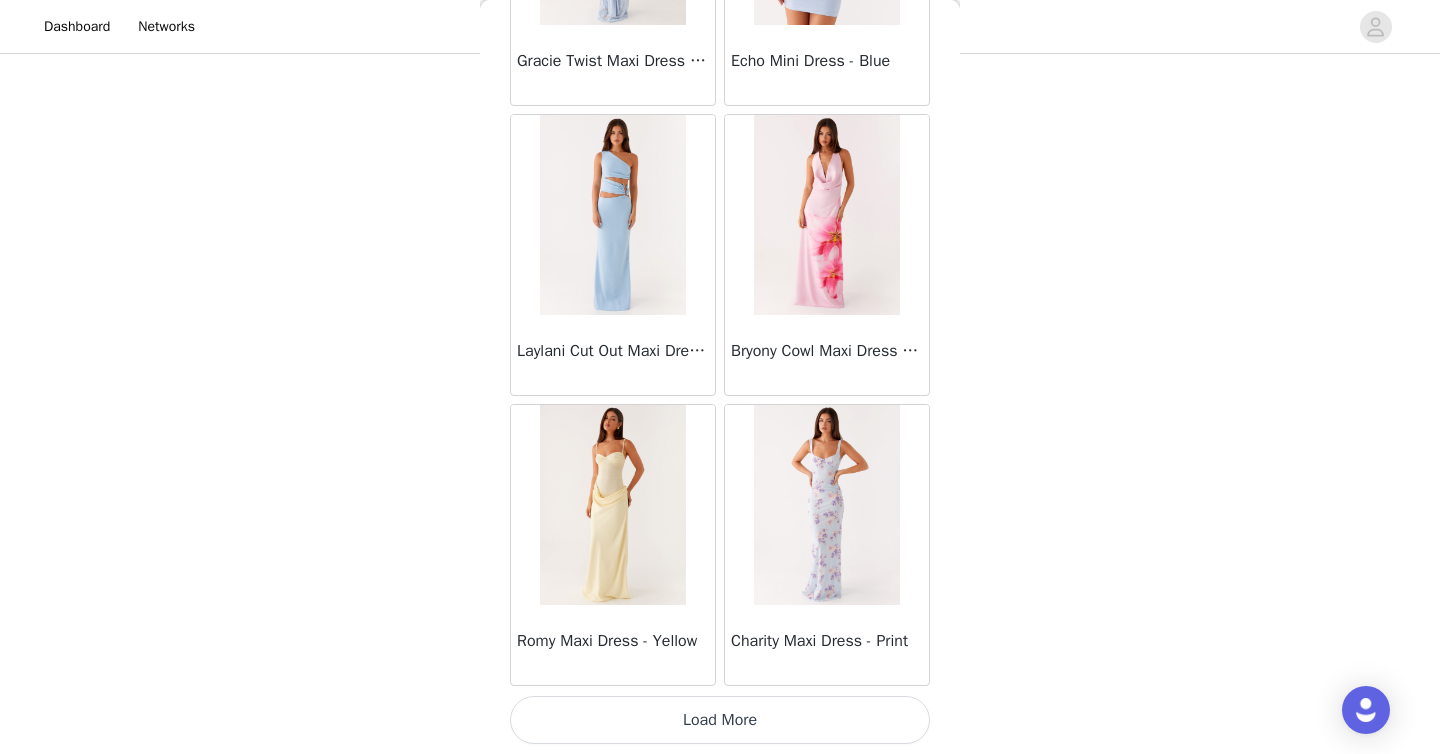 click on "Load More" at bounding box center (720, 720) 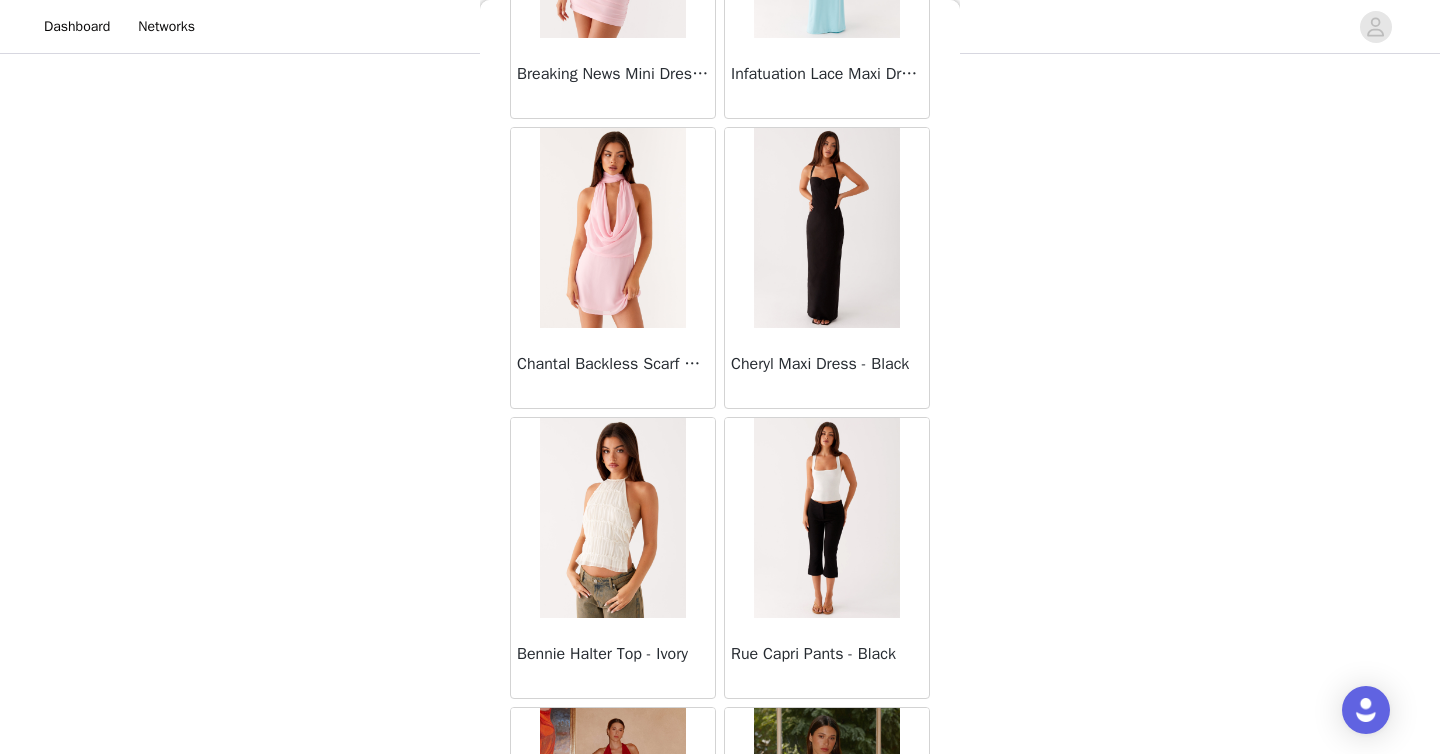 scroll, scrollTop: 8106, scrollLeft: 0, axis: vertical 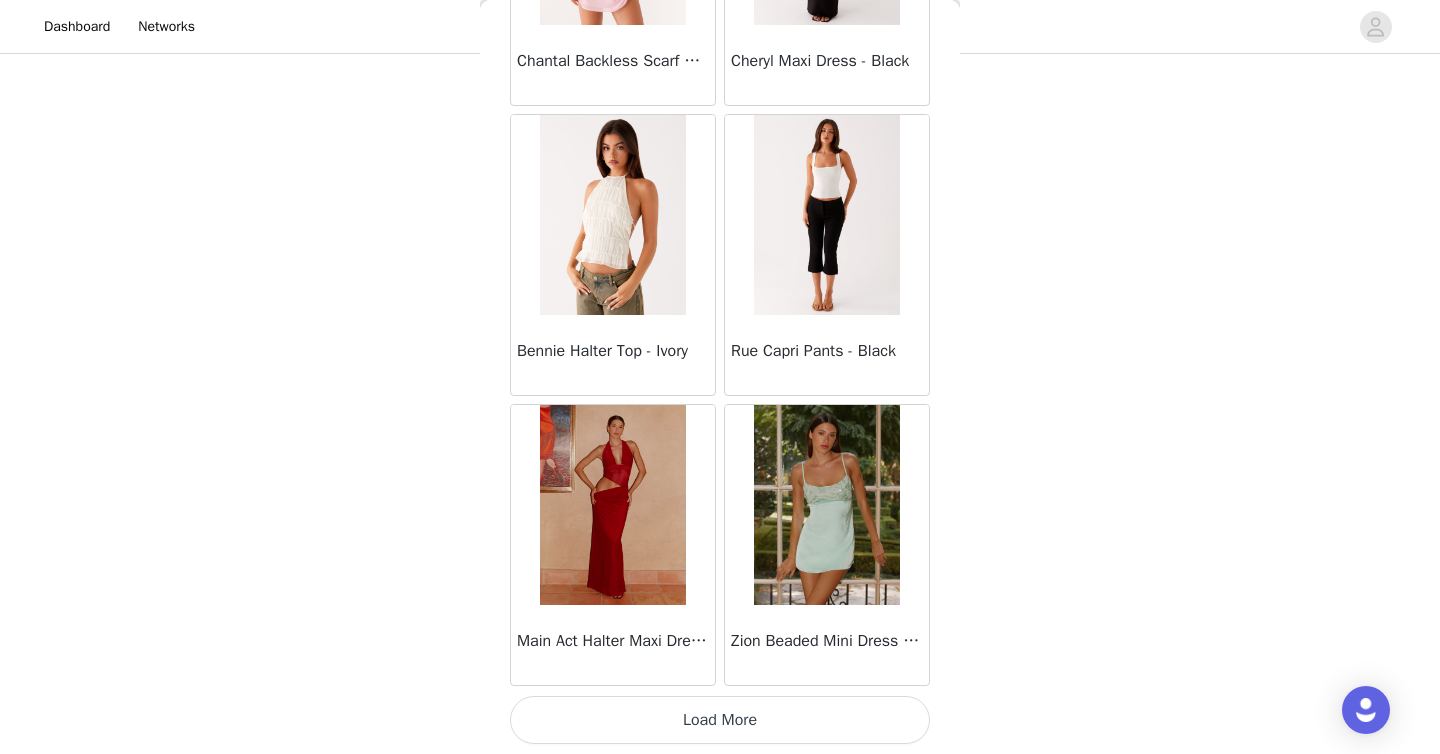 click on "Load More" at bounding box center (720, 720) 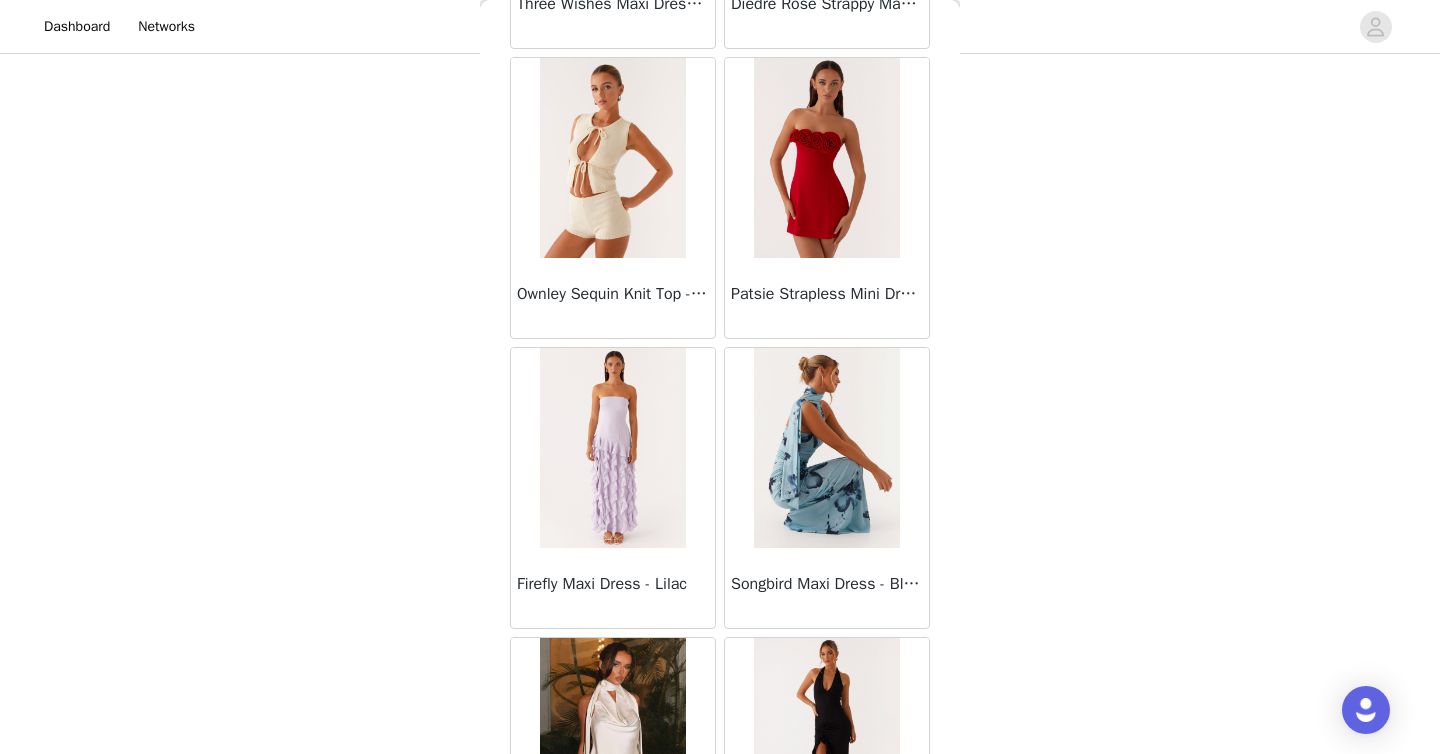 scroll, scrollTop: 11006, scrollLeft: 0, axis: vertical 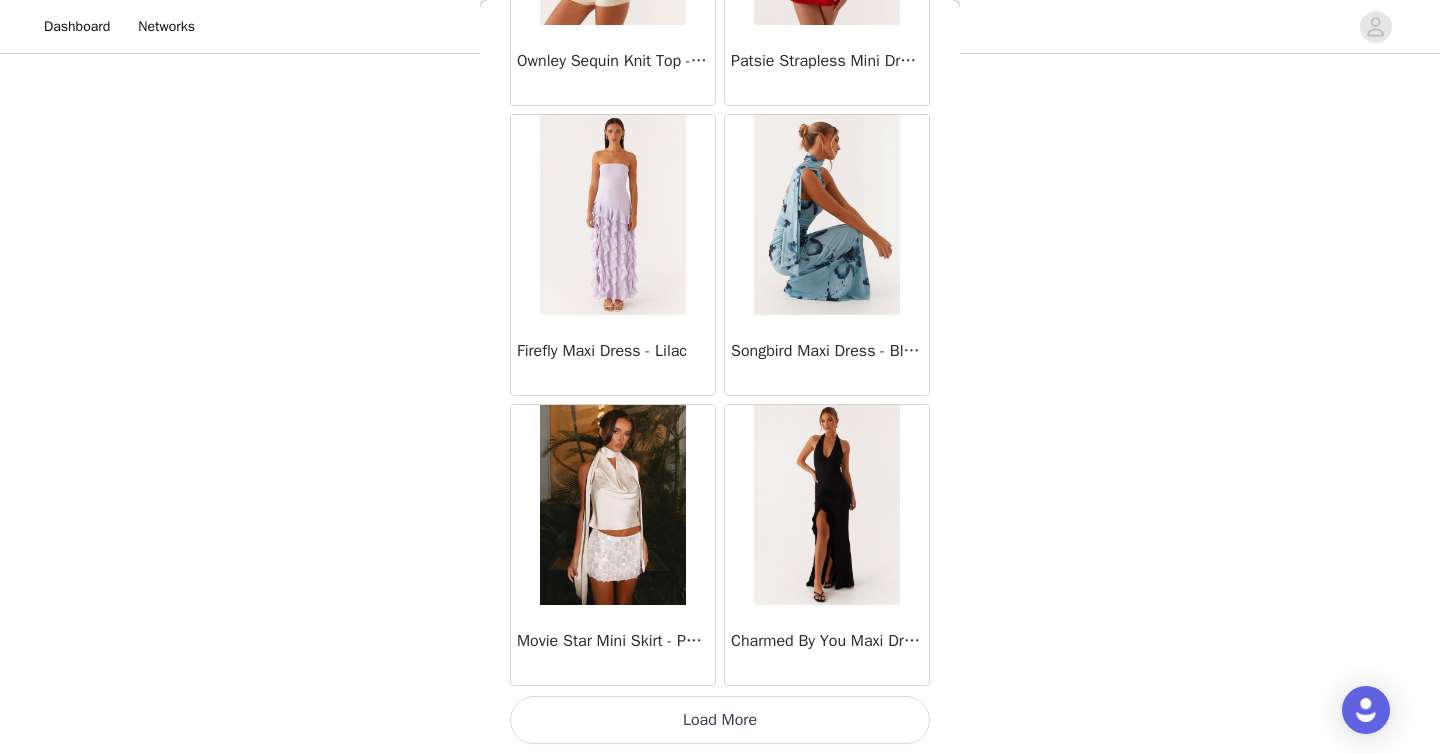 click on "Load More" at bounding box center [720, 720] 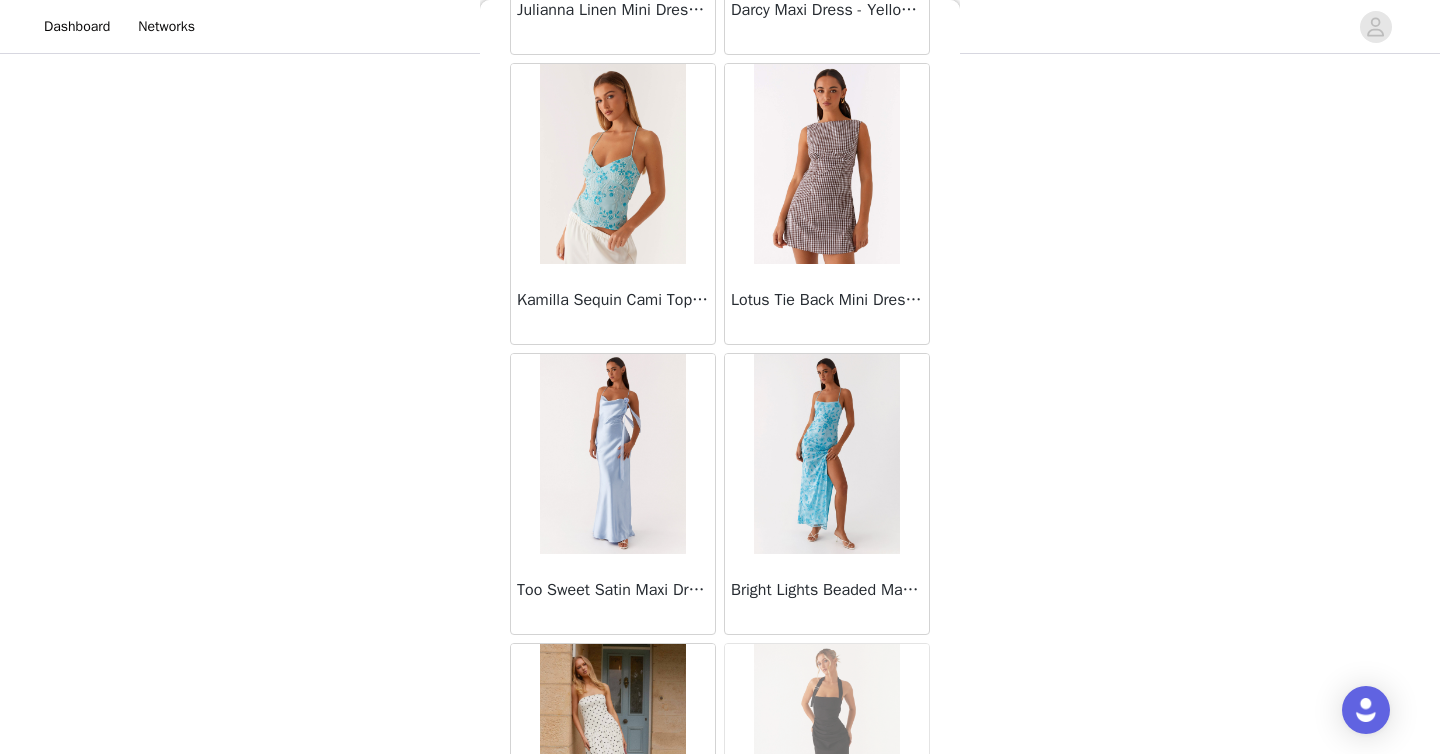 scroll, scrollTop: 13906, scrollLeft: 0, axis: vertical 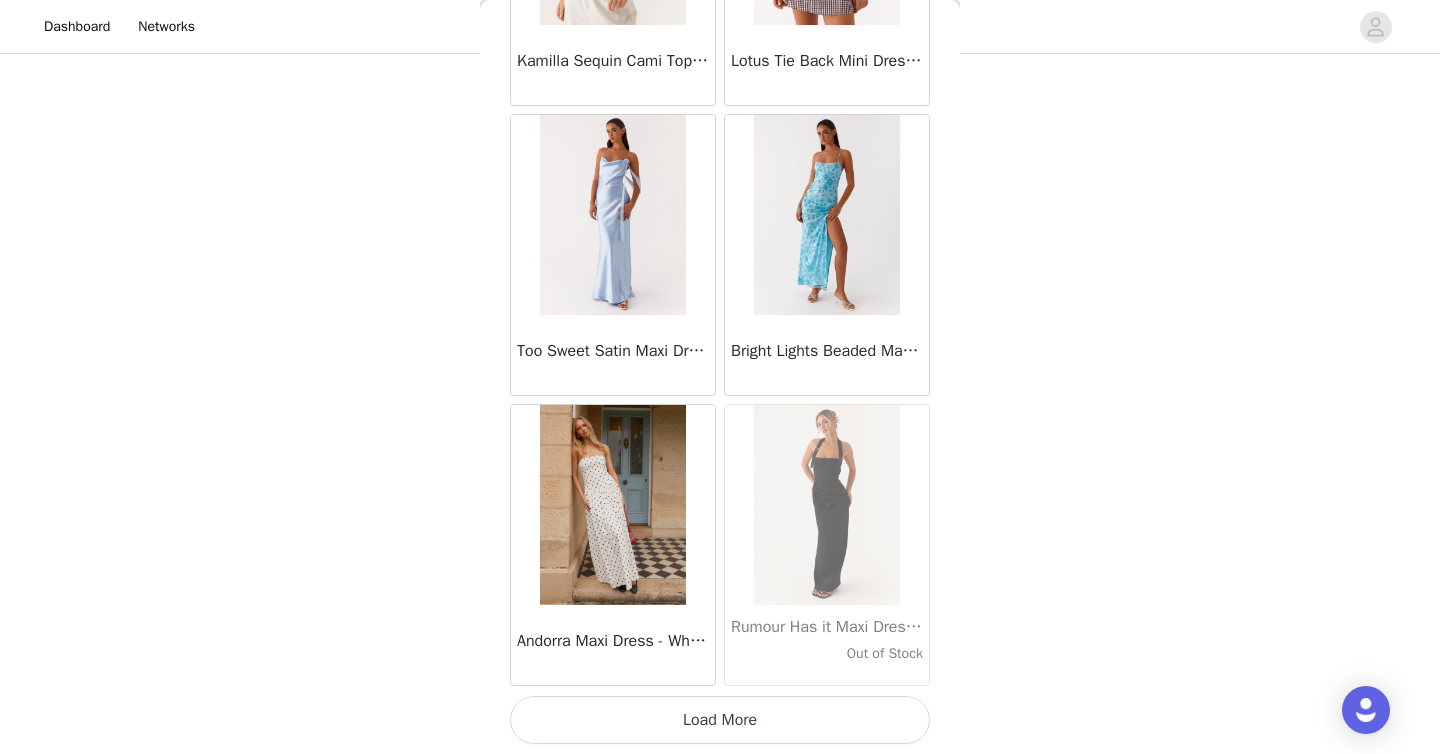 click on "Load More" at bounding box center [720, 720] 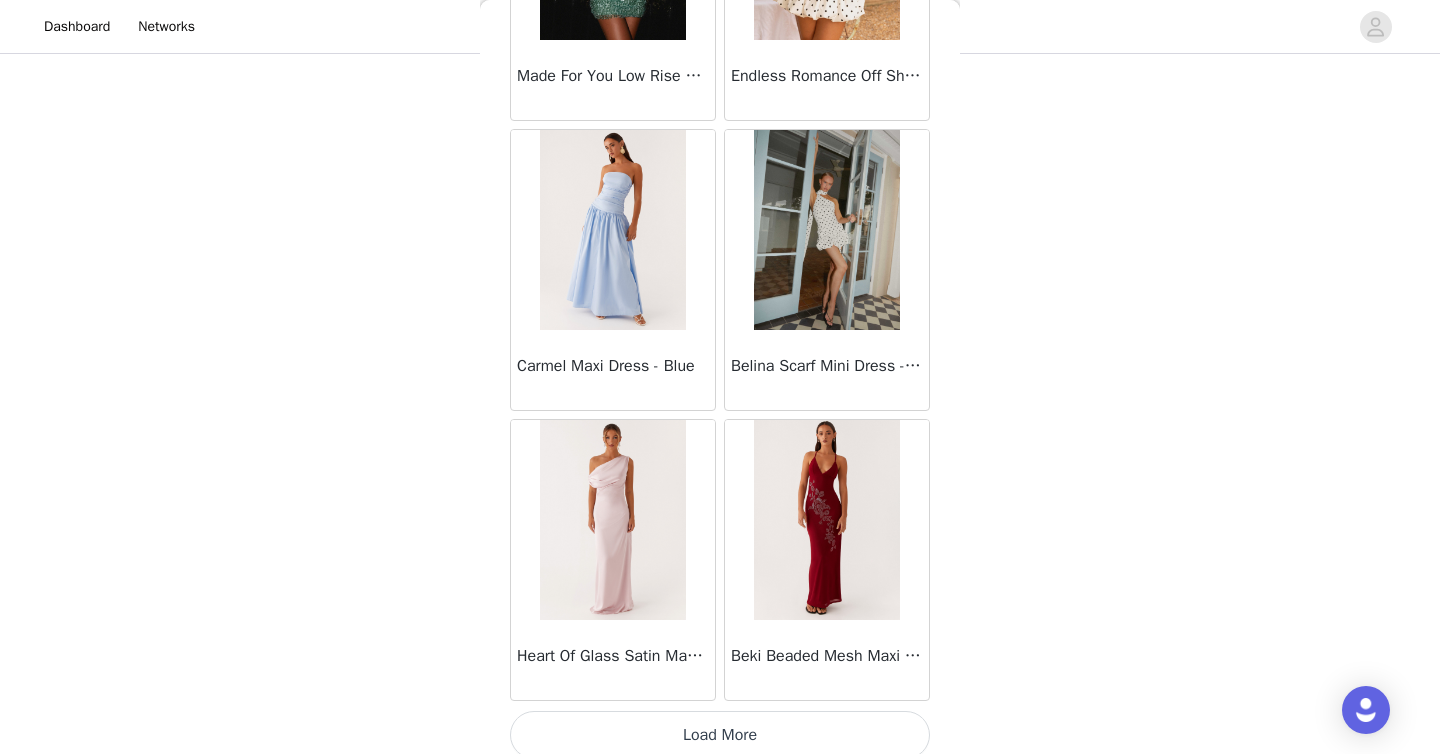 scroll, scrollTop: 16806, scrollLeft: 0, axis: vertical 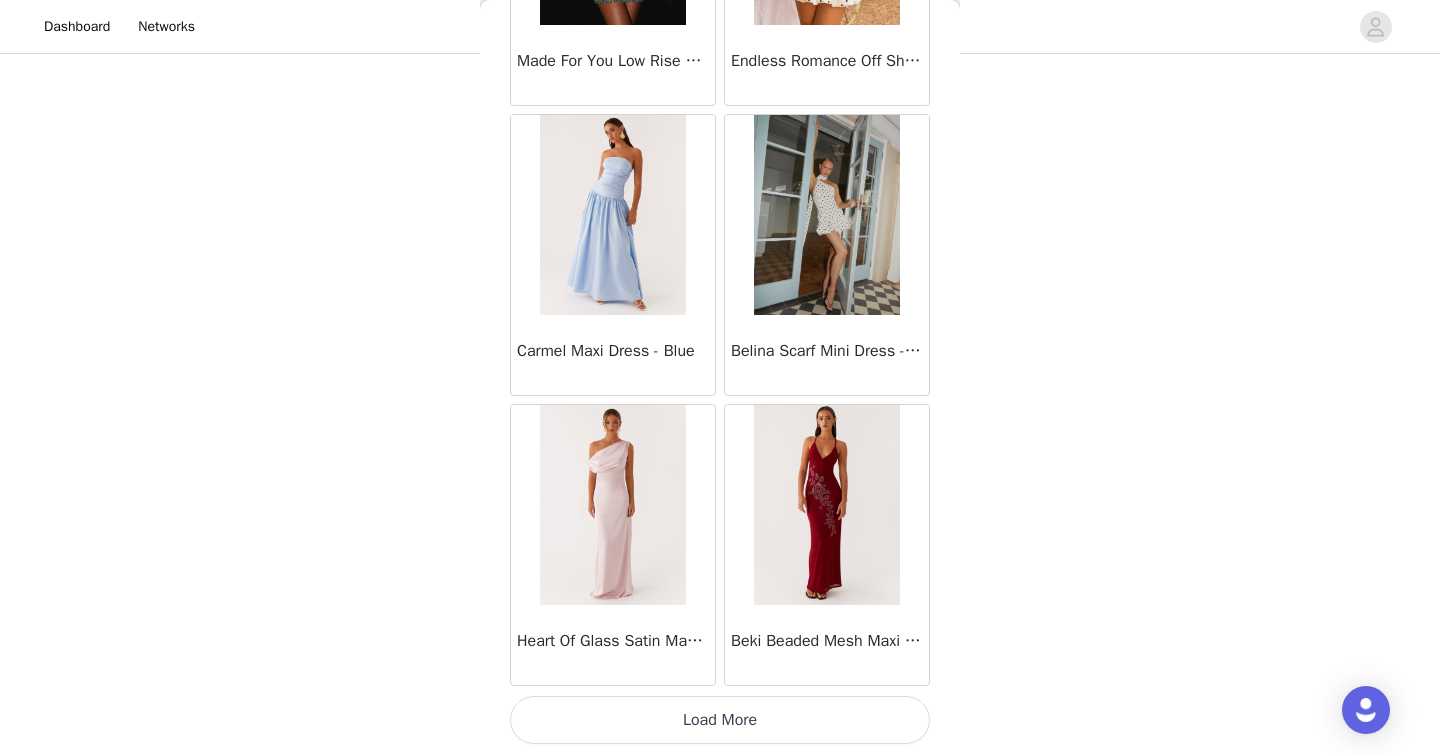 click on "Load More" at bounding box center [720, 720] 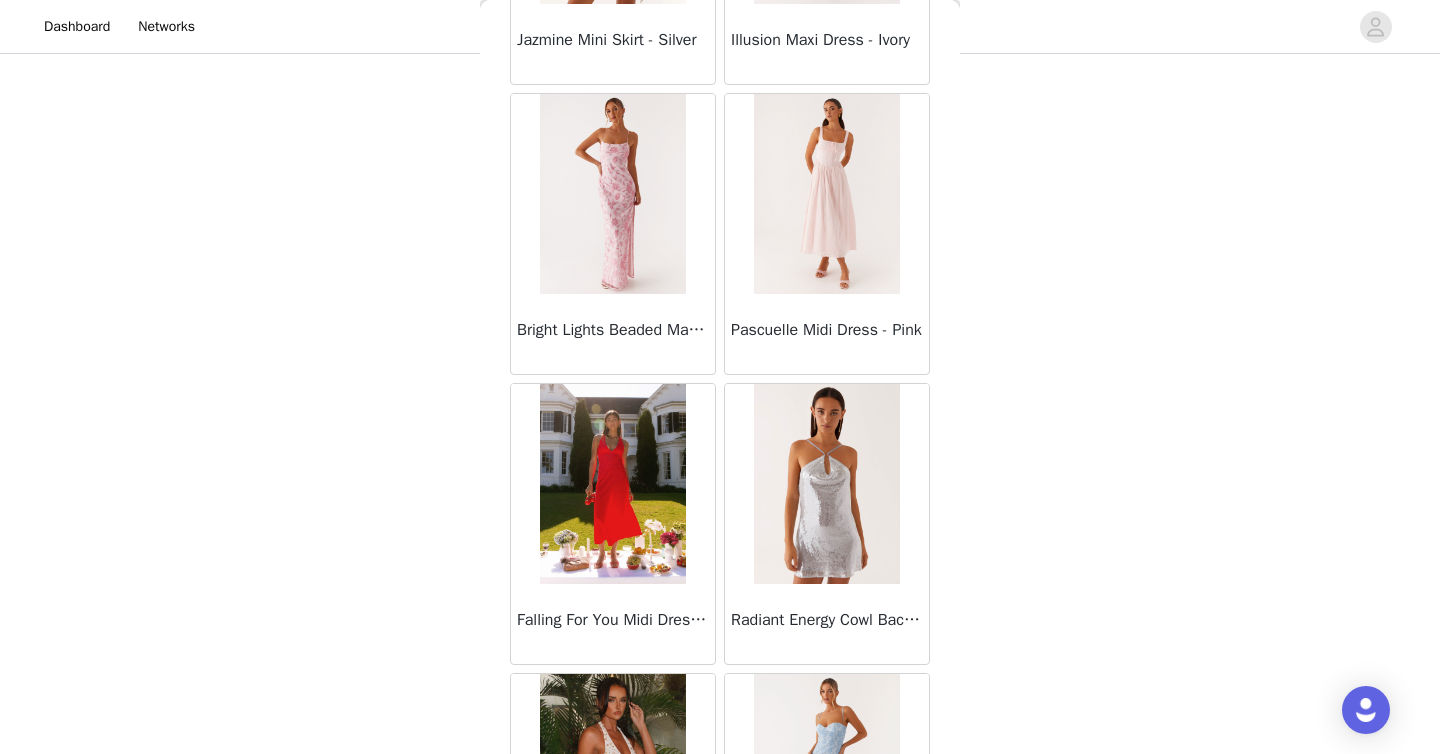 scroll, scrollTop: 18294, scrollLeft: 0, axis: vertical 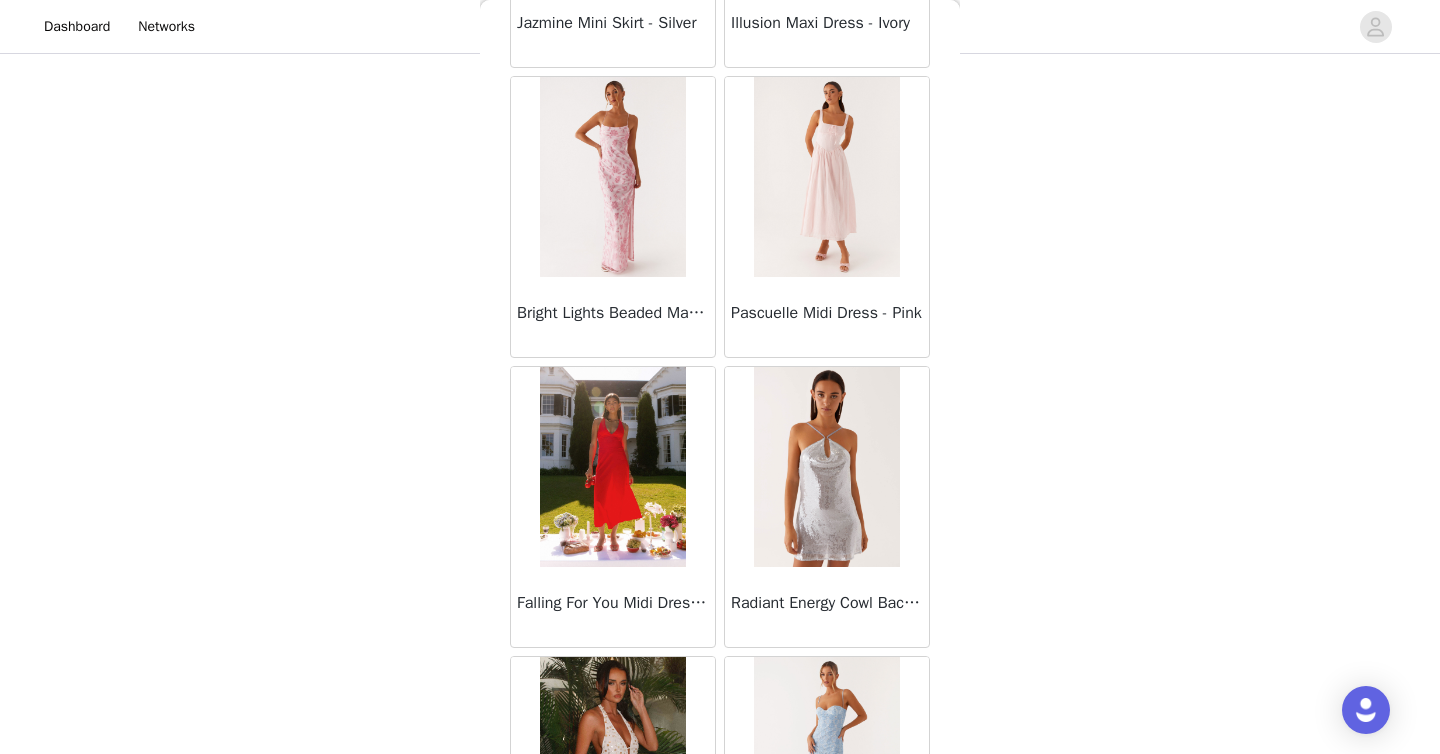 click at bounding box center (826, 177) 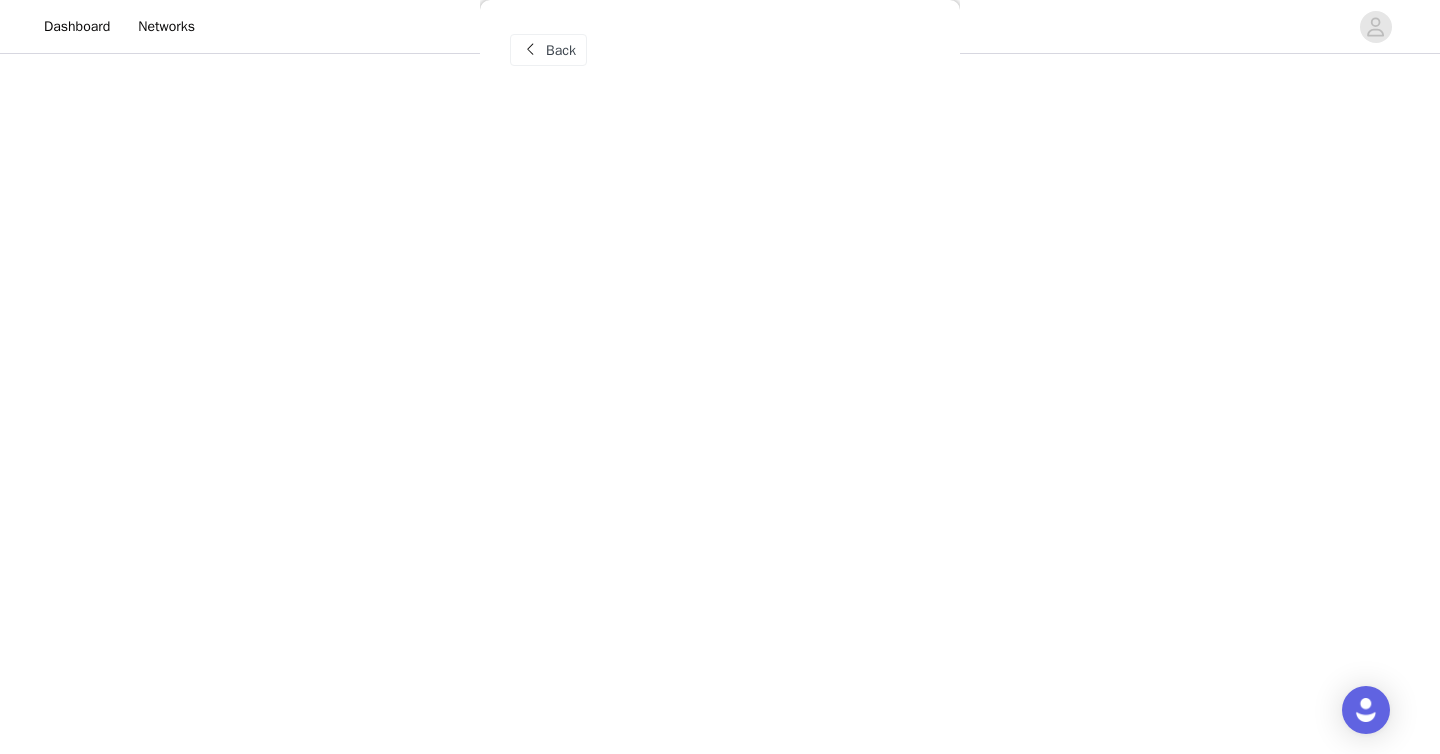 scroll, scrollTop: 0, scrollLeft: 0, axis: both 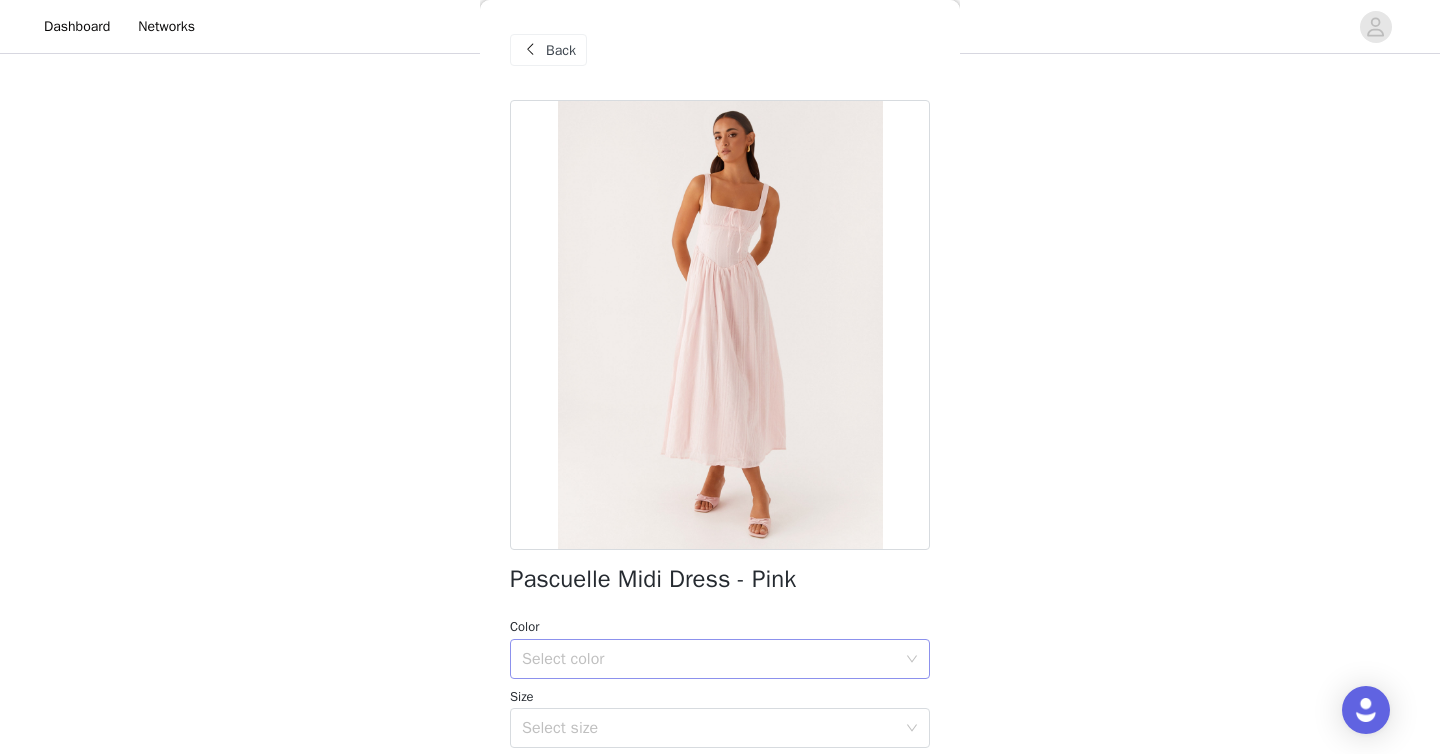click on "Select color" at bounding box center [709, 659] 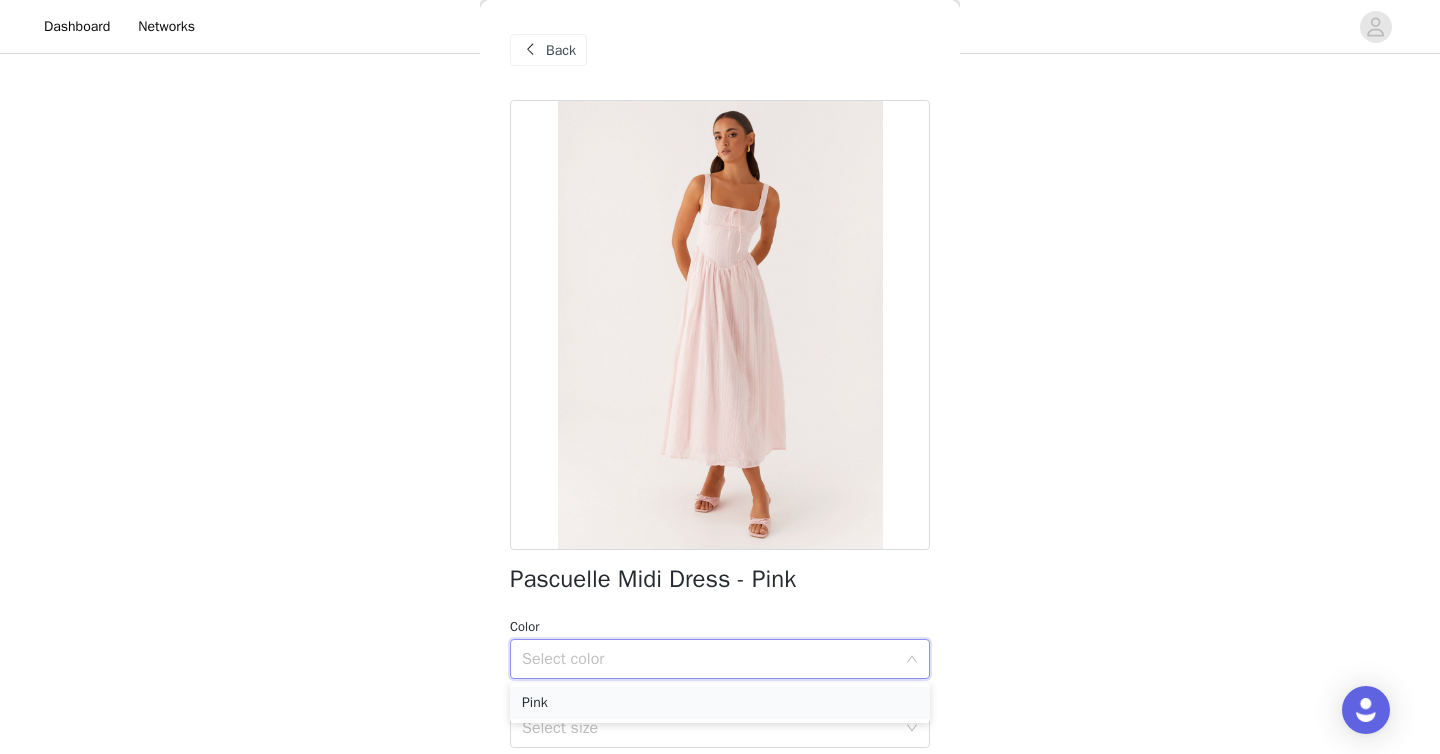 click on "Pink" at bounding box center [720, 703] 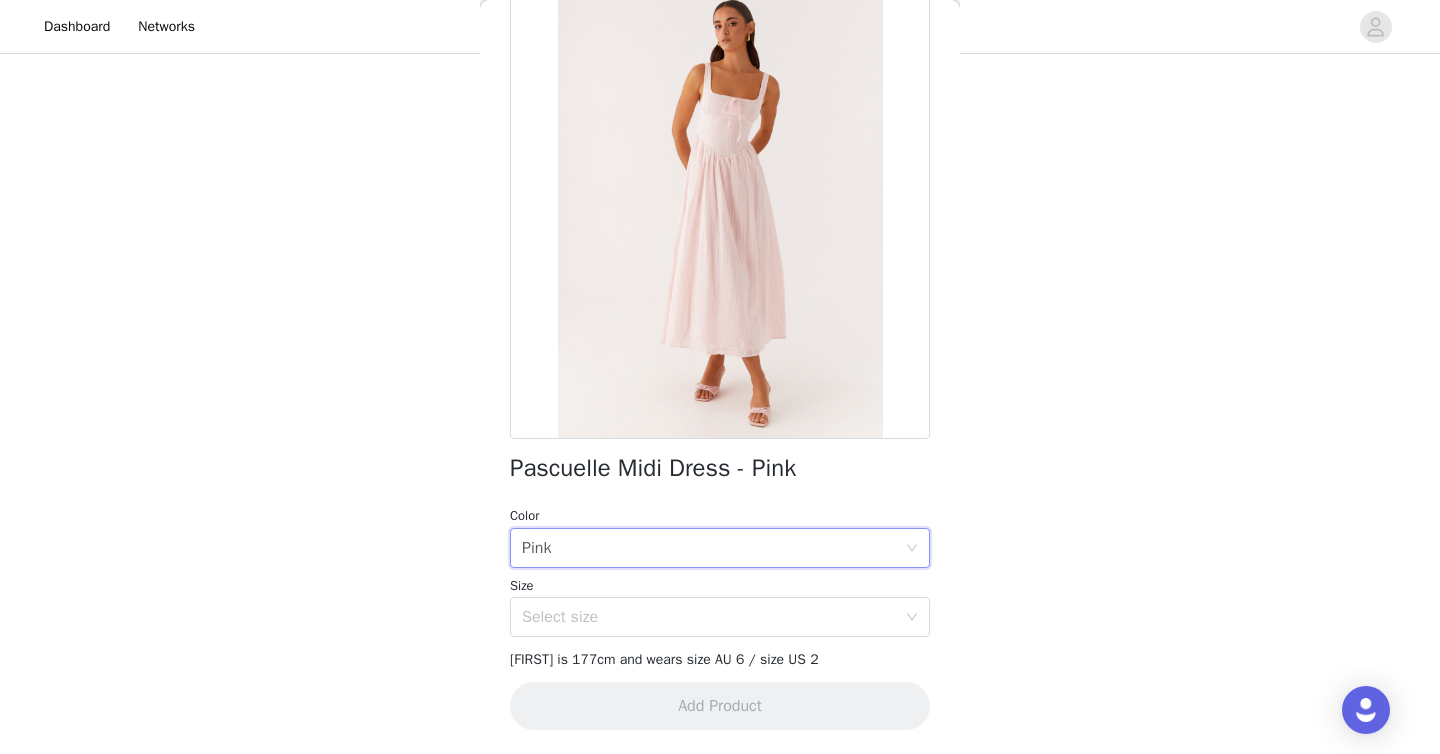 scroll, scrollTop: 321, scrollLeft: 0, axis: vertical 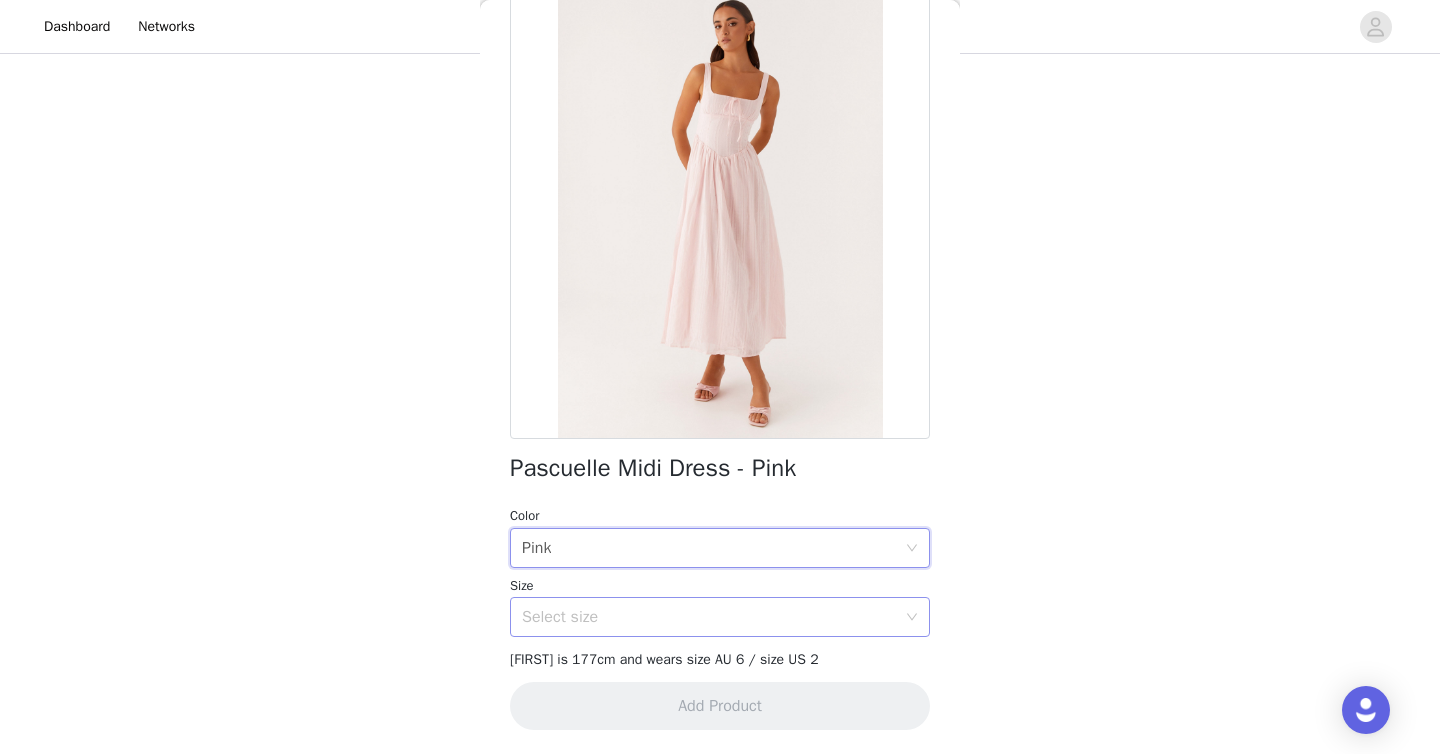 click on "Select size" at bounding box center [709, 617] 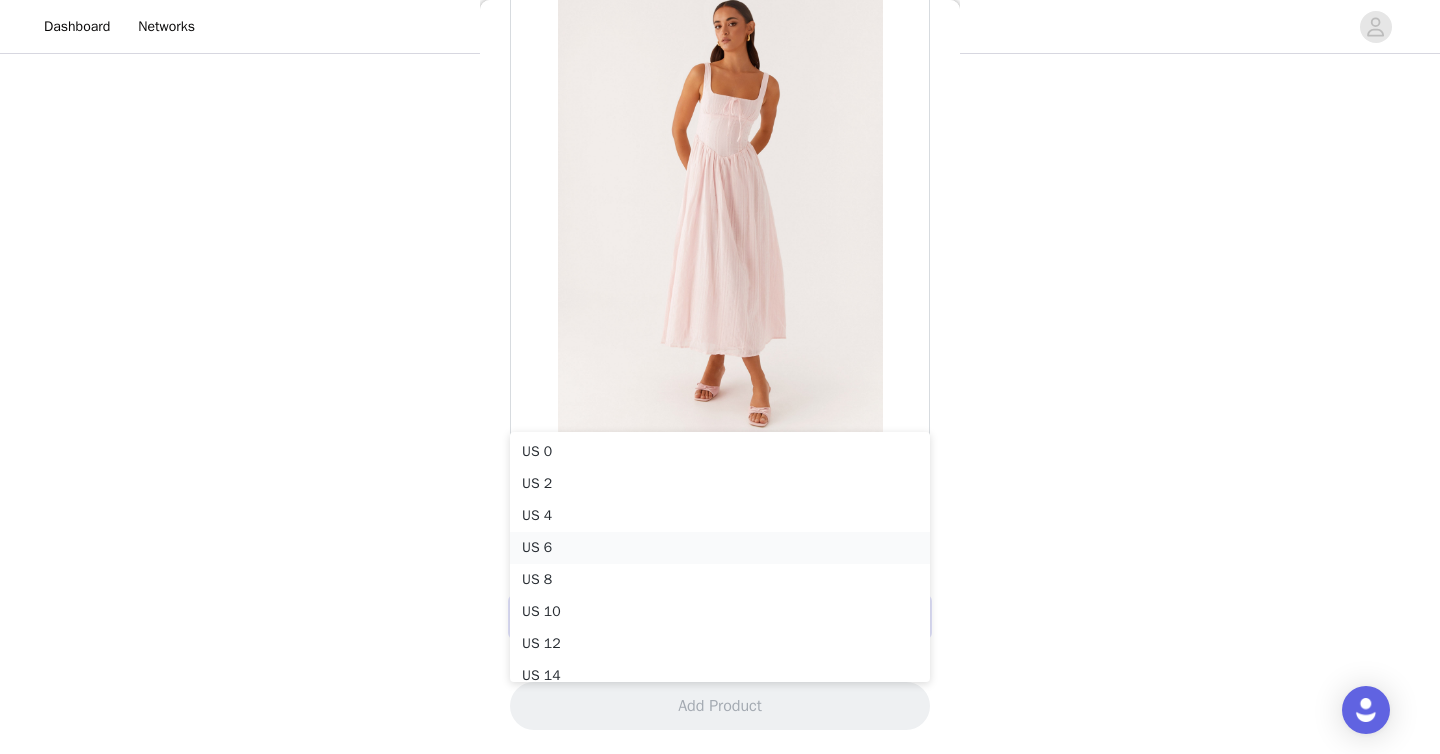 click on "US 6" at bounding box center (720, 548) 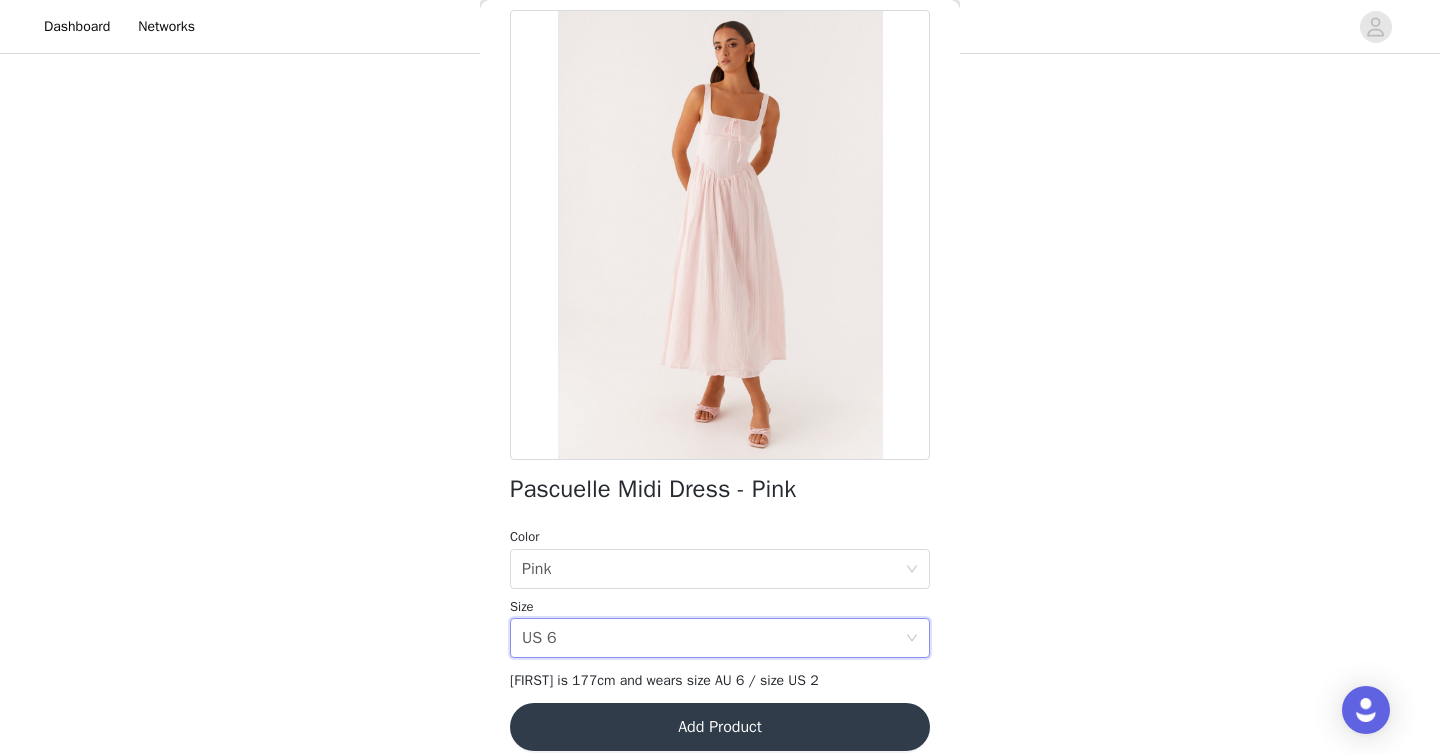scroll, scrollTop: 321, scrollLeft: 0, axis: vertical 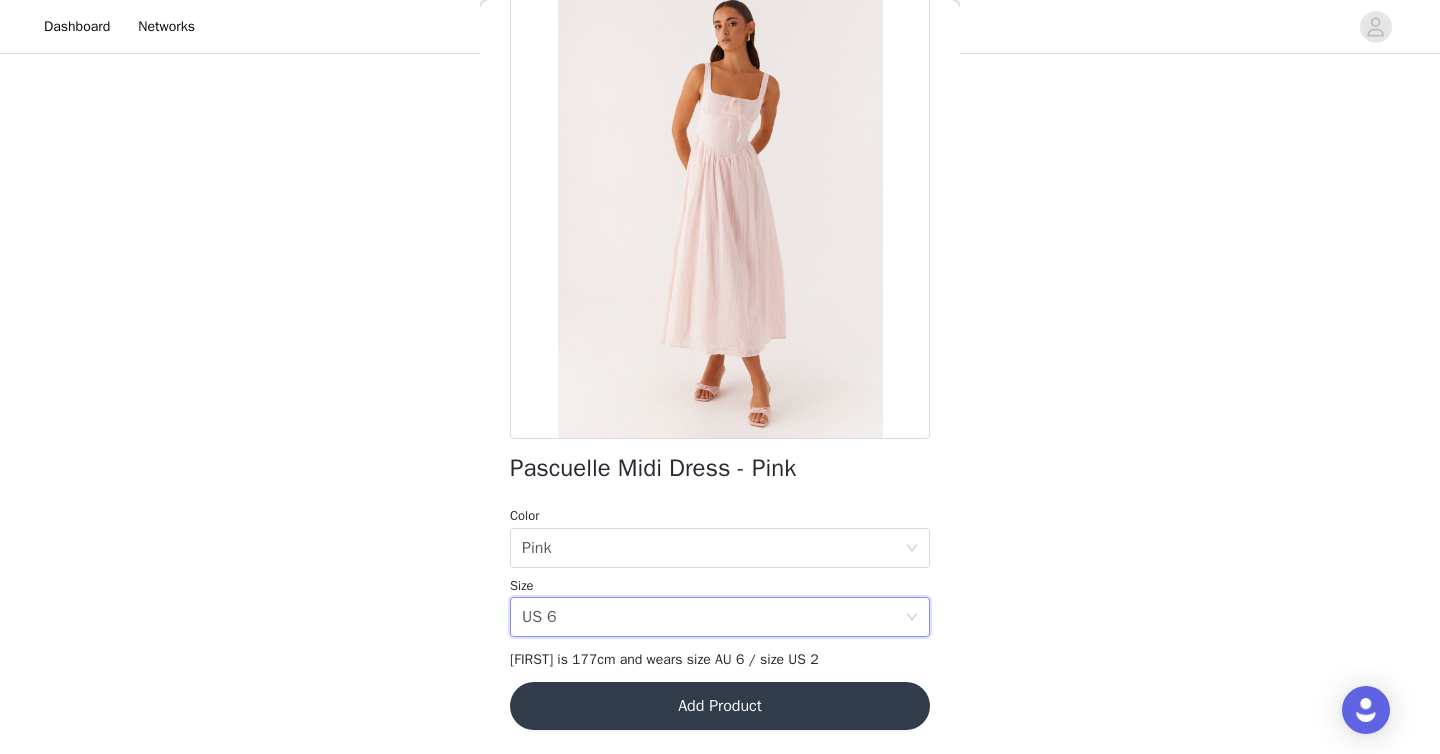 click on "Add Product" at bounding box center (720, 706) 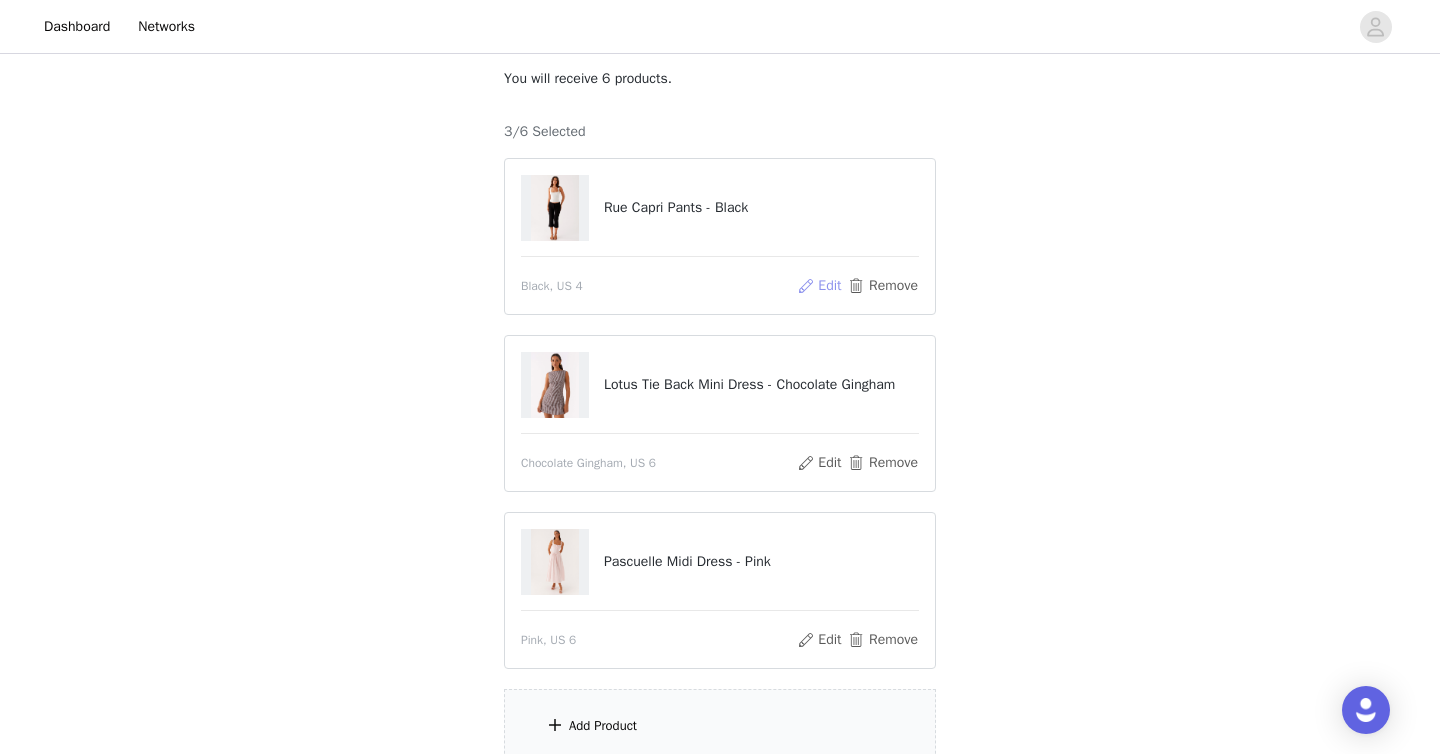 click on "Edit" at bounding box center (819, 286) 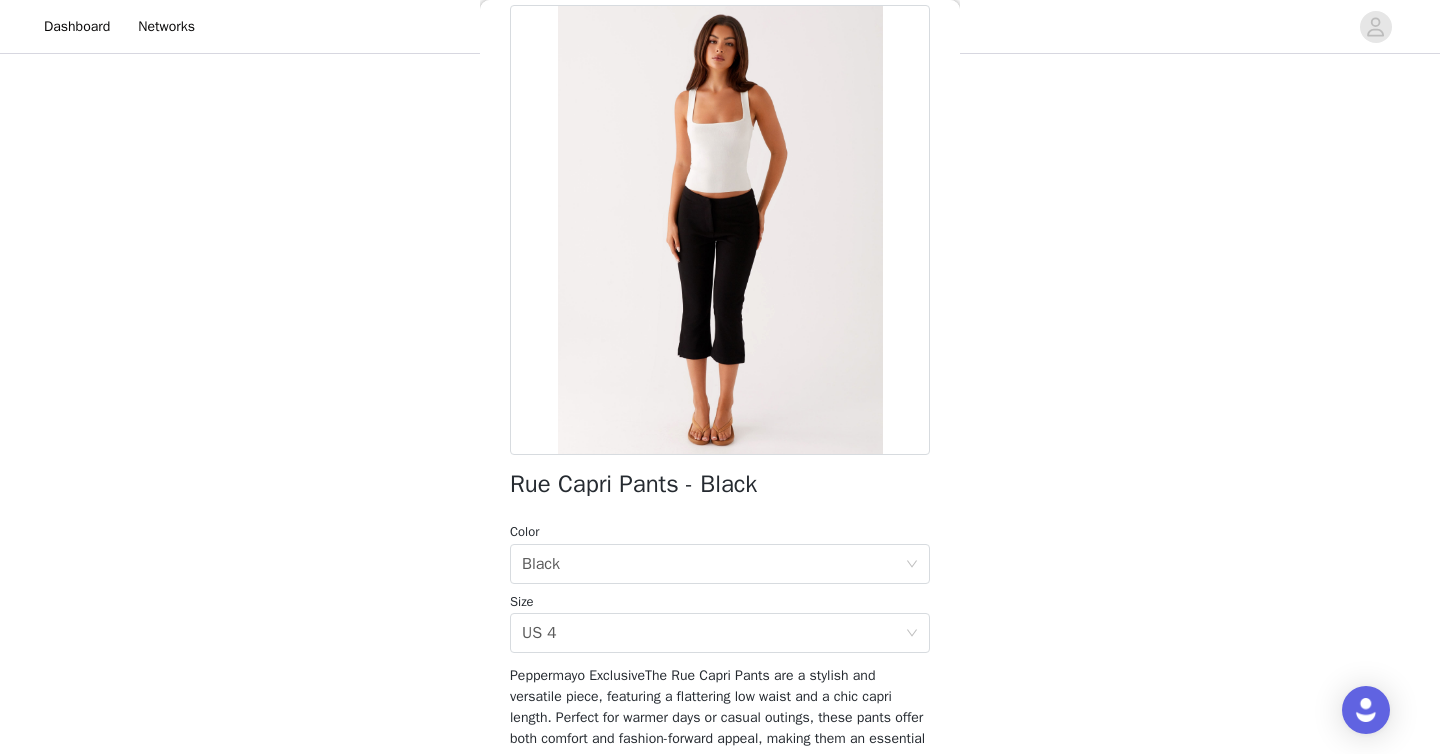 scroll, scrollTop: 176, scrollLeft: 0, axis: vertical 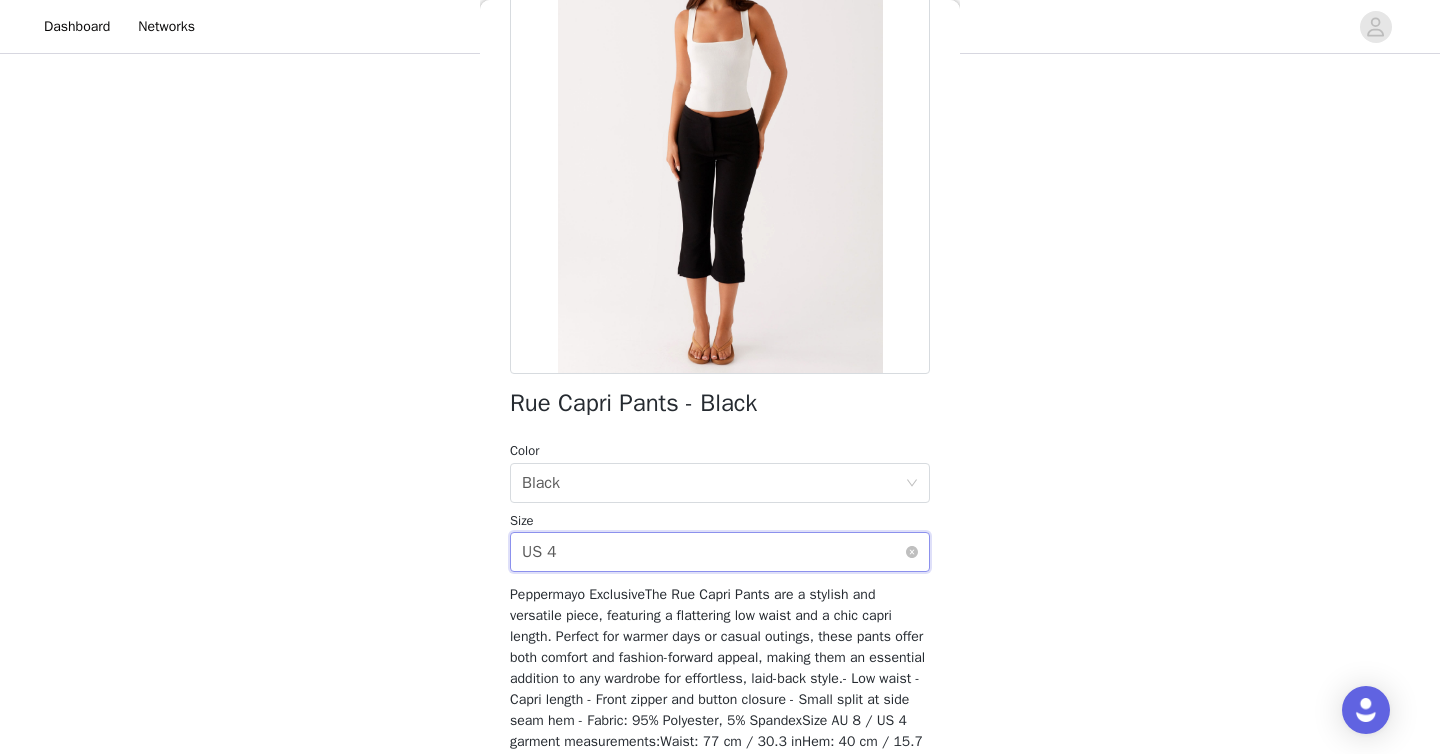 click on "Select size US 4" at bounding box center [713, 552] 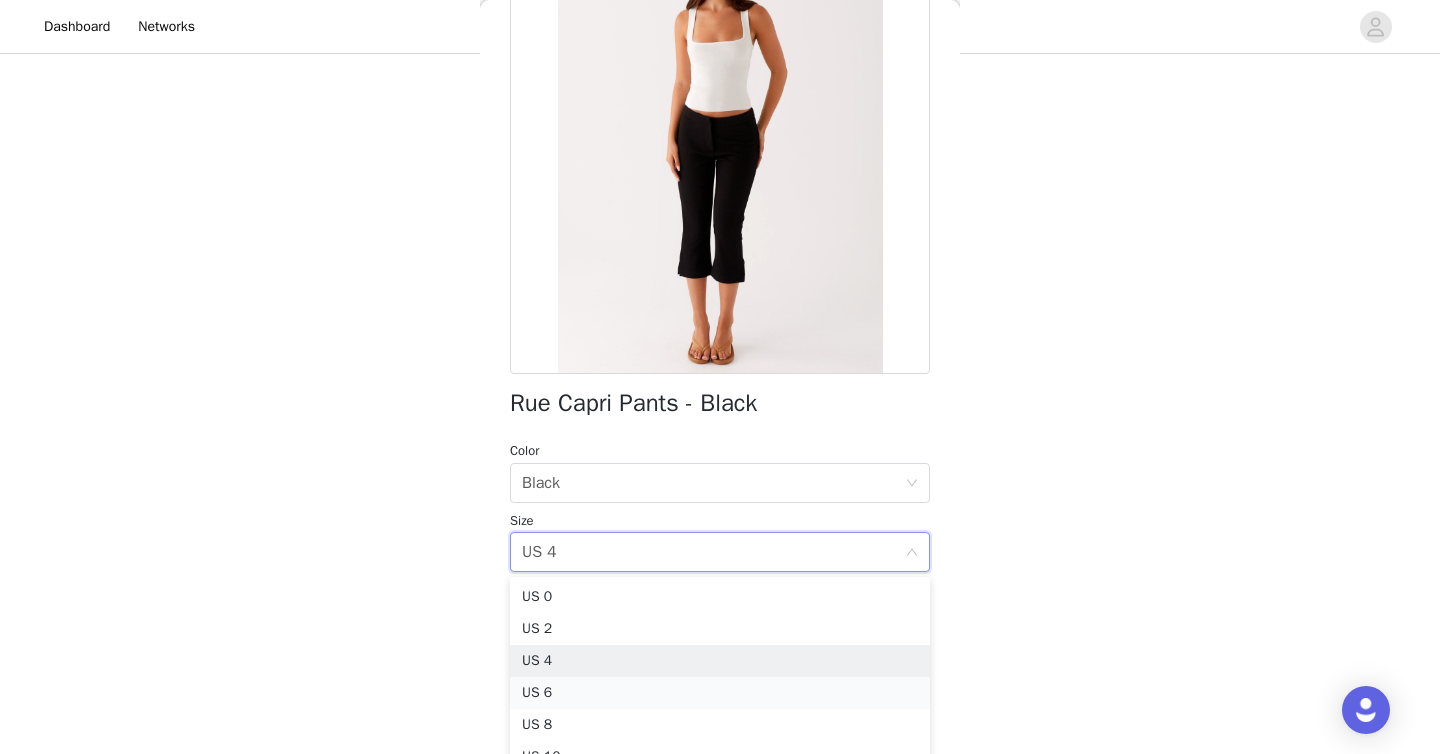 click on "US 6" at bounding box center (720, 693) 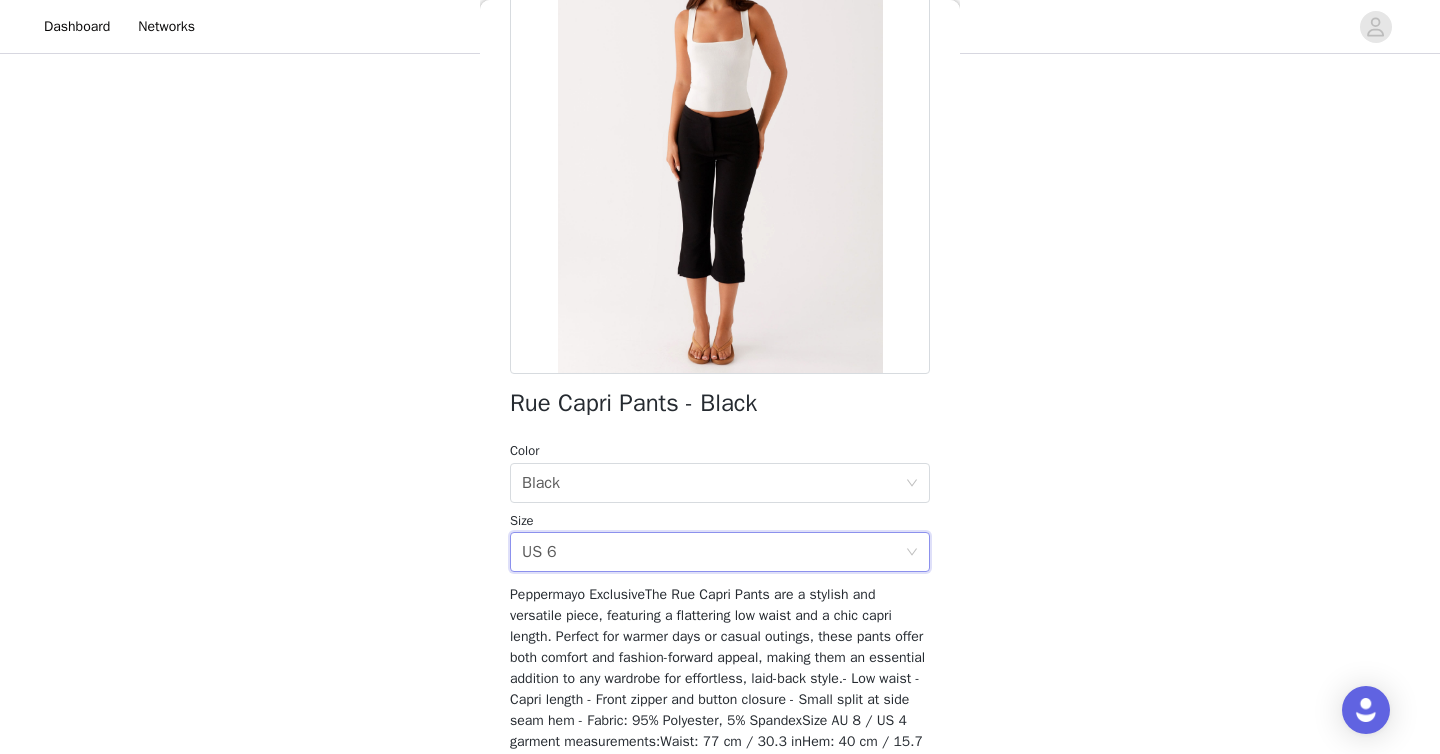 scroll, scrollTop: 321, scrollLeft: 0, axis: vertical 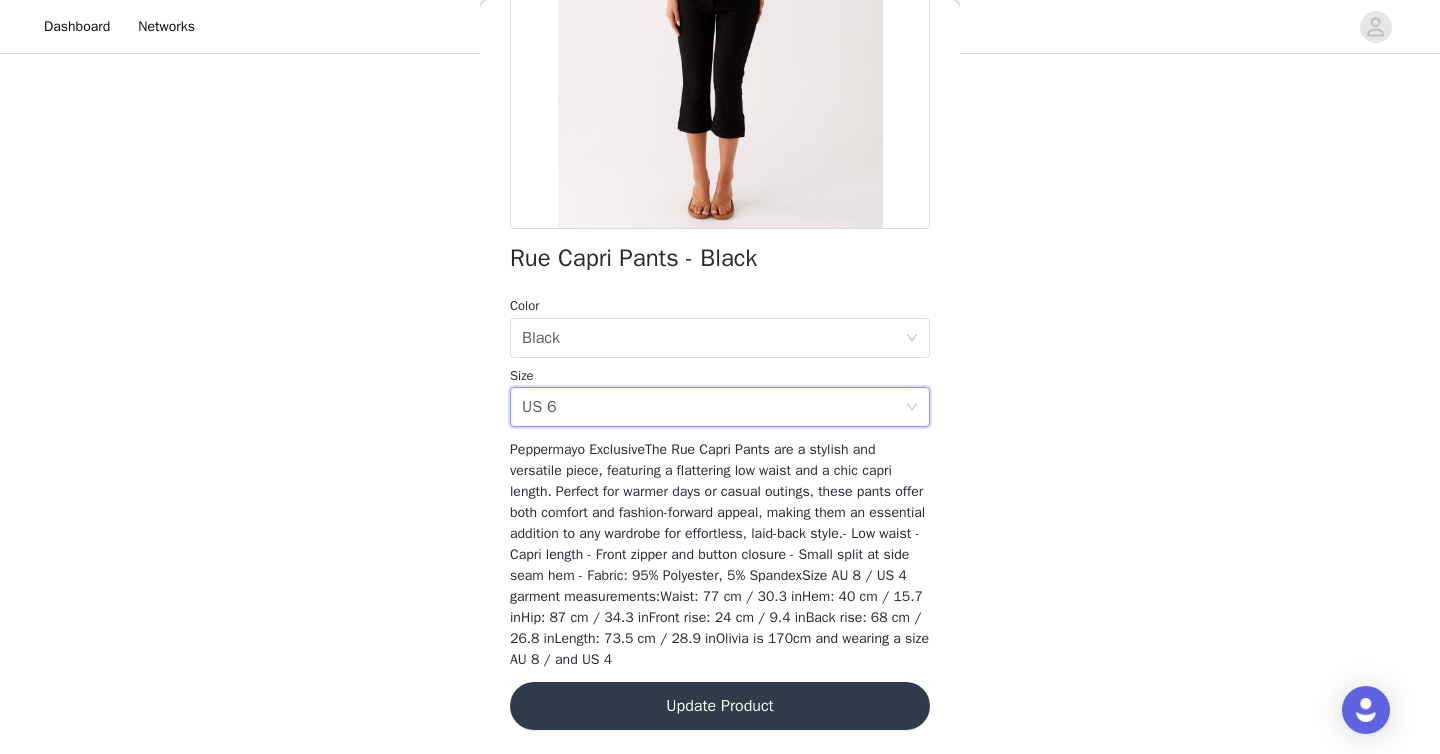 click on "Update Product" at bounding box center (720, 706) 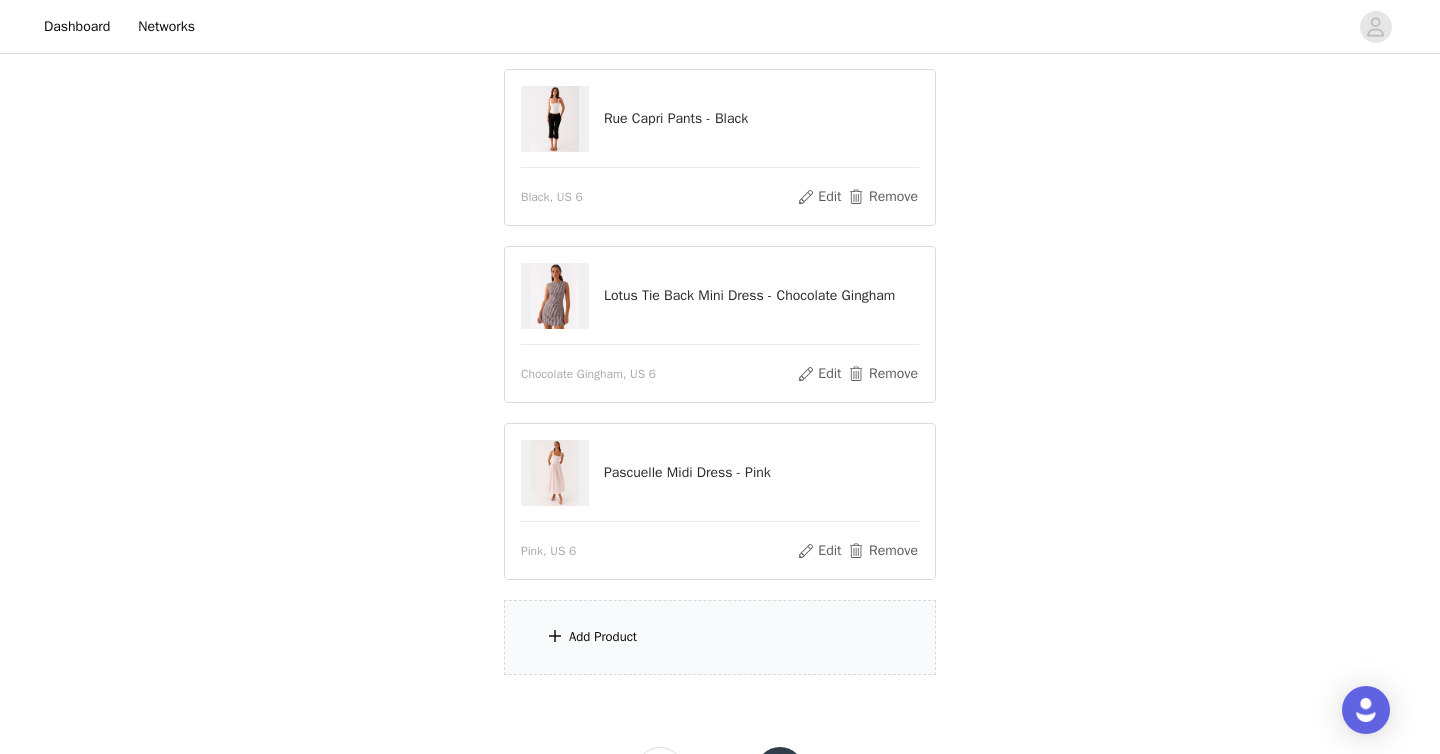 scroll, scrollTop: 295, scrollLeft: 0, axis: vertical 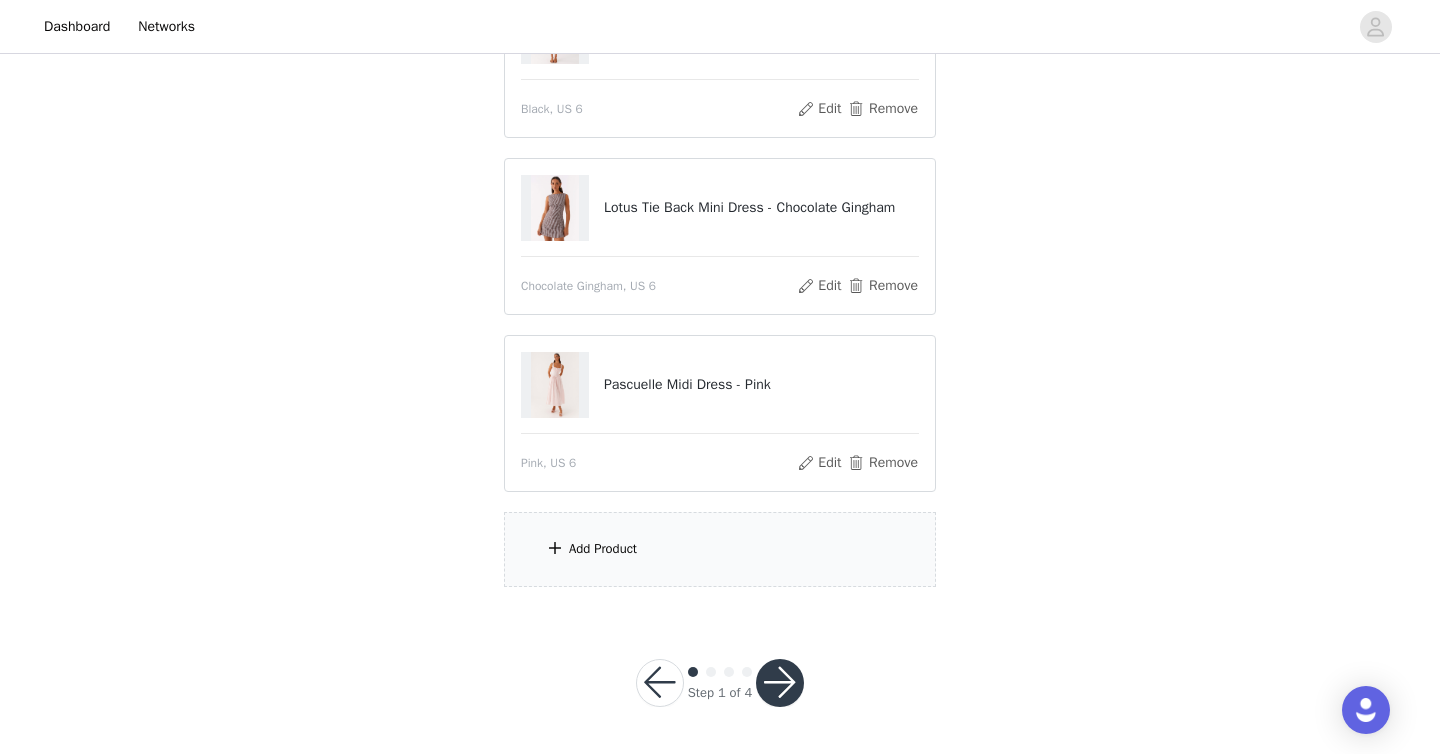 click on "Add Product" at bounding box center [720, 549] 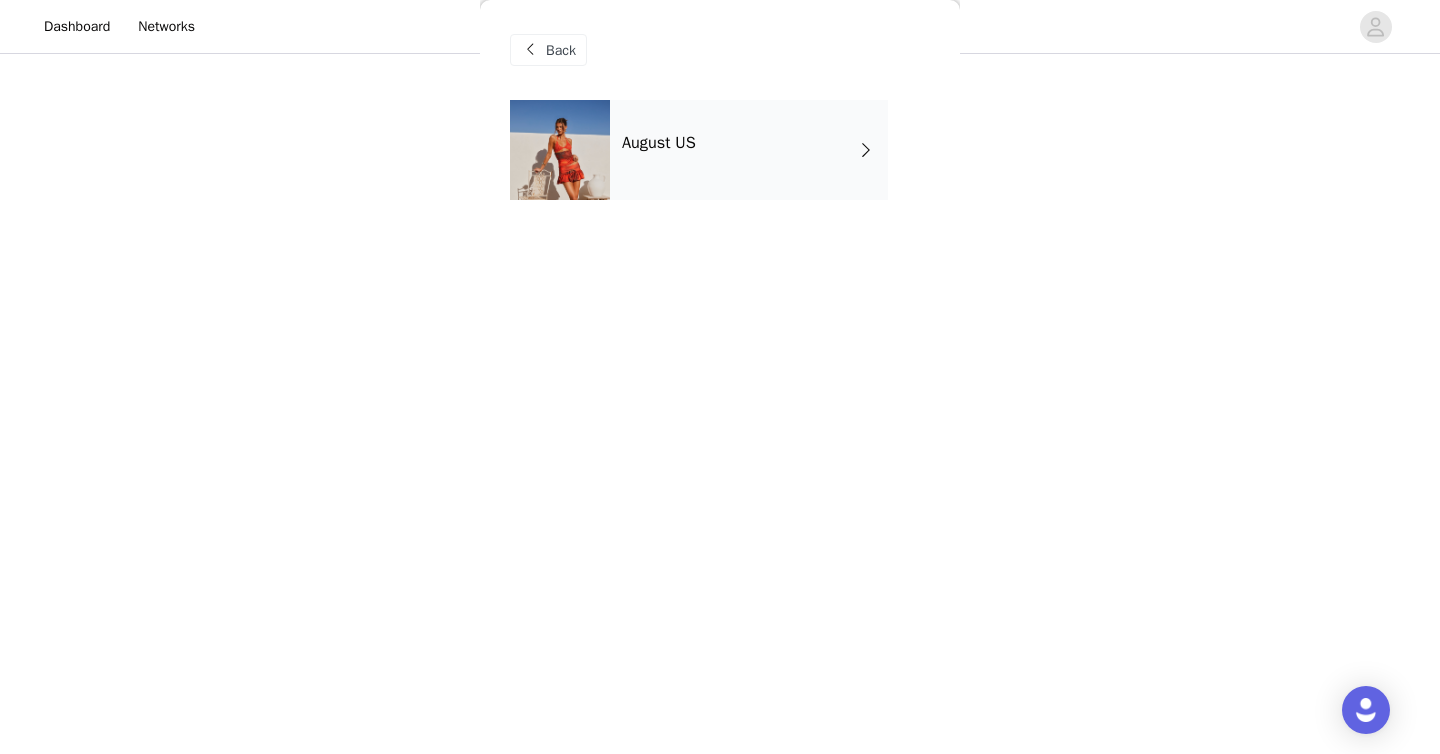 click on "August US" at bounding box center [749, 150] 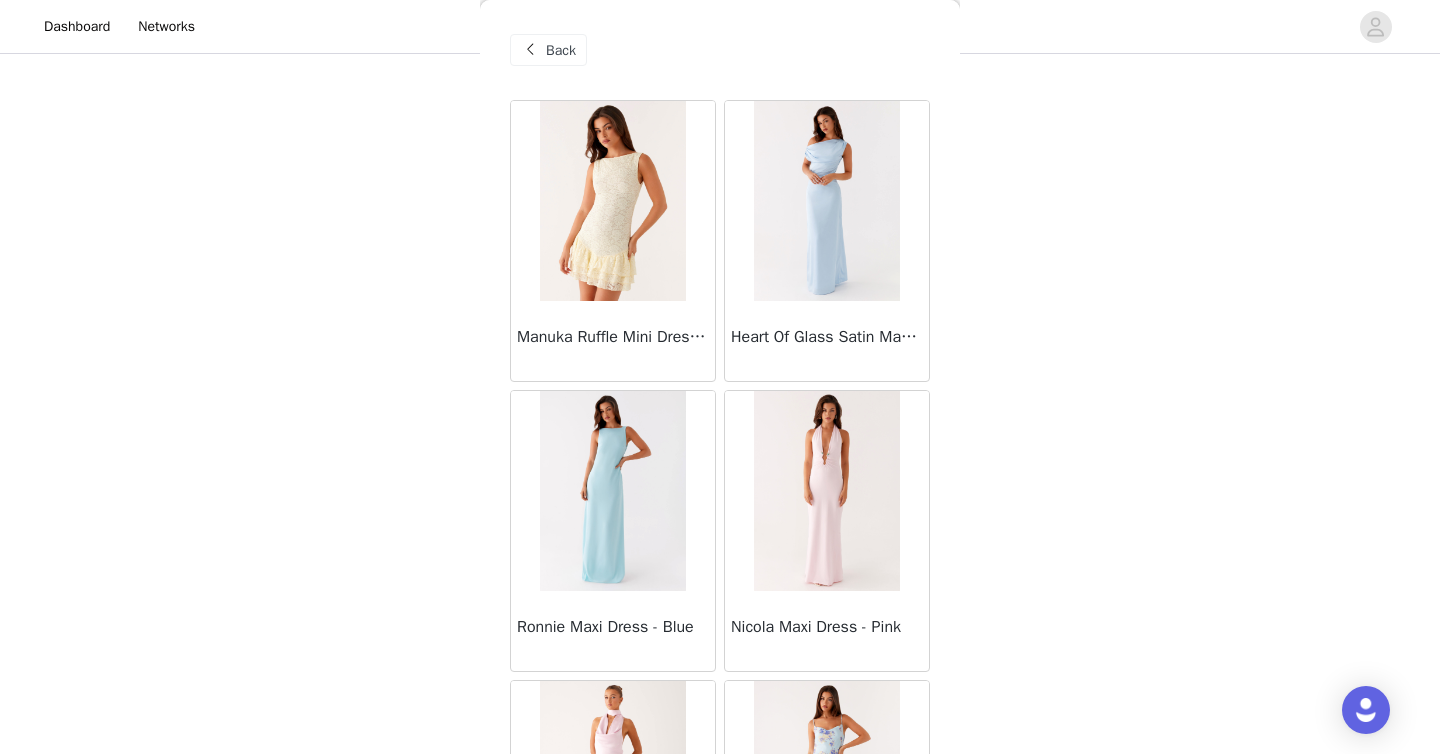 scroll, scrollTop: 2306, scrollLeft: 0, axis: vertical 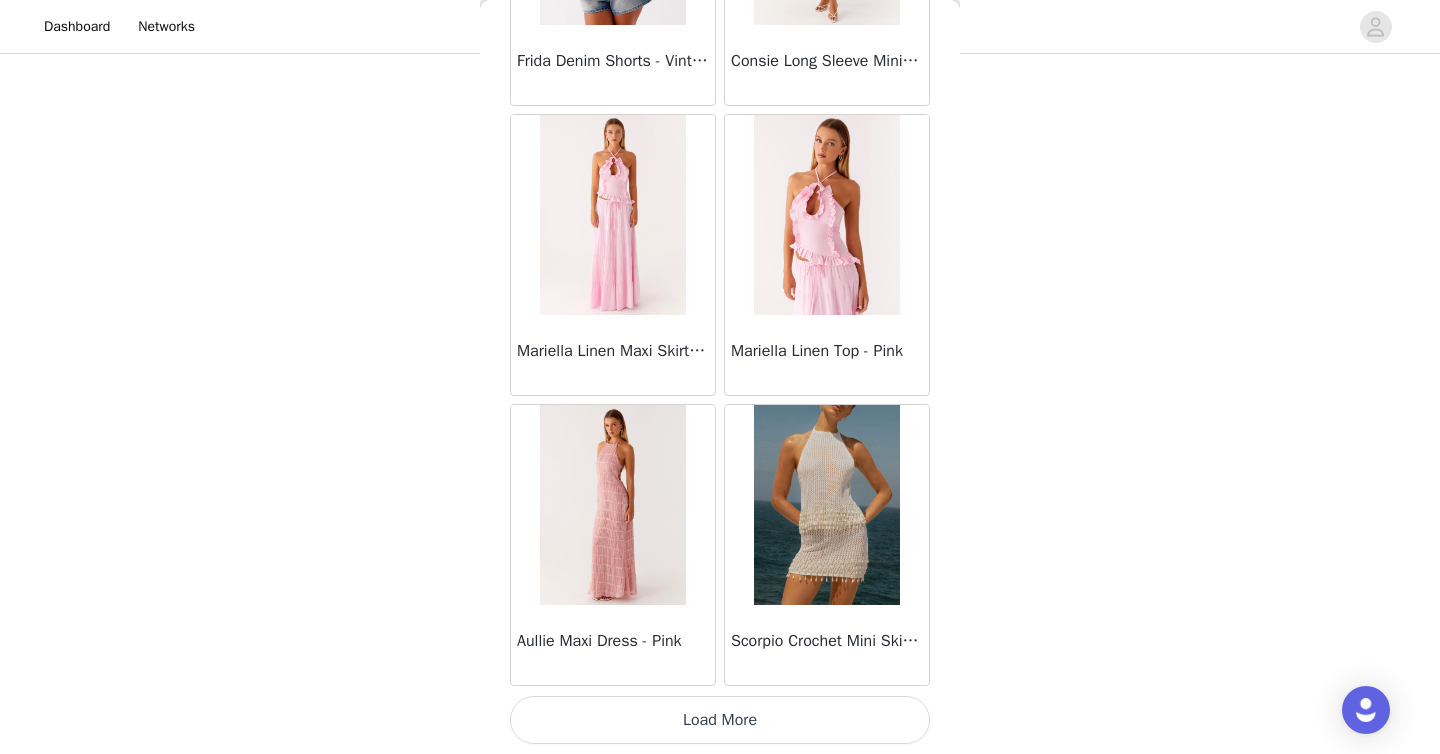 click on "Load More" at bounding box center [720, 720] 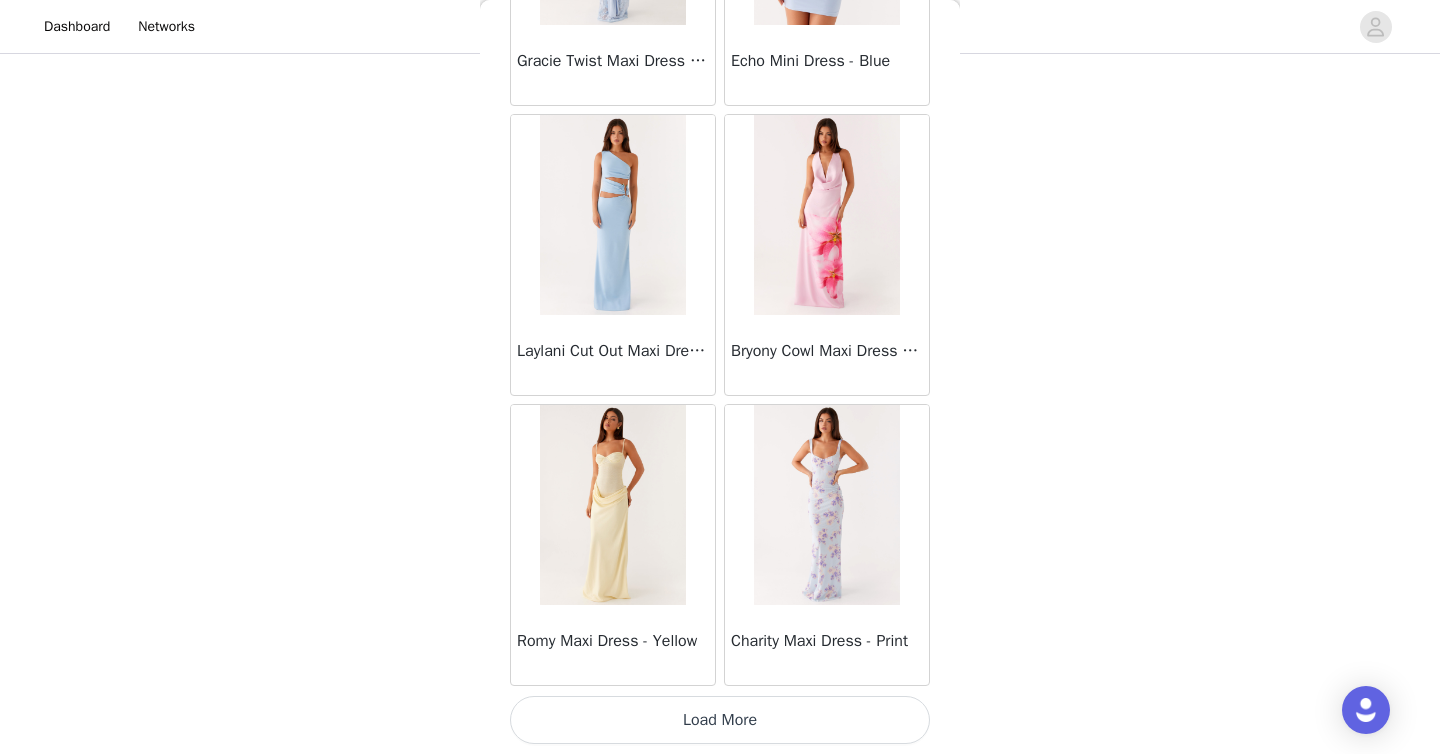 click on "Load More" at bounding box center (720, 720) 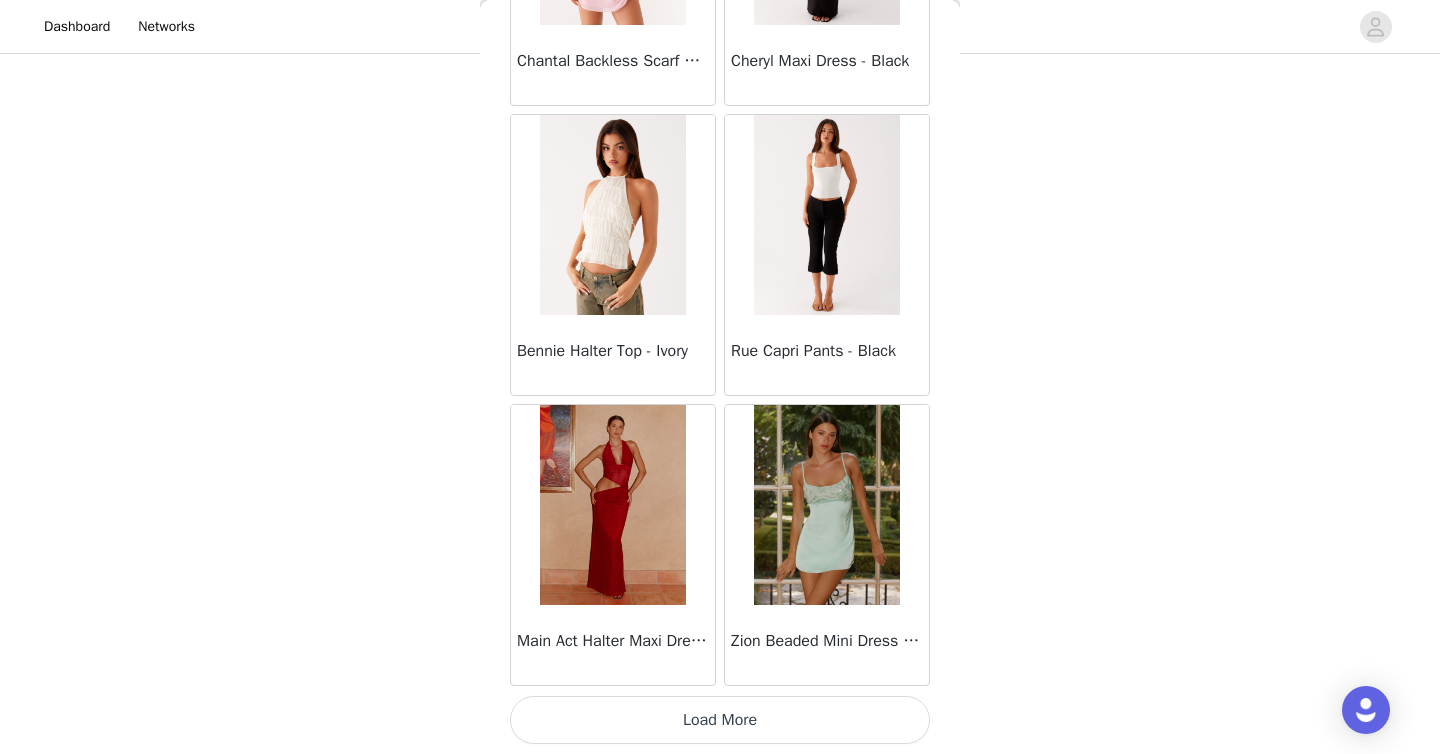 click on "Load More" at bounding box center [720, 720] 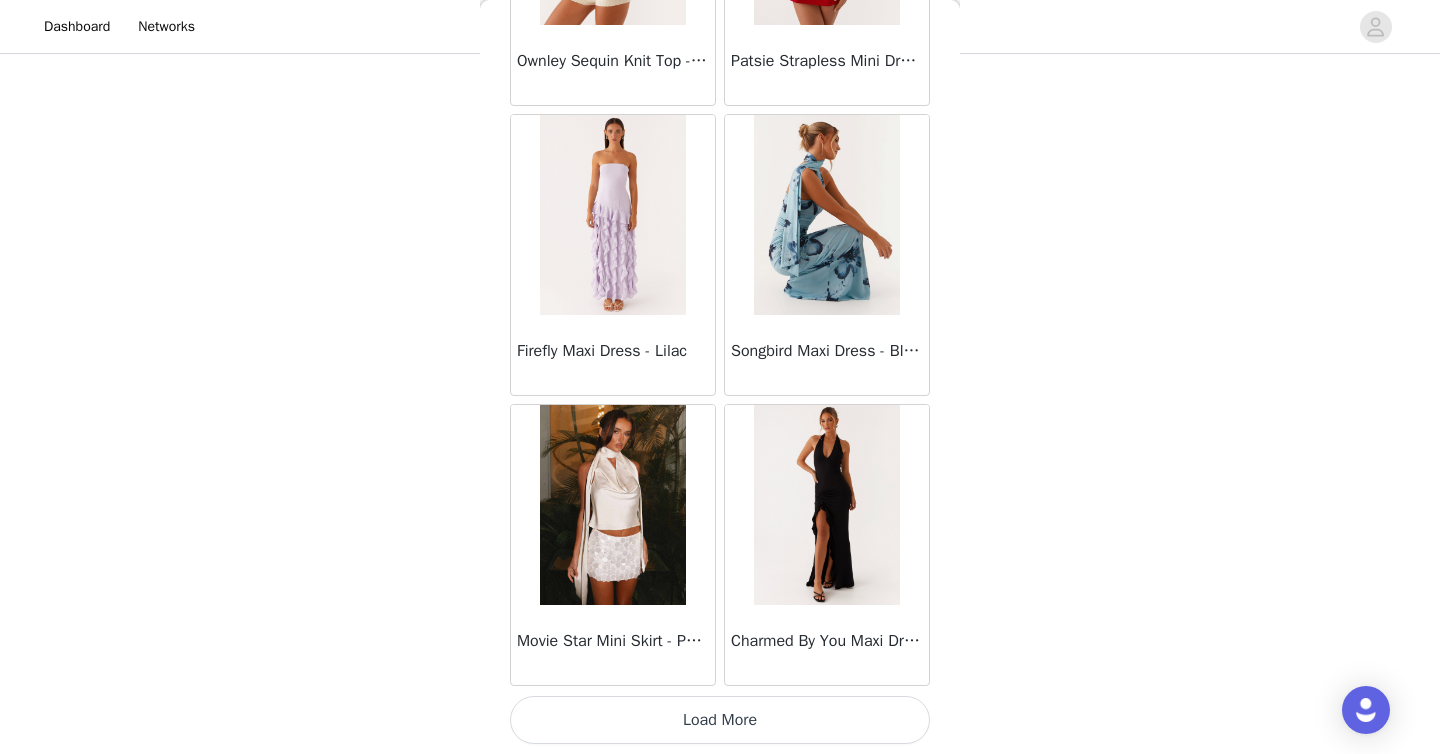 click on "Load More" at bounding box center (720, 720) 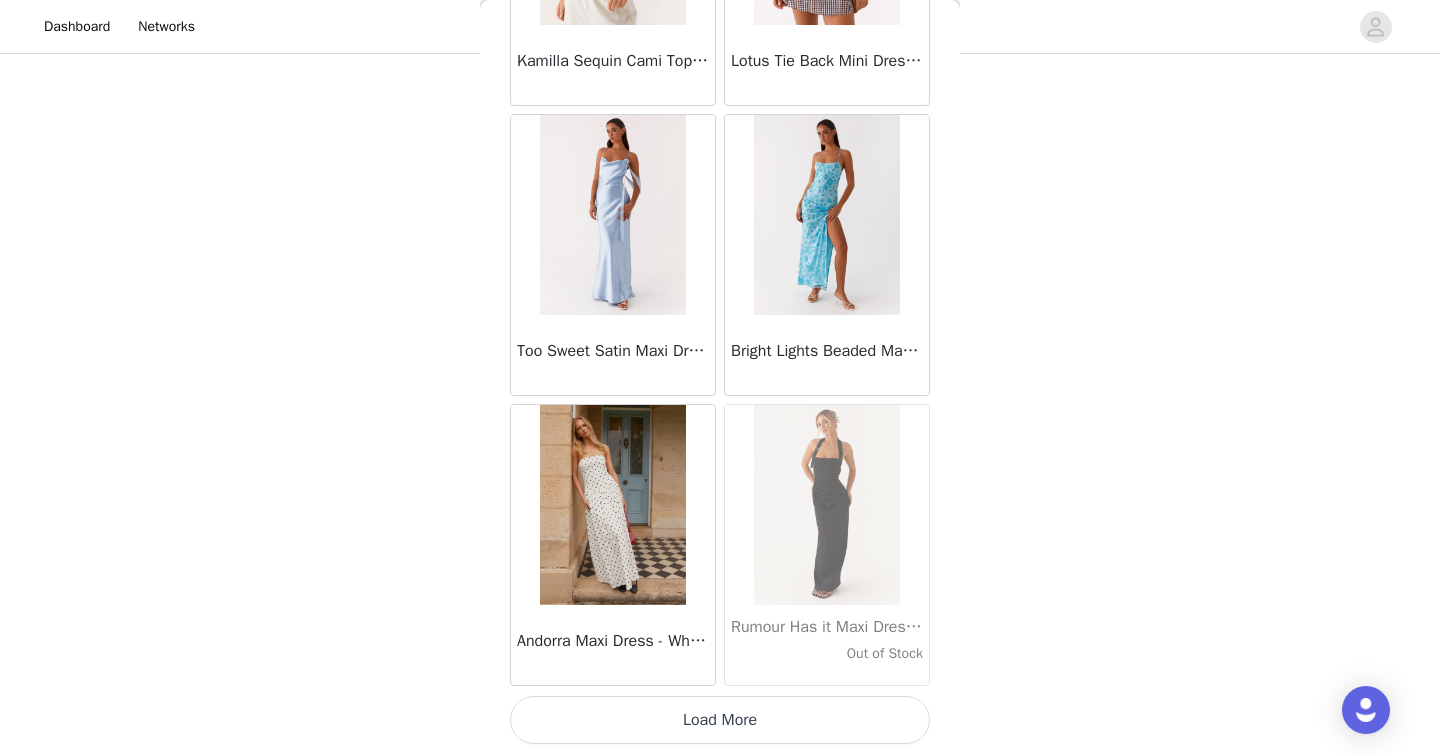 click on "Load More" at bounding box center [720, 720] 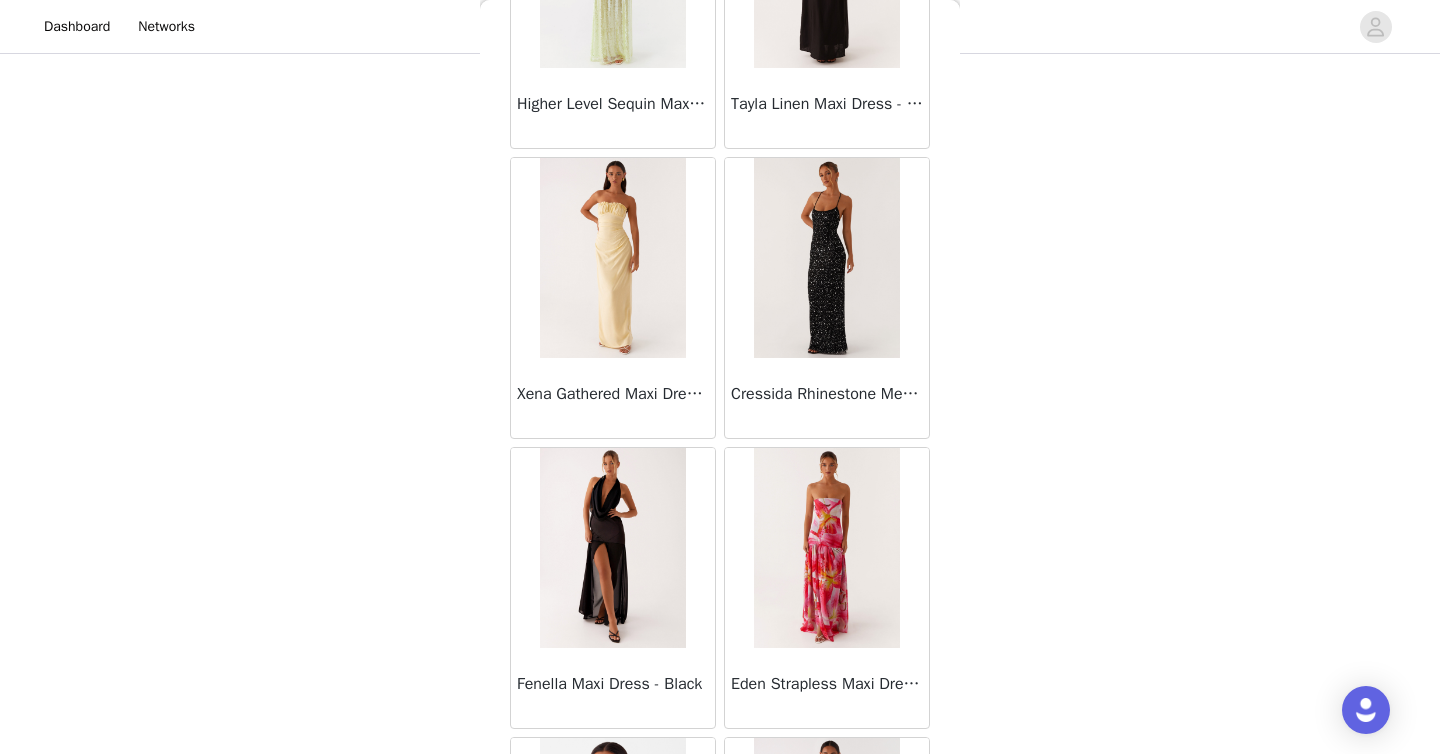 scroll, scrollTop: 16806, scrollLeft: 0, axis: vertical 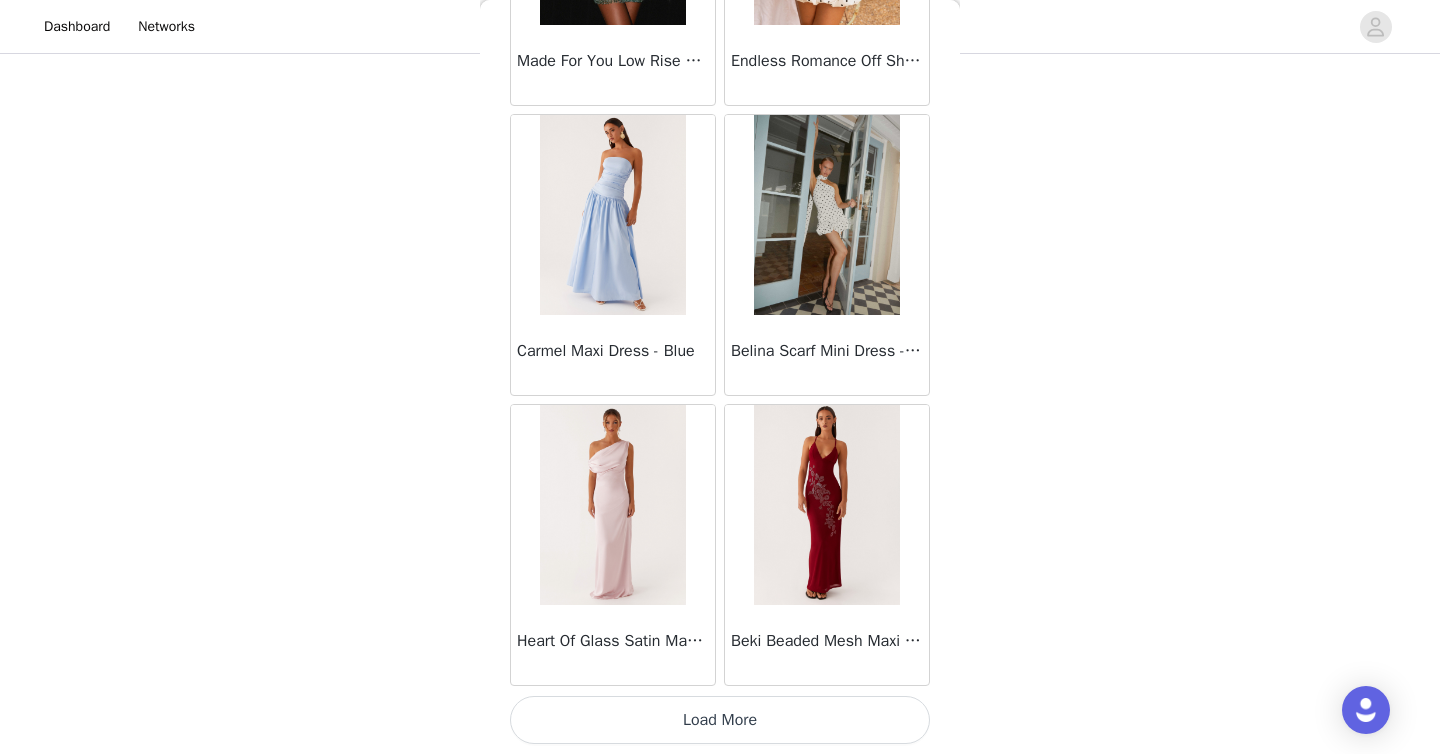 click on "Load More" at bounding box center [720, 720] 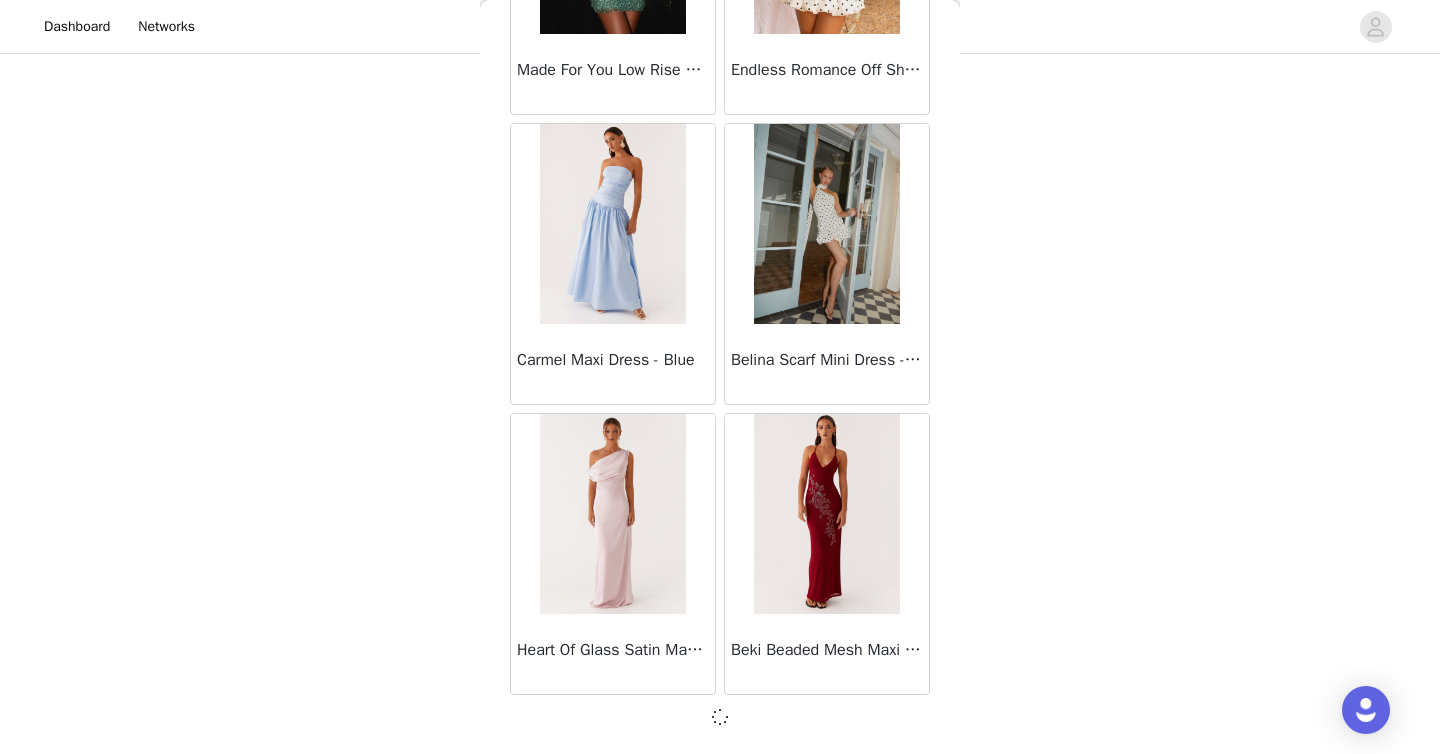 scroll, scrollTop: 16797, scrollLeft: 0, axis: vertical 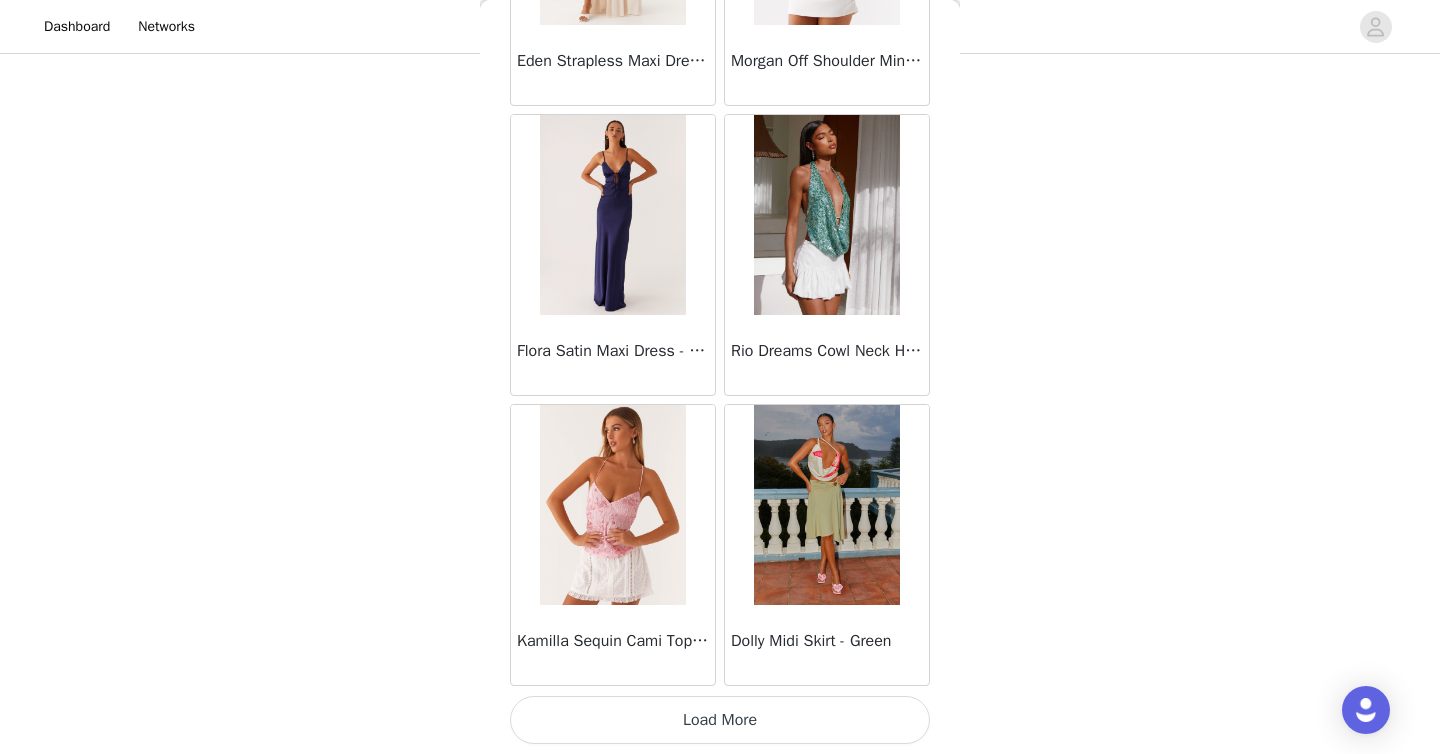 click on "Load More" at bounding box center [720, 720] 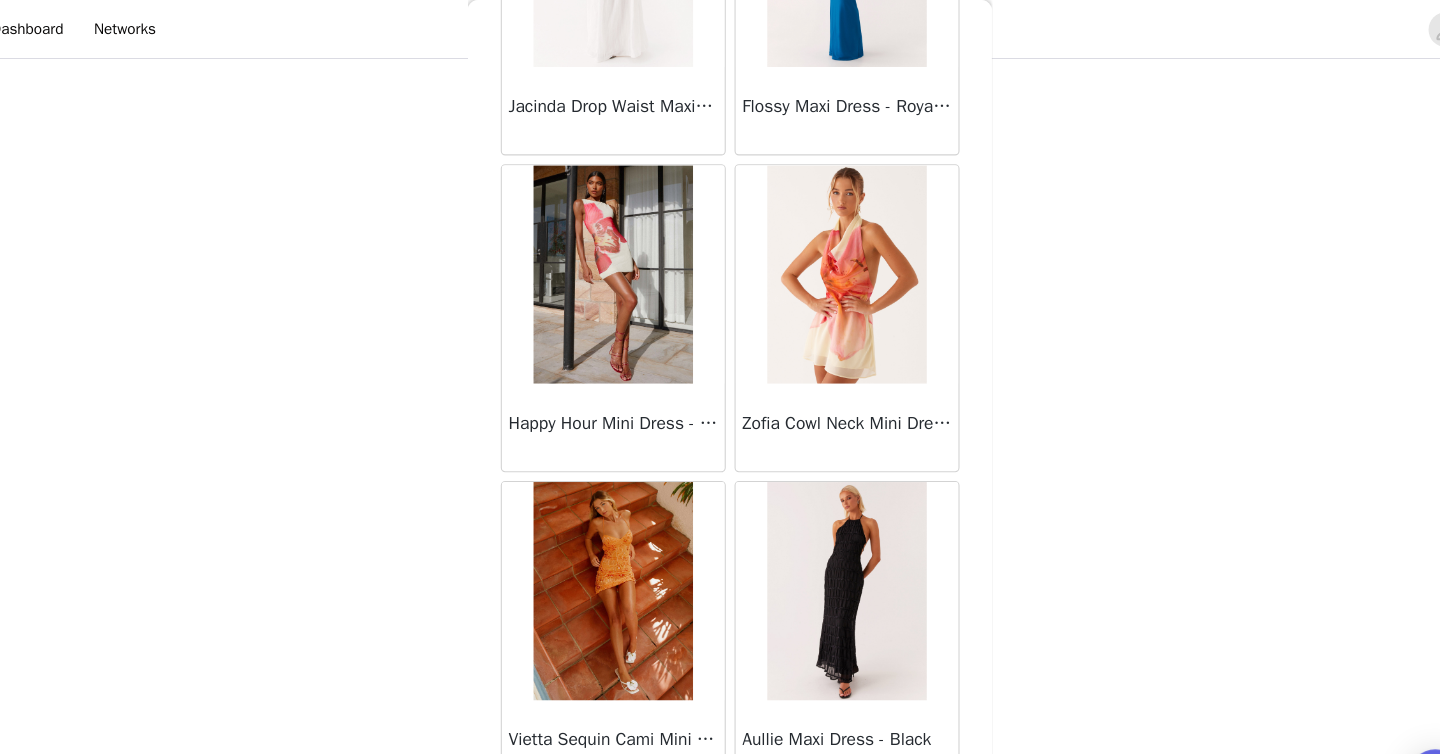 scroll, scrollTop: 22606, scrollLeft: 0, axis: vertical 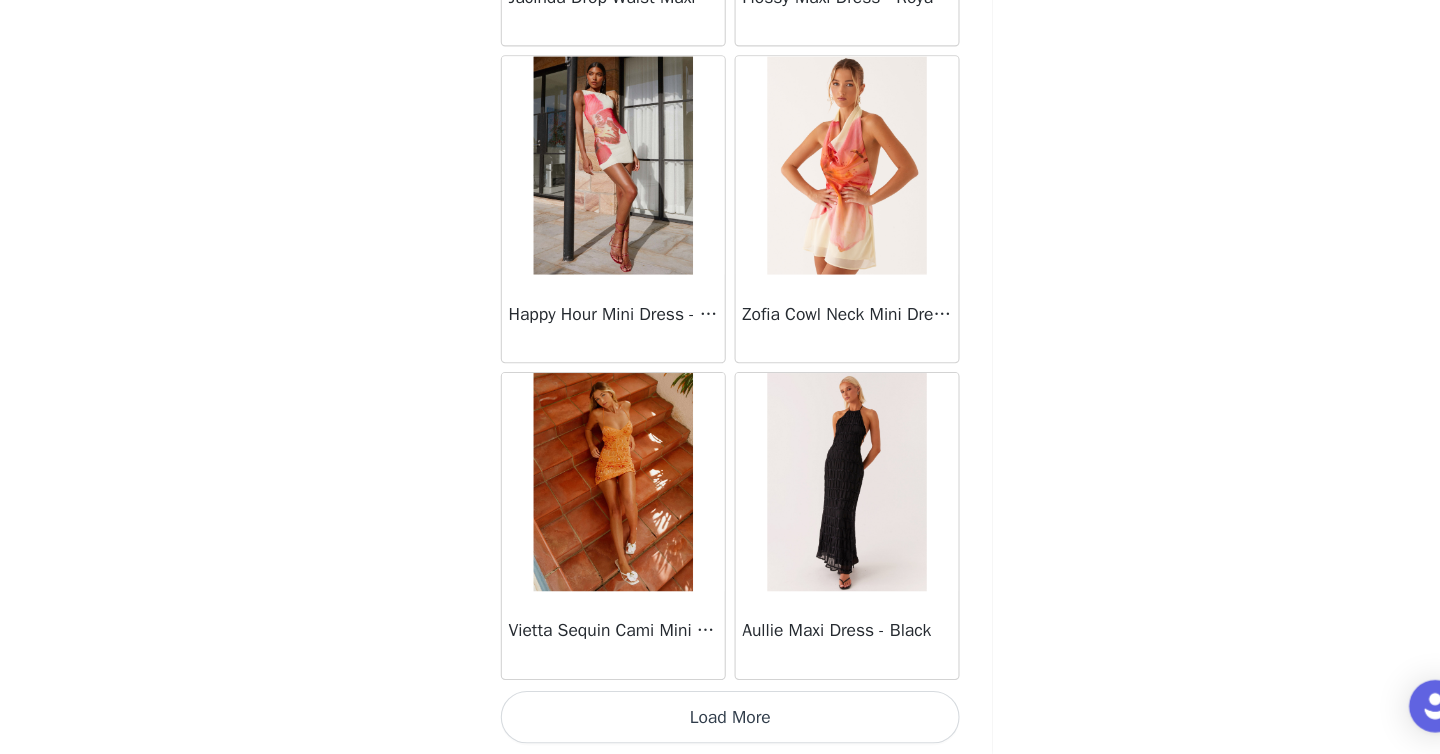 click on "Load More" at bounding box center (720, 720) 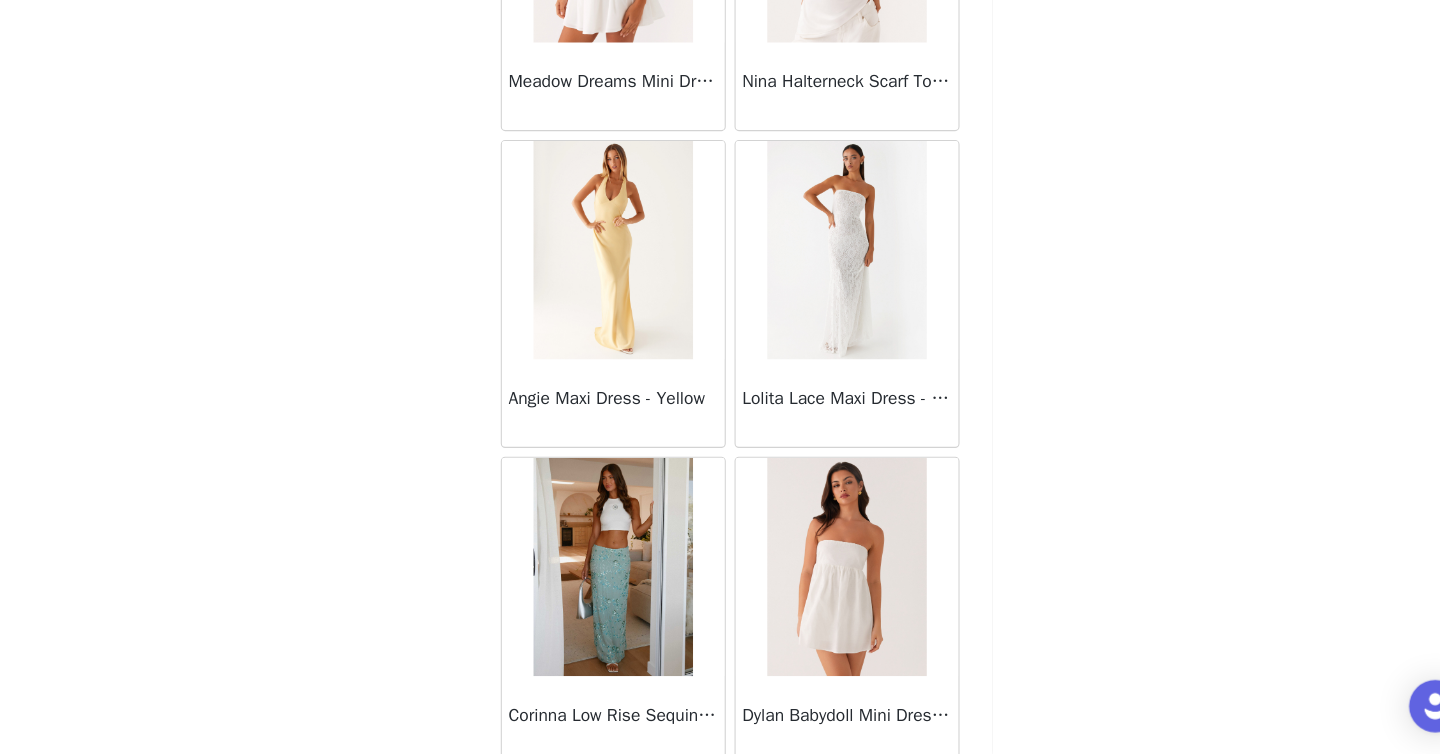 scroll, scrollTop: 25506, scrollLeft: 0, axis: vertical 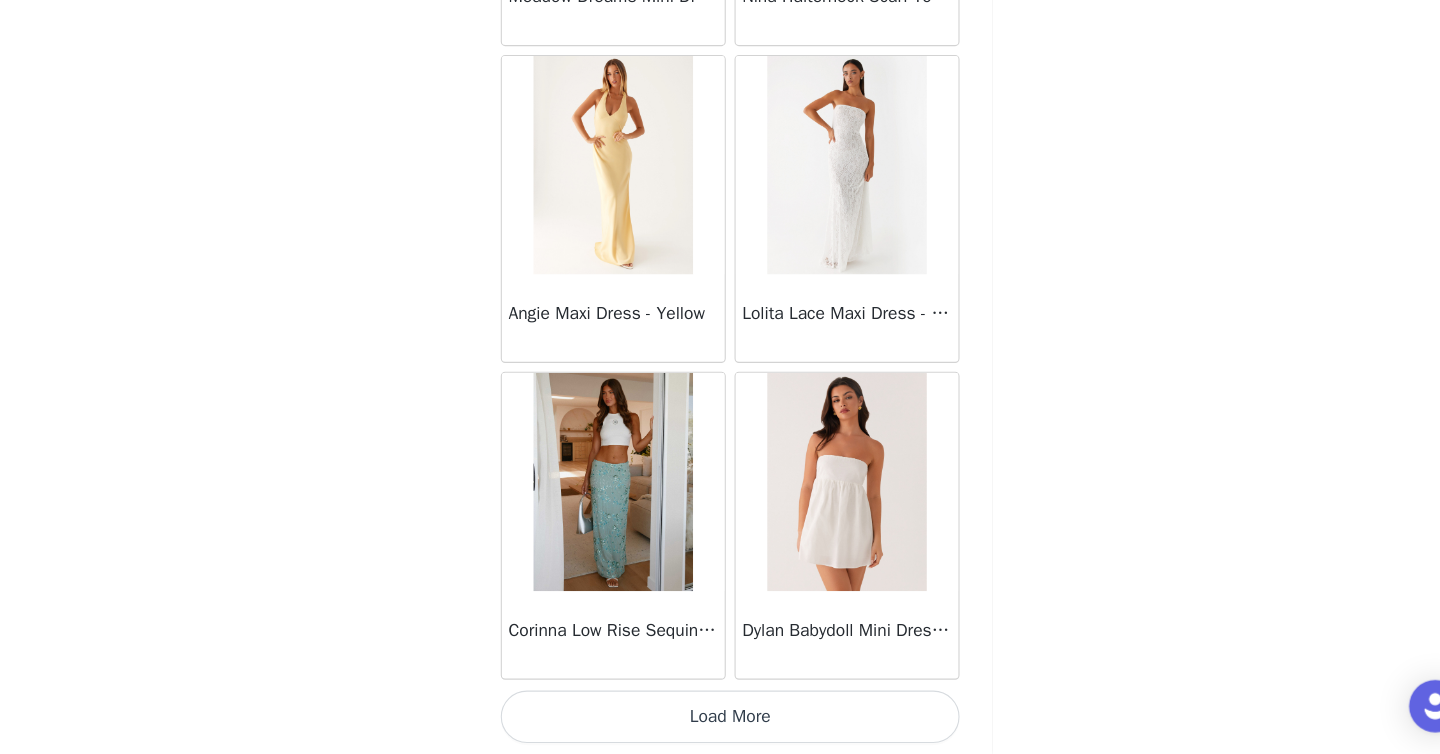 click on "Load More" at bounding box center [720, 720] 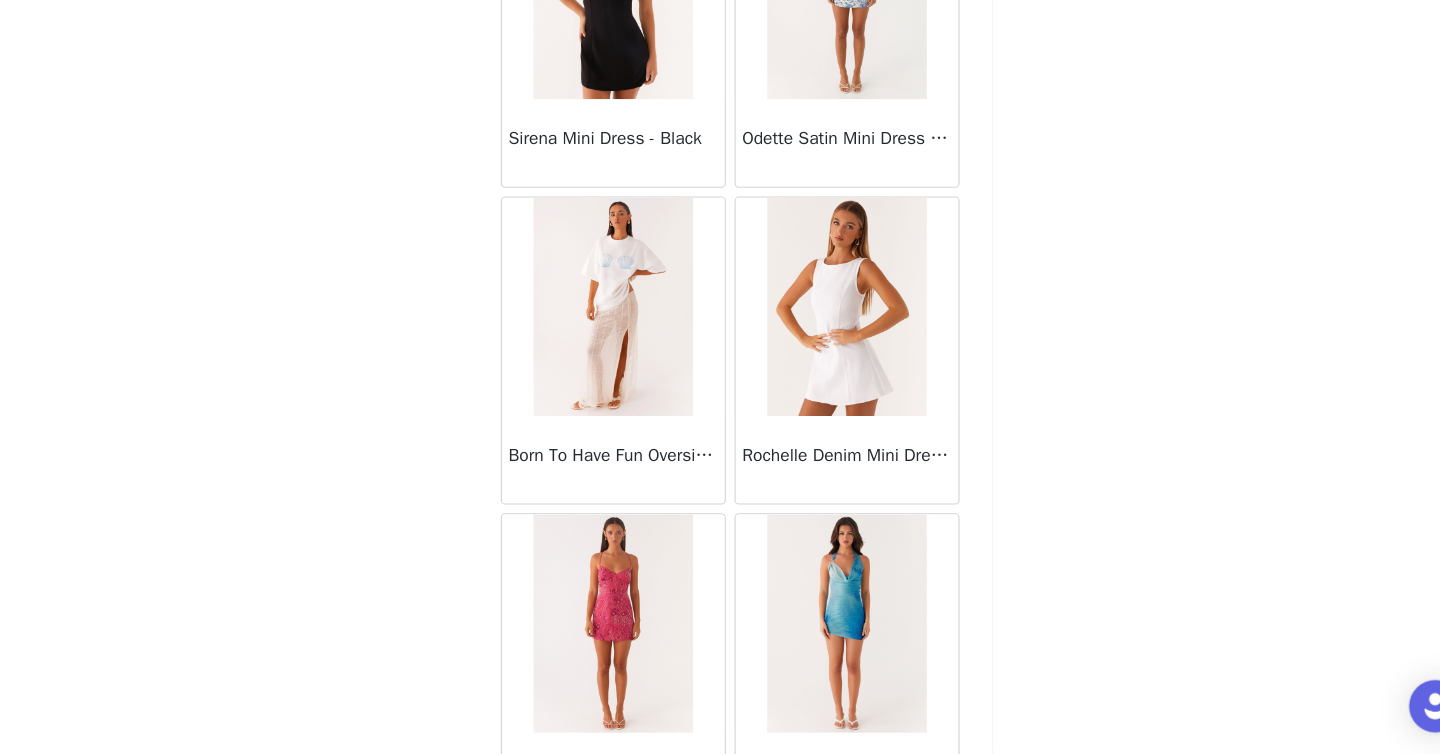 scroll, scrollTop: 27127, scrollLeft: 0, axis: vertical 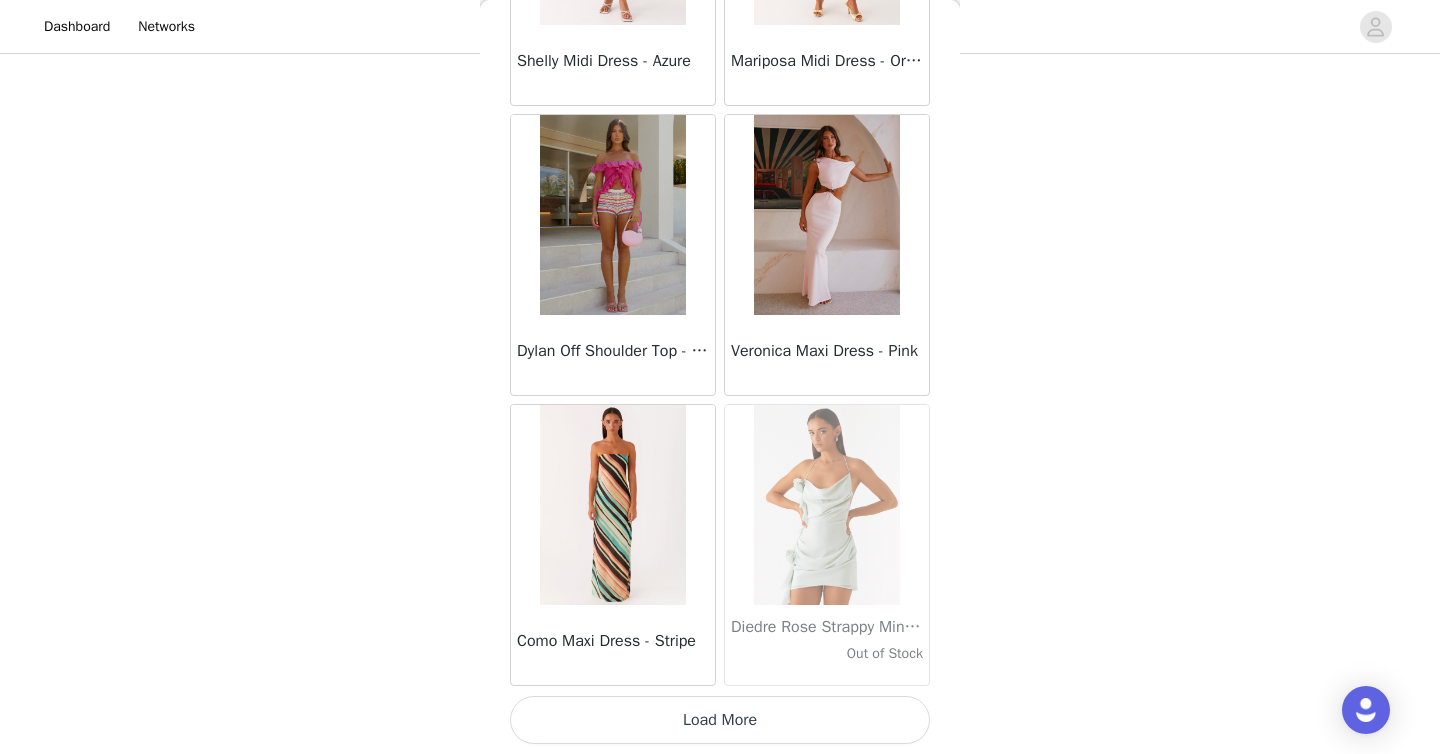 click on "Load More" at bounding box center (720, 720) 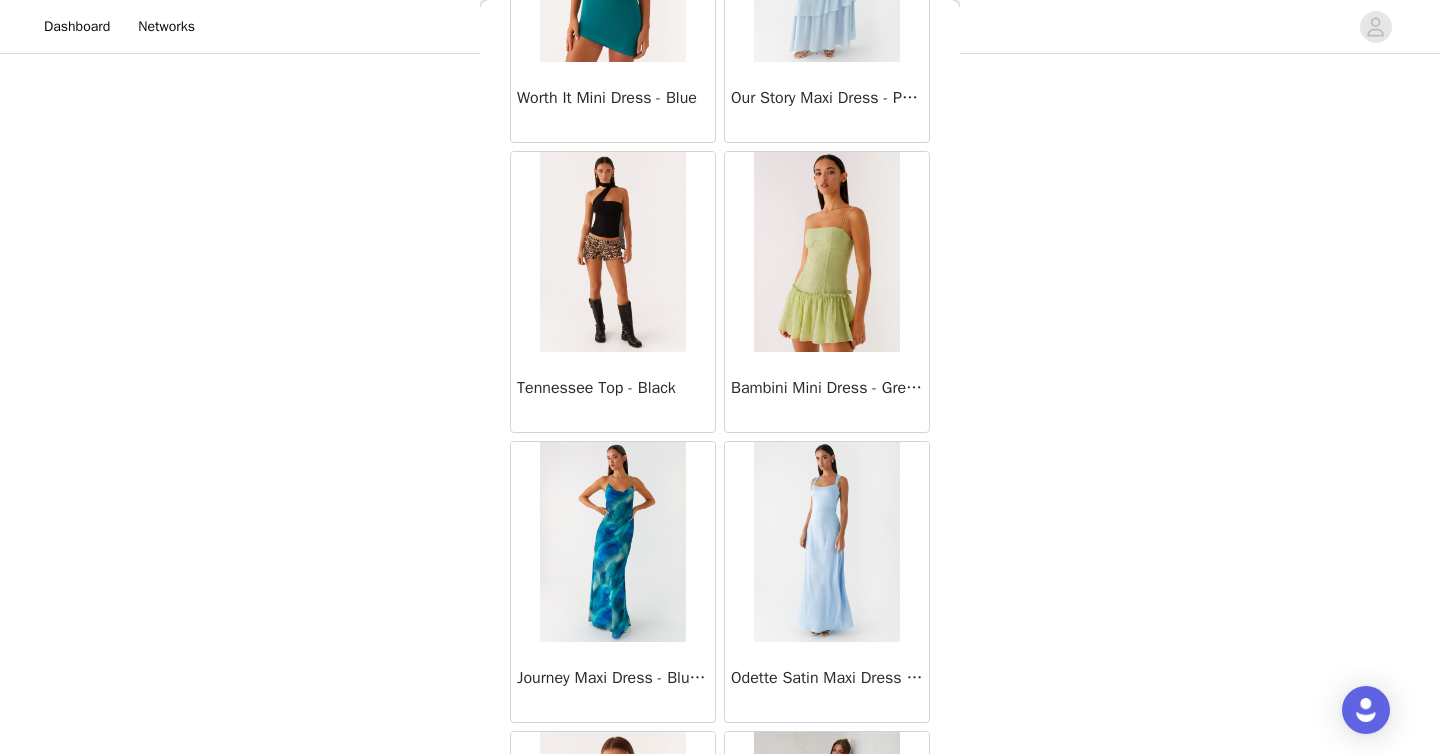 scroll, scrollTop: 30985, scrollLeft: 0, axis: vertical 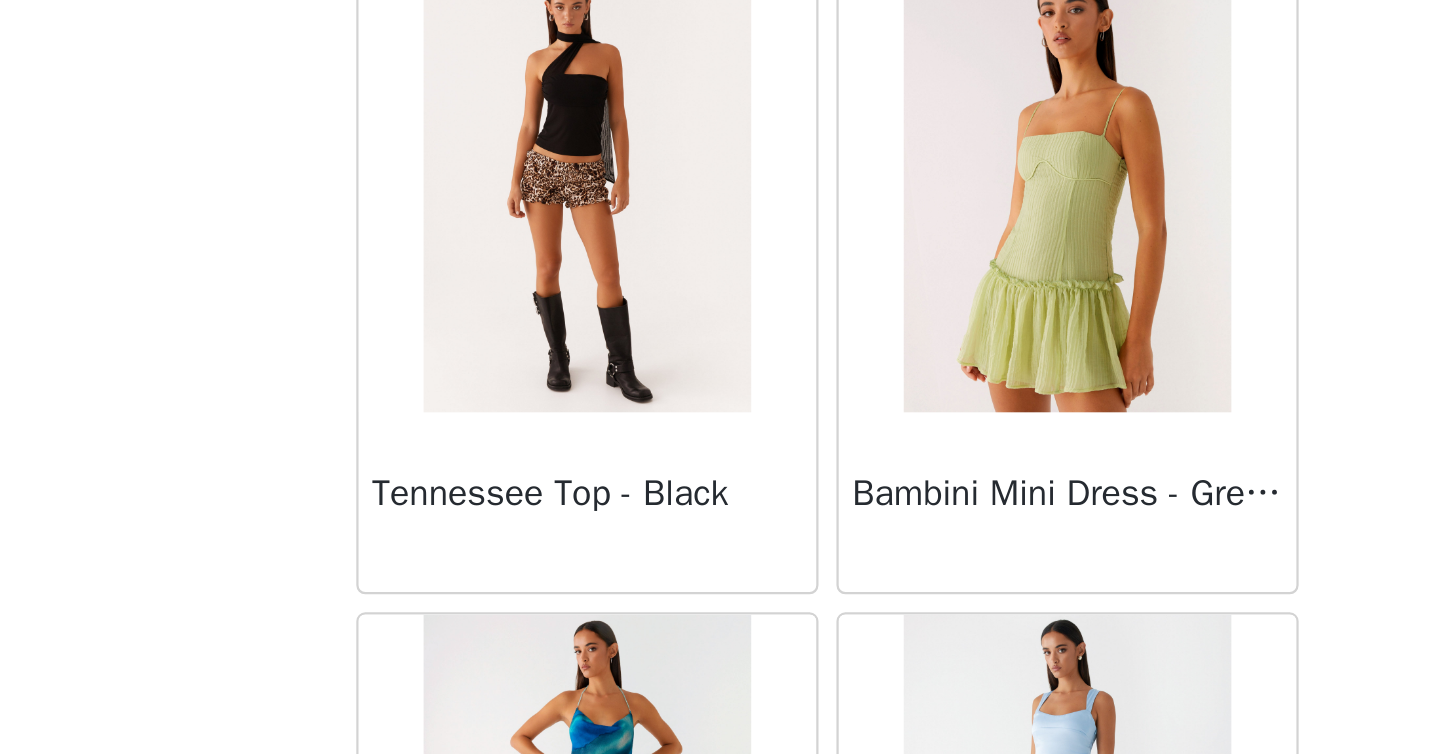click at bounding box center [612, 246] 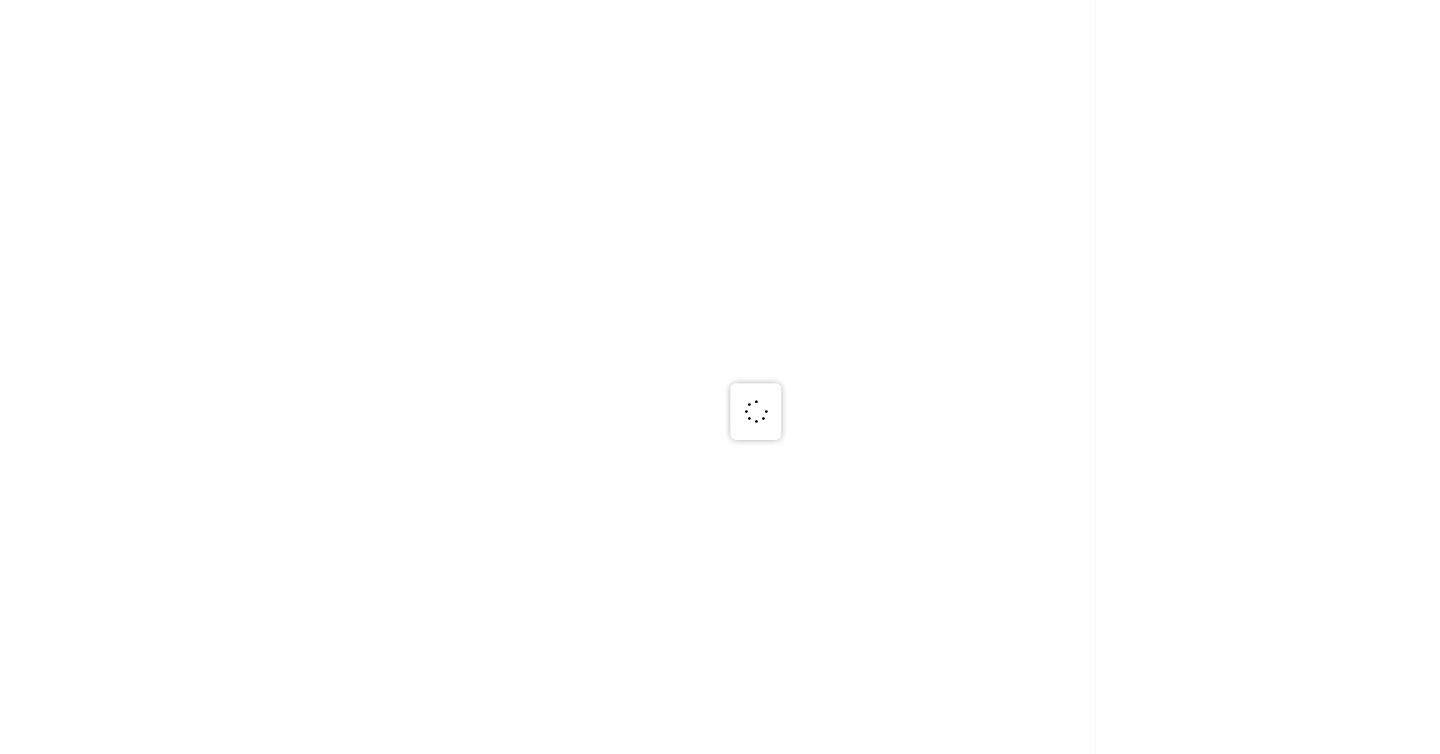 scroll, scrollTop: 0, scrollLeft: 0, axis: both 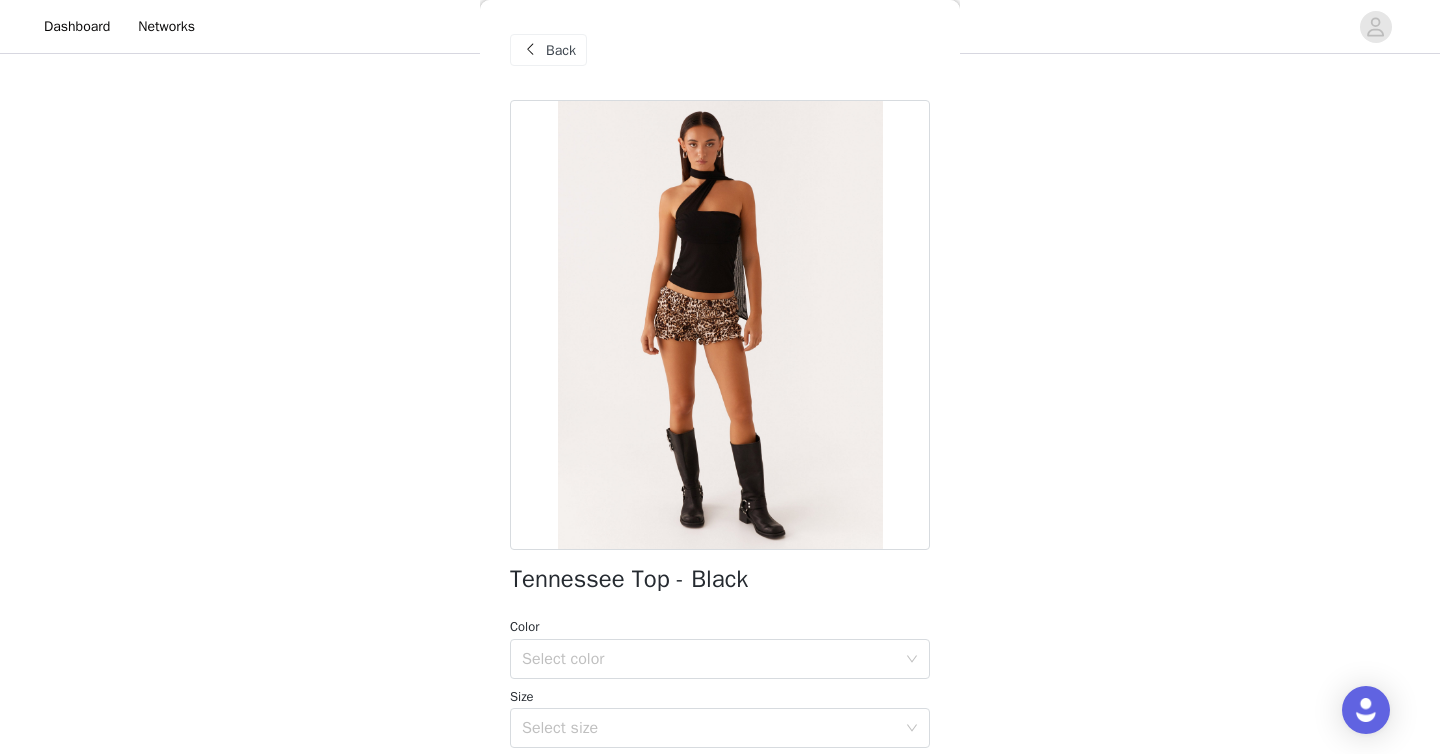 click on "Back" at bounding box center [548, 50] 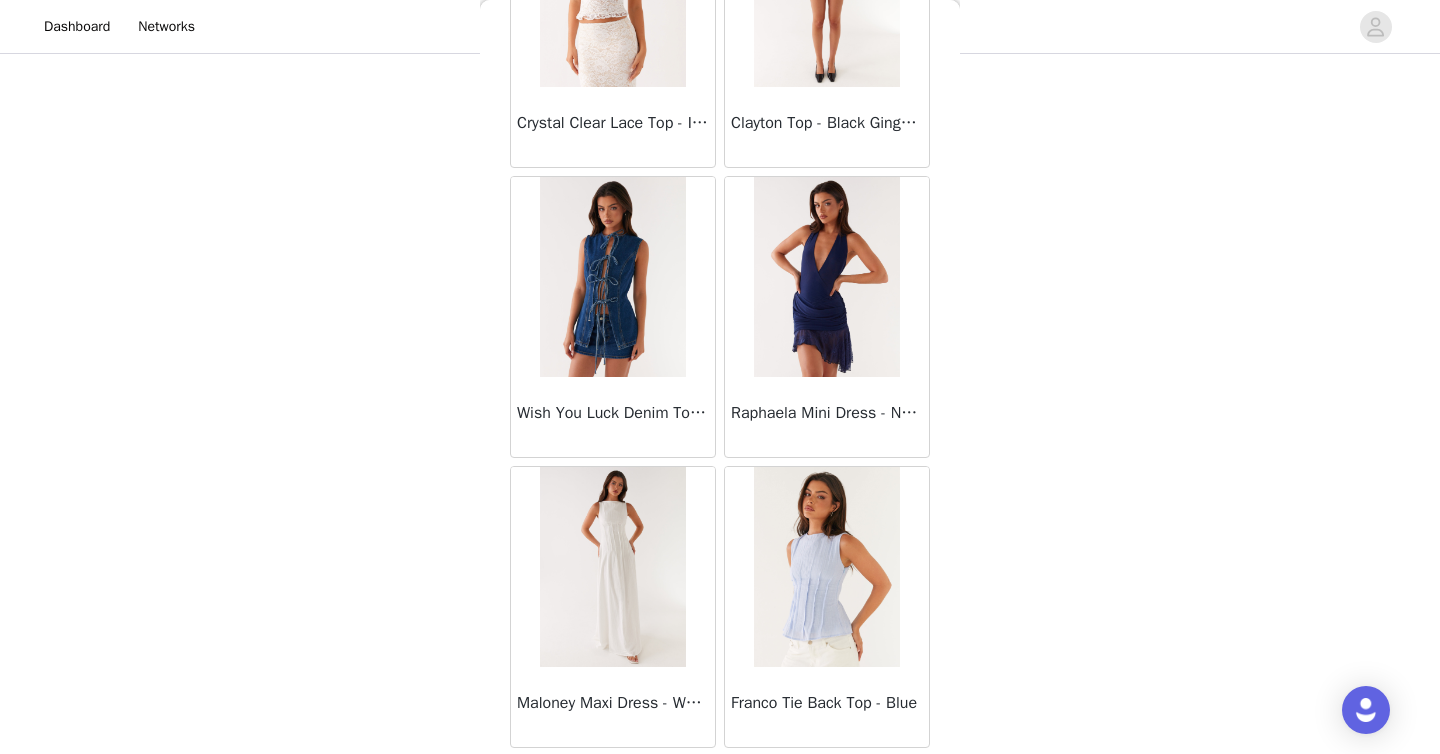 scroll, scrollTop: 8127, scrollLeft: 0, axis: vertical 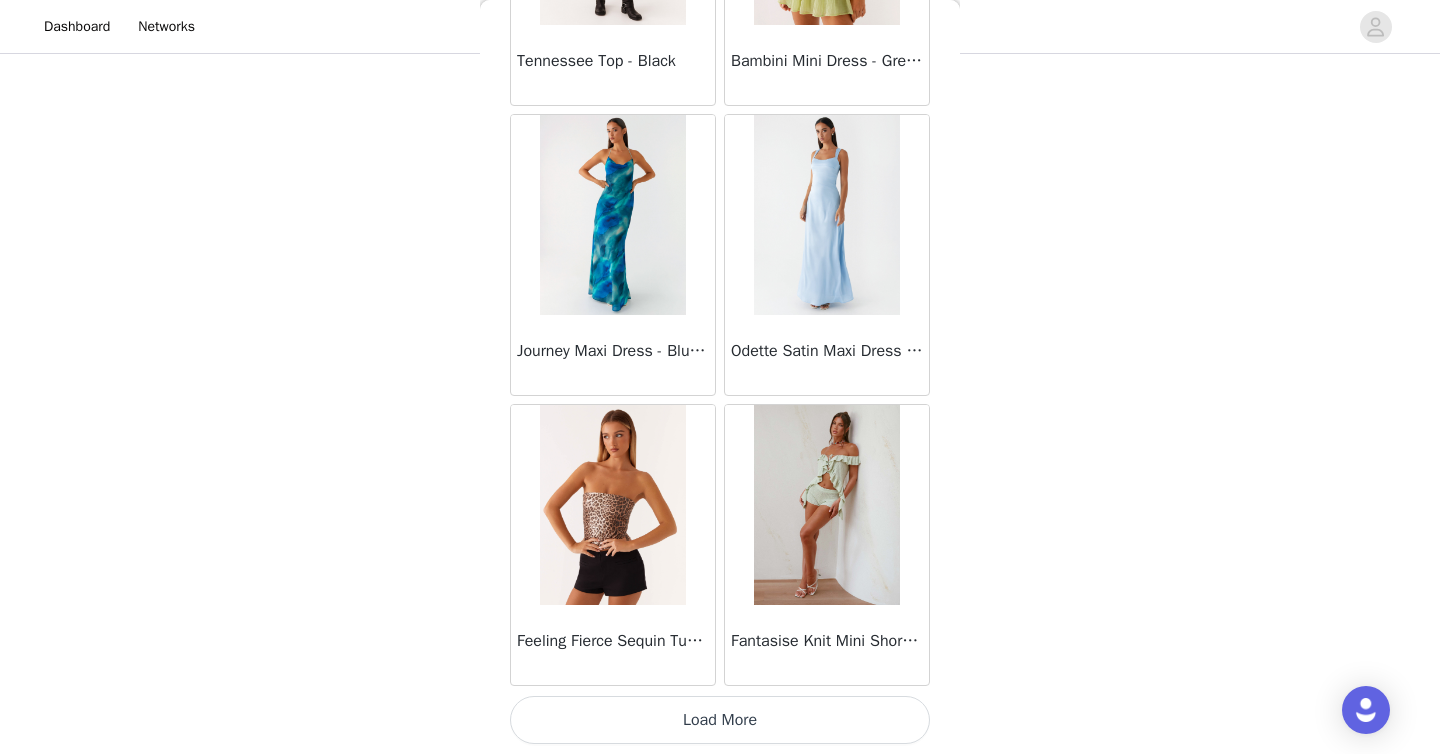 click on "Load More" at bounding box center [720, 720] 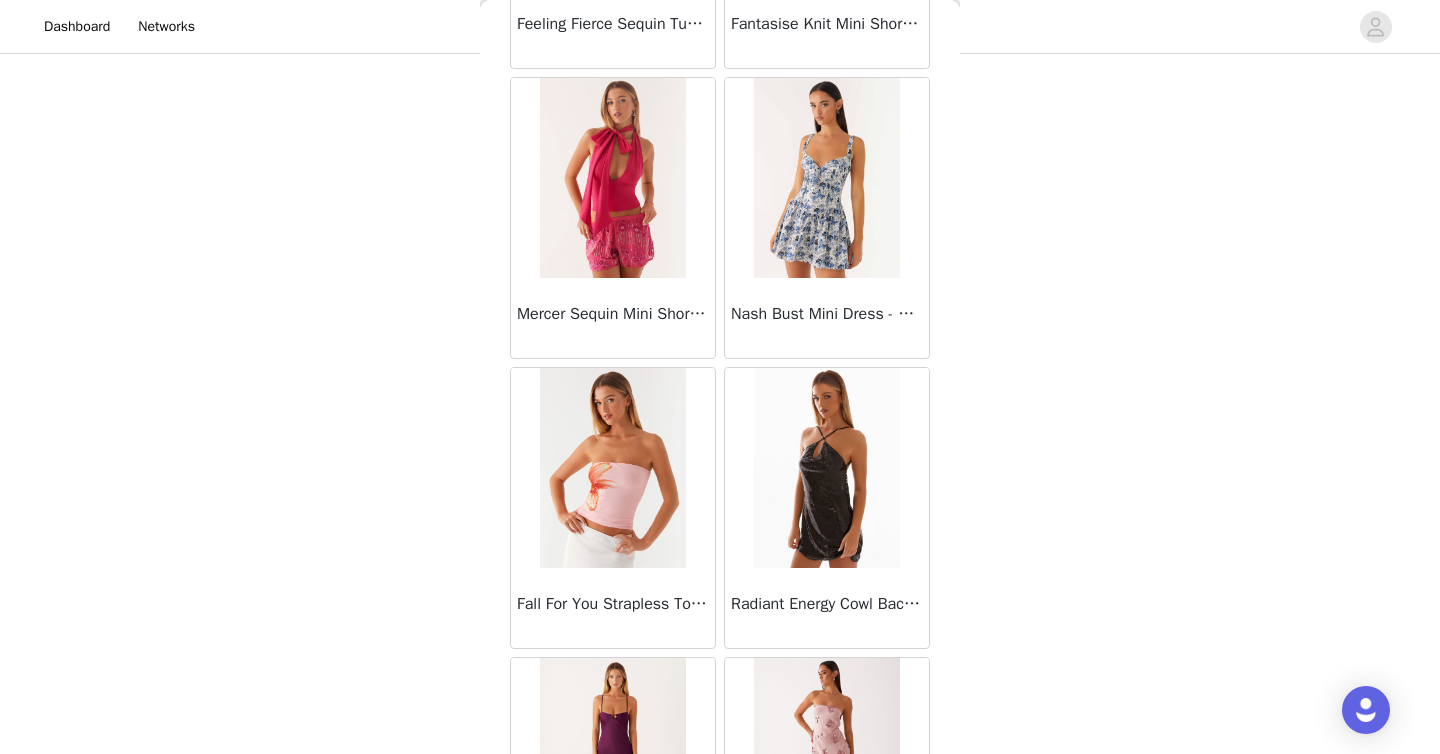 scroll, scrollTop: 31839, scrollLeft: 0, axis: vertical 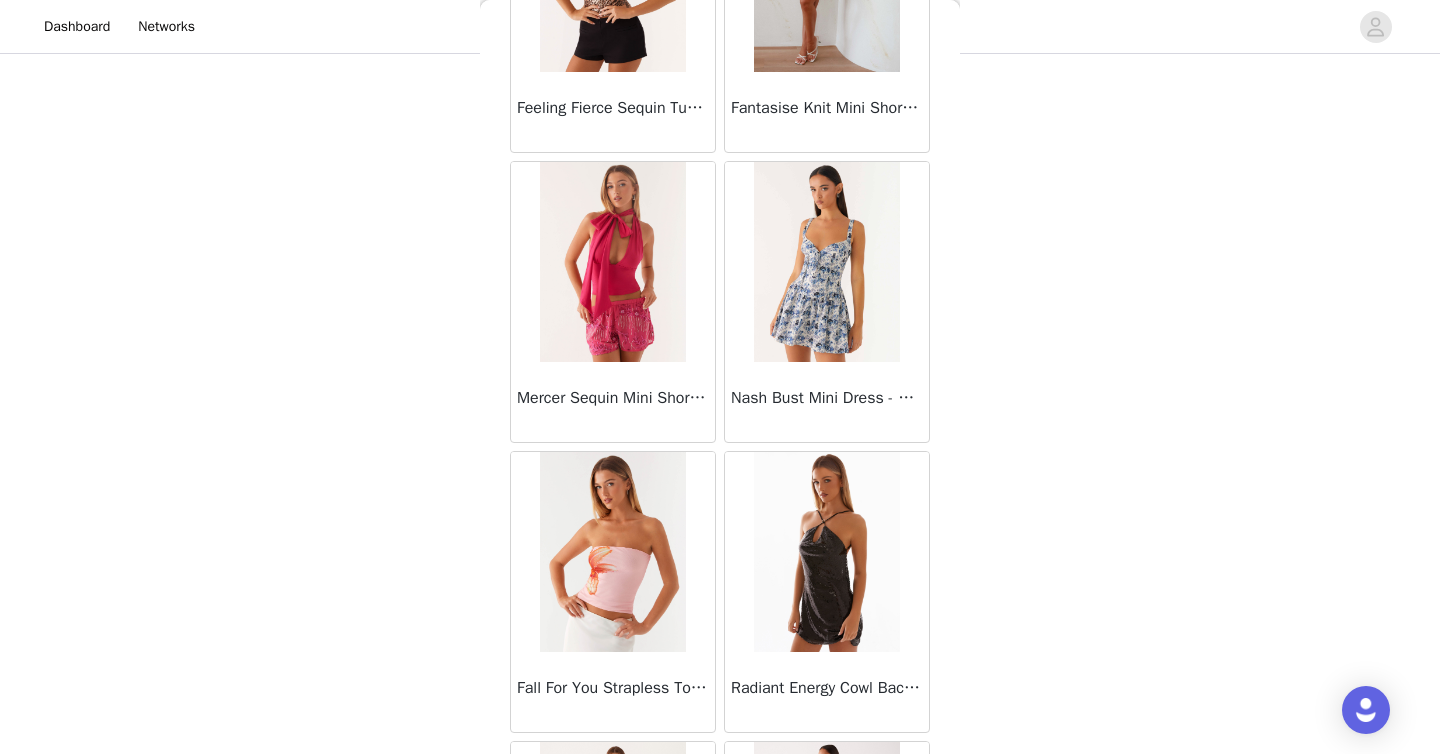 click on "Rue Capri Pants - Black           Black, US 6       Edit   Remove     Lotus Tie Back Mini Dress - Chocolate Gingham           Chocolate Gingham, US 6       Edit   Remove     Pascuelle Midi Dress - Pink           Pink, US 6       Edit   Remove     Add Product       Back       Manuka Ruffle Mini Dress - Yellow       Heart Of Glass Satin Maxi Dress - Blue       Ronnie Maxi Dress - Blue       Nicola Maxi Dress - Pink       Imani Maxi Dress - Pink       Liana Cowl Maxi Dress - Print       Cherry Skies Midi Dress - White       Crystal Clear Lace Midi Skirt - Ivory       Crystal Clear Lace Top - Ivory       Clayton Top - Black Gingham       Wish You Luck Denim Top - Dark Blue       Raphaela Mini Dress - Navy       Maloney Maxi Dress - White       Franco Tie Back Top - Blue       Frida Denim Shorts - Vintage Wash Blue" at bounding box center [720, 187] 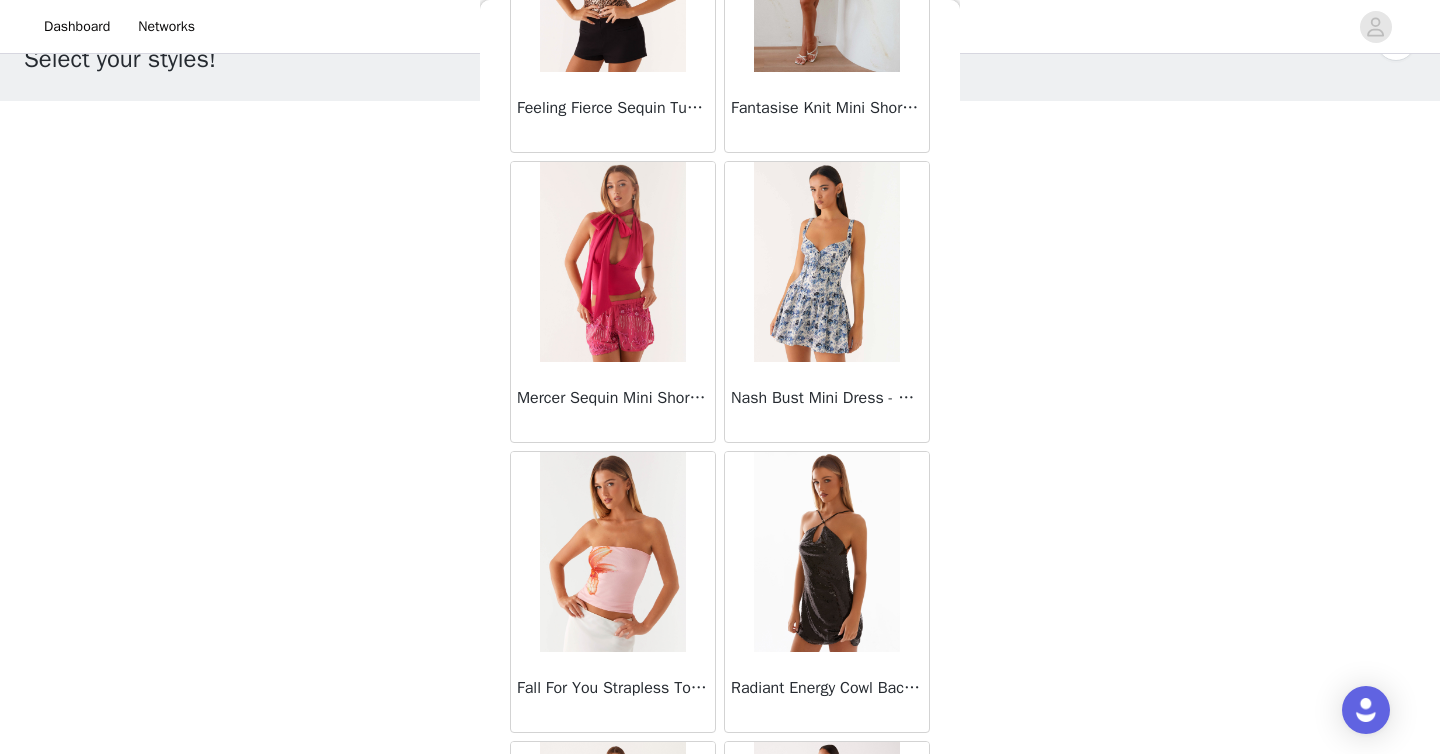 scroll, scrollTop: 46, scrollLeft: 0, axis: vertical 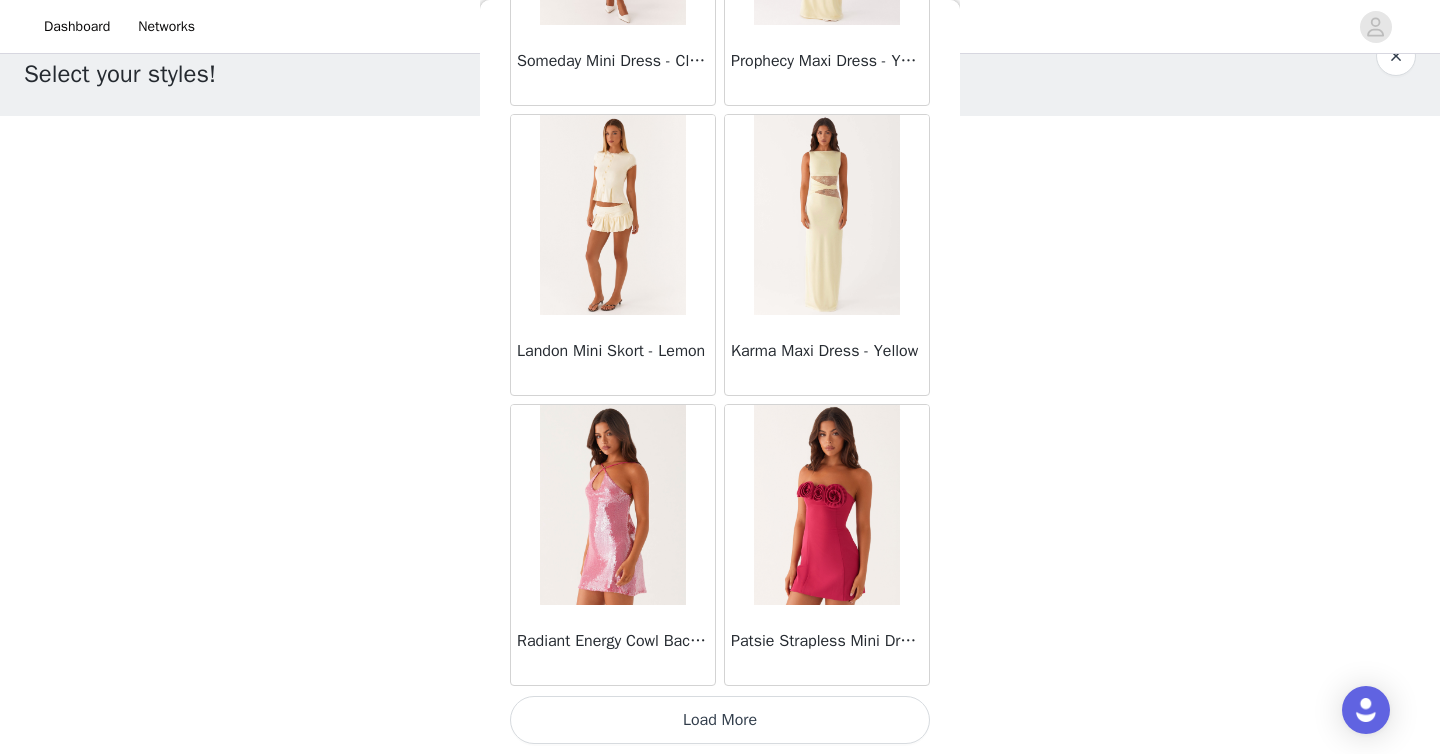 click on "Load More" at bounding box center [720, 720] 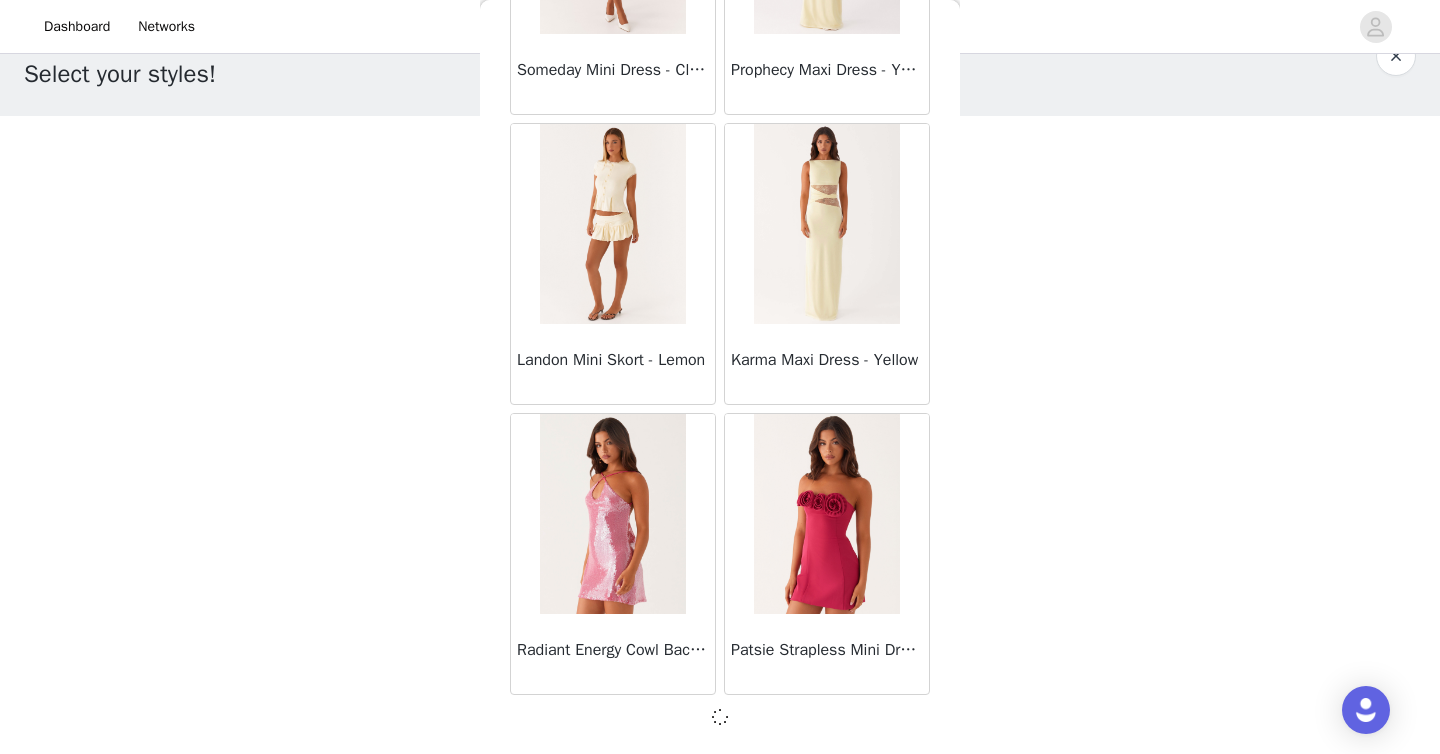 scroll, scrollTop: 34197, scrollLeft: 0, axis: vertical 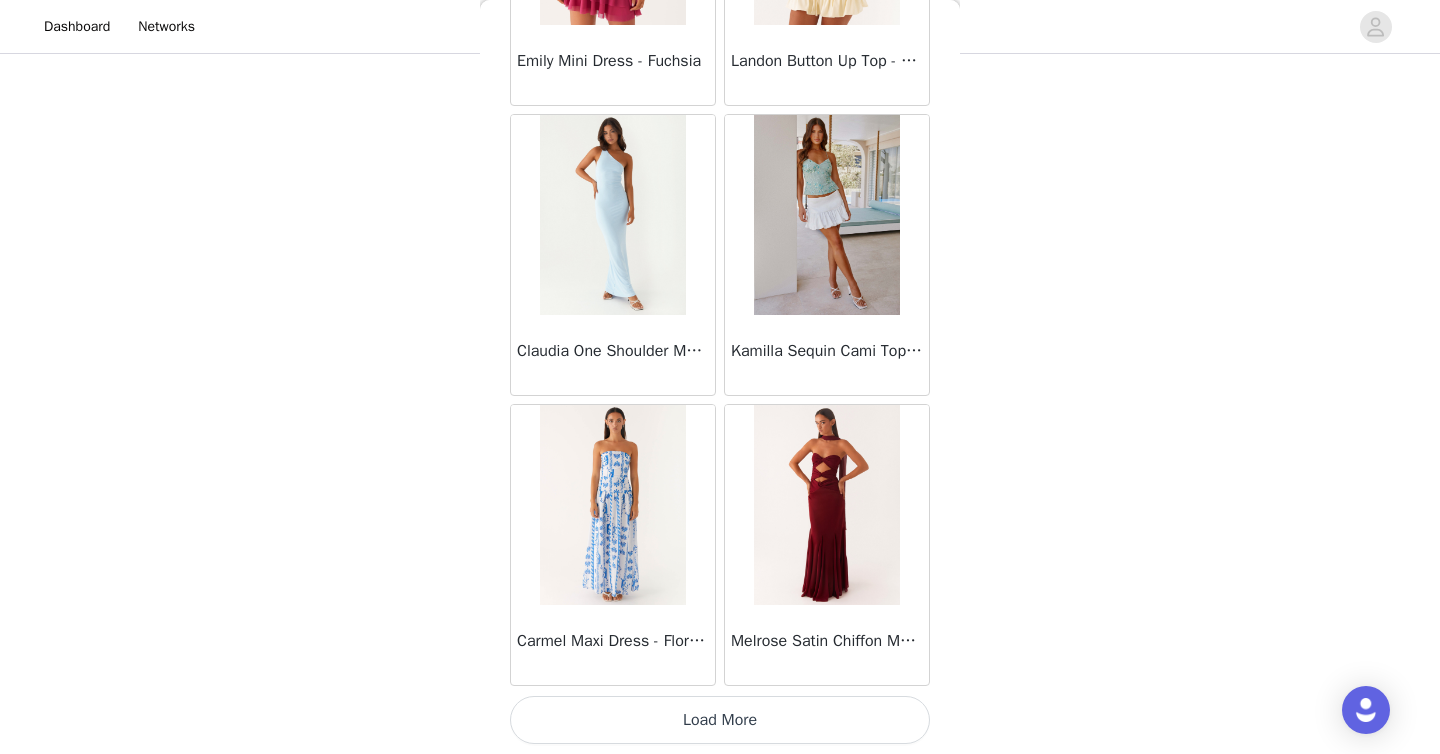 click on "Load More" at bounding box center [720, 720] 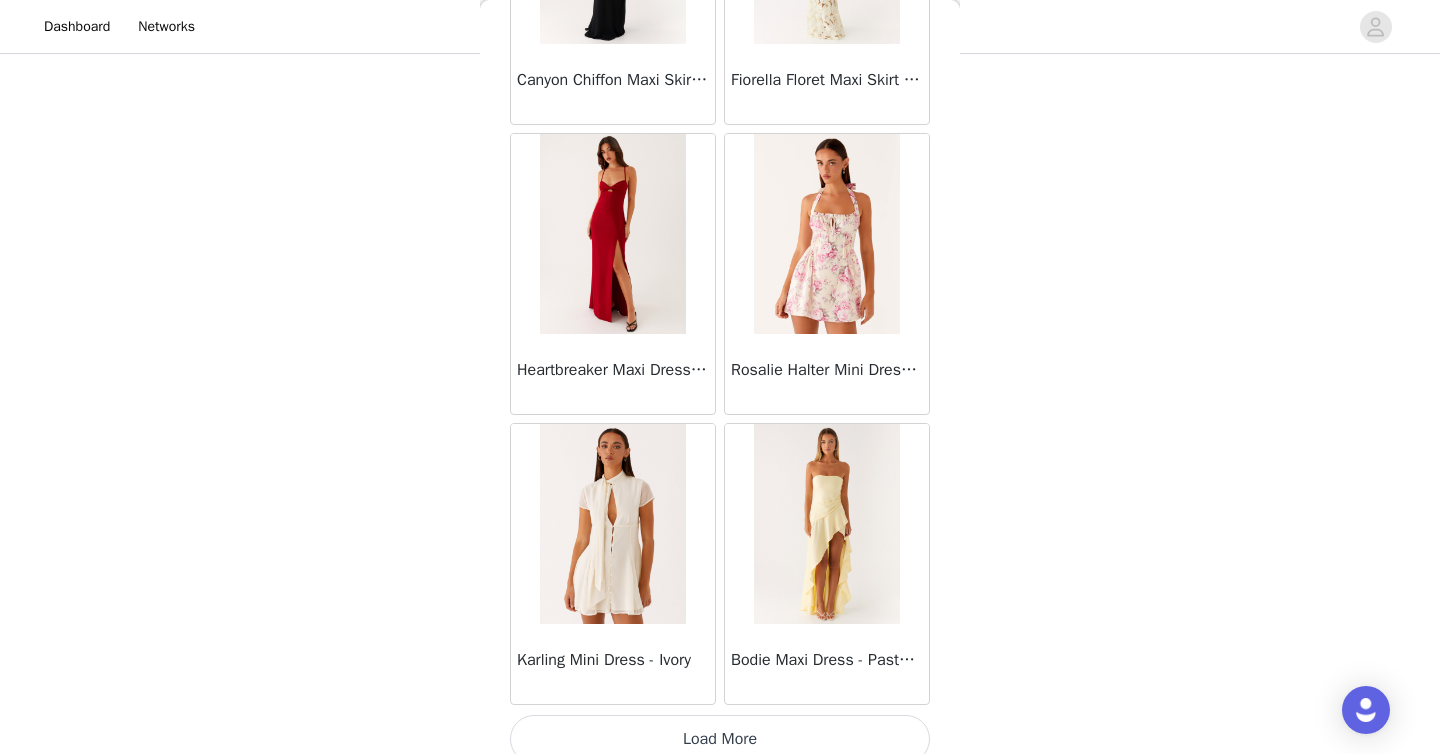scroll, scrollTop: 40006, scrollLeft: 0, axis: vertical 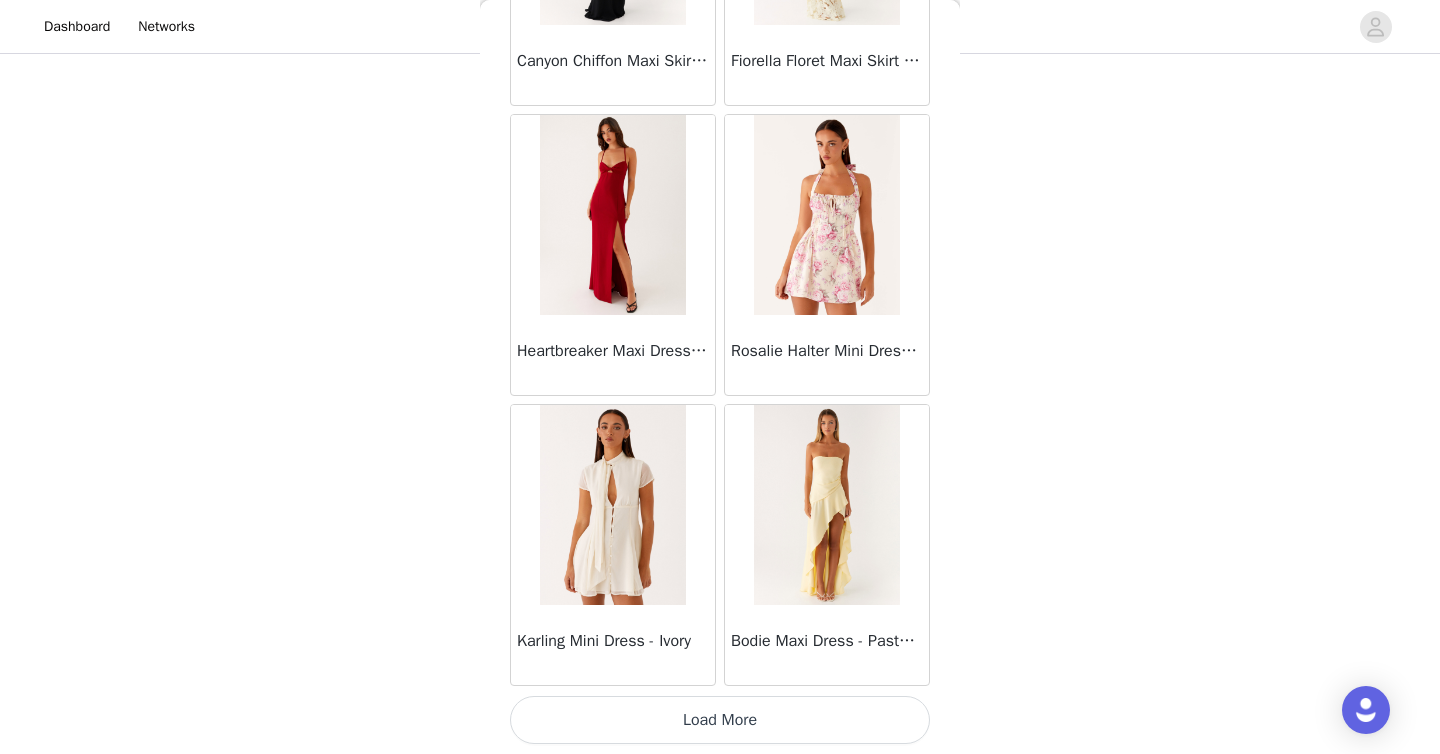 click on "Load More" at bounding box center [720, 720] 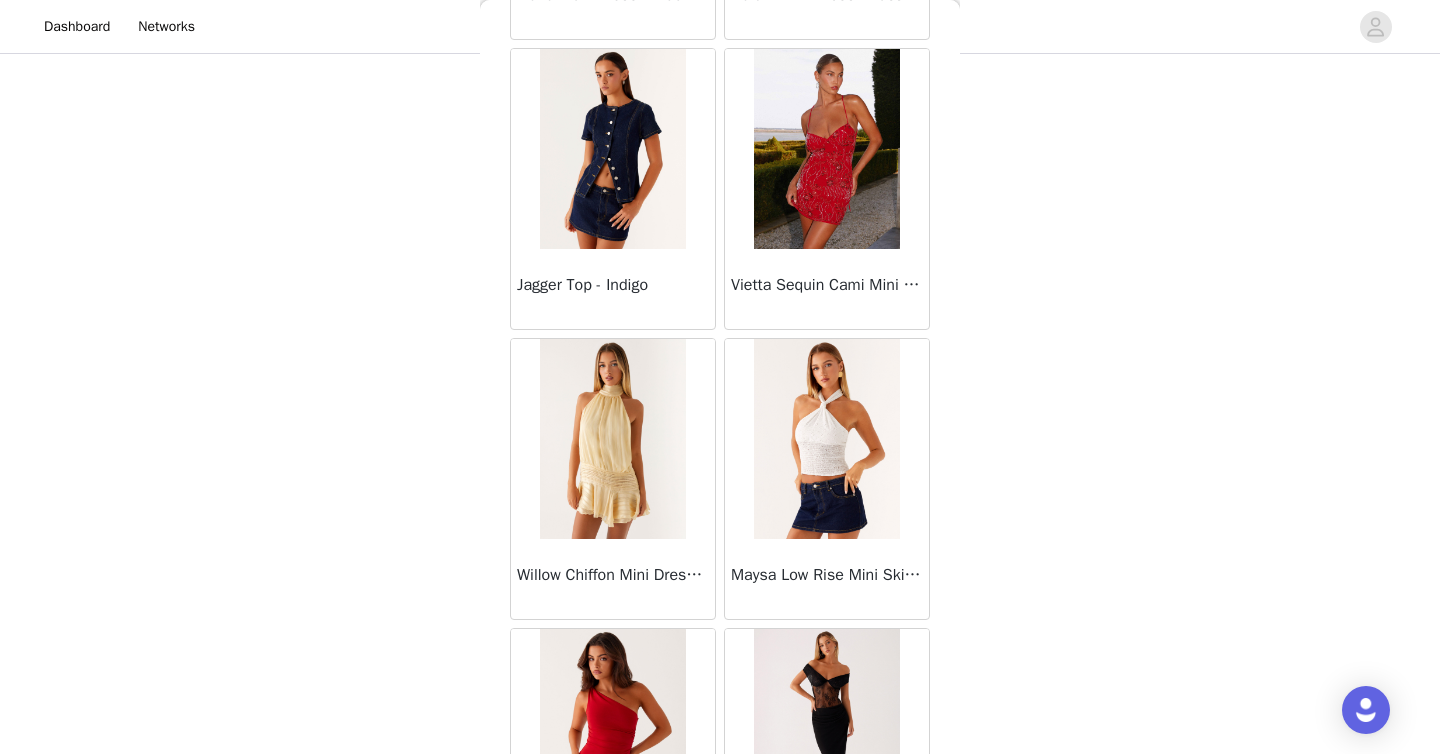 scroll, scrollTop: 42372, scrollLeft: 0, axis: vertical 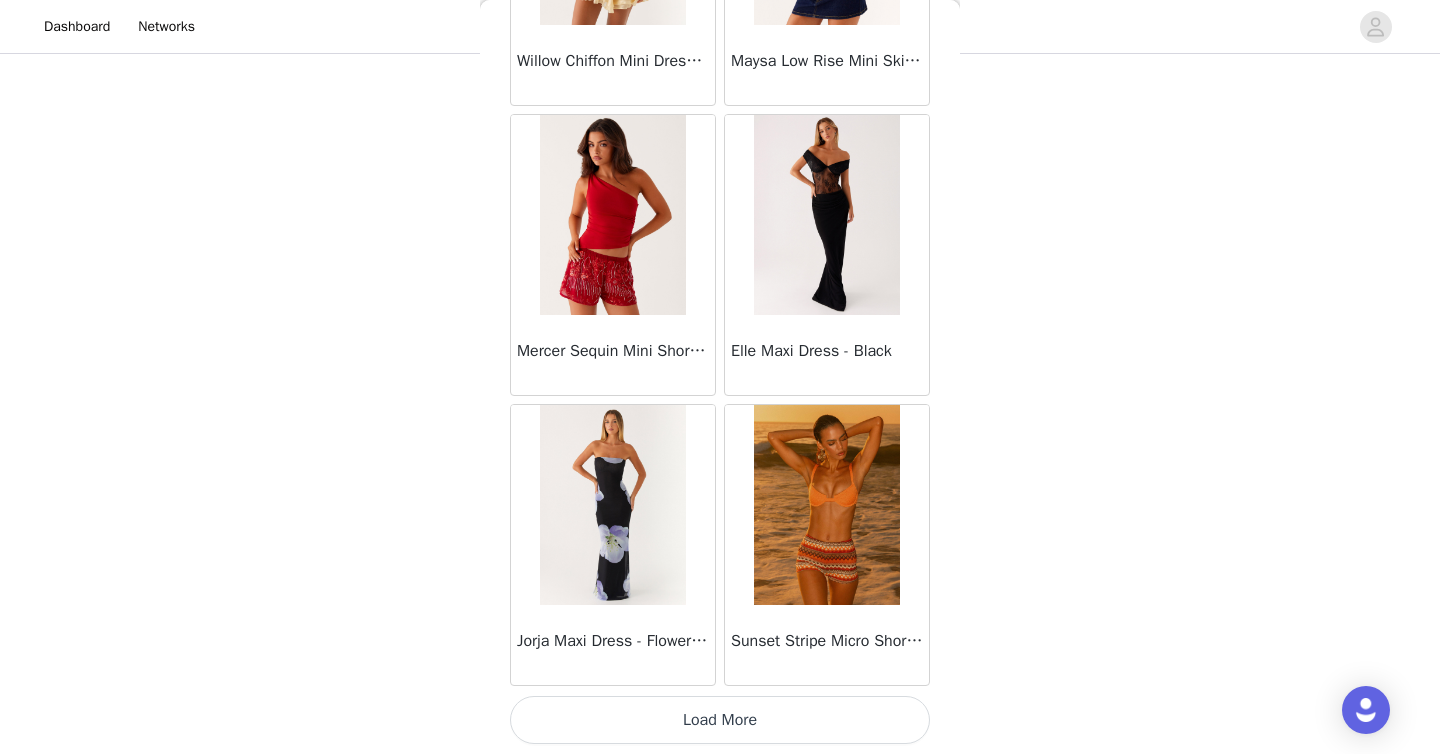click on "Load More" at bounding box center [720, 720] 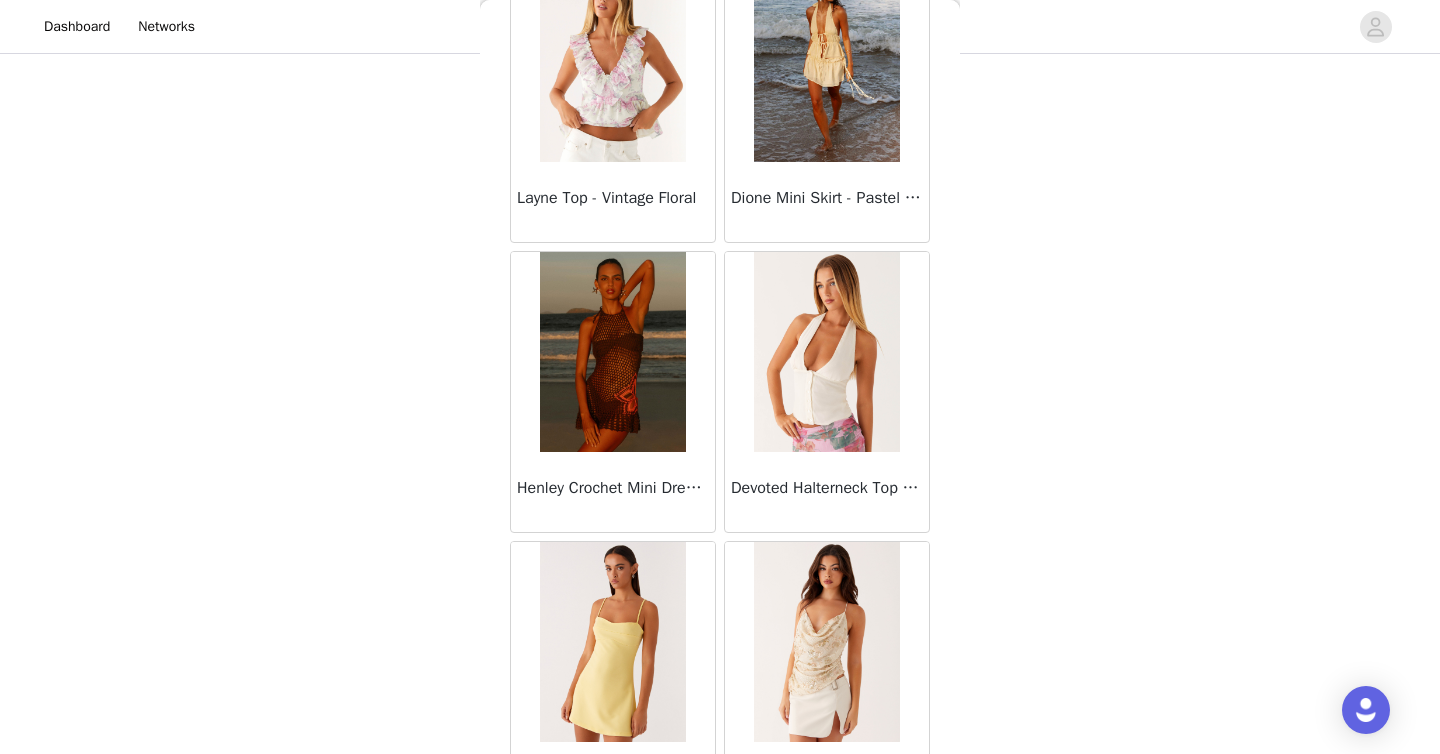scroll, scrollTop: 45806, scrollLeft: 0, axis: vertical 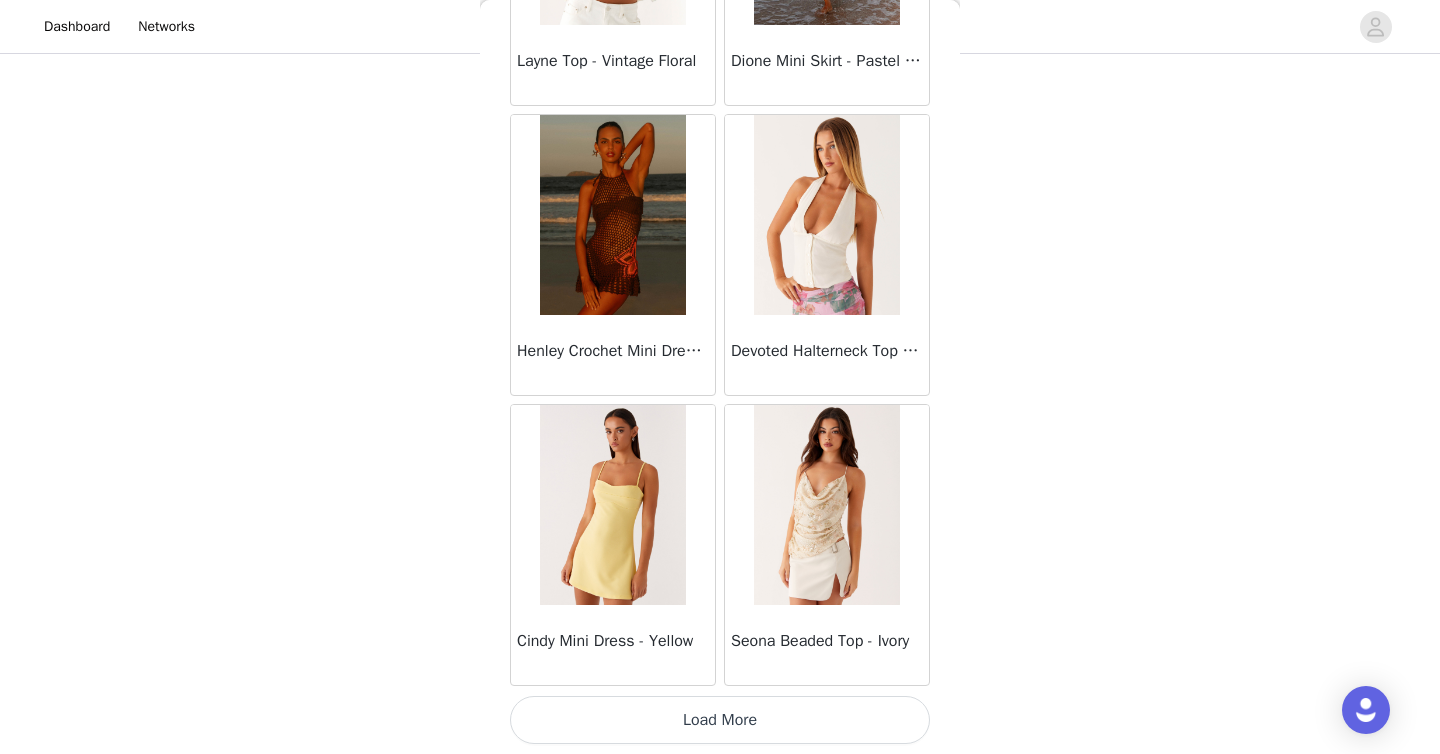 click on "Load More" at bounding box center [720, 720] 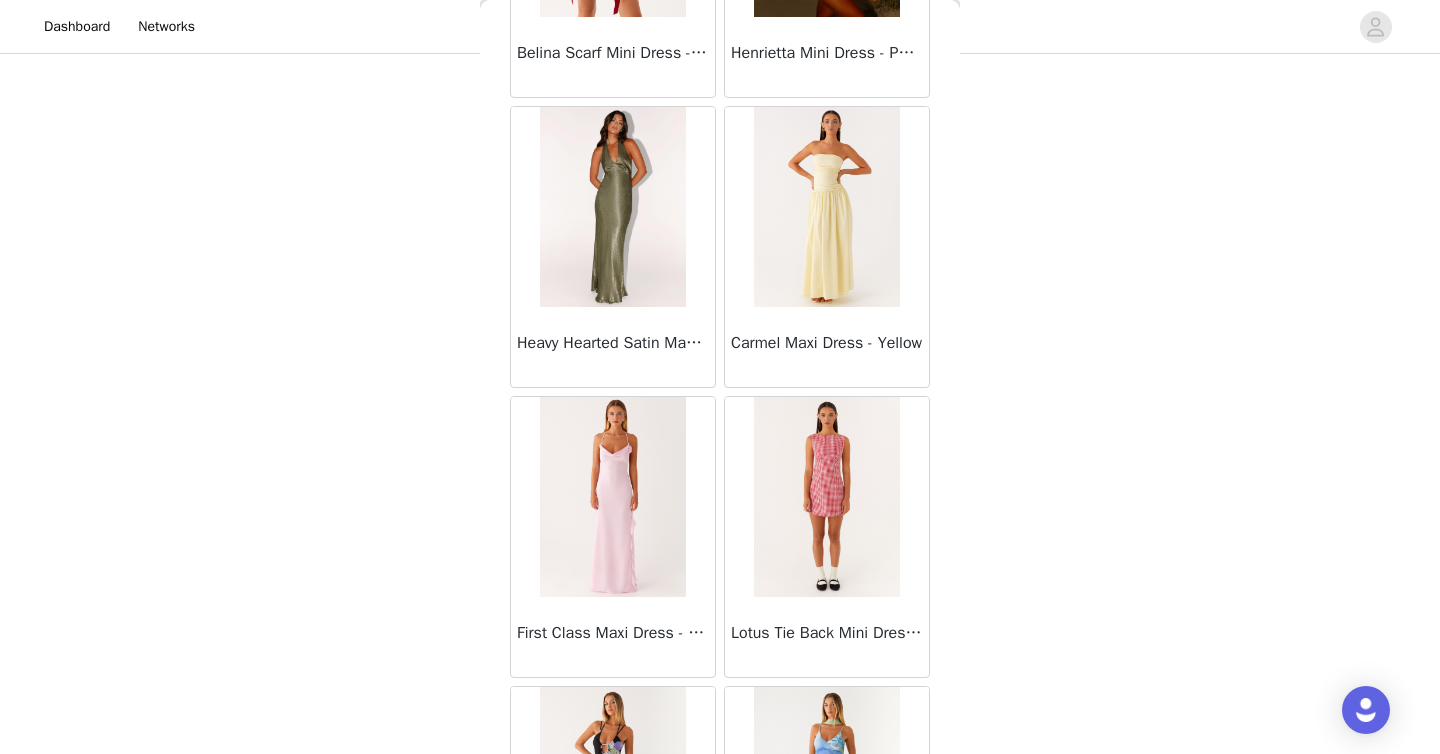 scroll, scrollTop: 48706, scrollLeft: 0, axis: vertical 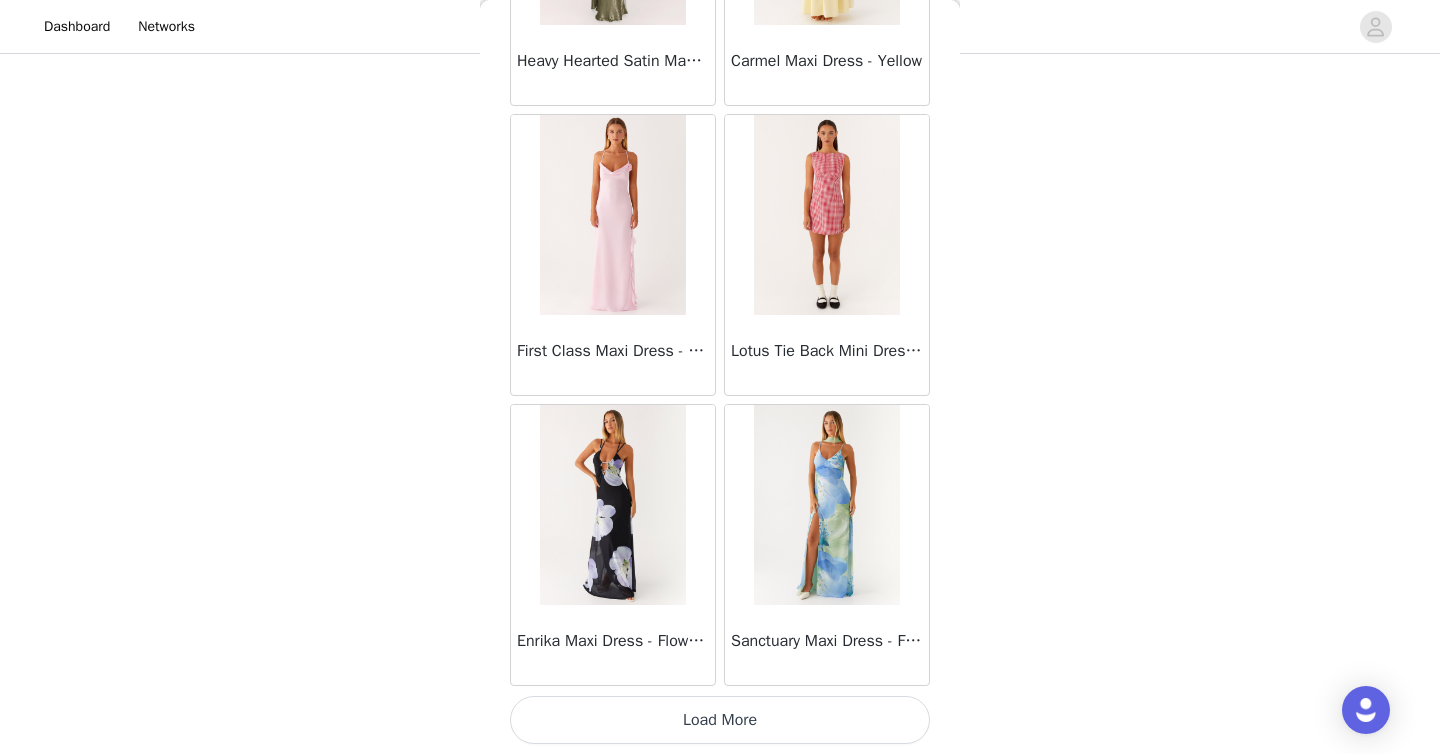 click on "Load More" at bounding box center (720, 720) 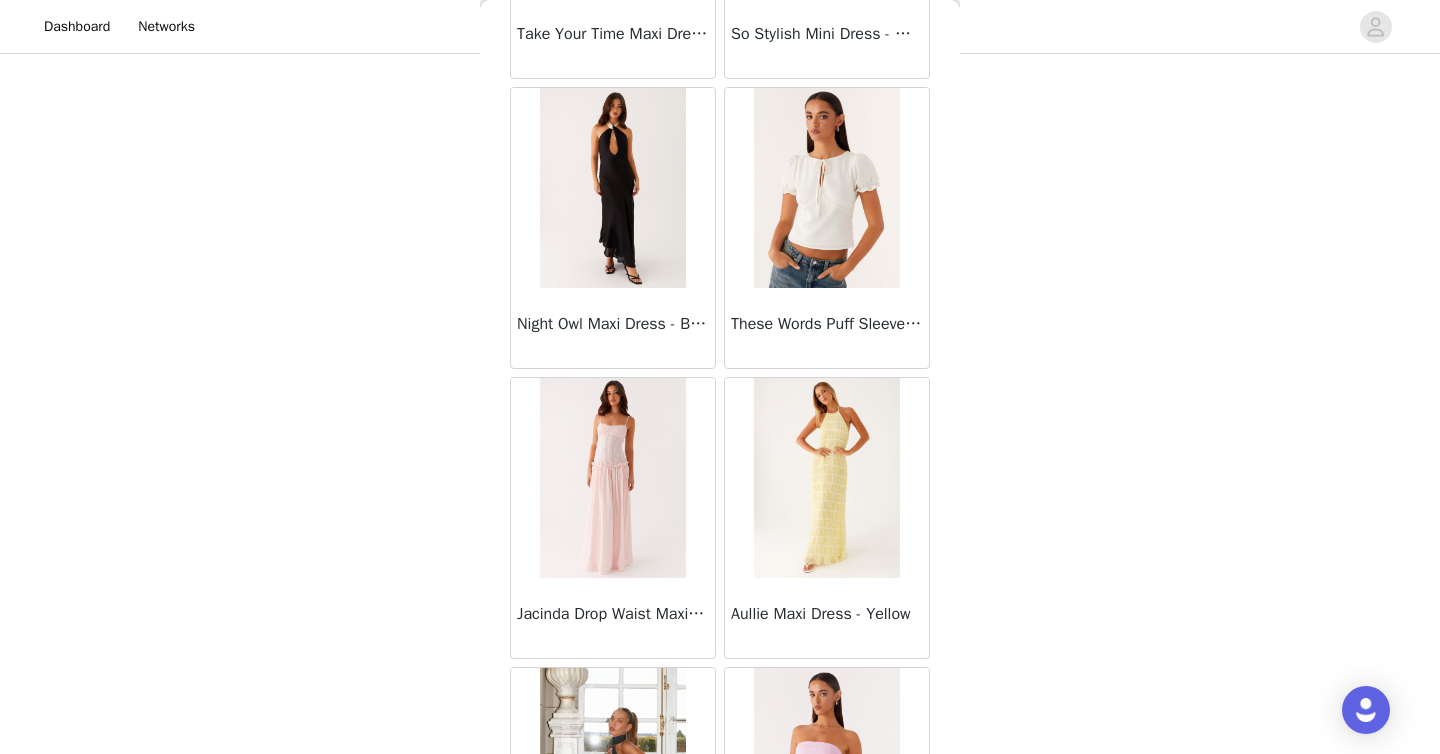 scroll, scrollTop: 50676, scrollLeft: 0, axis: vertical 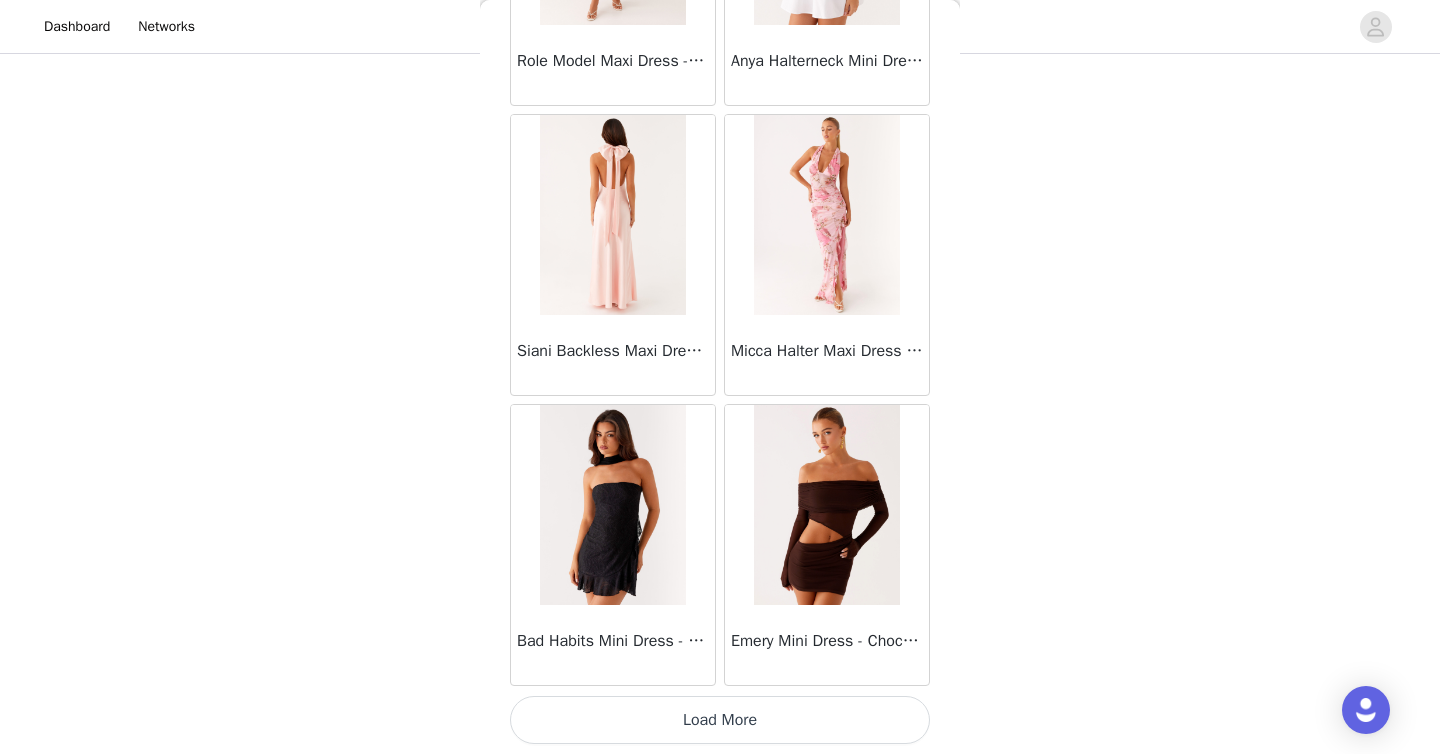 click on "Load More" at bounding box center (720, 720) 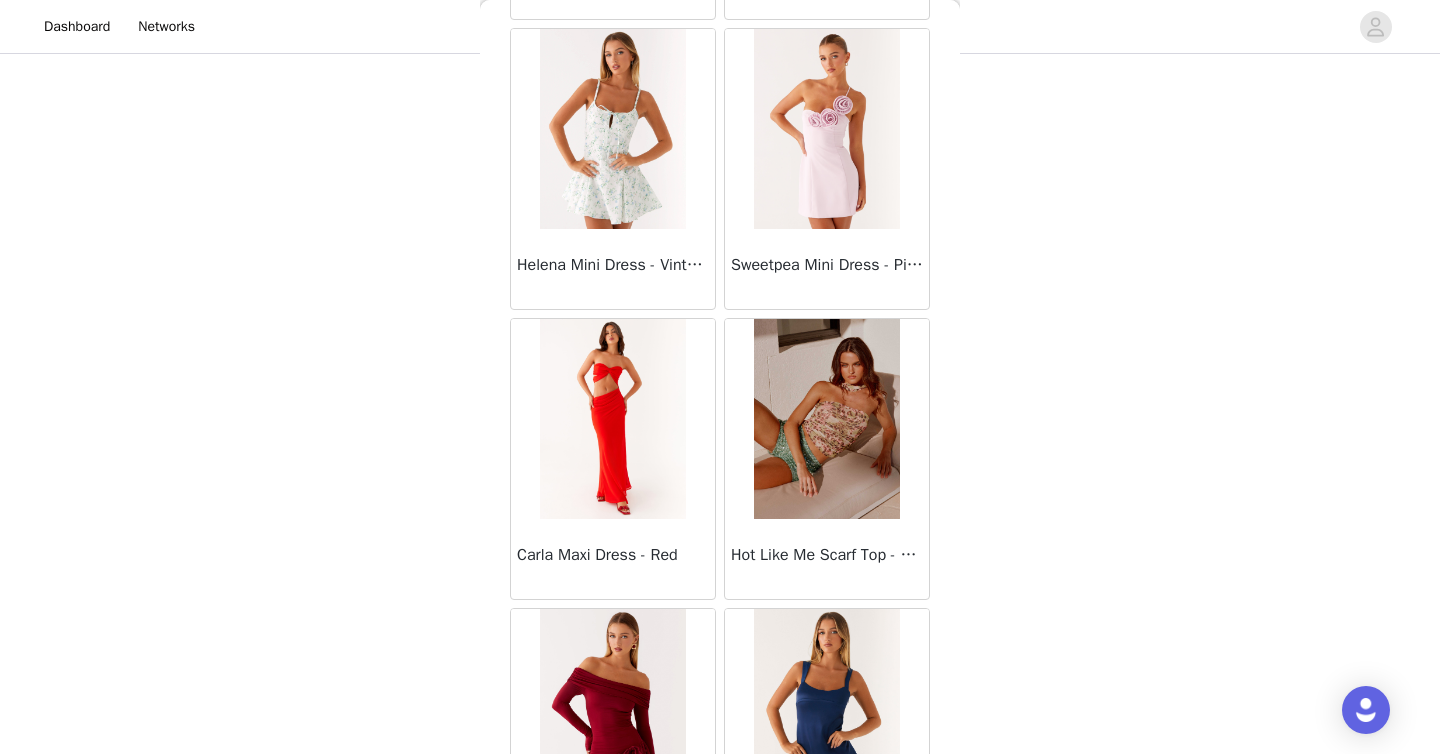 scroll, scrollTop: 54506, scrollLeft: 0, axis: vertical 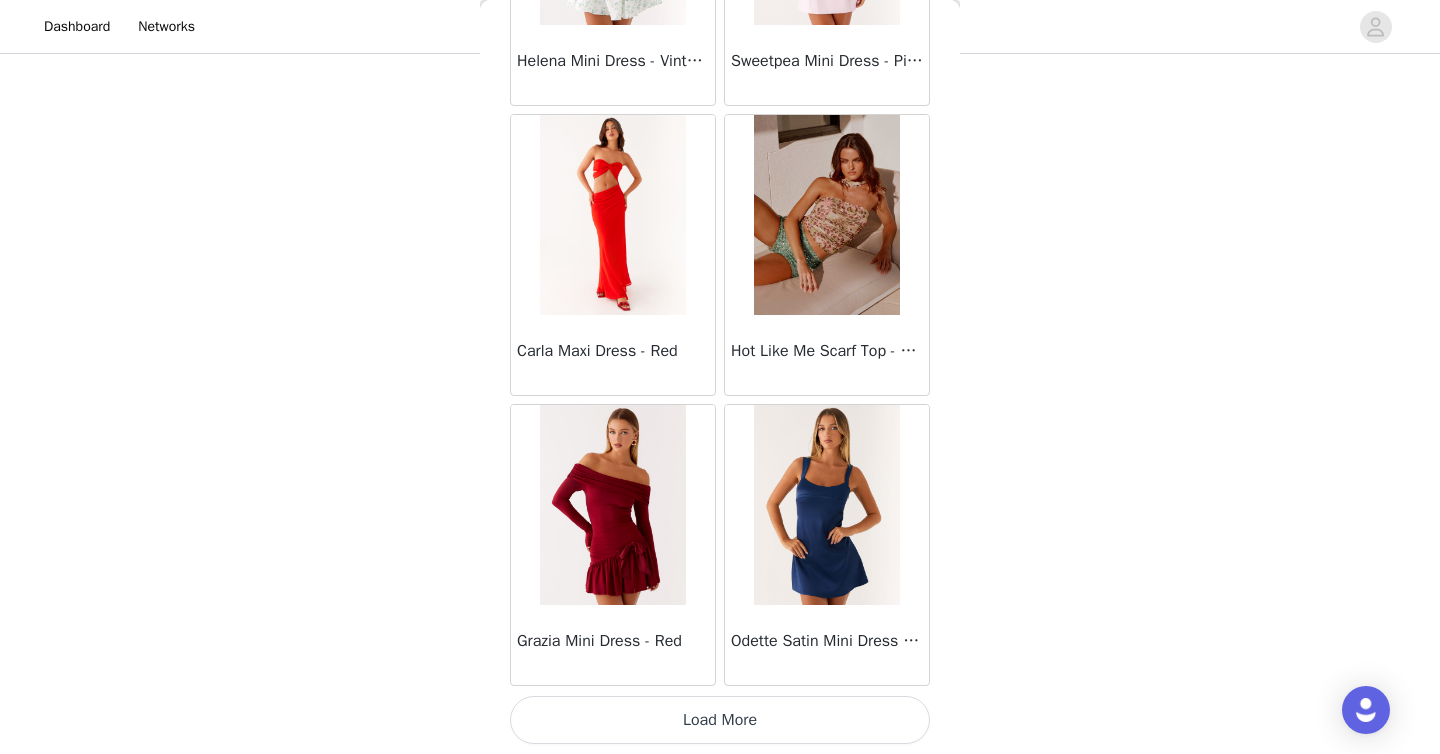 click on "Load More" at bounding box center [720, 720] 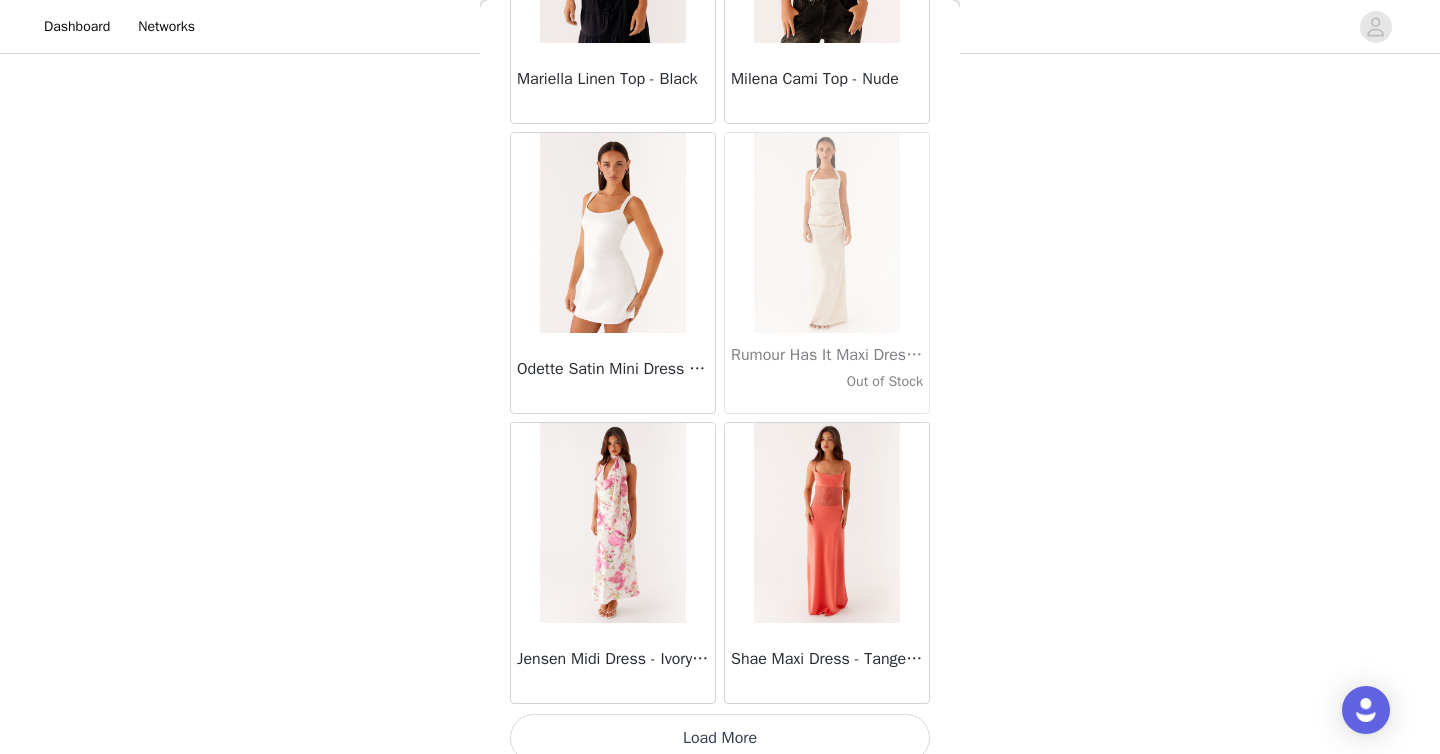 scroll, scrollTop: 57393, scrollLeft: 0, axis: vertical 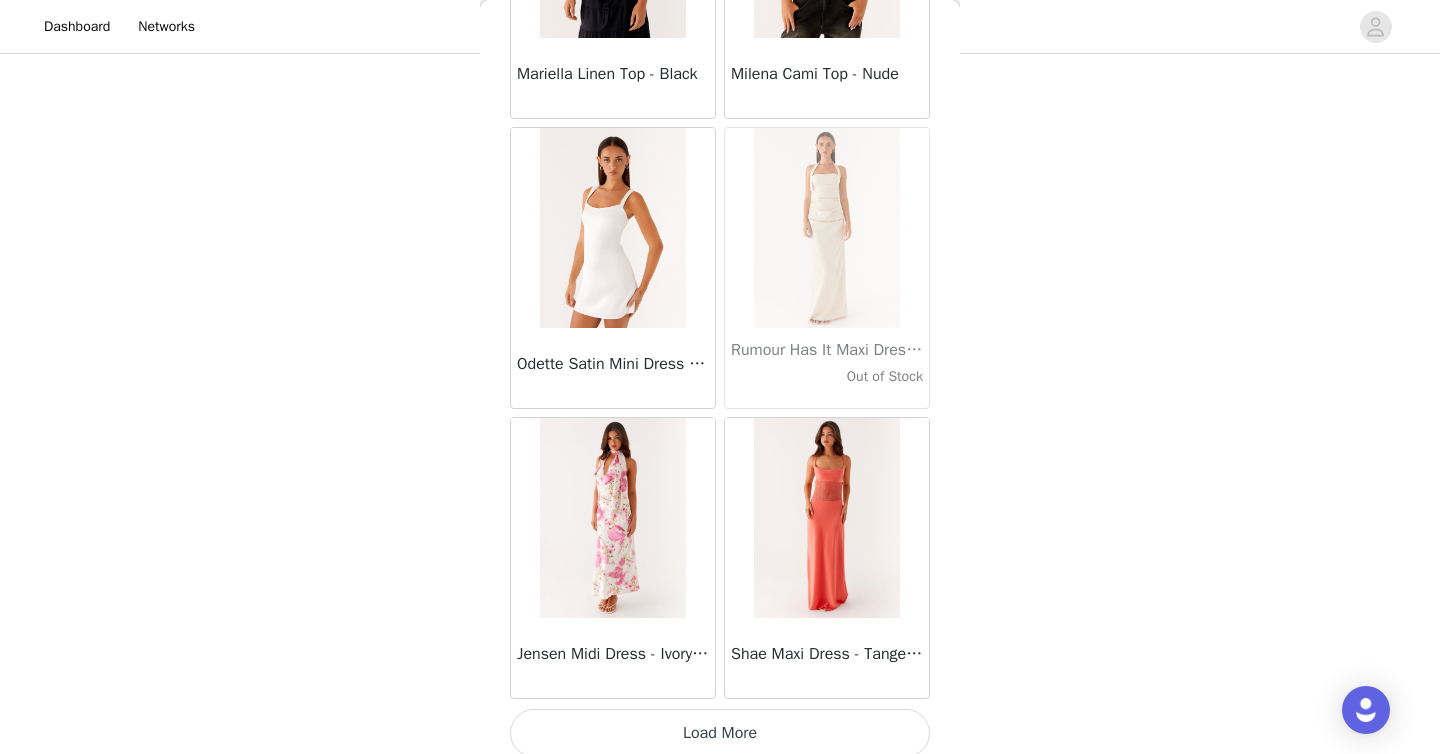 click on "Load More" at bounding box center [720, 733] 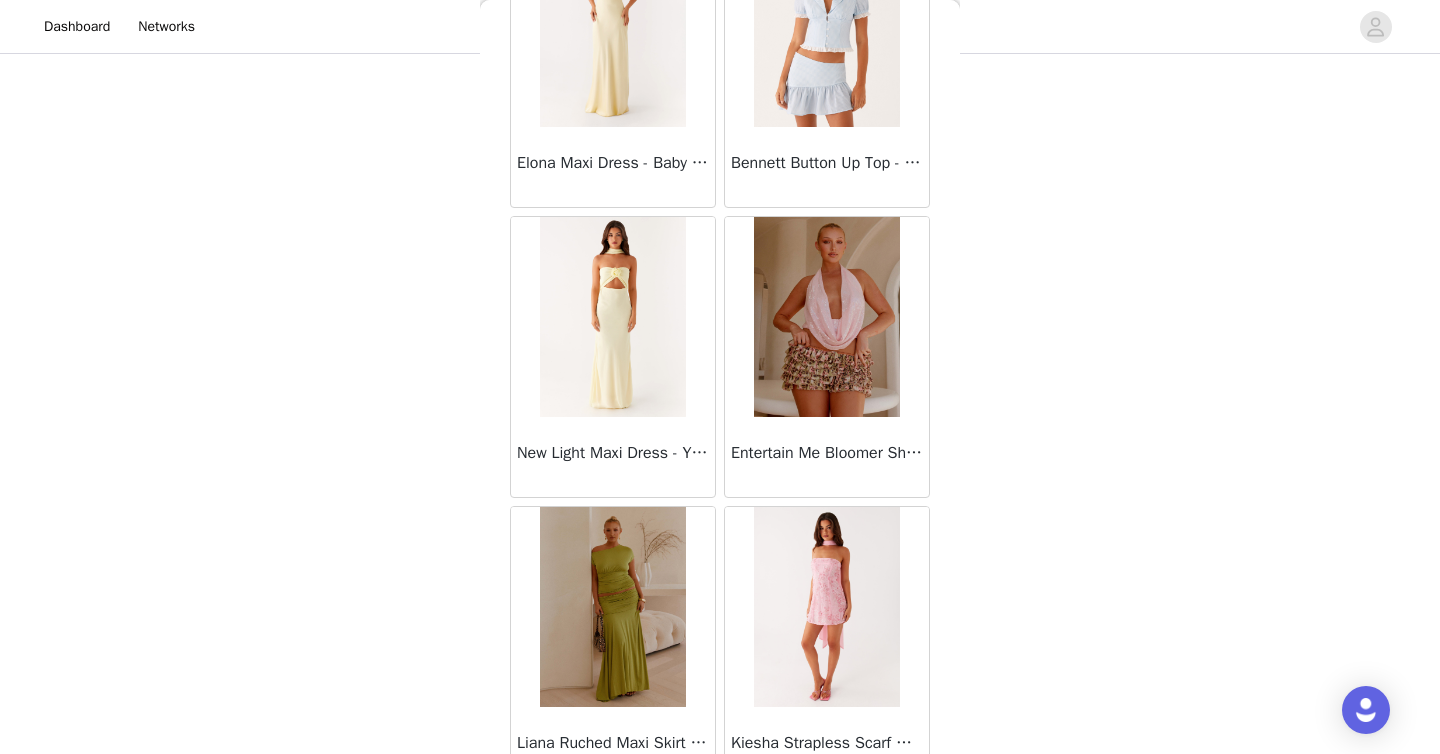 scroll, scrollTop: 60306, scrollLeft: 0, axis: vertical 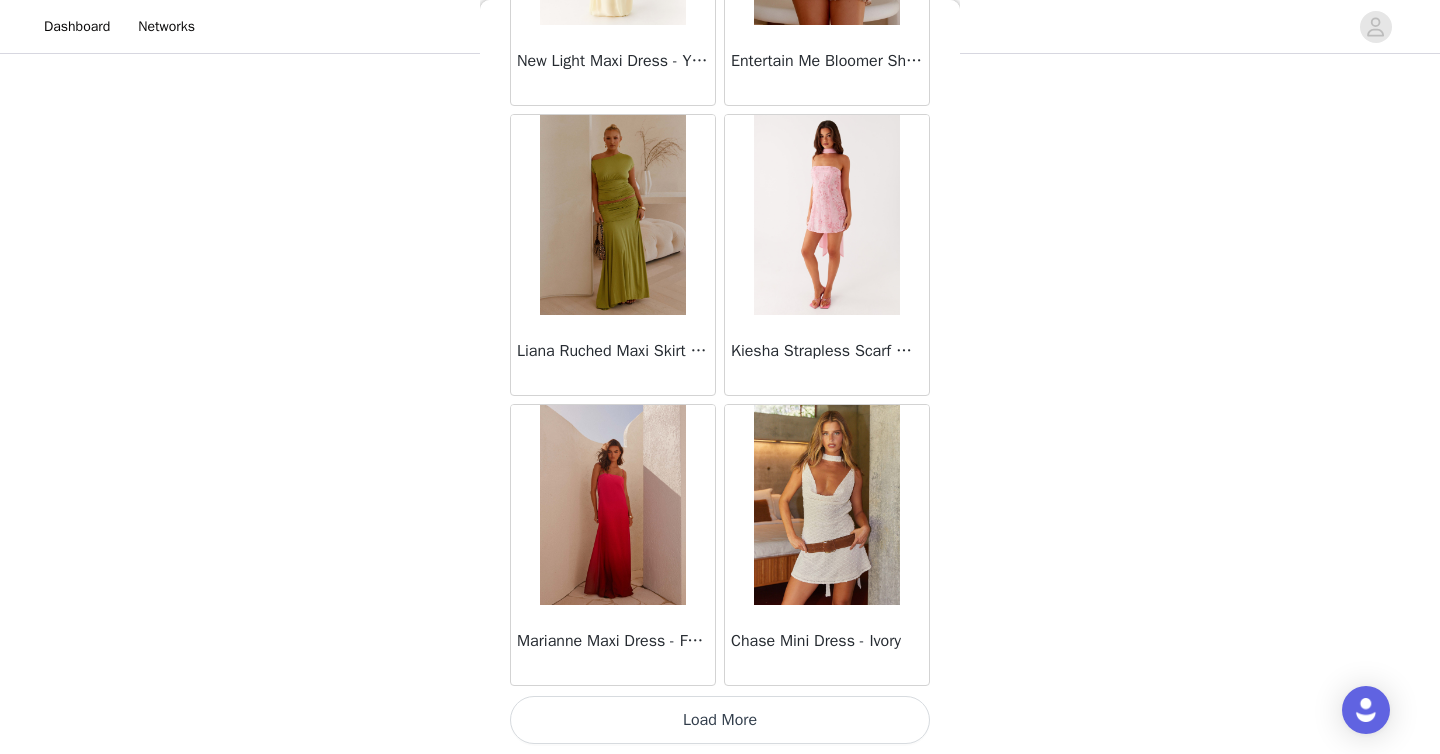 click on "Load More" at bounding box center (720, 720) 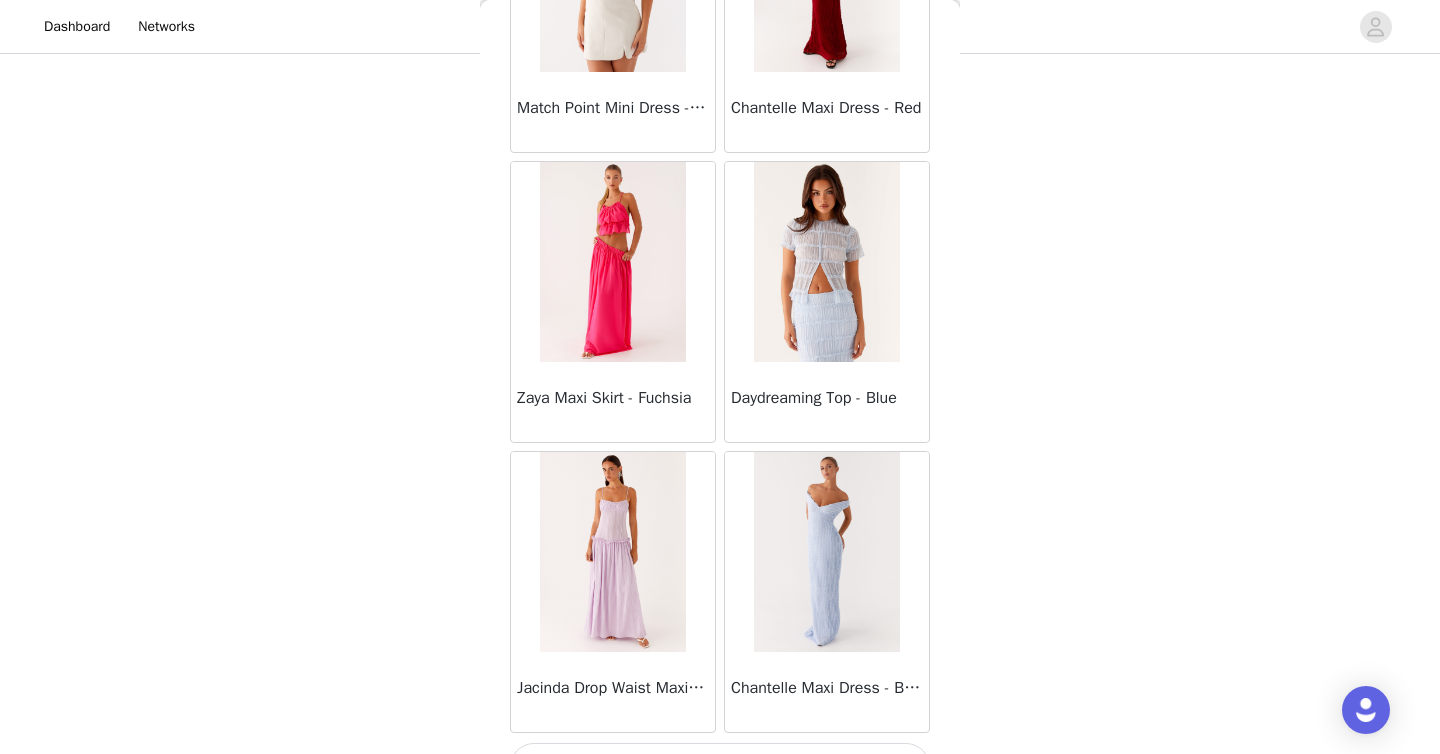 scroll, scrollTop: 63206, scrollLeft: 0, axis: vertical 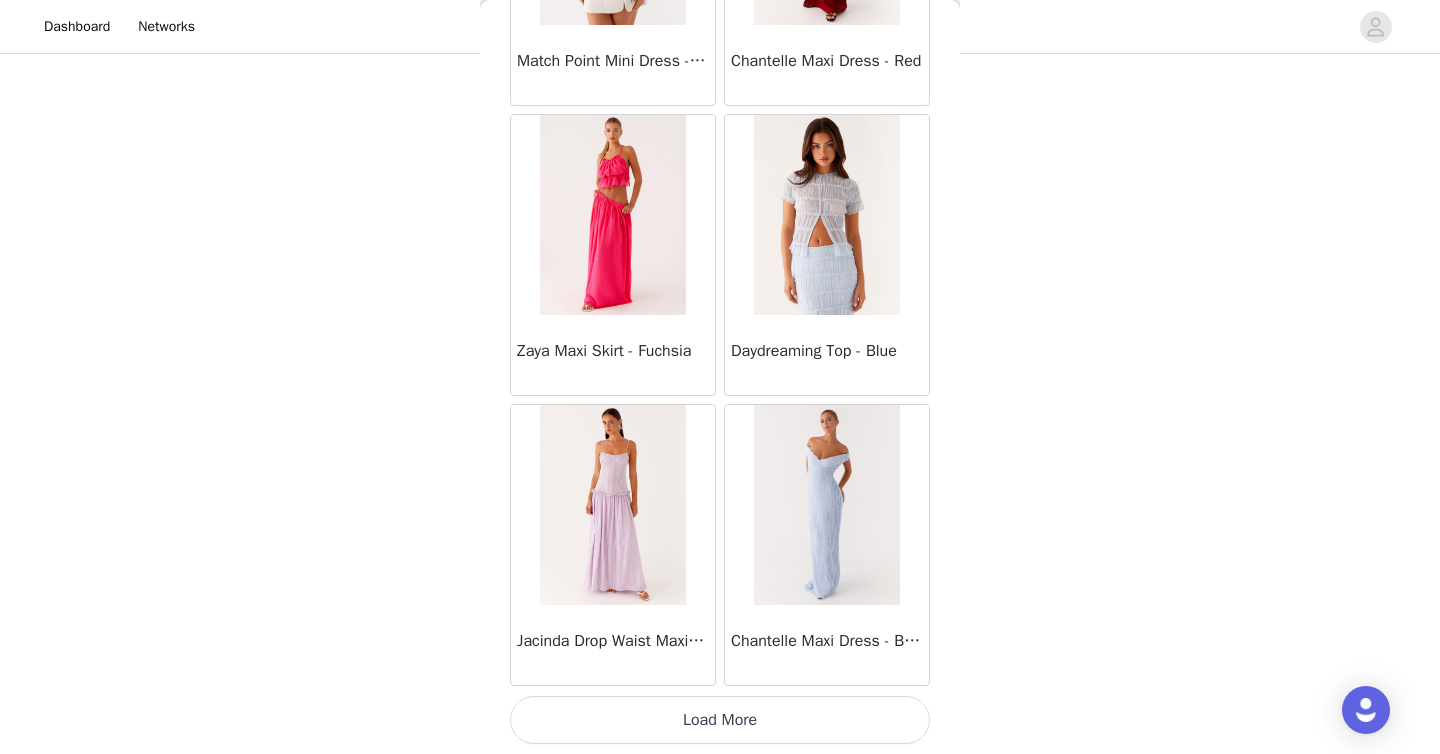 click on "Load More" at bounding box center [720, 720] 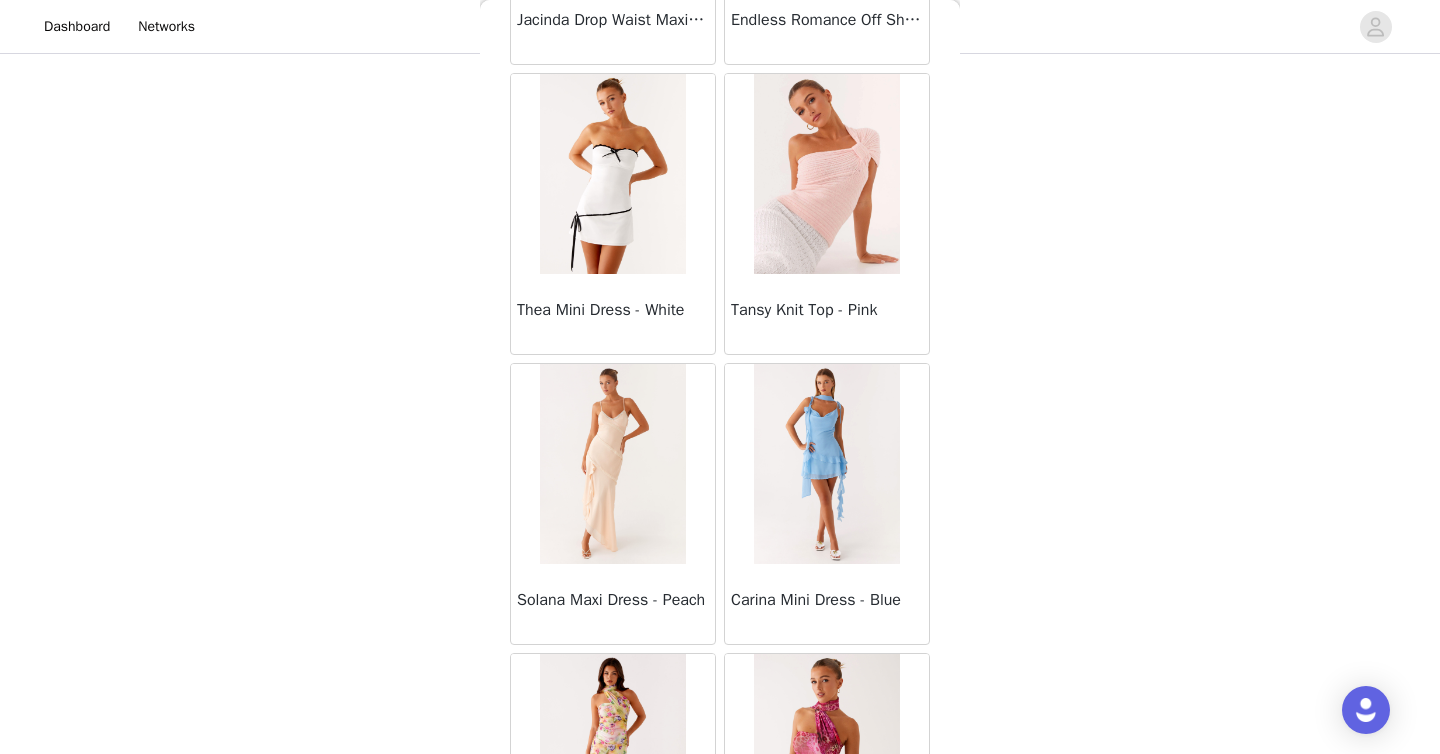 scroll, scrollTop: 66106, scrollLeft: 0, axis: vertical 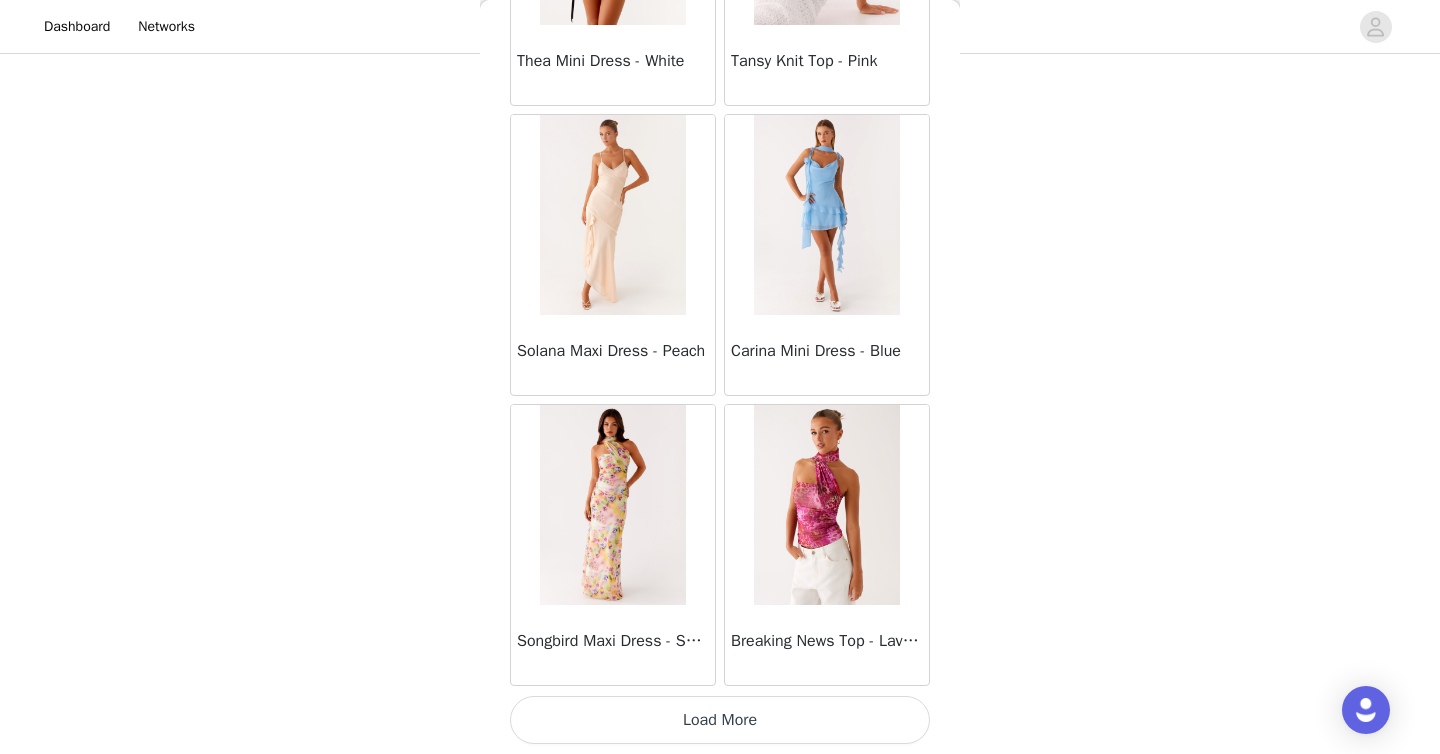click on "Load More" at bounding box center [720, 720] 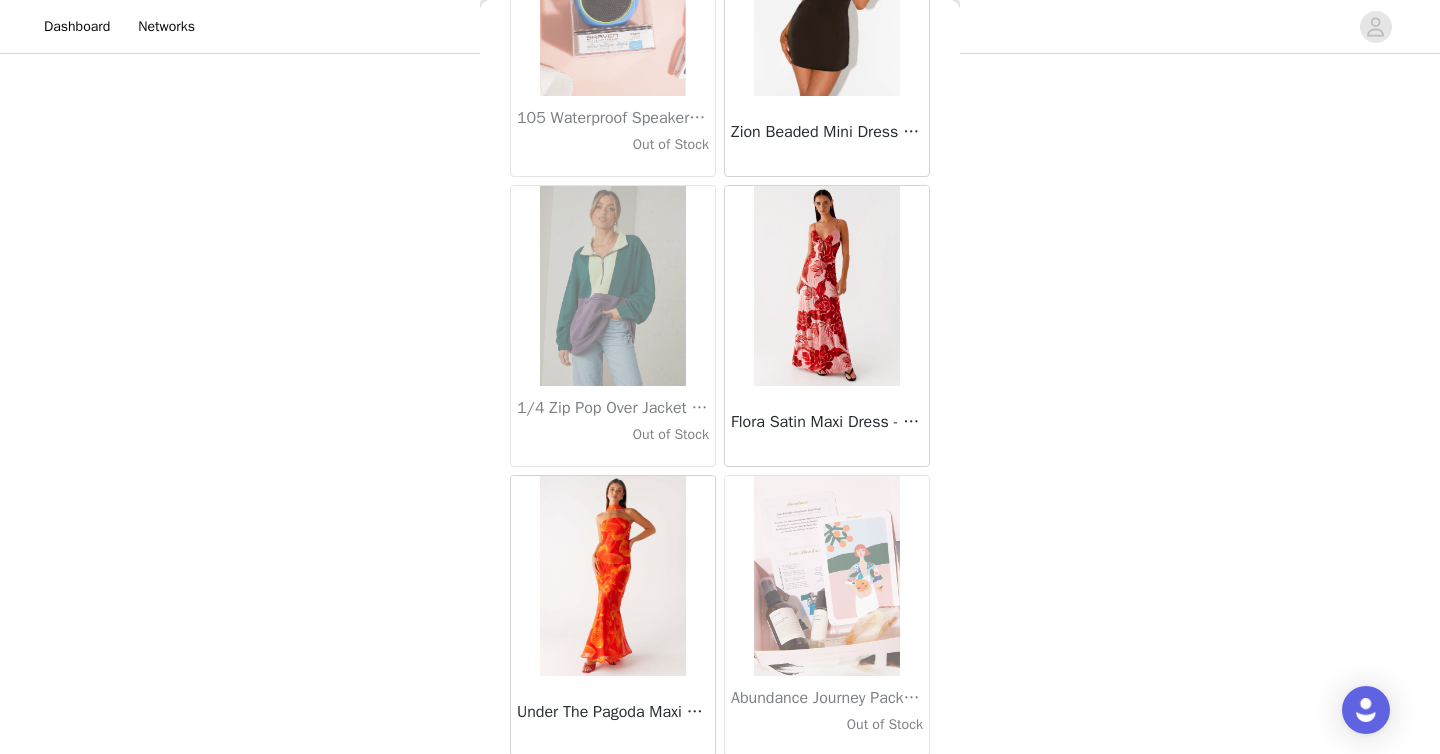 scroll, scrollTop: 69006, scrollLeft: 0, axis: vertical 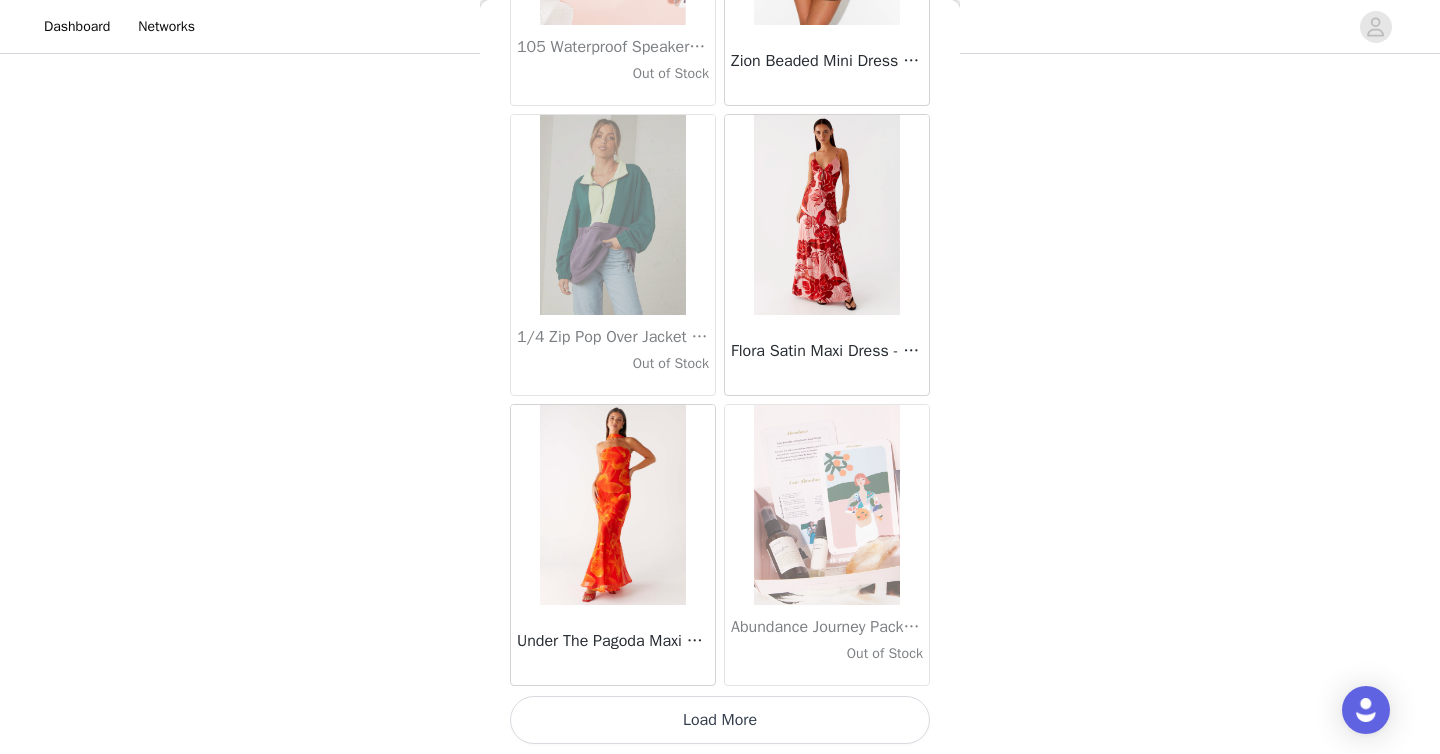 click on "Load More" at bounding box center [720, 720] 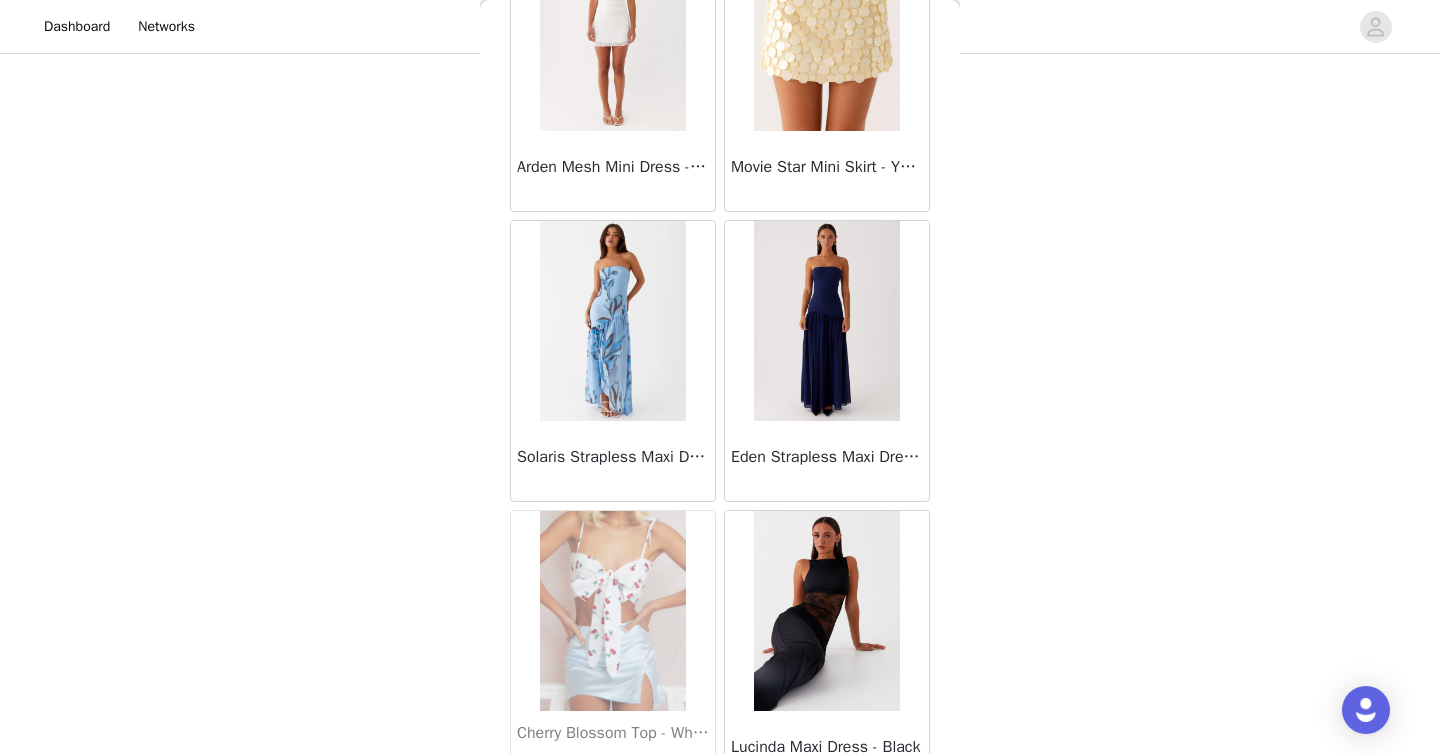 scroll, scrollTop: 71906, scrollLeft: 0, axis: vertical 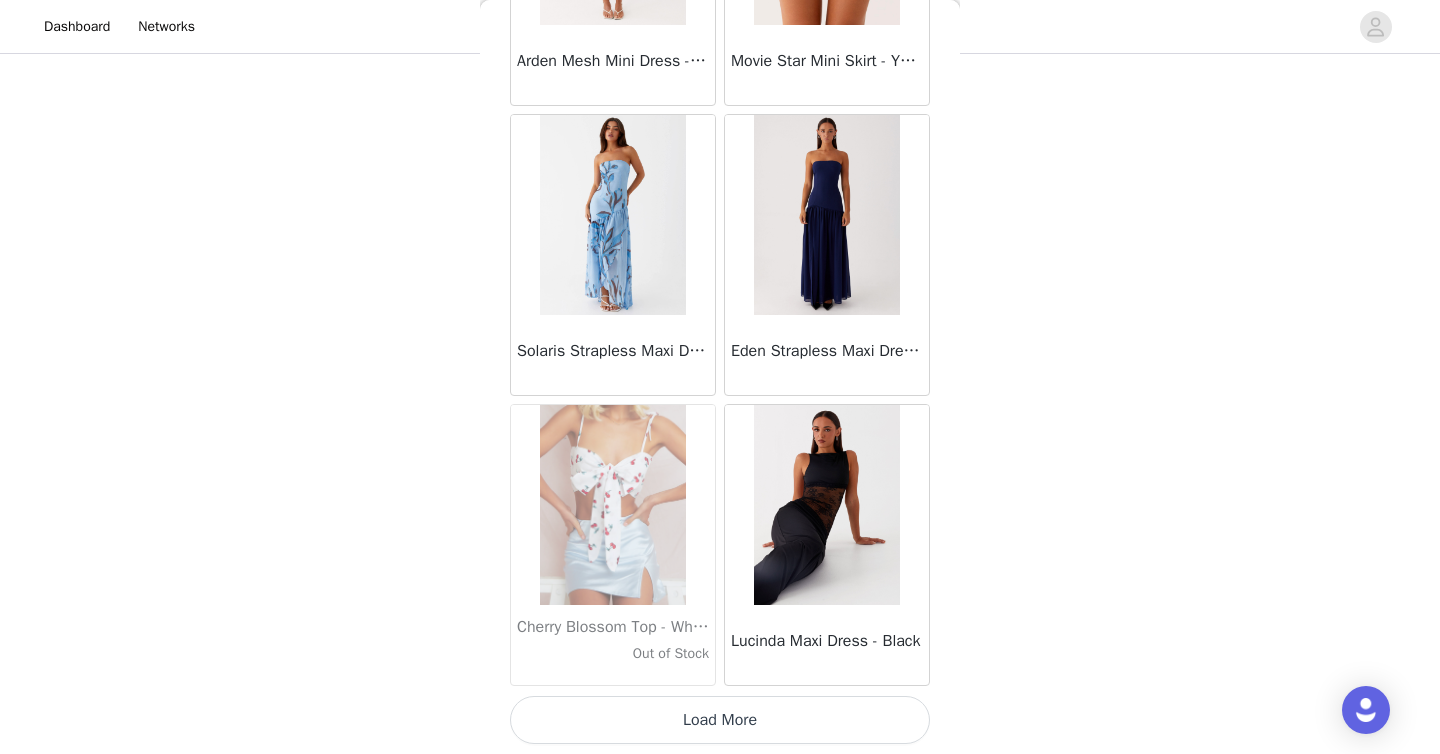 click on "Load More" at bounding box center (720, 720) 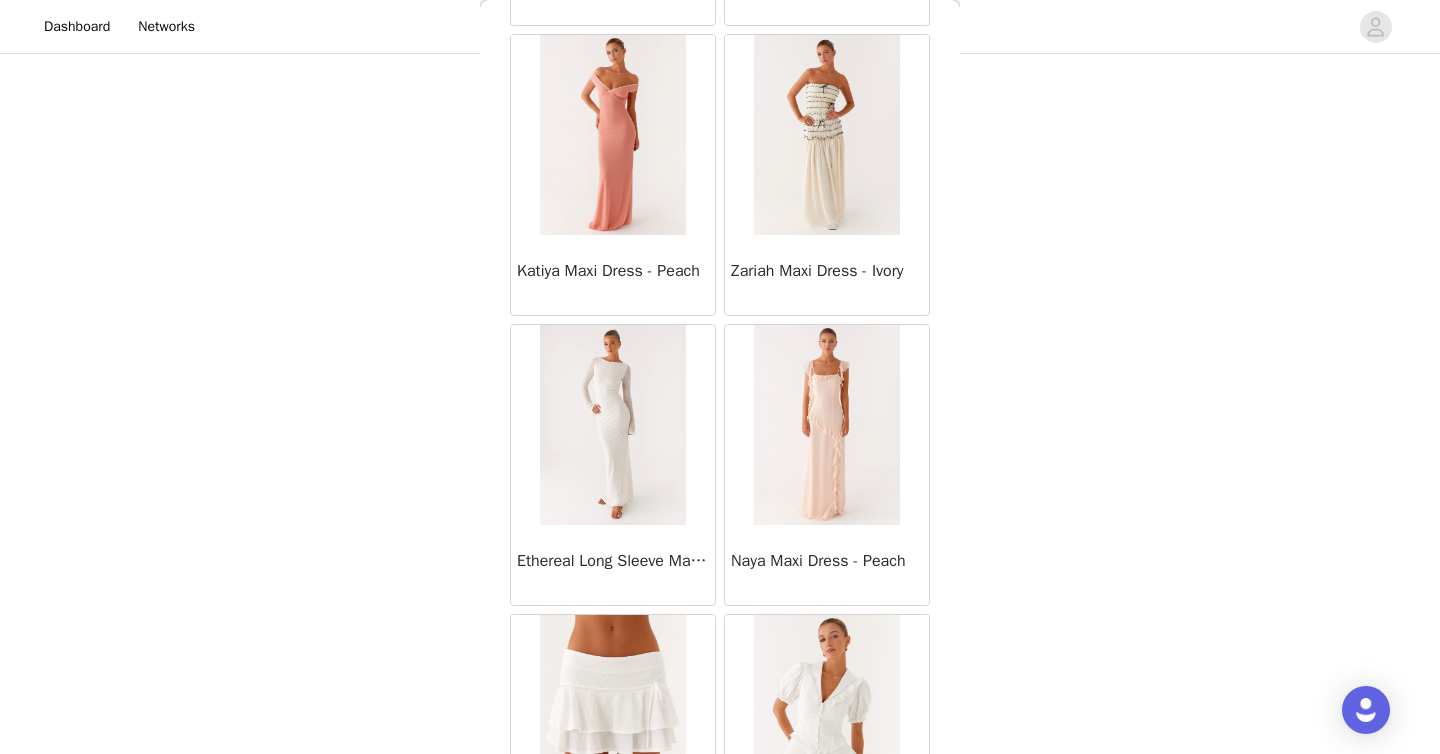 scroll, scrollTop: 74806, scrollLeft: 0, axis: vertical 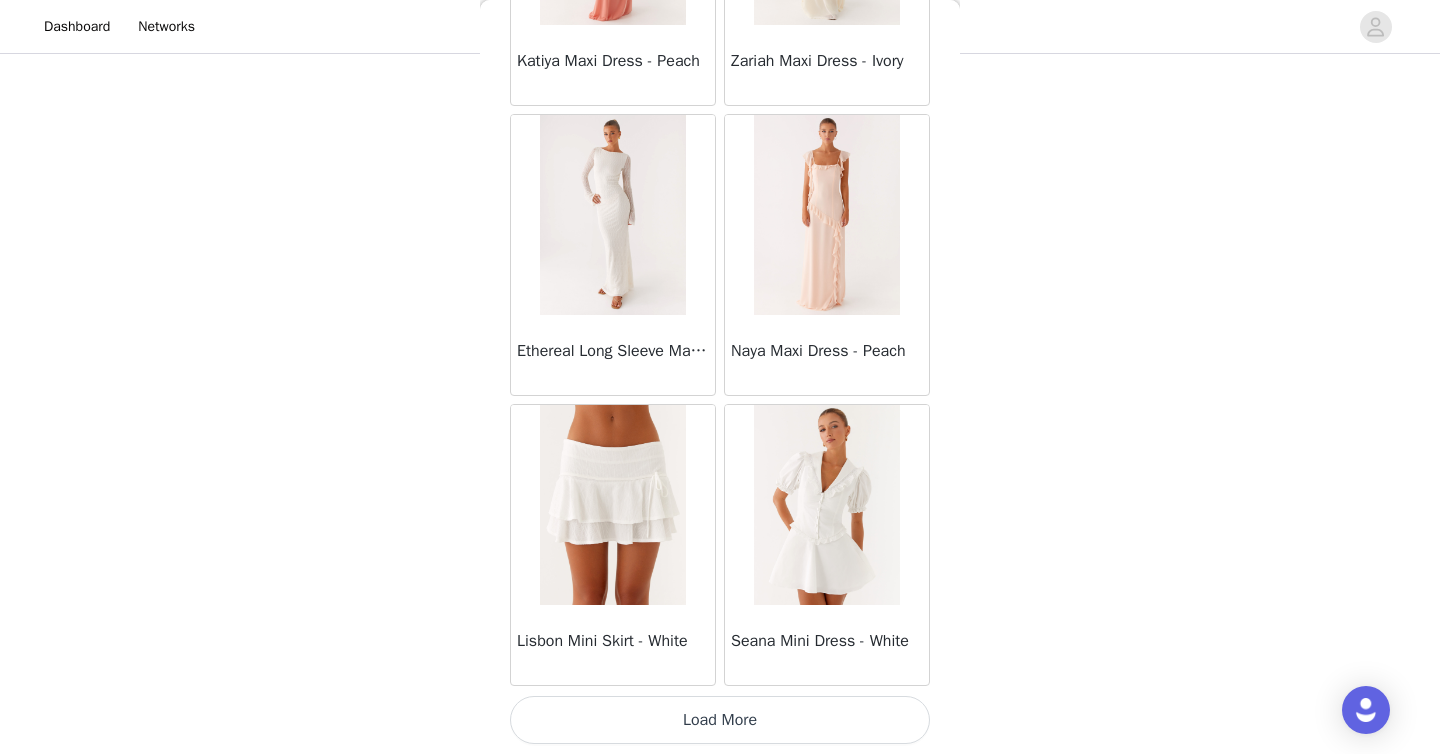 click on "Load More" at bounding box center [720, 720] 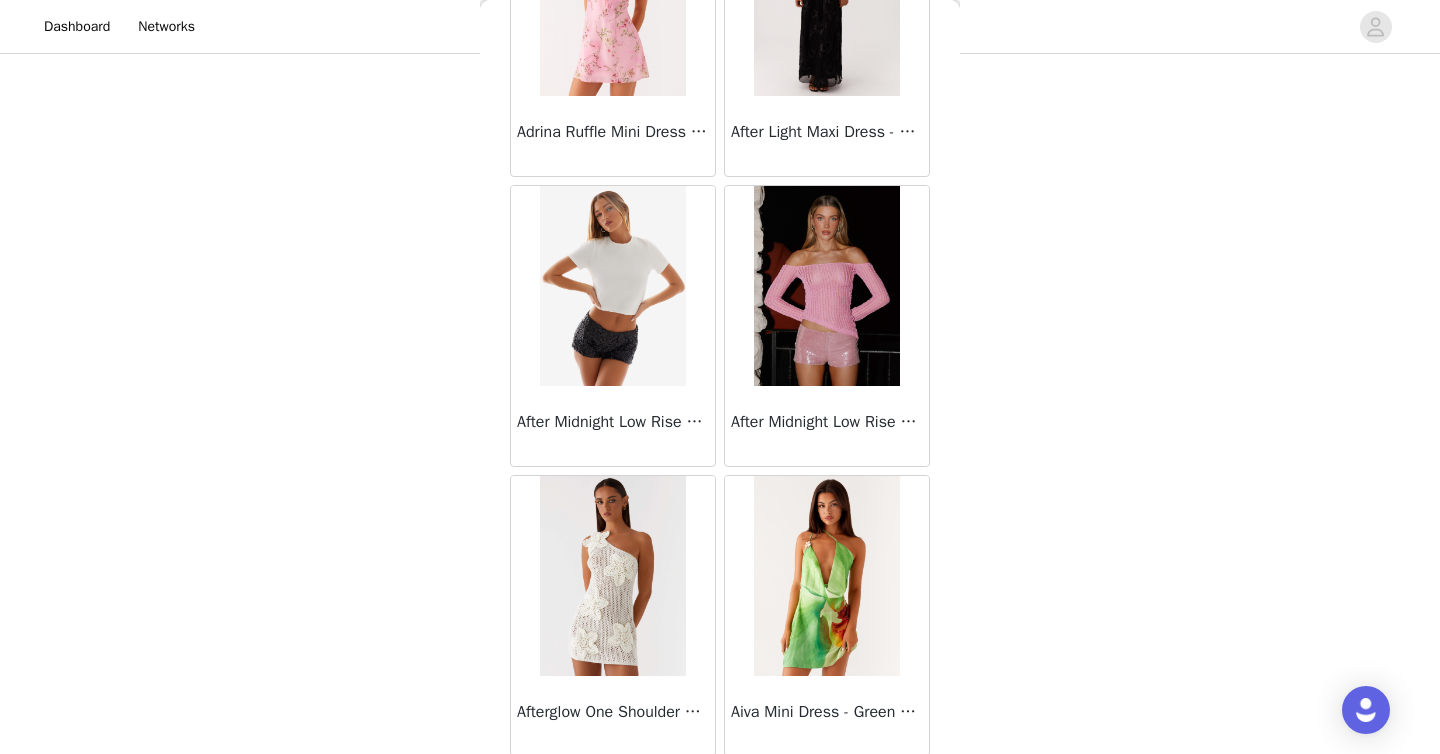 scroll, scrollTop: 77706, scrollLeft: 0, axis: vertical 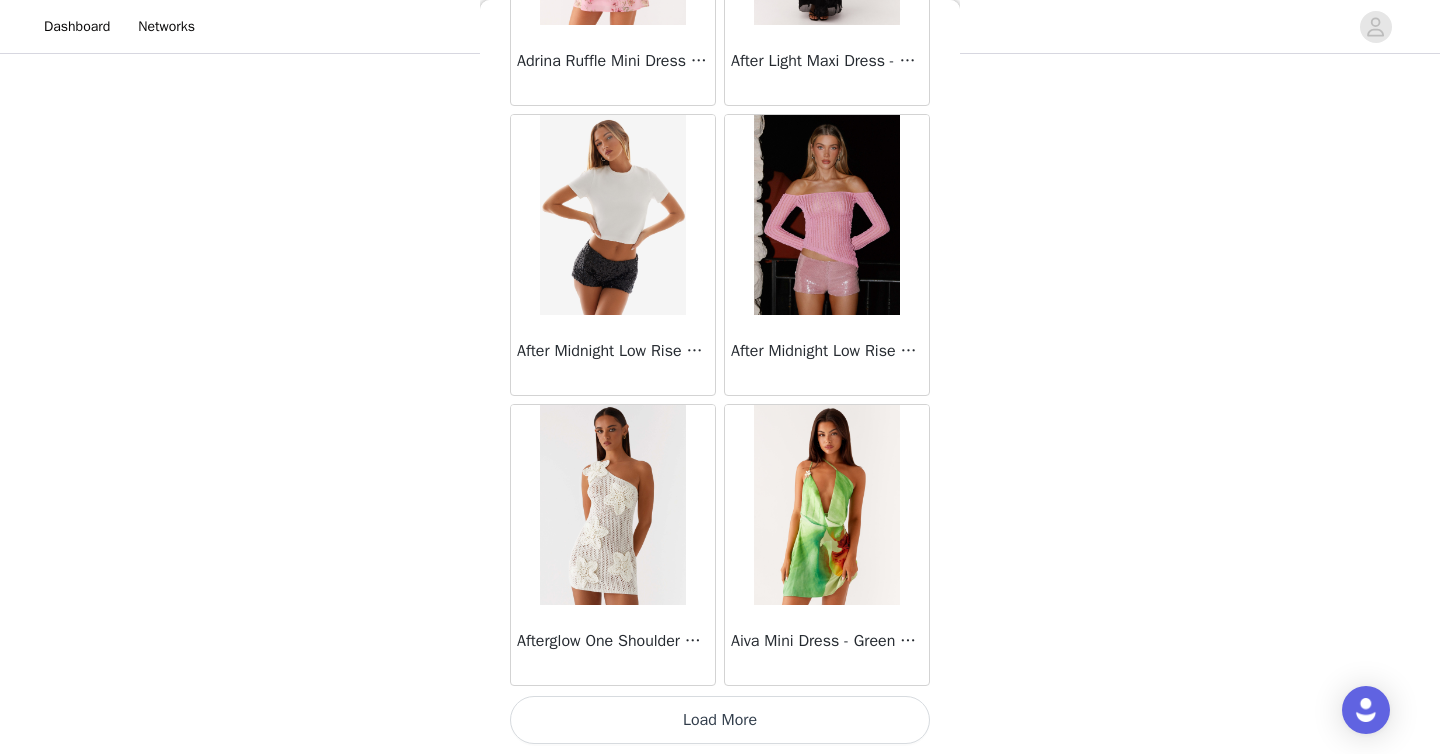 click on "Load More" at bounding box center [720, 720] 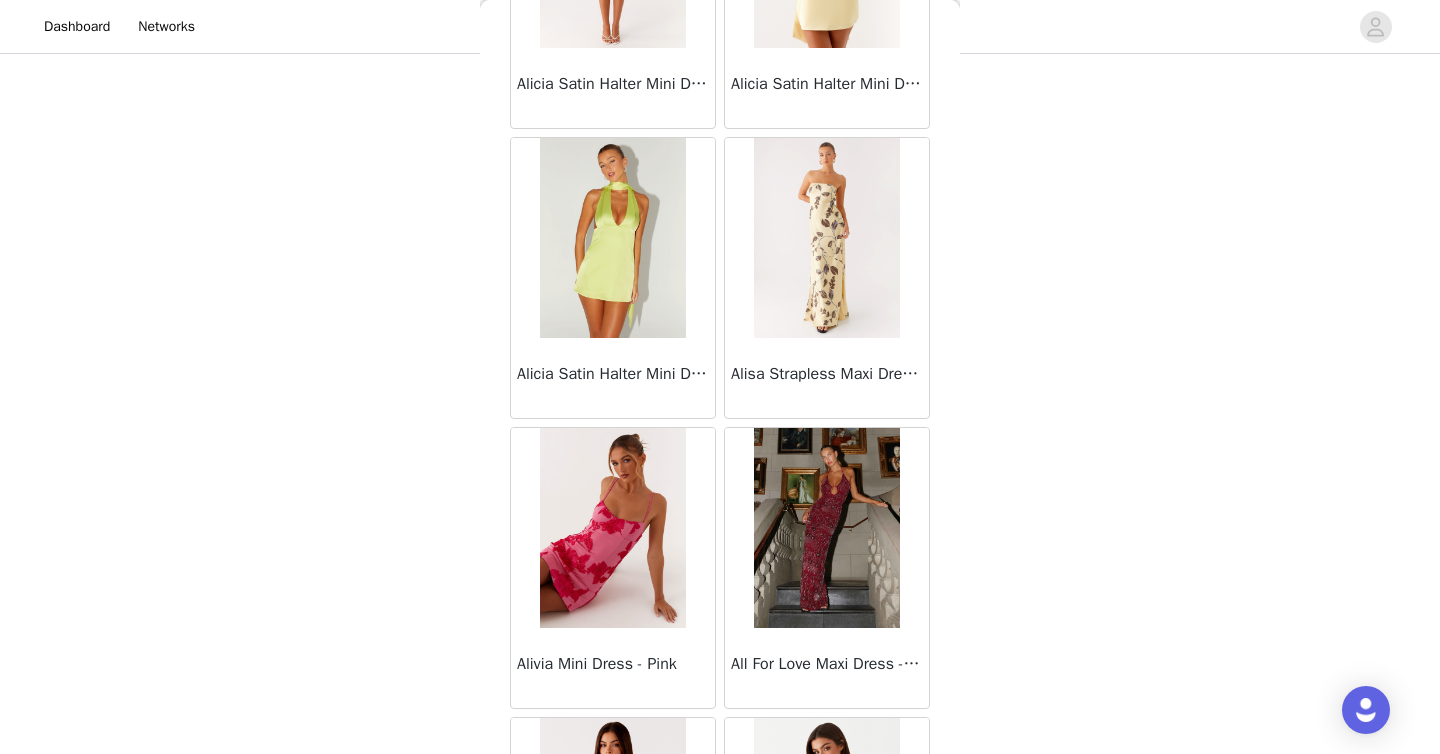 scroll, scrollTop: 80606, scrollLeft: 0, axis: vertical 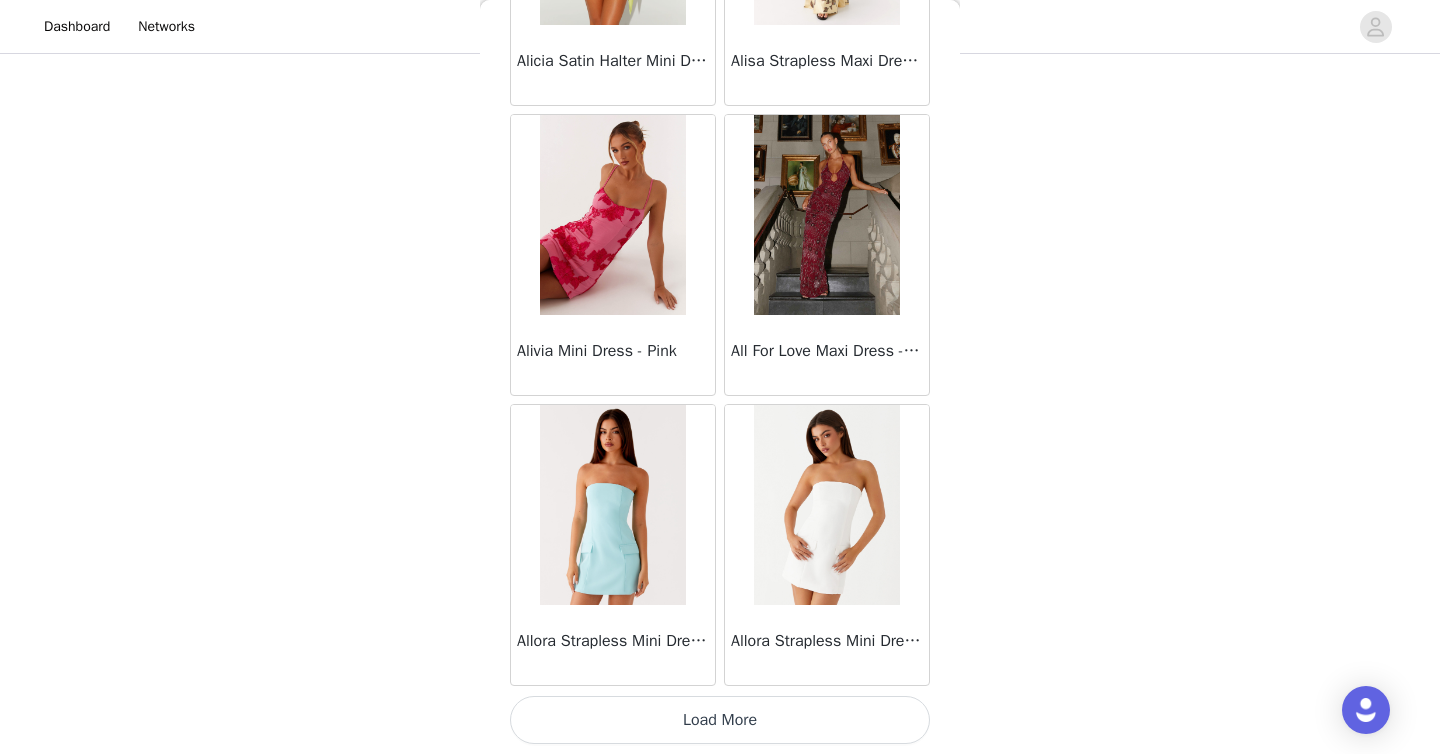 click on "Load More" at bounding box center [720, 720] 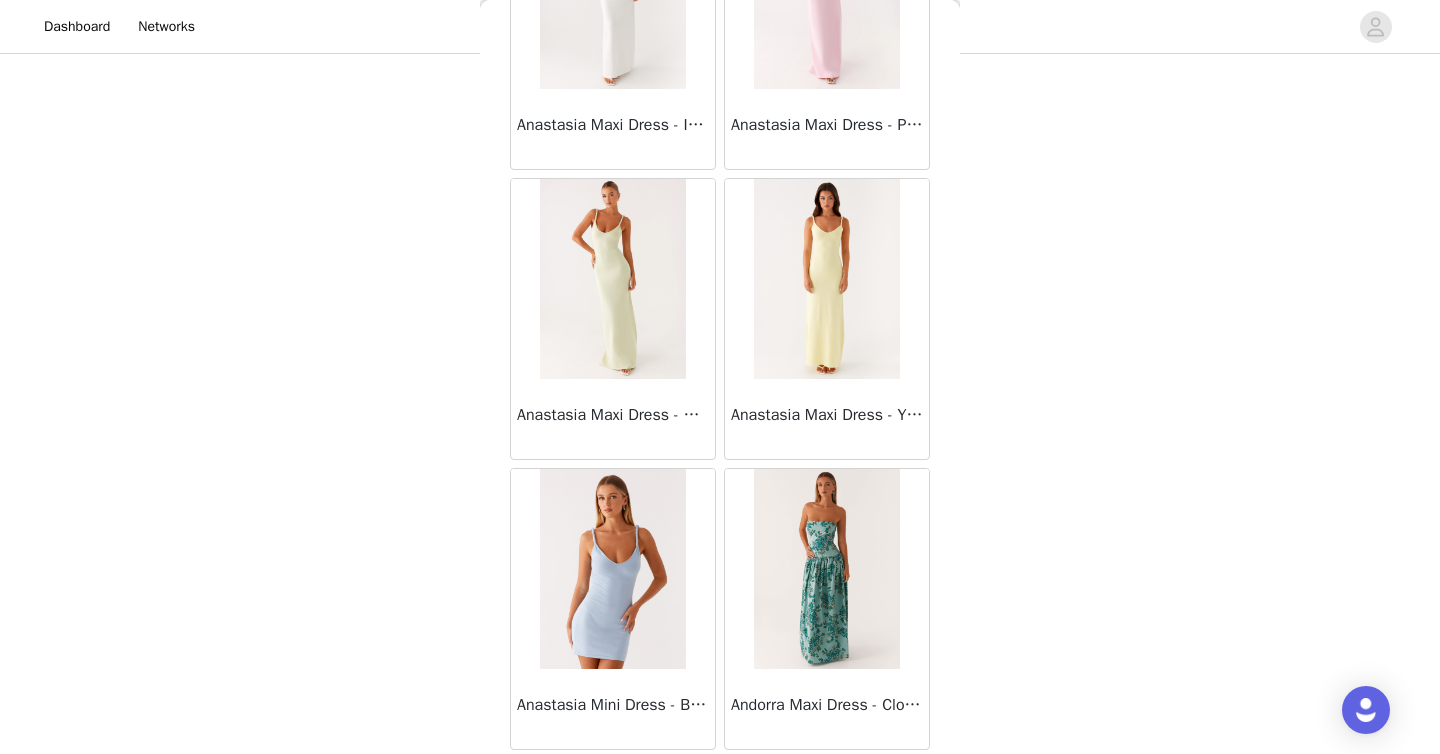 scroll, scrollTop: 83359, scrollLeft: 0, axis: vertical 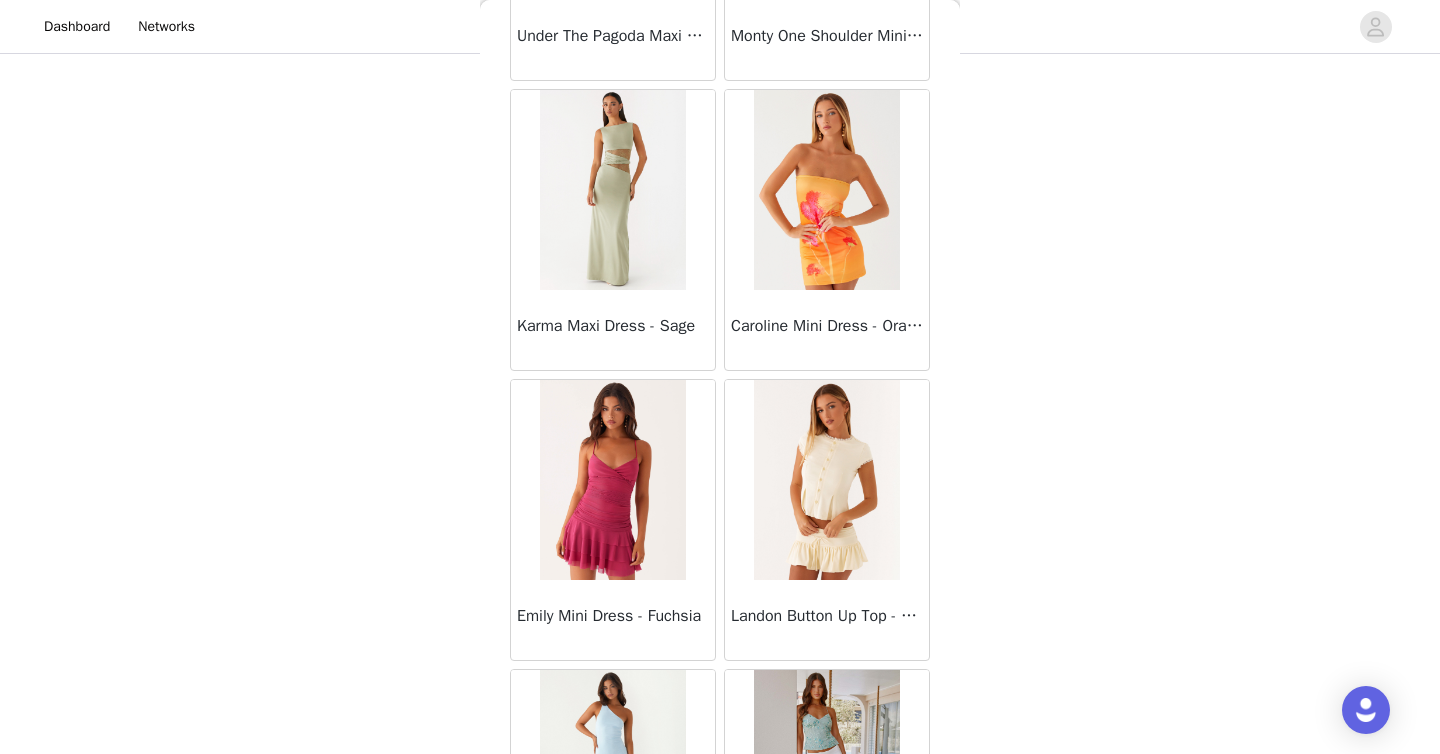 click at bounding box center (826, 480) 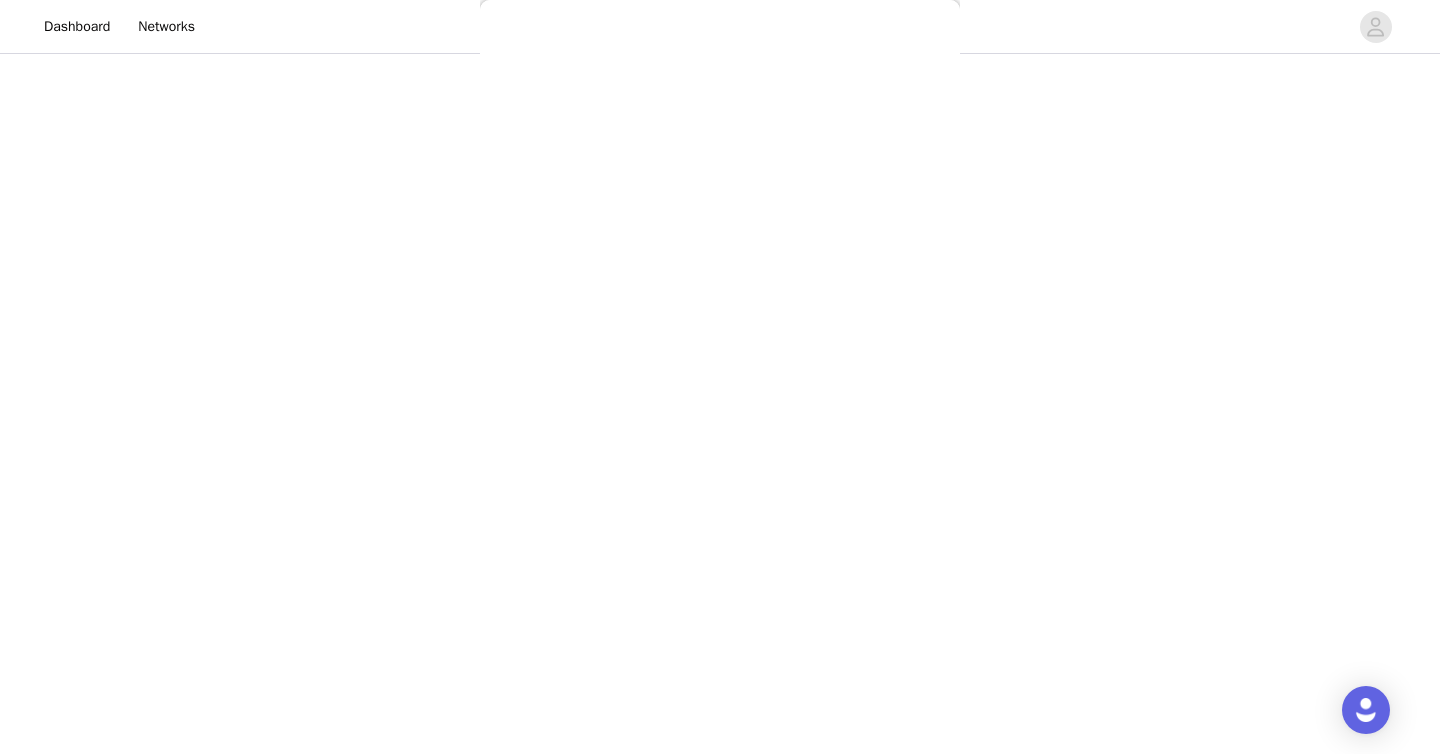 scroll, scrollTop: 321, scrollLeft: 0, axis: vertical 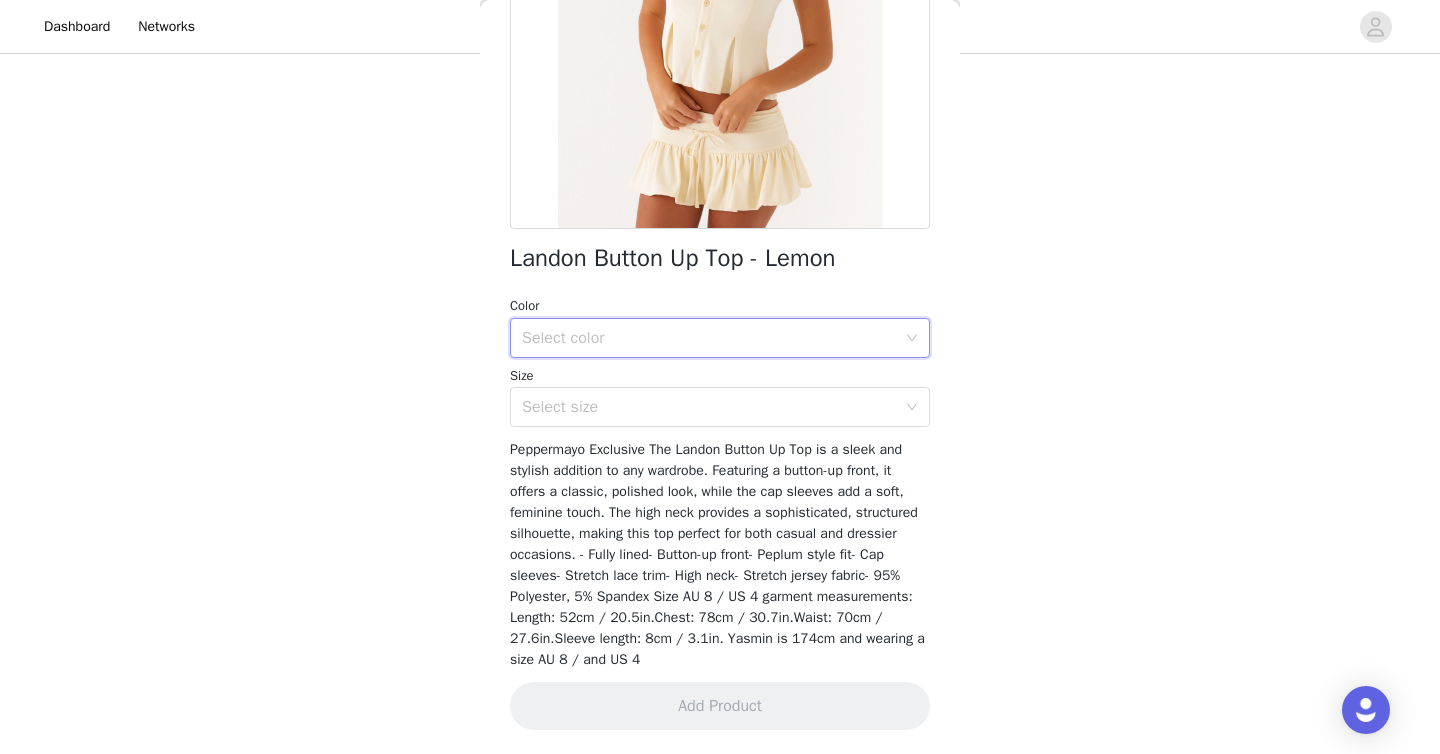 click on "Select color" at bounding box center (713, 338) 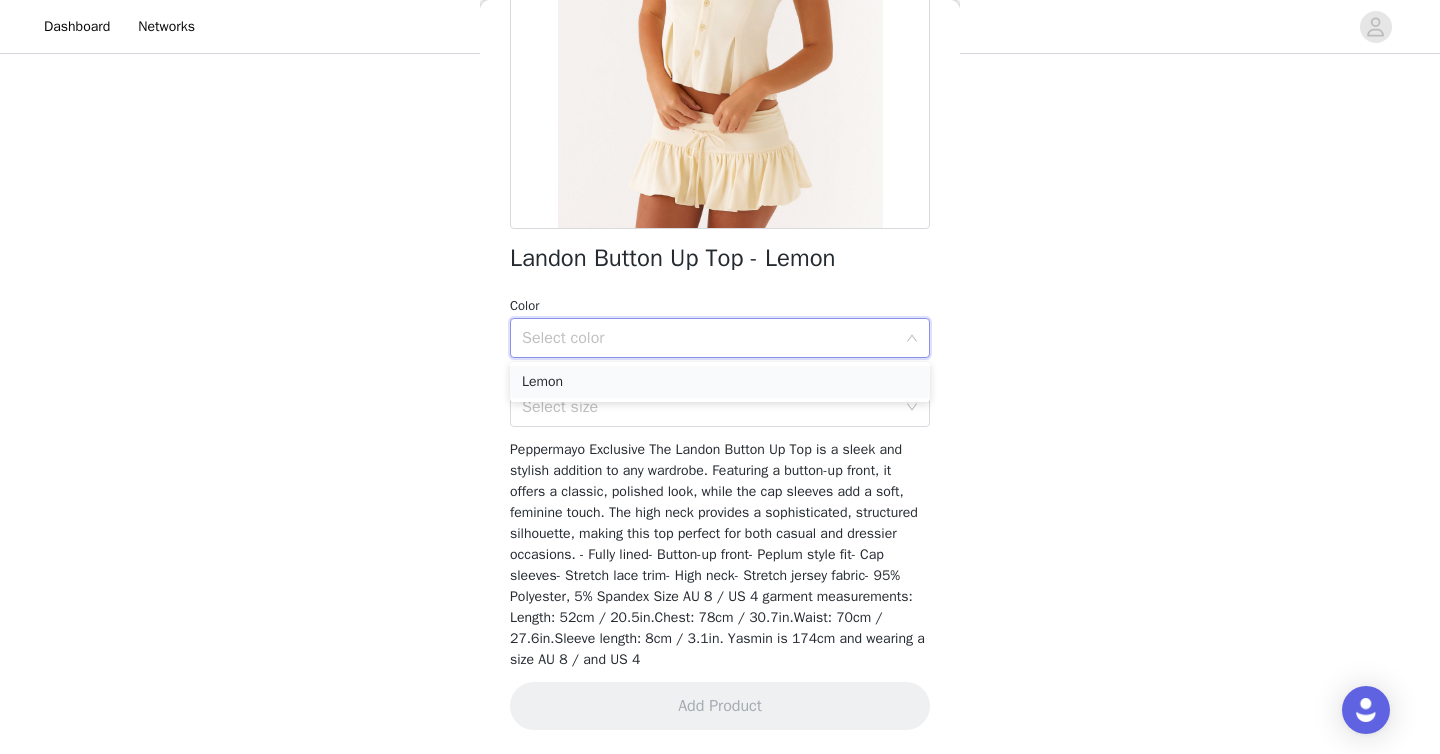 click on "Lemon" at bounding box center (720, 382) 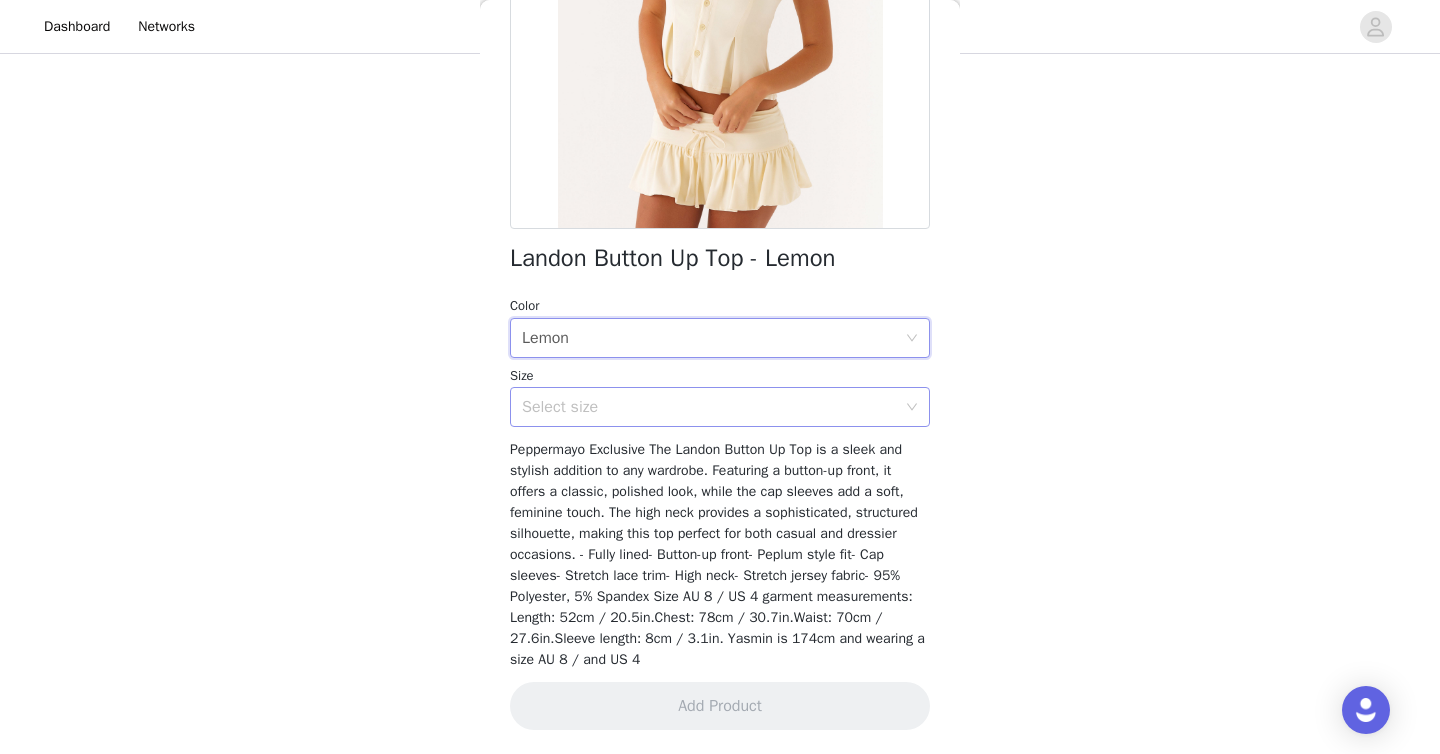 click on "Select size" at bounding box center [709, 407] 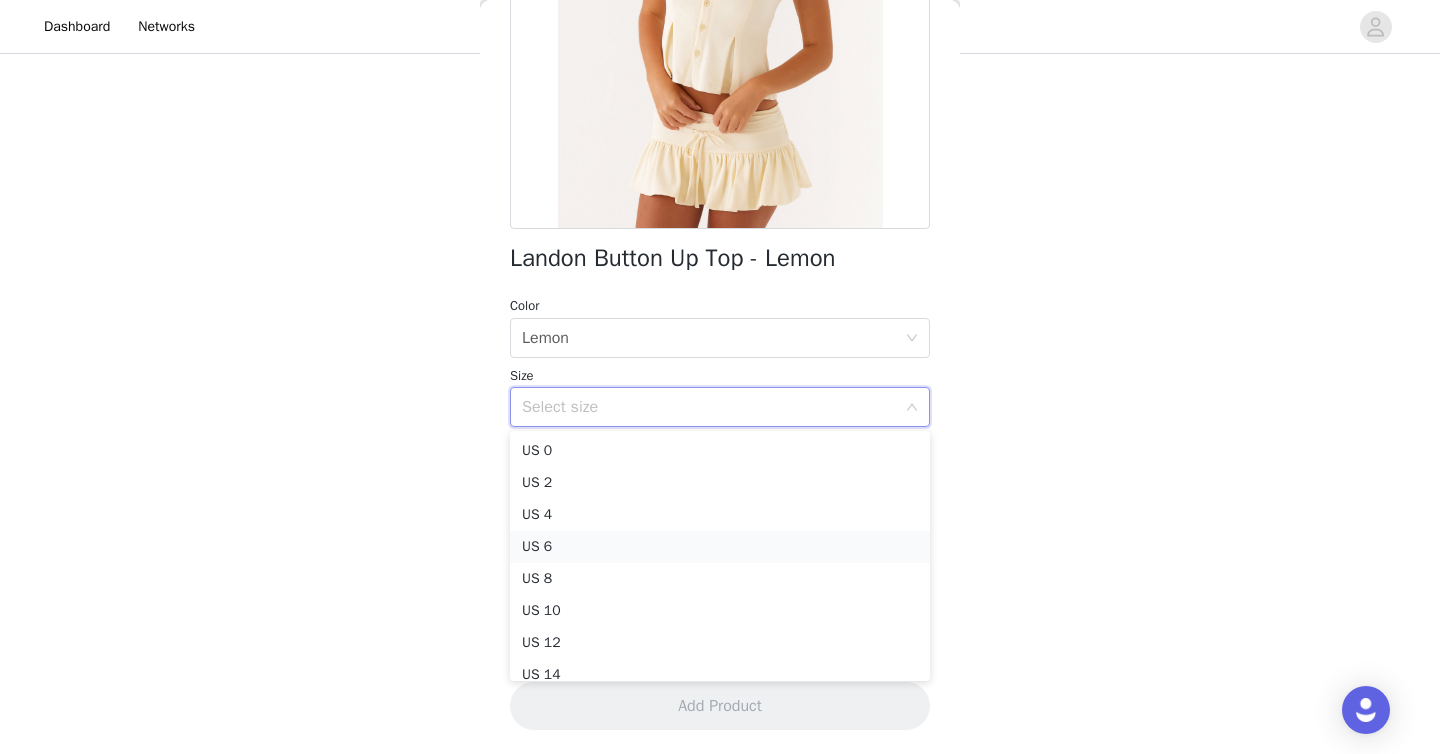 click on "US 6" at bounding box center (720, 547) 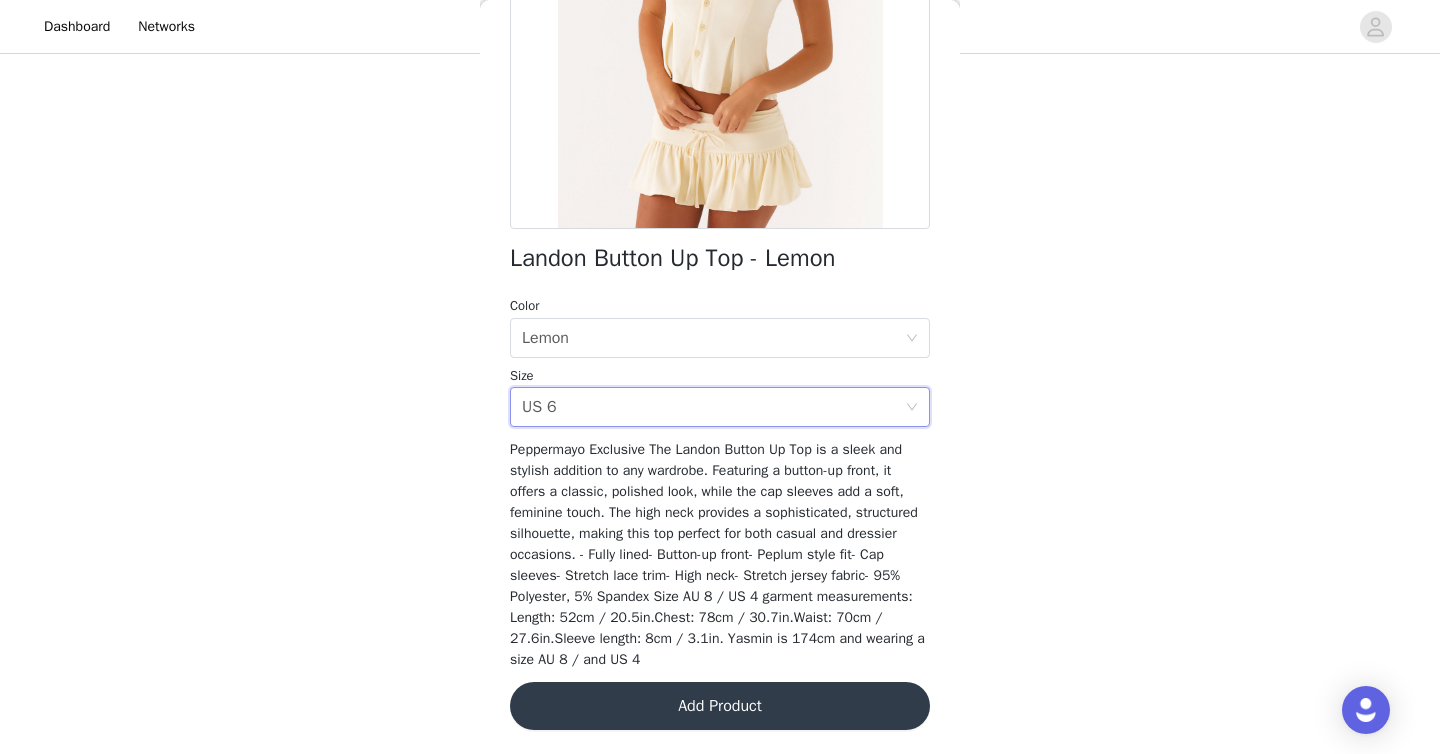 click on "Landon Button Up Top - Lemon               Color   Select color Lemon Size   Select size US 6   Peppermayo Exclusive The Landon Button Up Top is a sleek and stylish addition to any wardrobe. Featuring a button-up front, it offers a classic, polished look, while the cap sleeves add a soft, feminine touch. The high neck provides a sophisticated, structured silhouette, making this top perfect for both casual and dressier occasions. - Fully lined- Button-up front- Peplum style fit- Cap sleeves- Stretch lace trim- High neck- Stretch jersey fabric- 95% Polyester, 5% Spandex Size AU 8 / US 4 garment measurements: Length: 52cm / 20.5in.Chest: 78cm / 30.7in.Waist: 70cm / 27.6in.Sleeve length: 8cm / 3.1in. Yasmin is 174cm and wearing a size AU 8 / and US 4   Add Product" at bounding box center [720, 266] 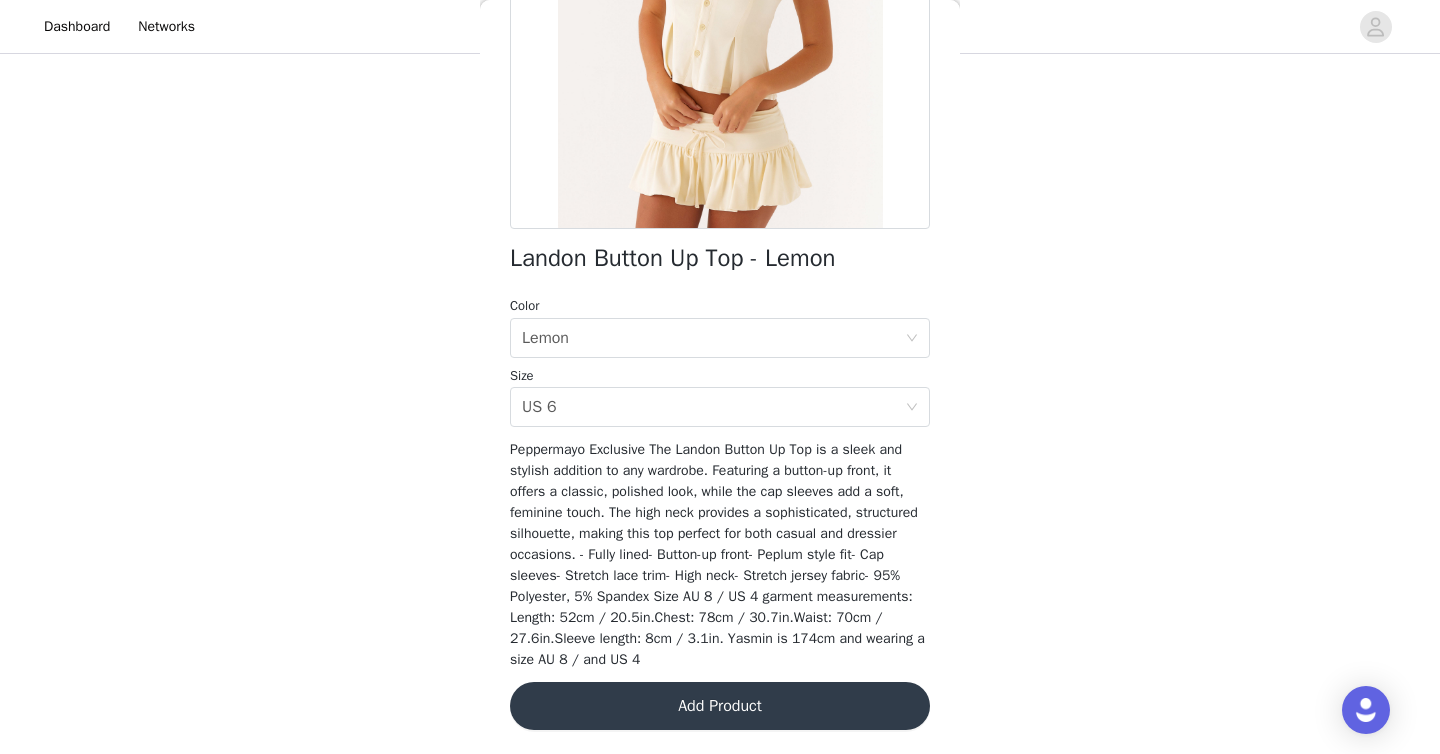 click on "Add Product" at bounding box center [720, 706] 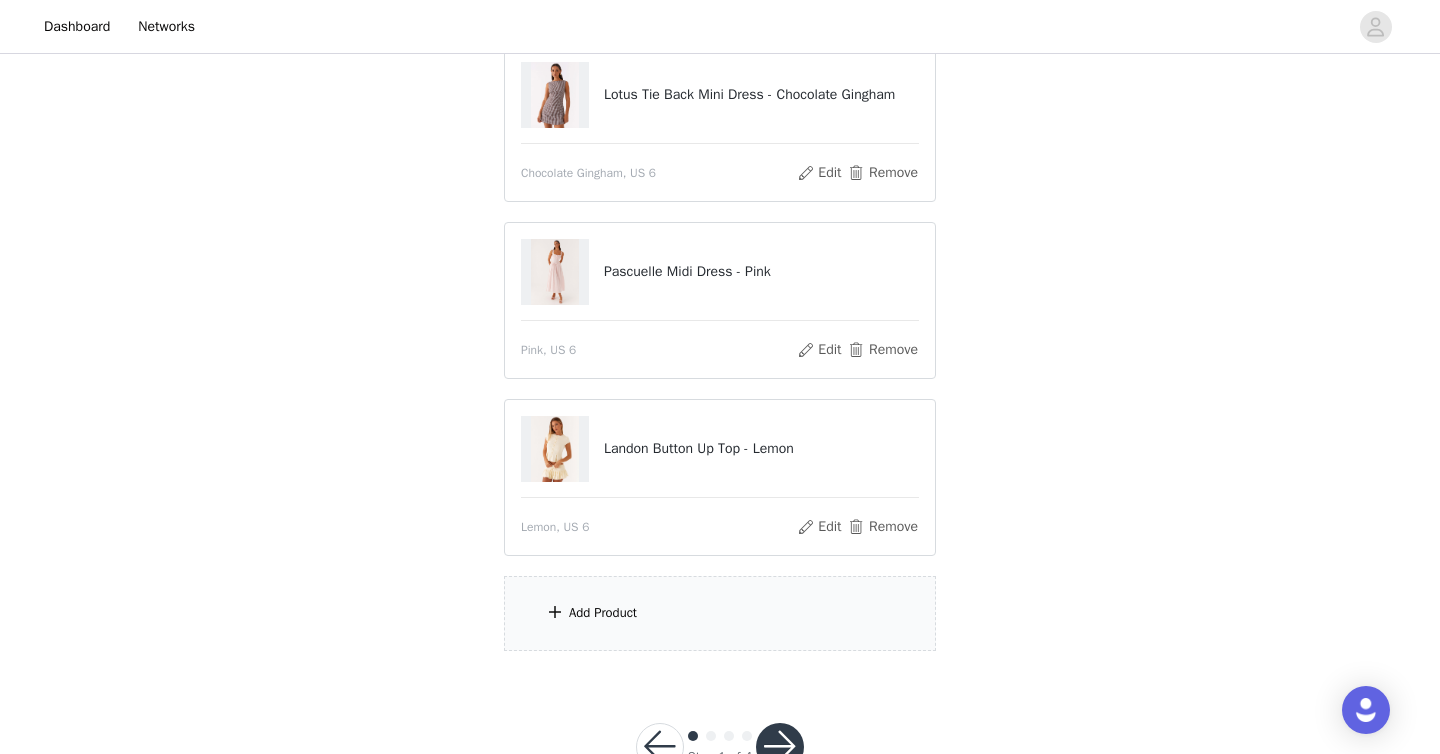 scroll, scrollTop: 472, scrollLeft: 0, axis: vertical 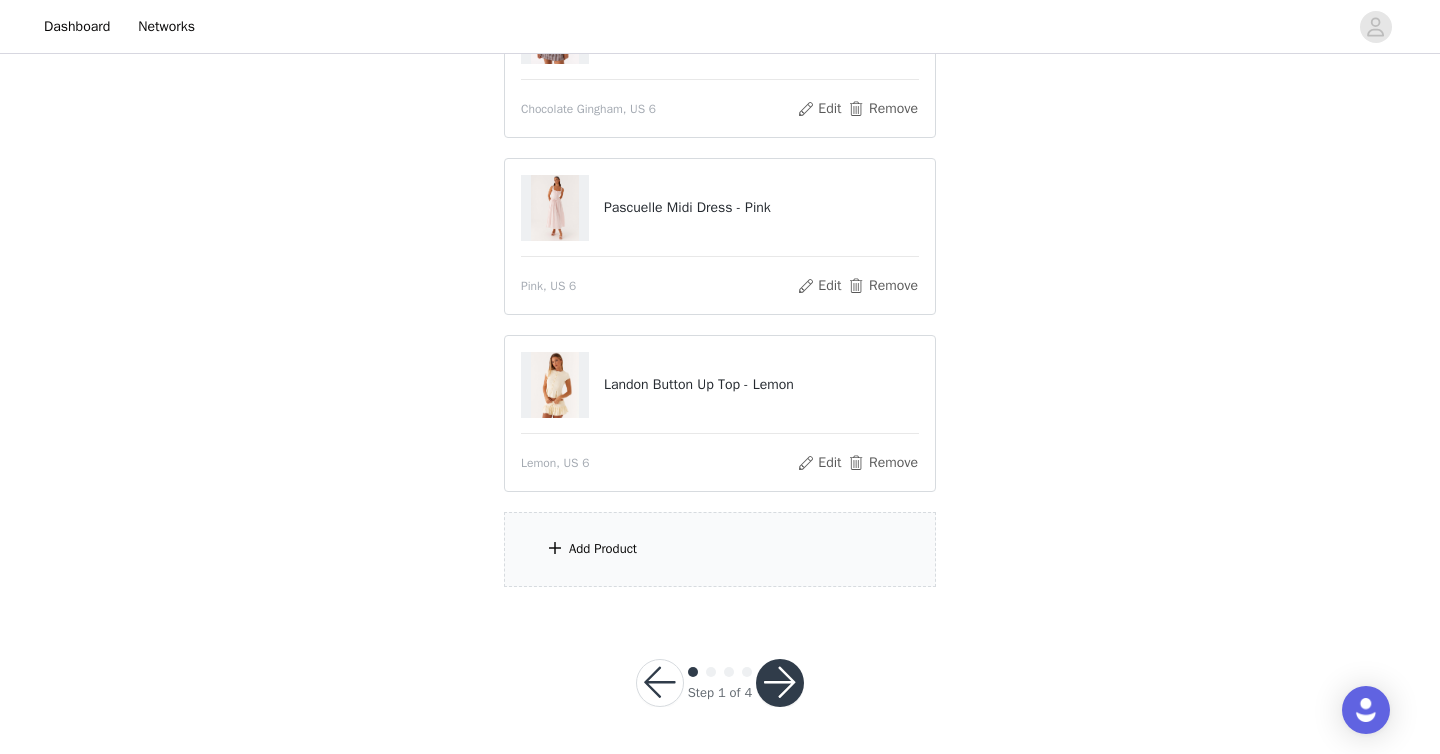 click on "Add Product" at bounding box center [720, 549] 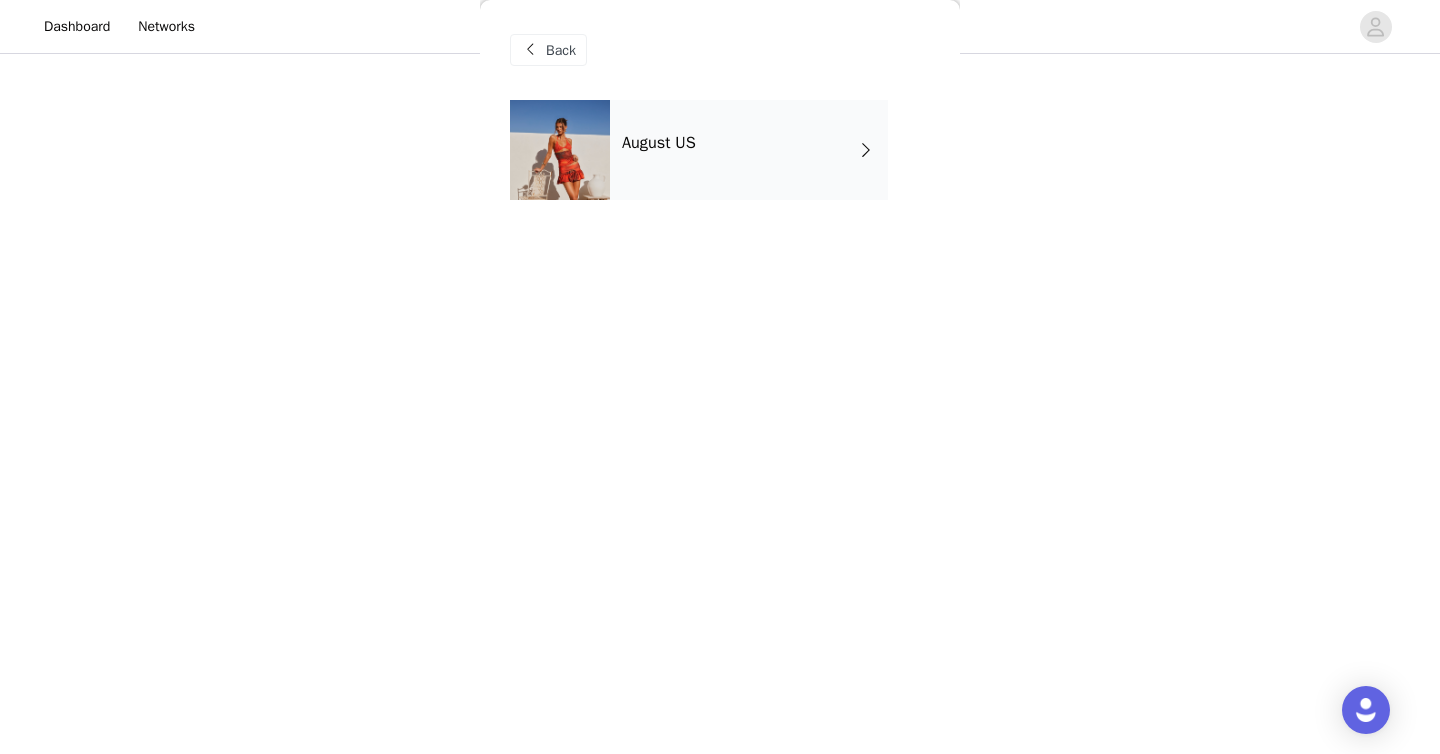 click on "August US" at bounding box center (749, 150) 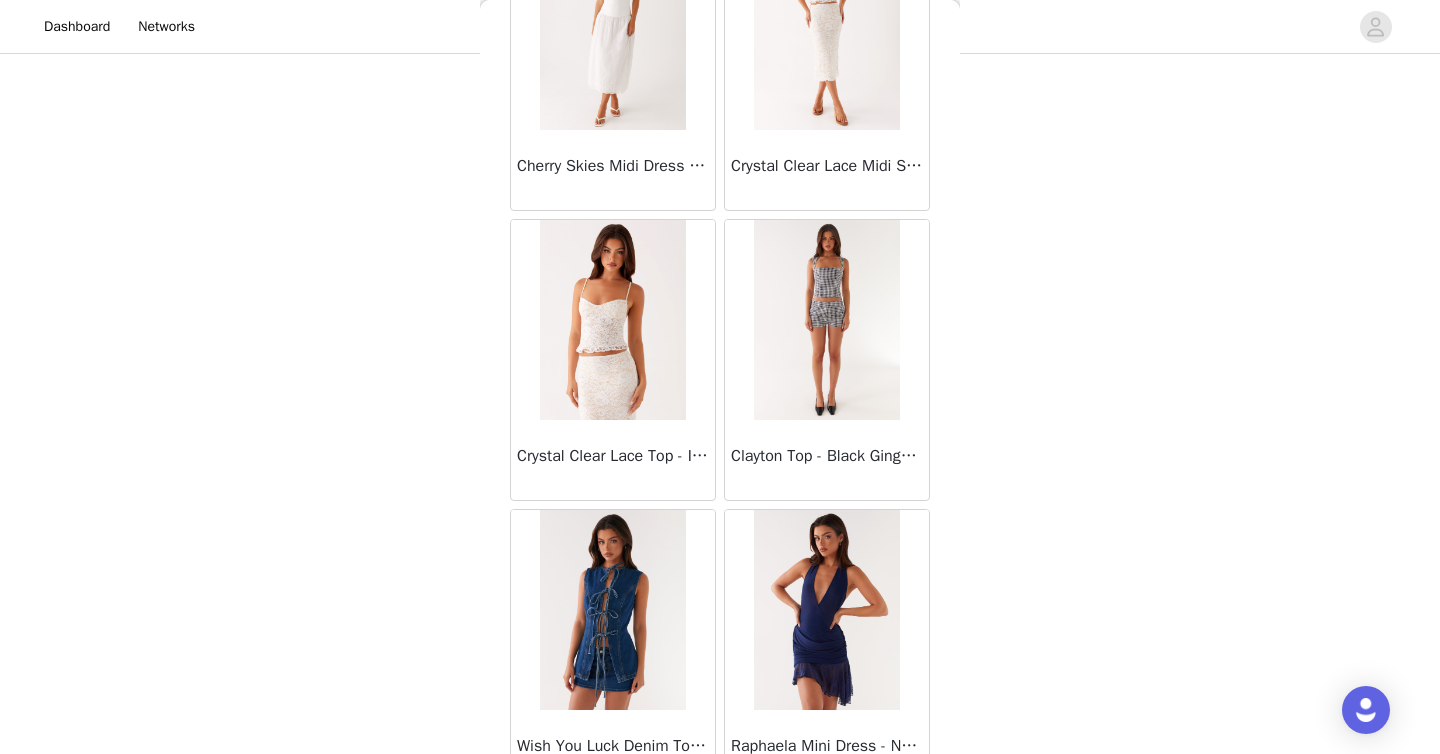 scroll, scrollTop: 2306, scrollLeft: 0, axis: vertical 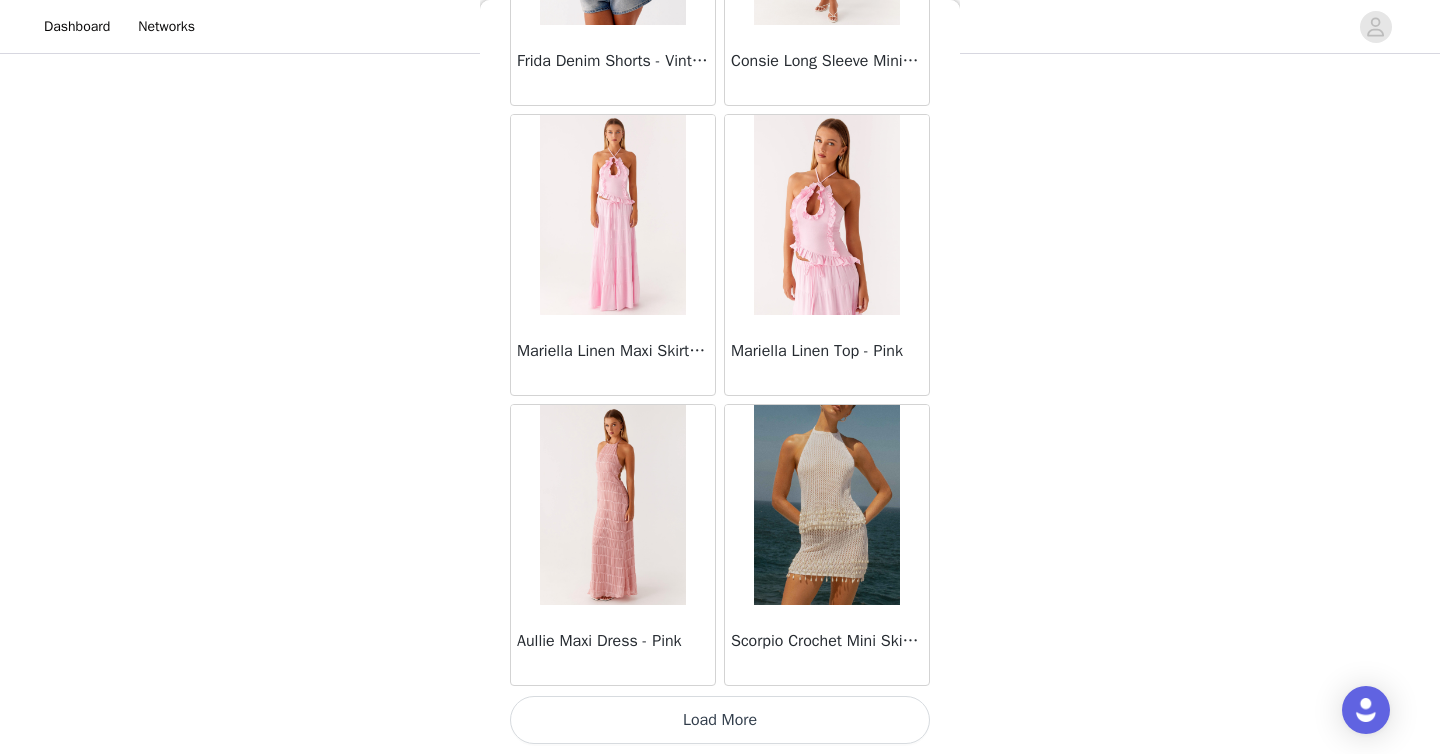 click on "Load More" at bounding box center (720, 720) 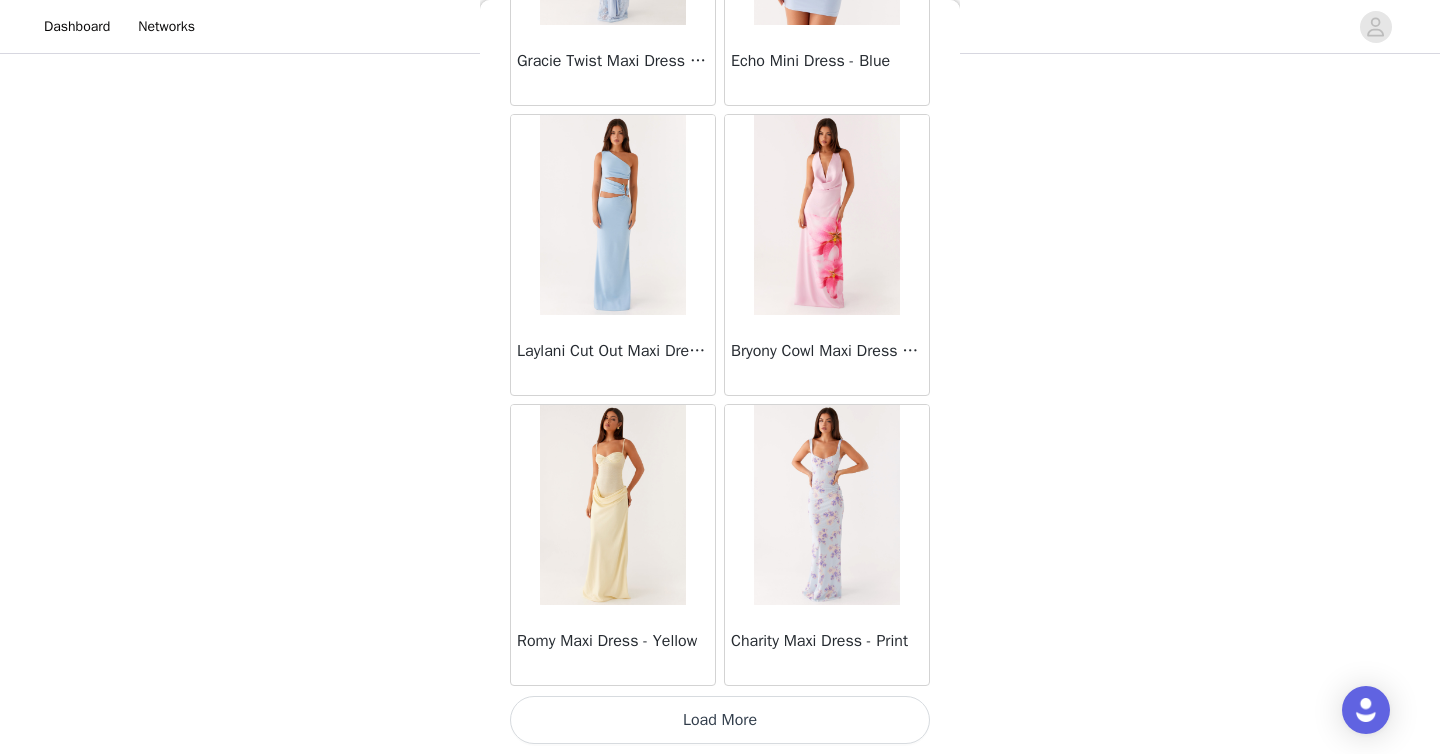 click on "Load More" at bounding box center (720, 720) 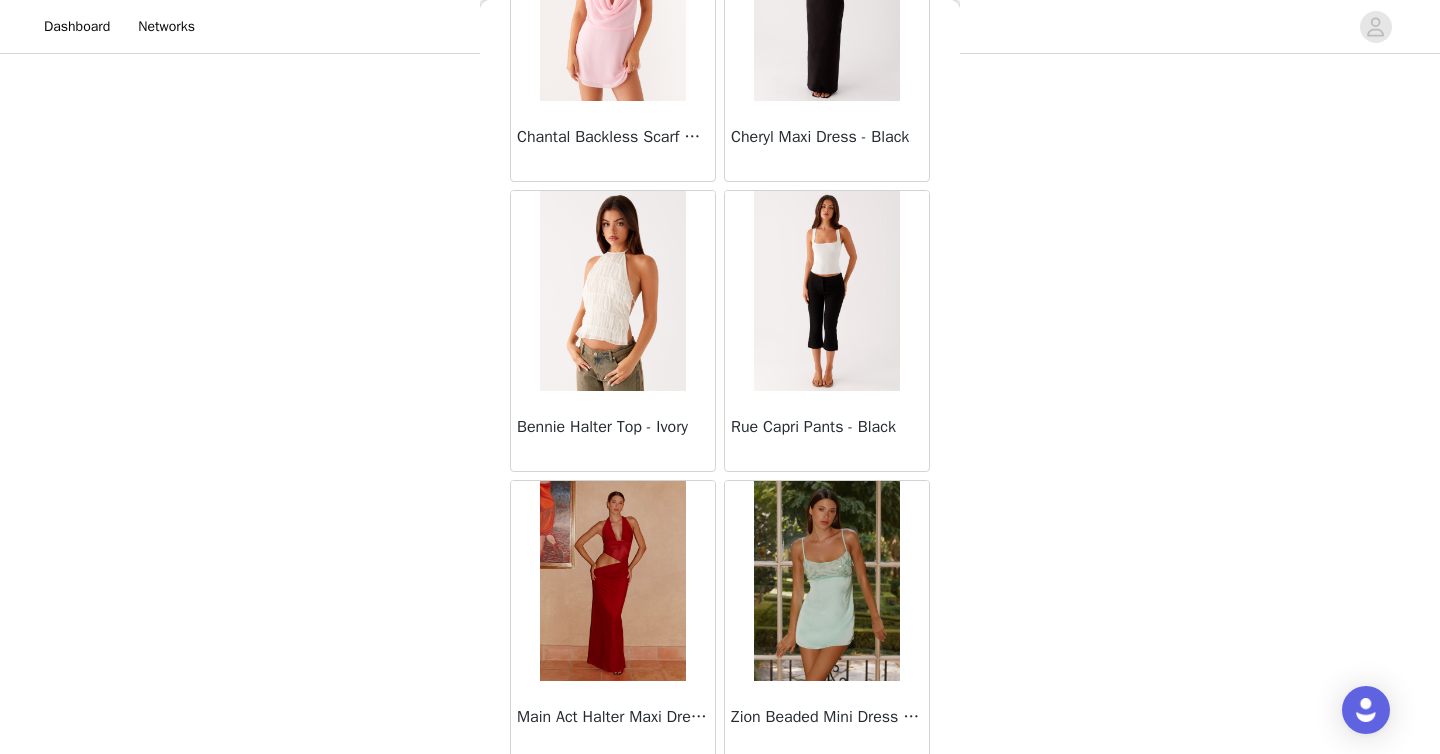 scroll, scrollTop: 8106, scrollLeft: 0, axis: vertical 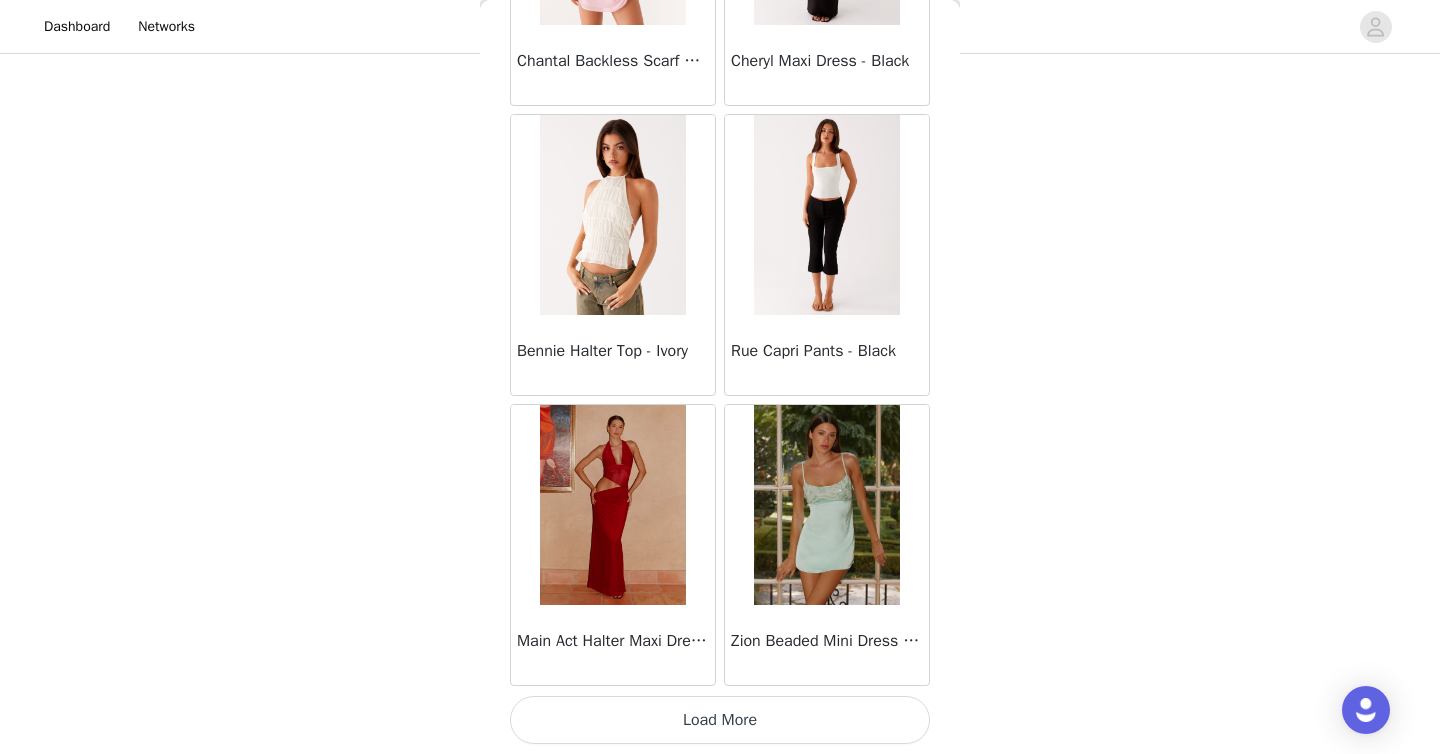 click on "Load More" at bounding box center [720, 720] 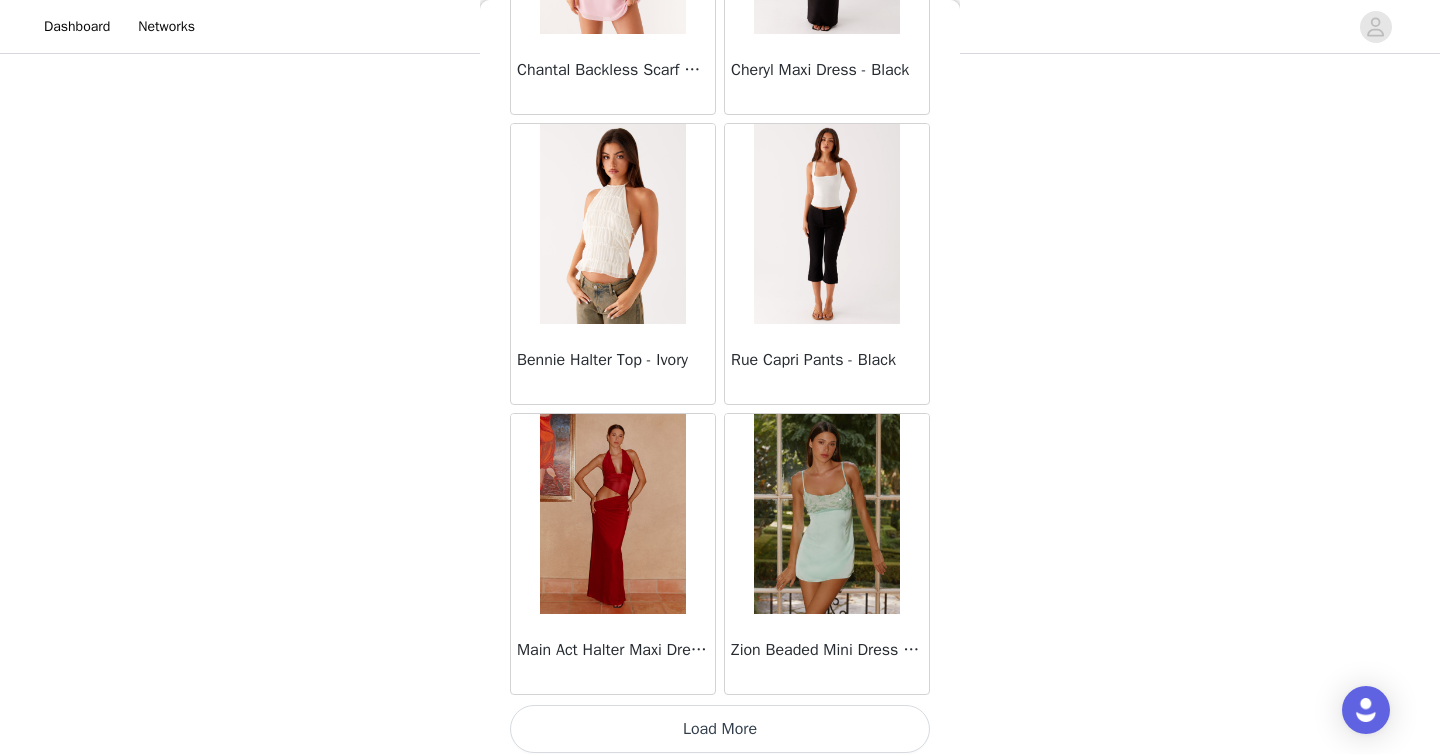 scroll, scrollTop: 8106, scrollLeft: 0, axis: vertical 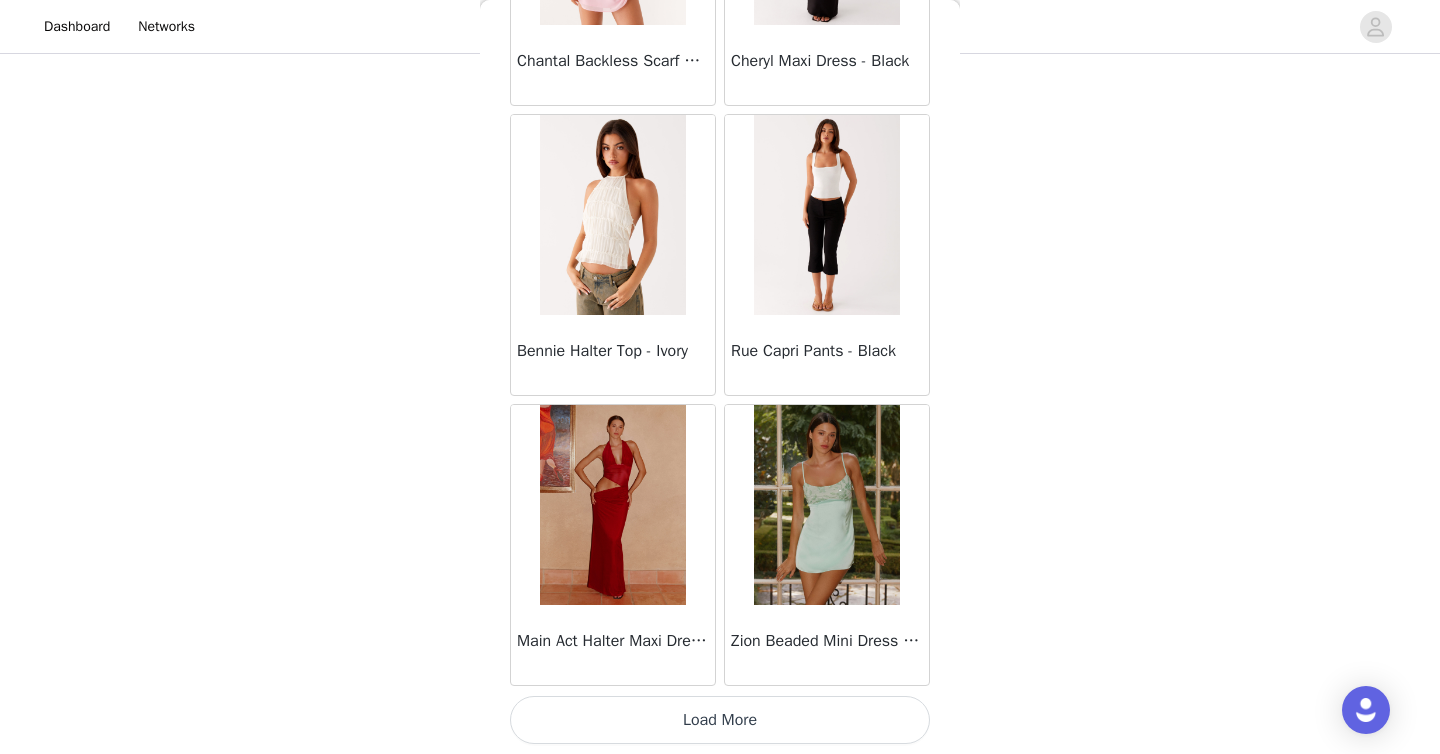 click on "Load More" at bounding box center (720, 720) 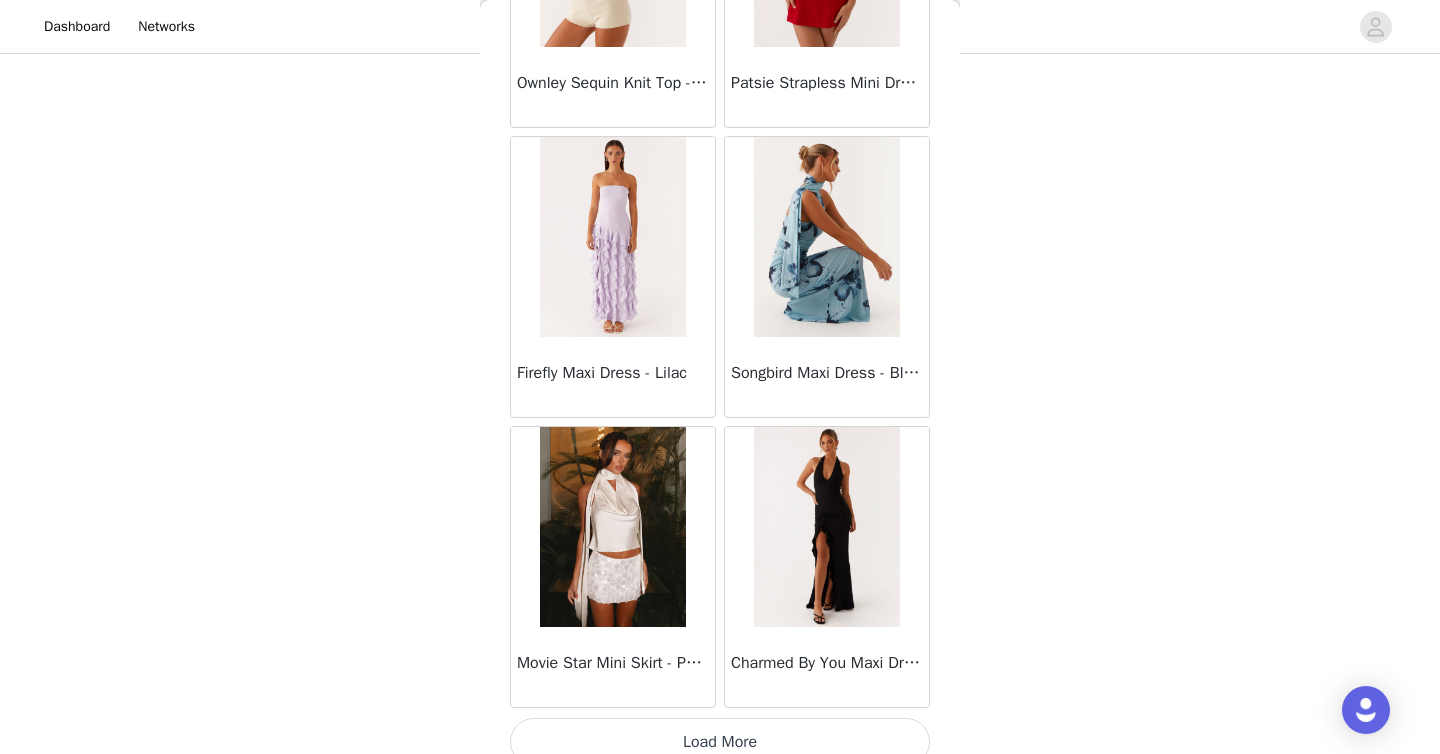 scroll, scrollTop: 11006, scrollLeft: 0, axis: vertical 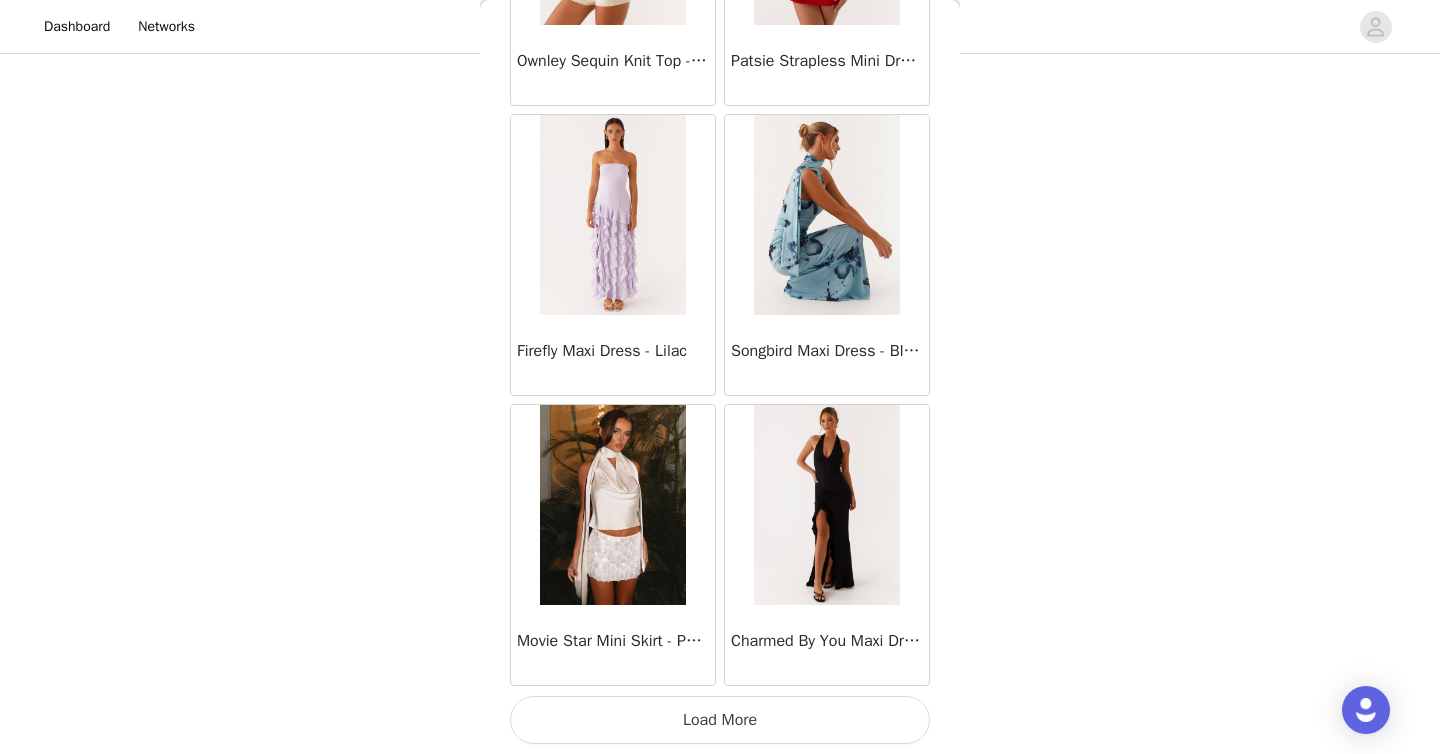 click on "Load More" at bounding box center [720, 720] 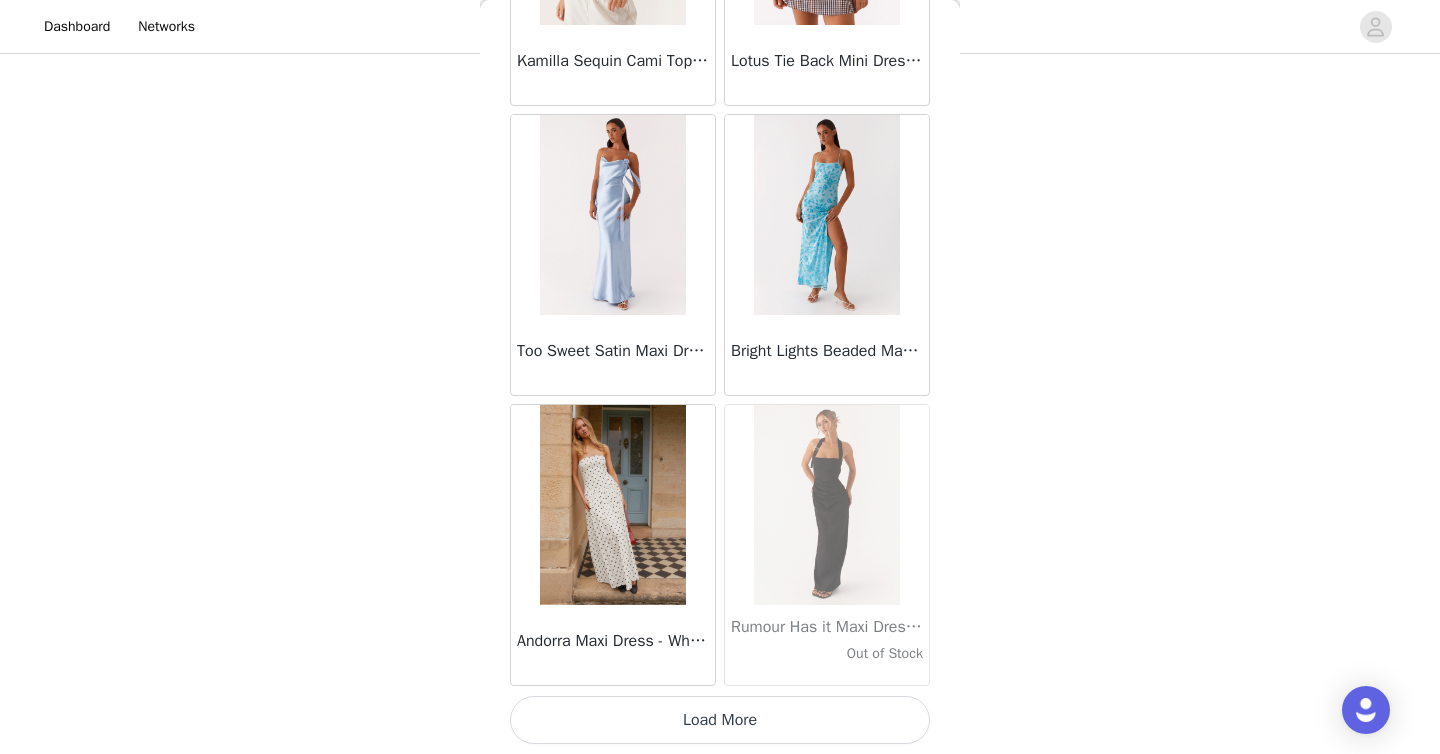 click on "Load More" at bounding box center [720, 720] 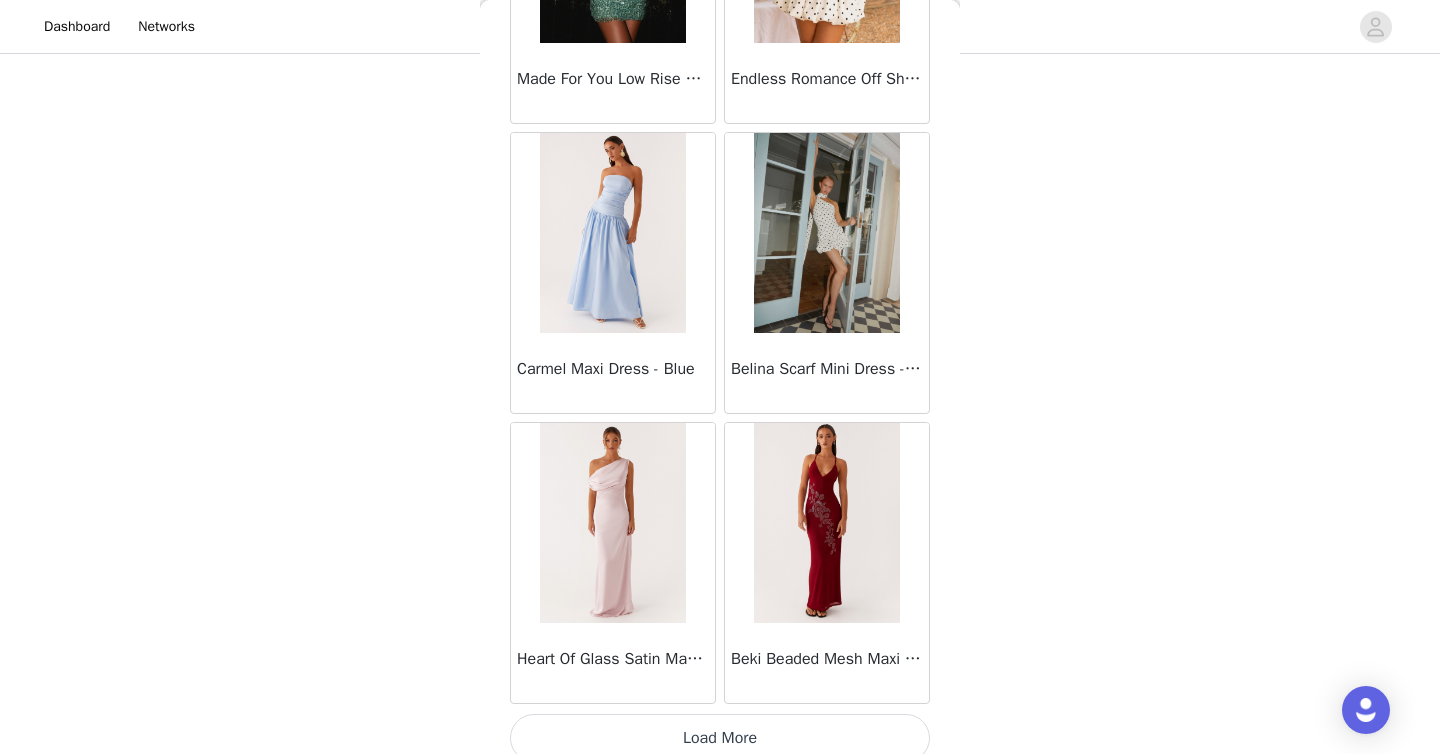 scroll, scrollTop: 16806, scrollLeft: 0, axis: vertical 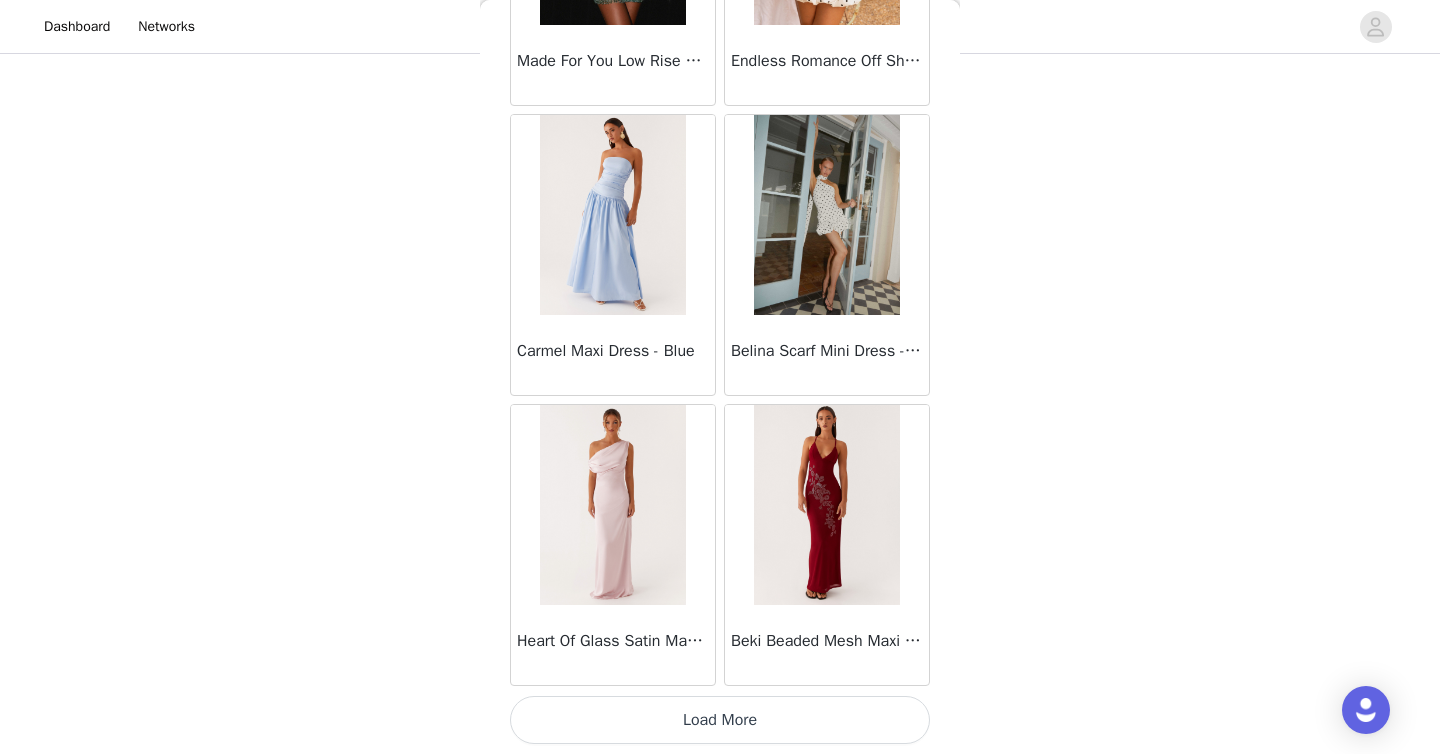 click on "Load More" at bounding box center [720, 720] 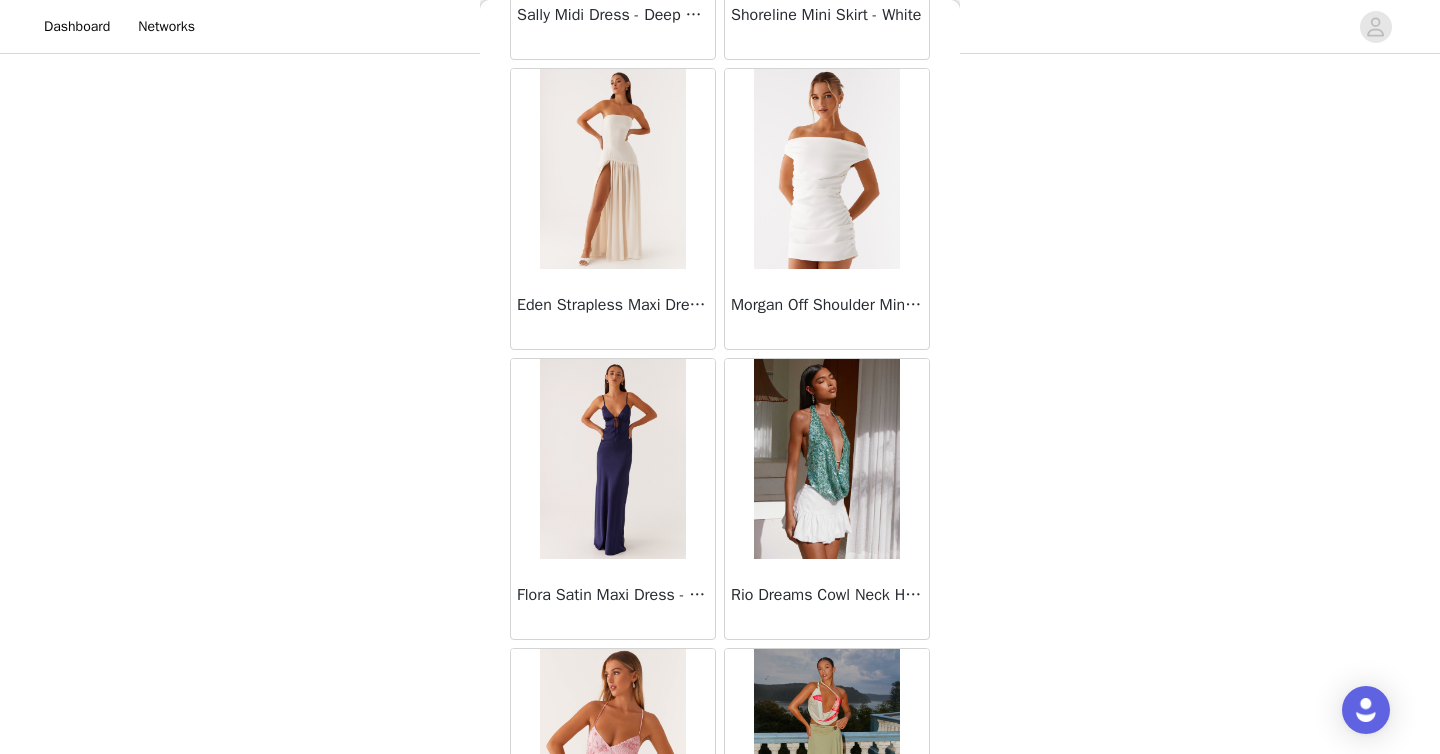 scroll, scrollTop: 19706, scrollLeft: 0, axis: vertical 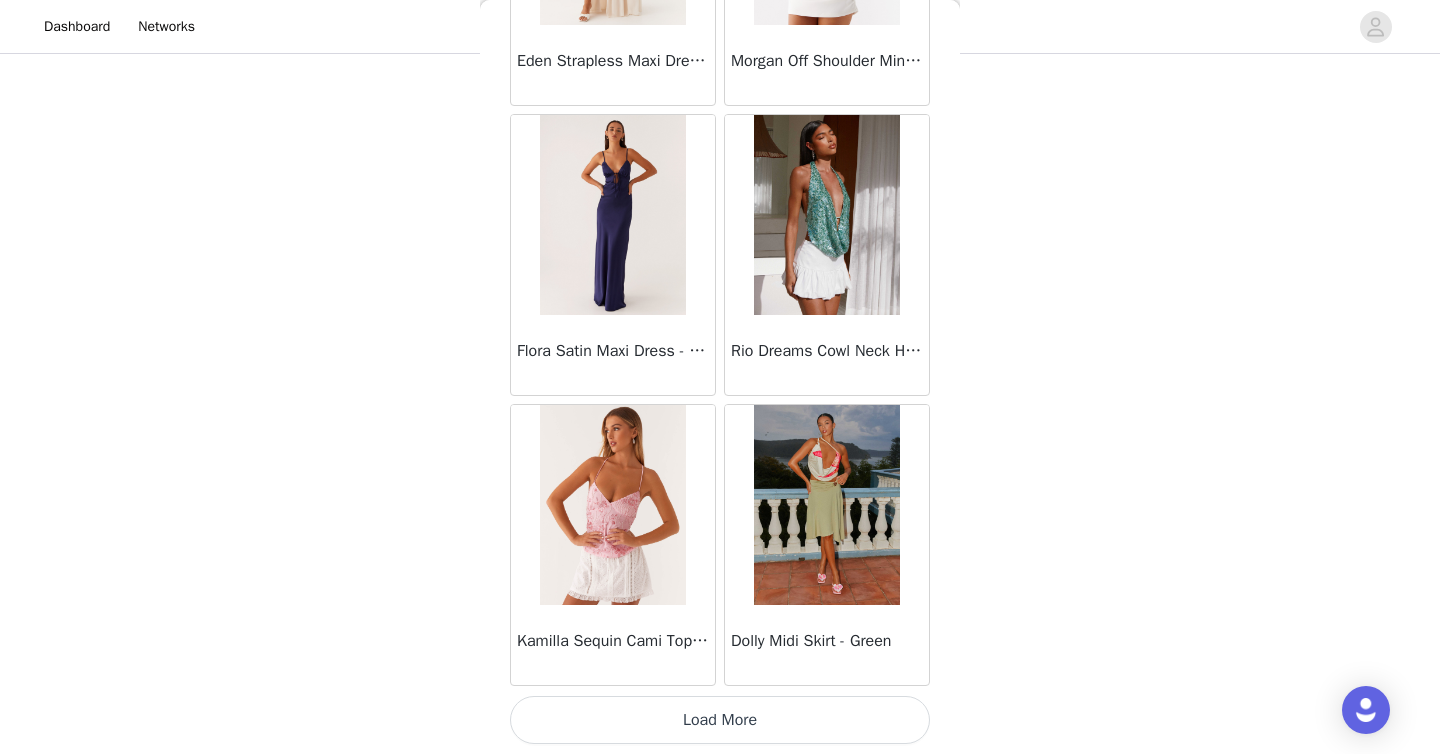 click on "Load More" at bounding box center (720, 720) 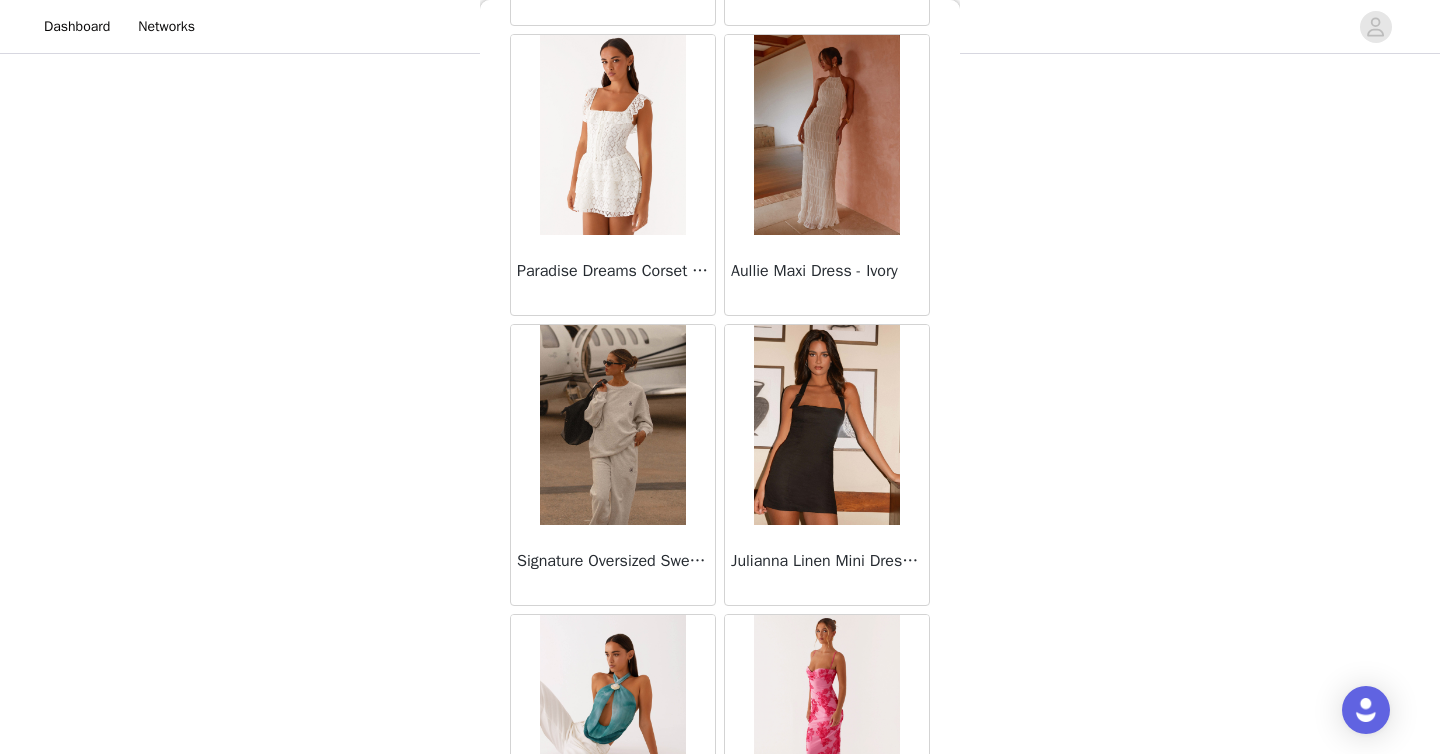 scroll, scrollTop: 20973, scrollLeft: 0, axis: vertical 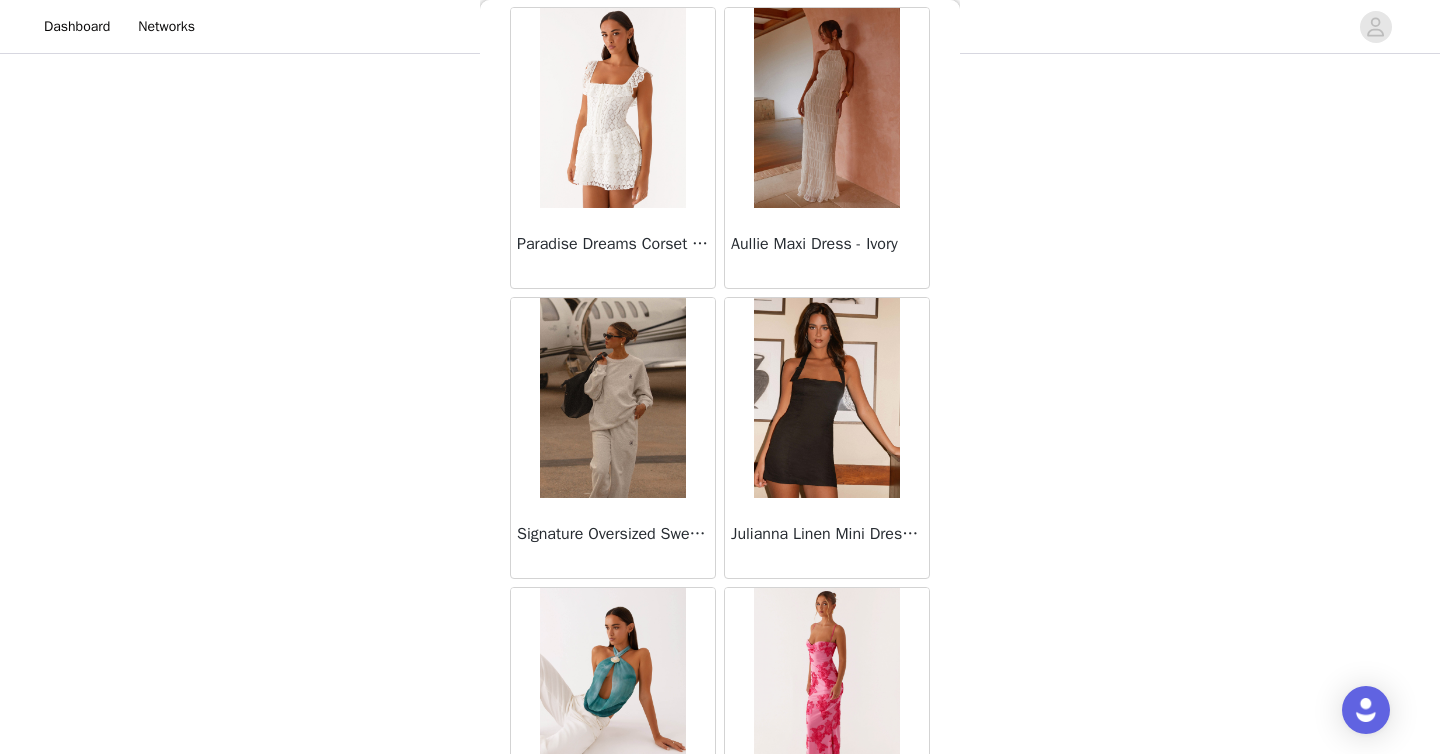 click at bounding box center (612, 108) 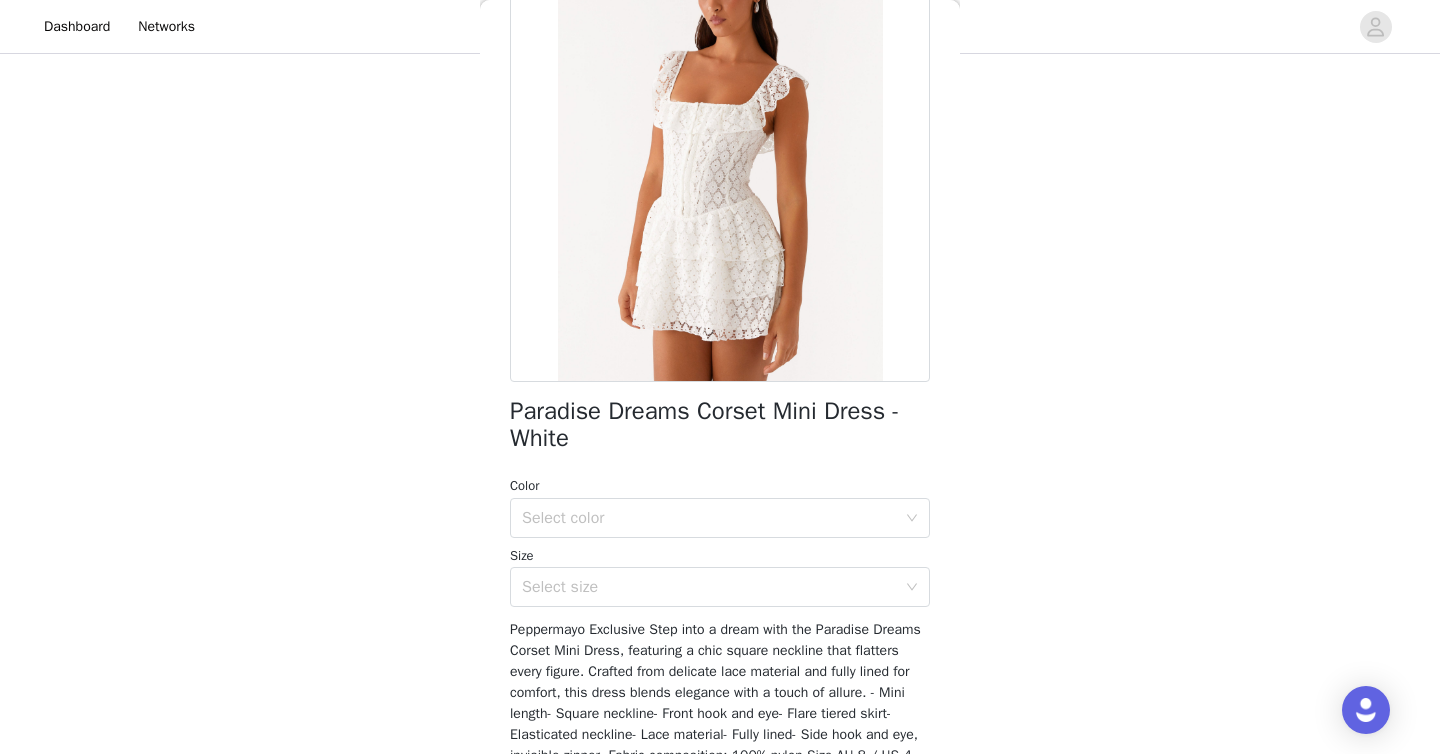 scroll, scrollTop: 185, scrollLeft: 0, axis: vertical 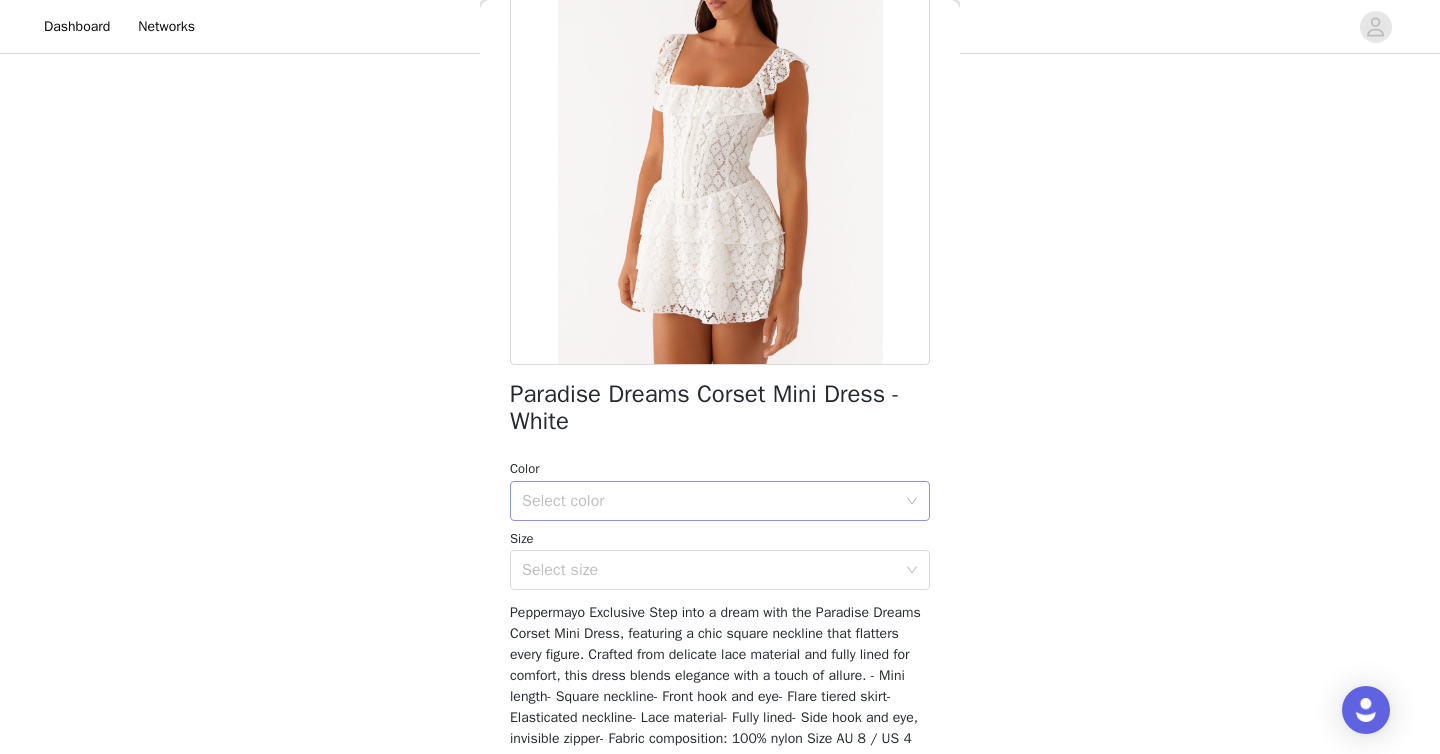 click on "Select color" at bounding box center (713, 501) 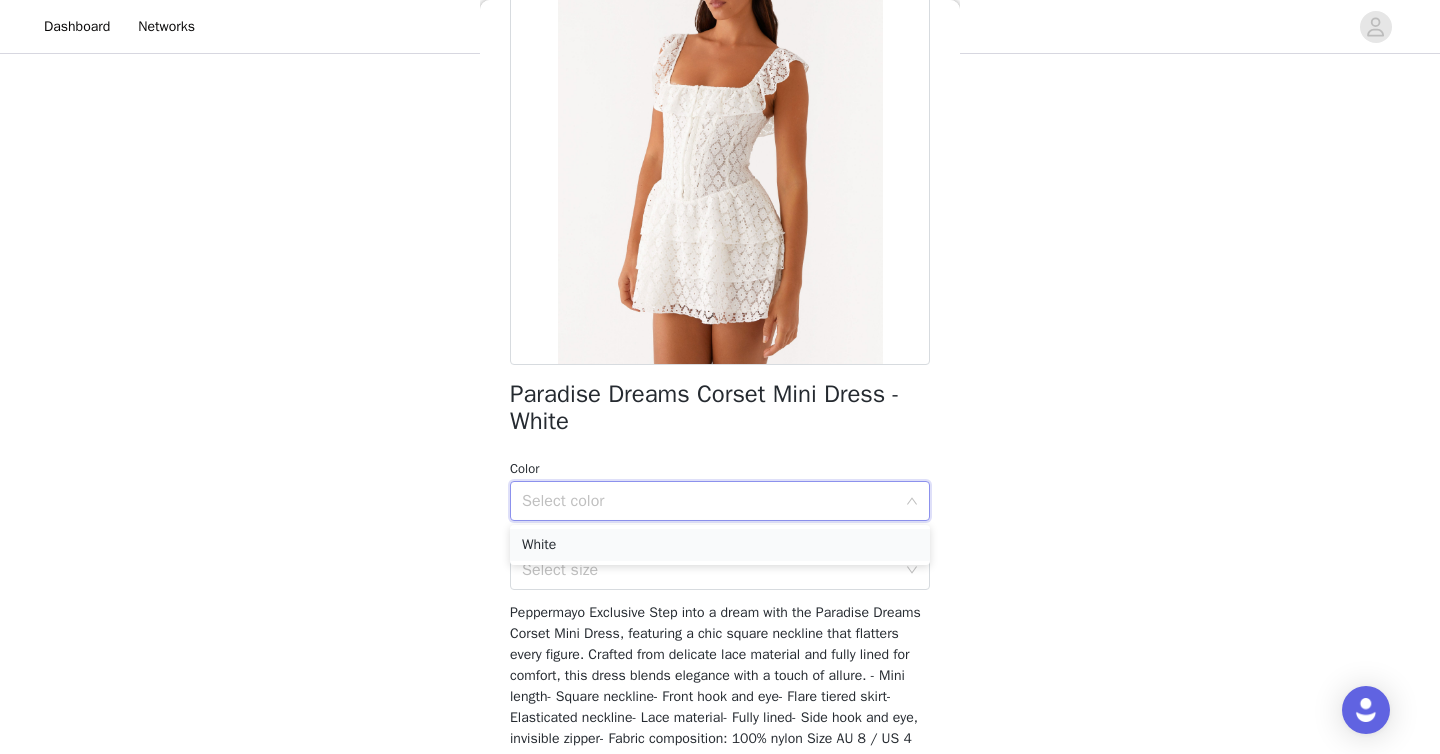 click on "White" at bounding box center [720, 545] 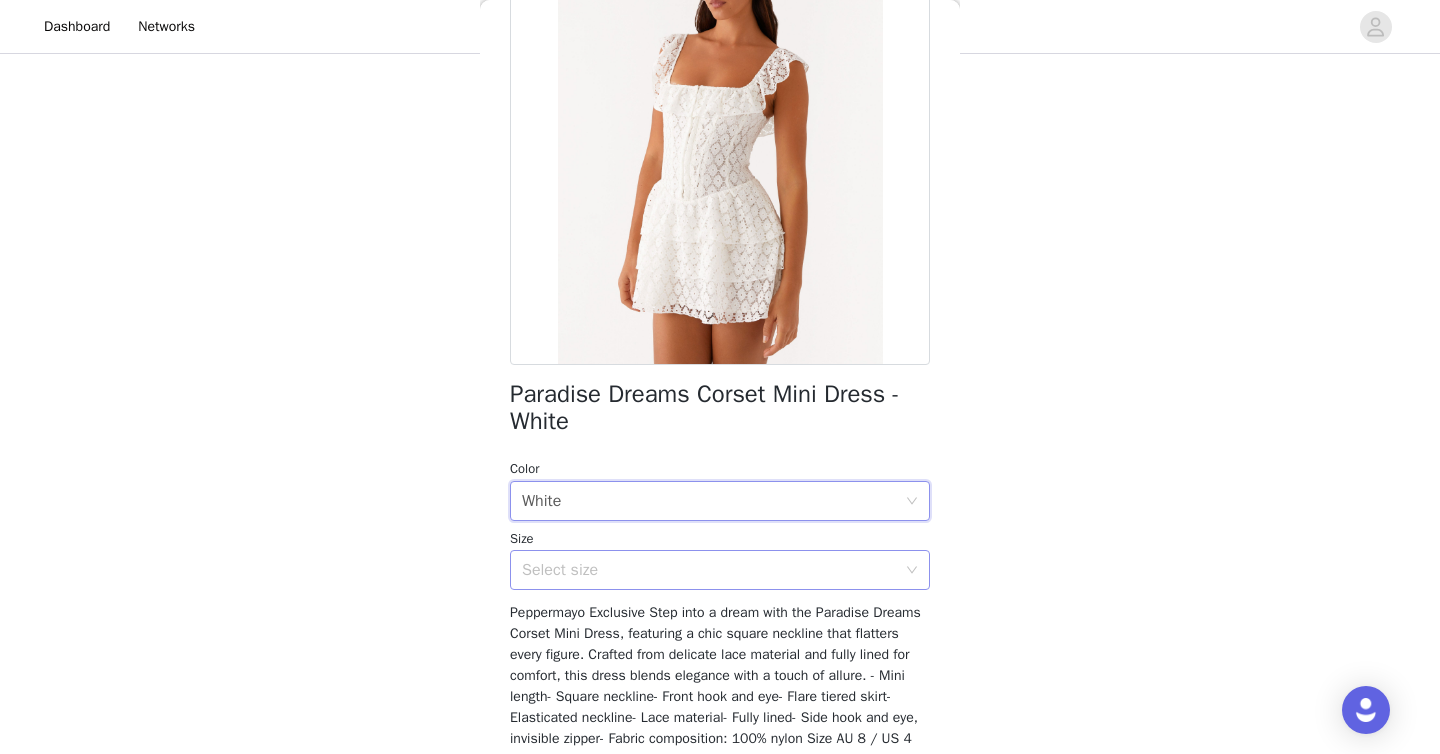 click on "Select size" at bounding box center [709, 570] 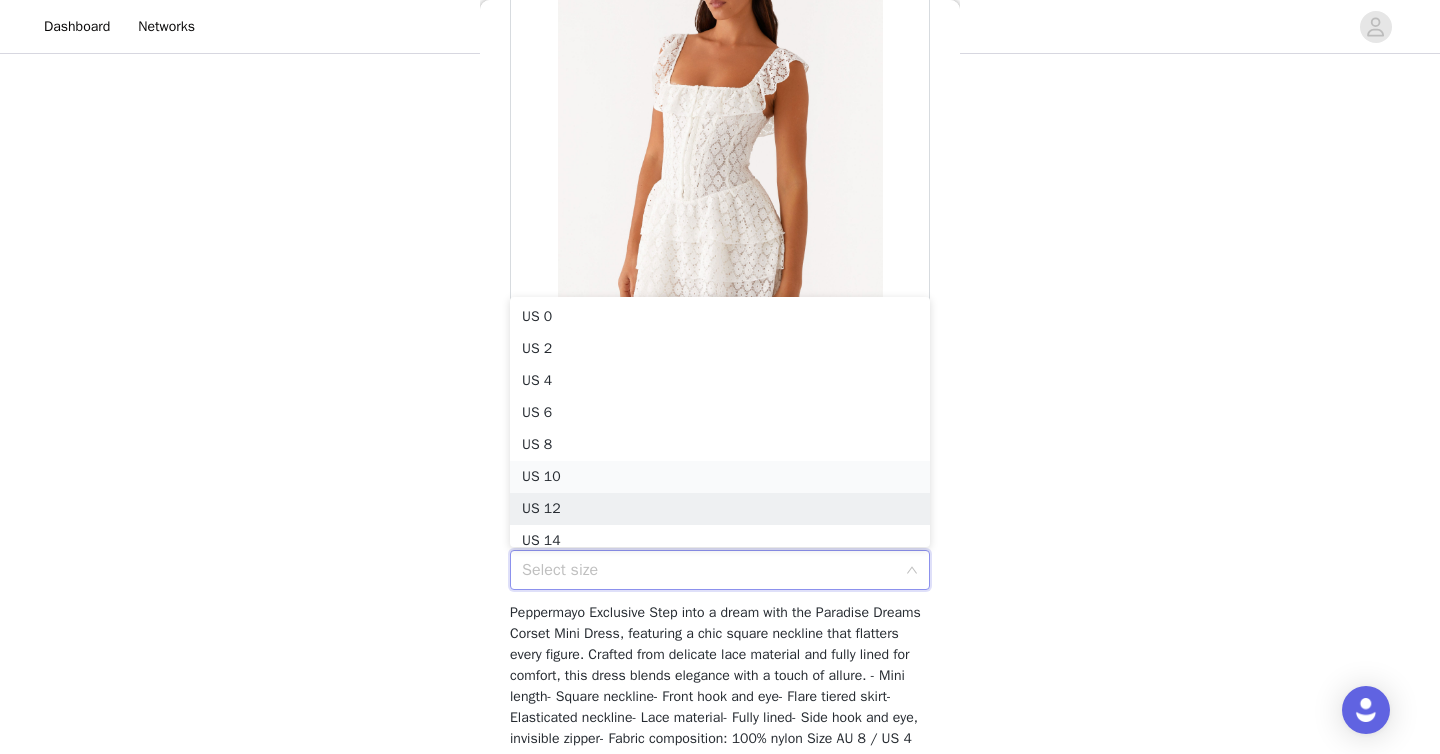 scroll, scrollTop: 10, scrollLeft: 0, axis: vertical 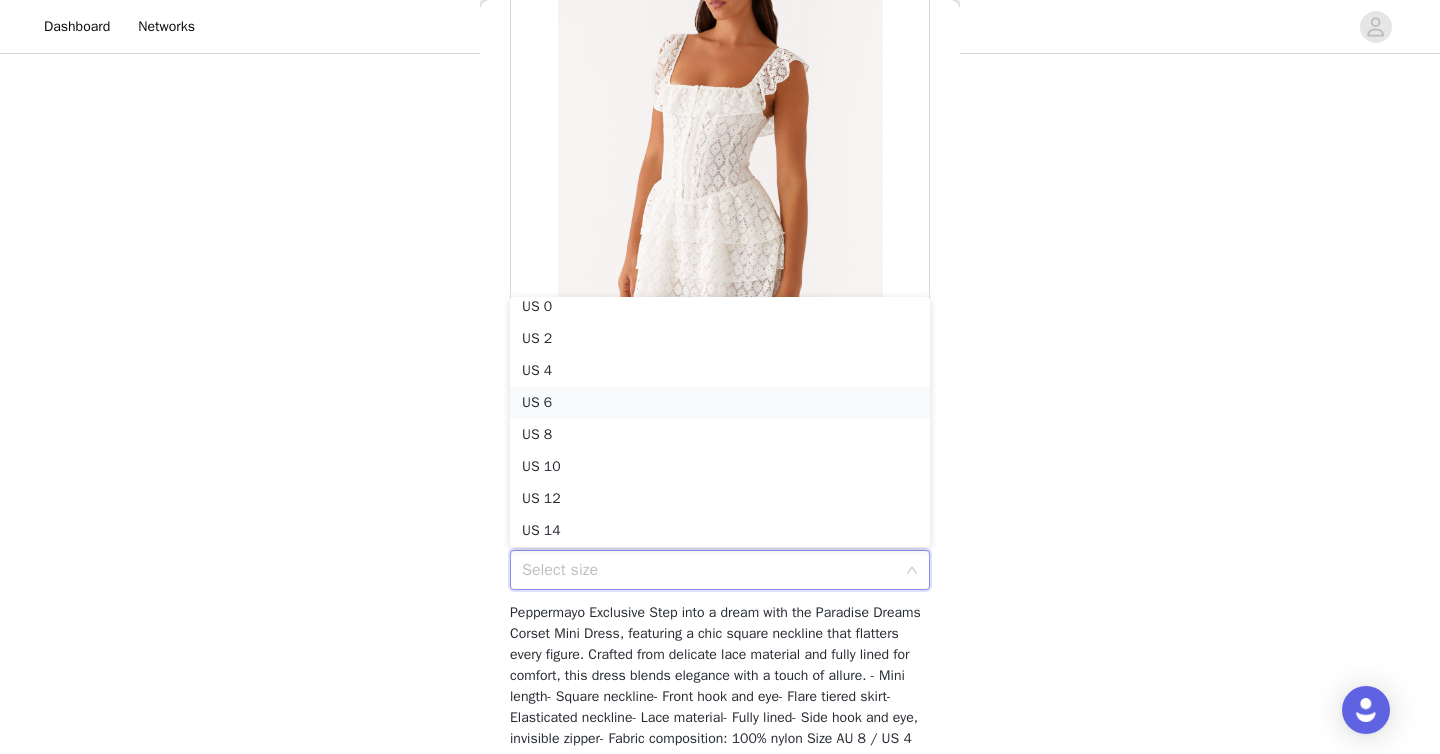 click on "US 6" at bounding box center [720, 403] 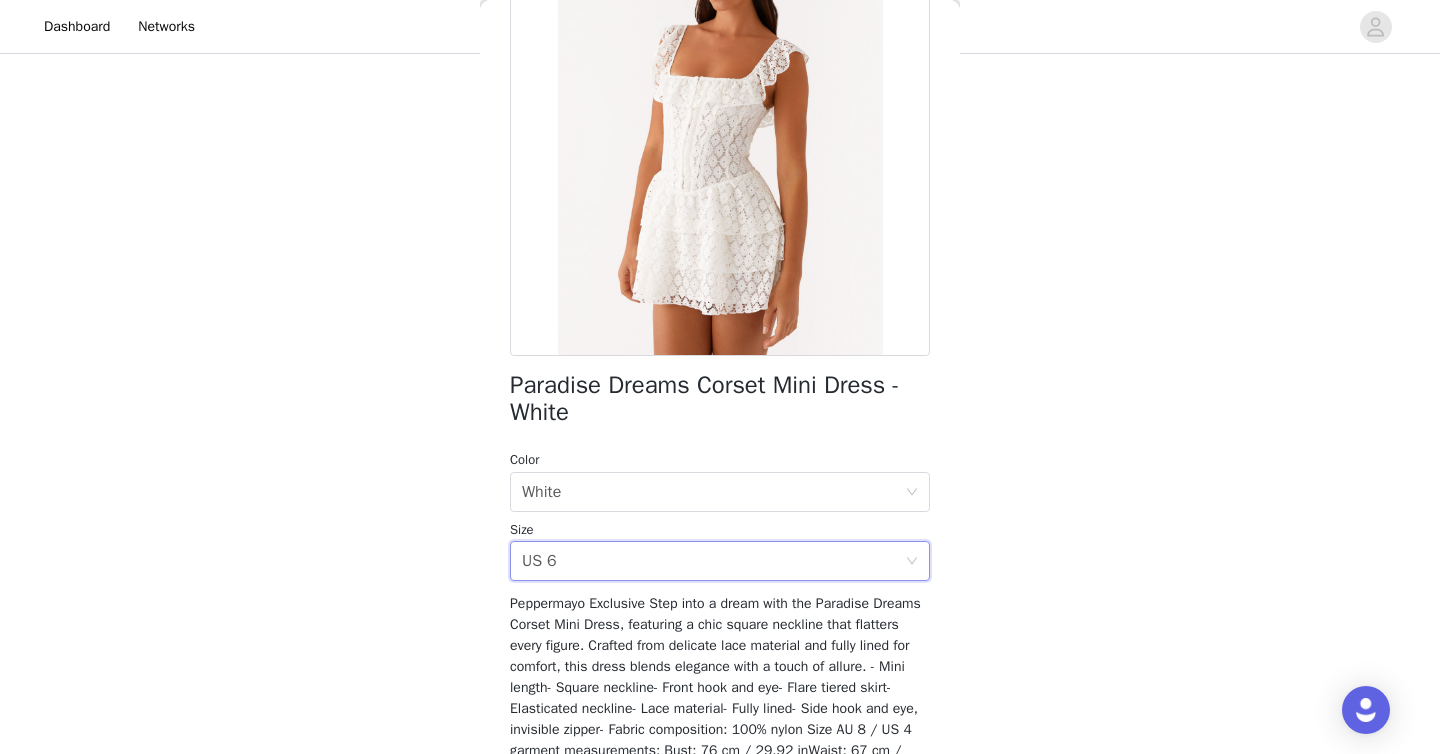 scroll, scrollTop: 348, scrollLeft: 0, axis: vertical 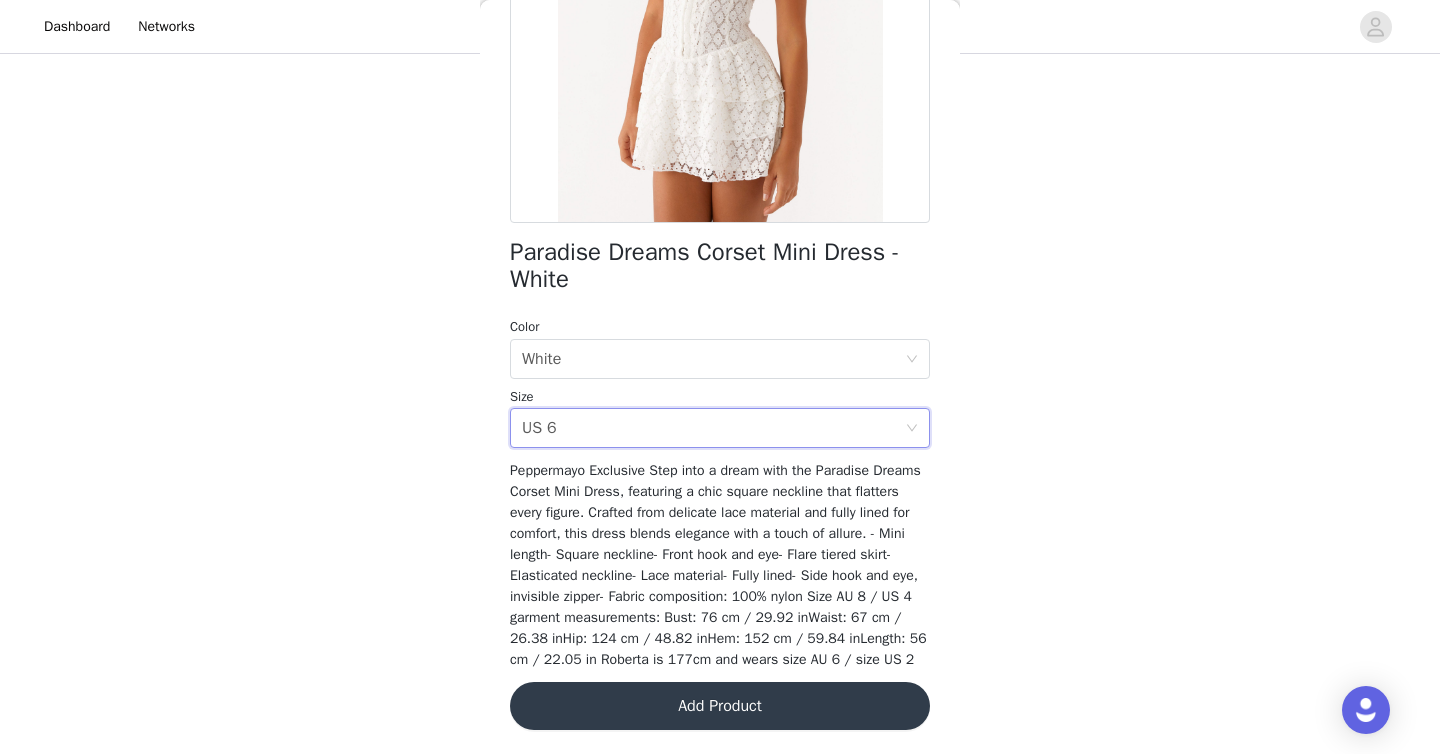 click on "Add Product" at bounding box center (720, 706) 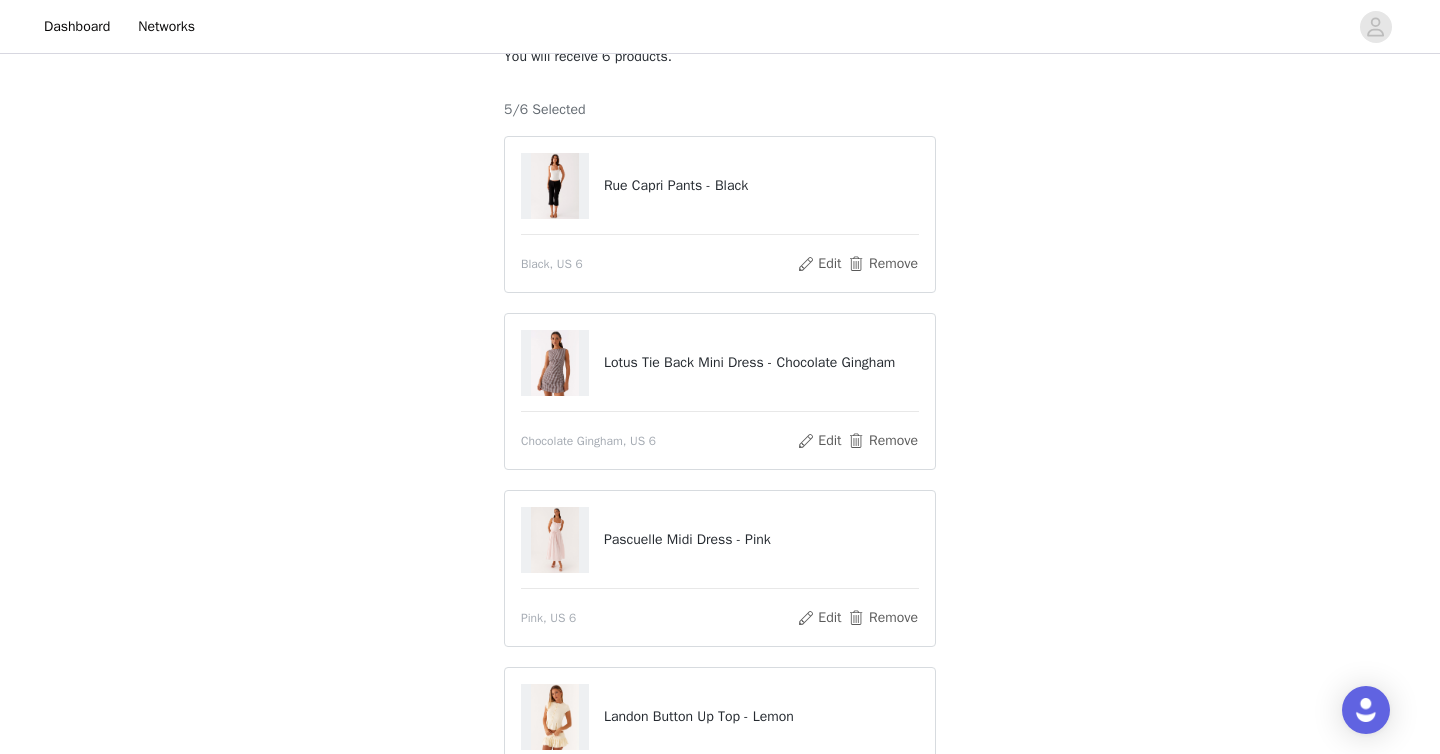 scroll, scrollTop: 649, scrollLeft: 0, axis: vertical 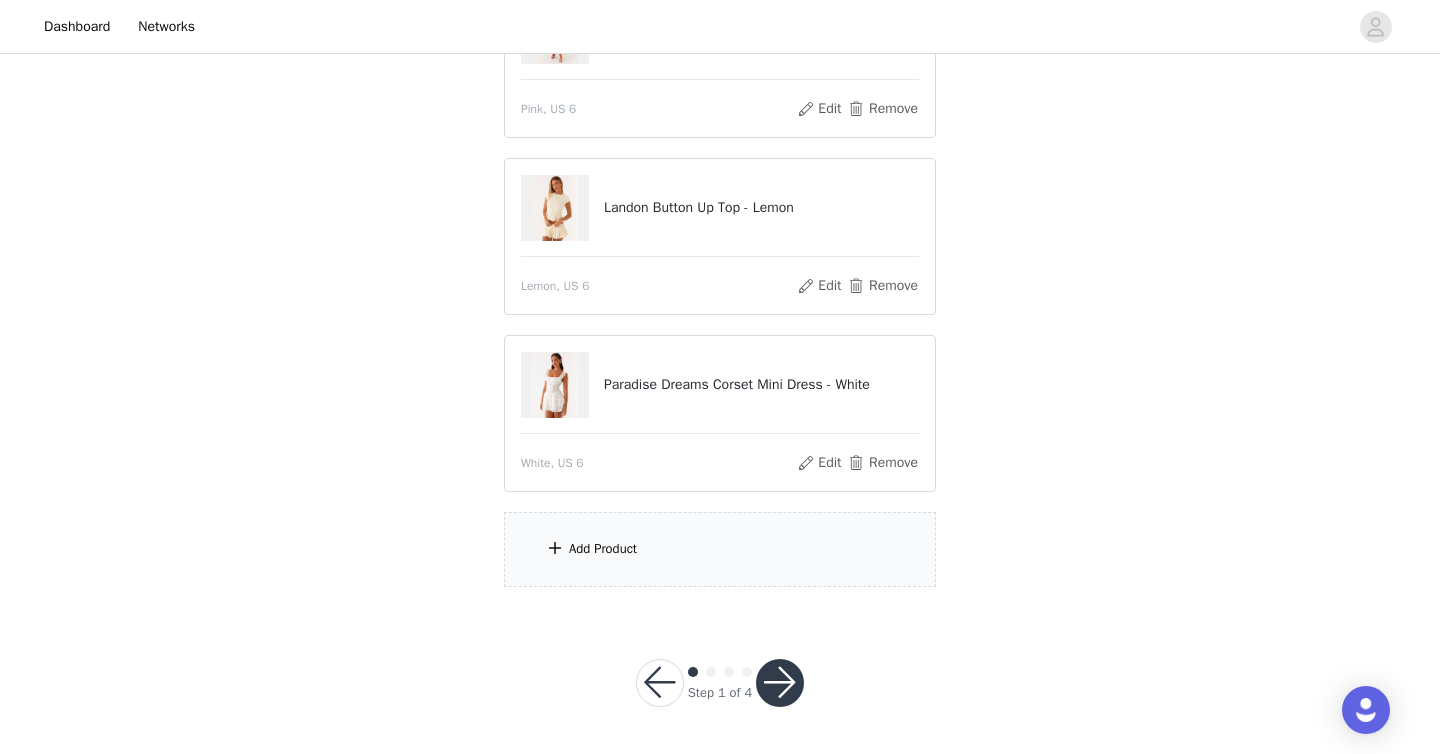 click on "Add Product" at bounding box center [720, 549] 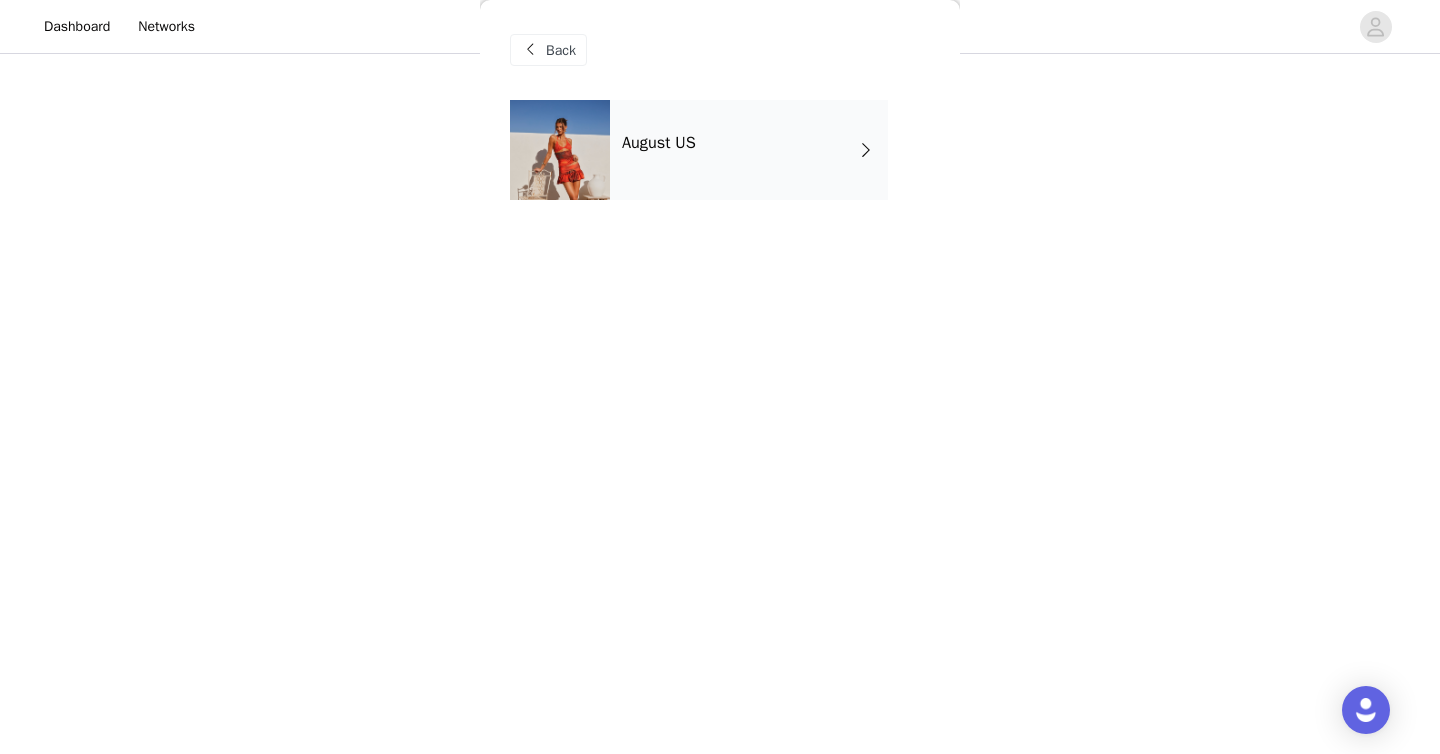 click on "August US" at bounding box center (749, 150) 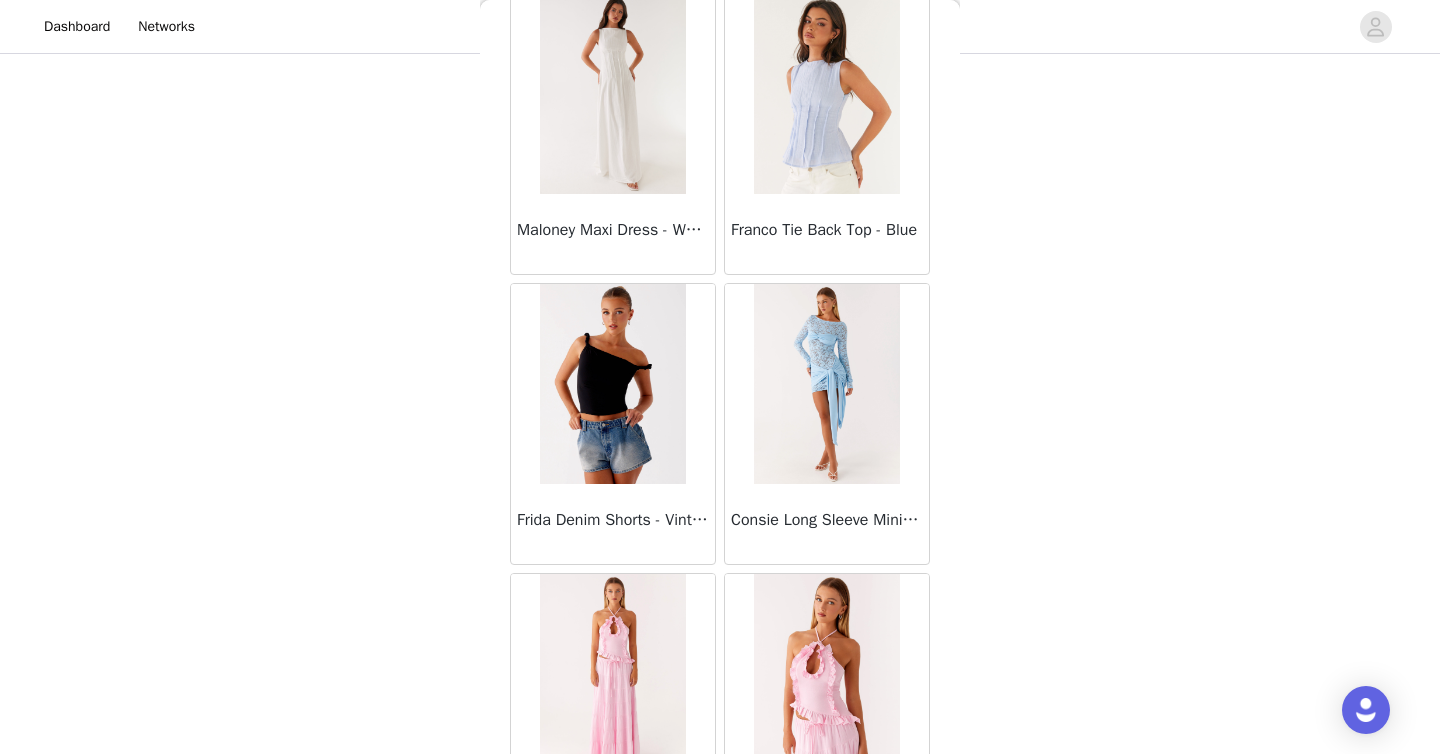 scroll, scrollTop: 2306, scrollLeft: 0, axis: vertical 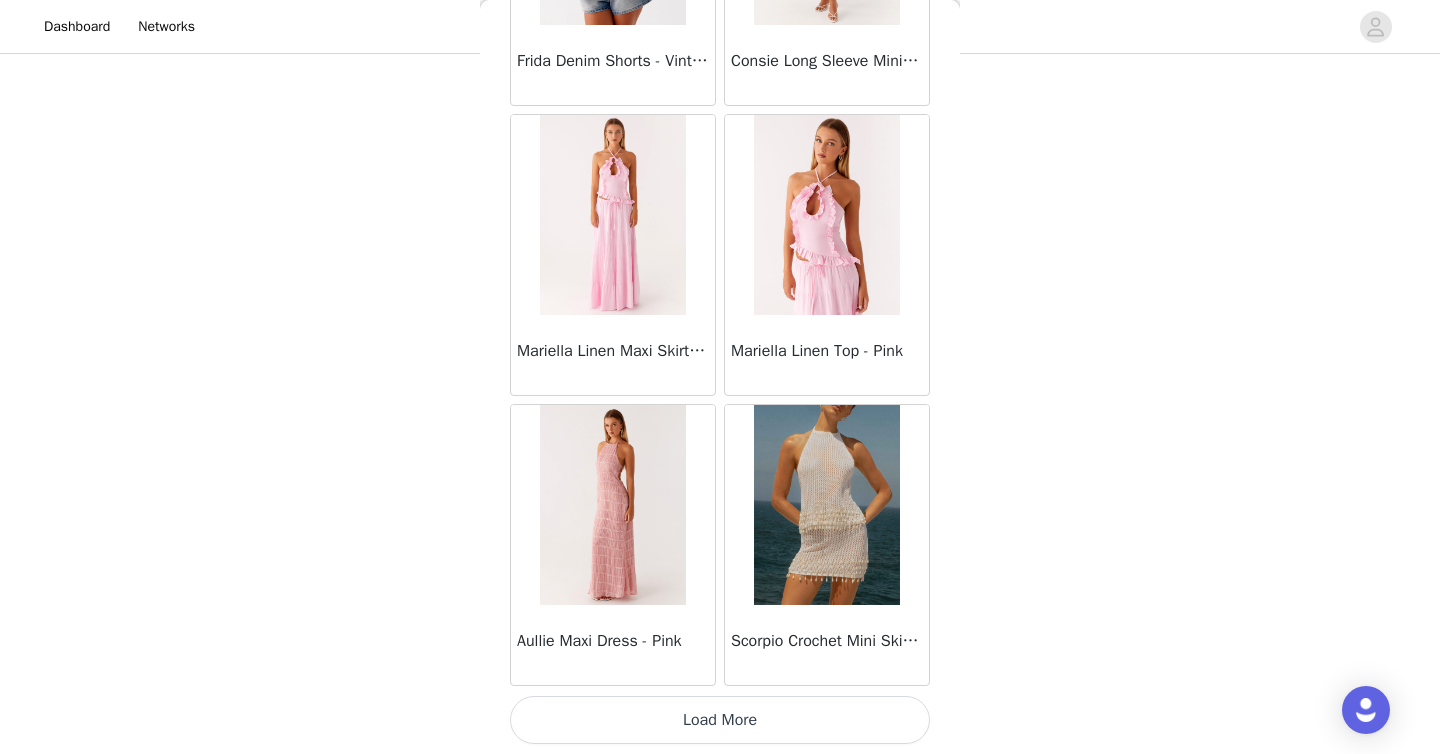 click on "Load More" at bounding box center (720, 720) 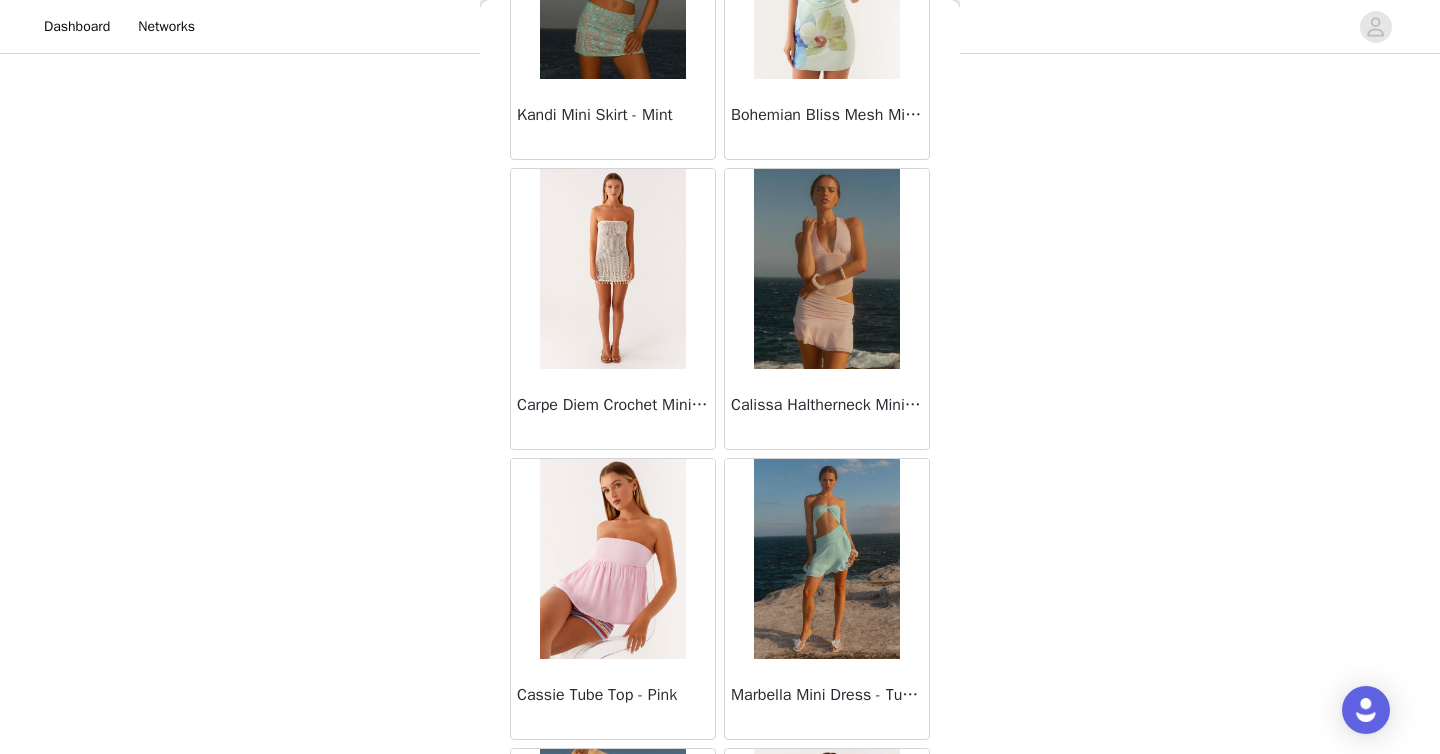 scroll, scrollTop: 5206, scrollLeft: 0, axis: vertical 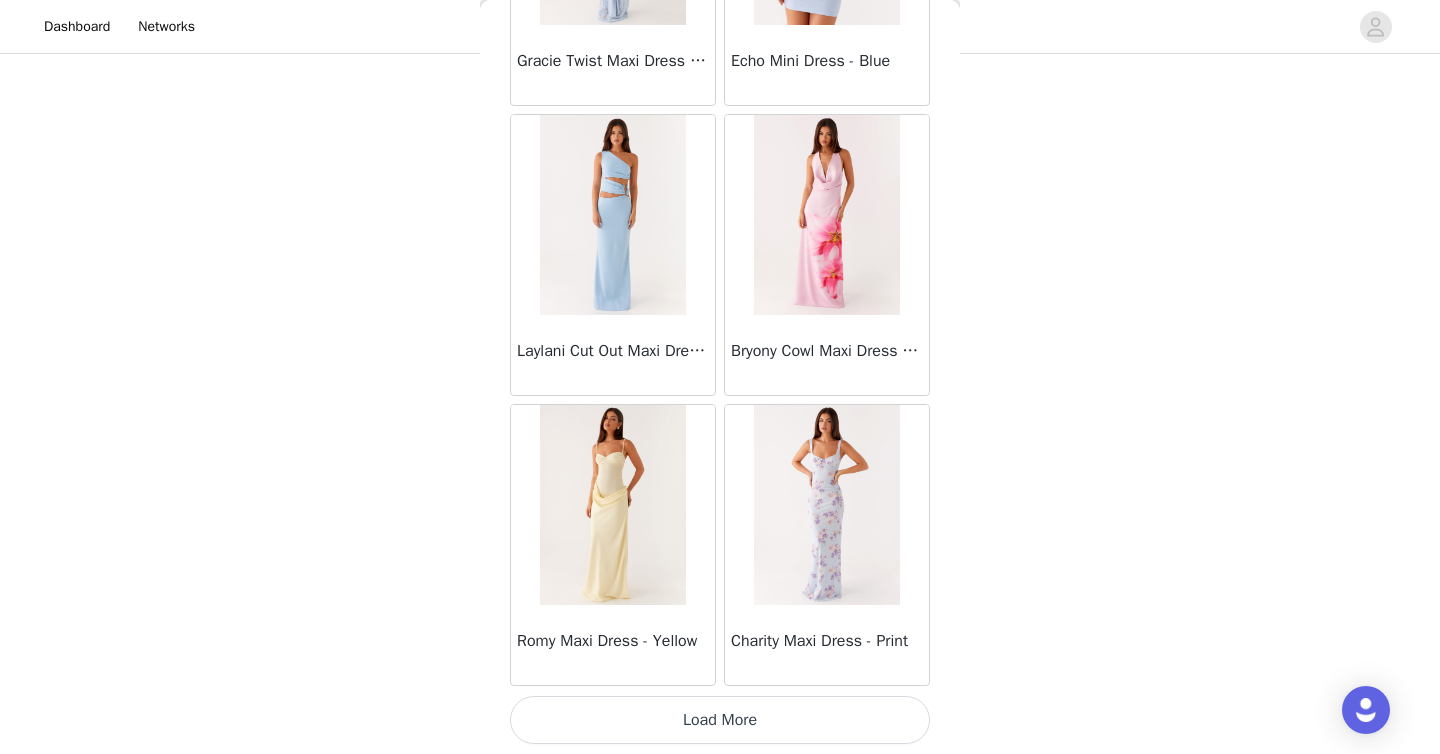 click on "Load More" at bounding box center (720, 720) 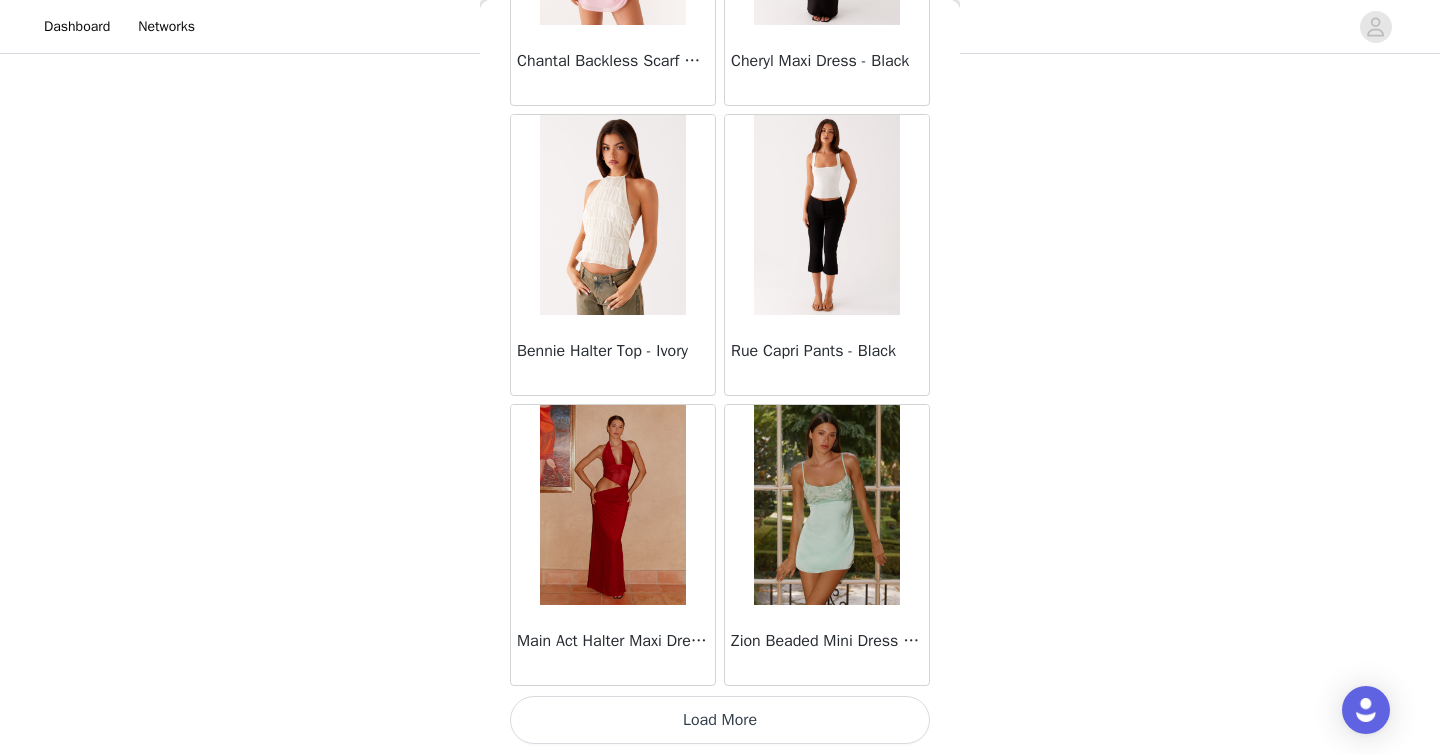 click on "Load More" at bounding box center (720, 720) 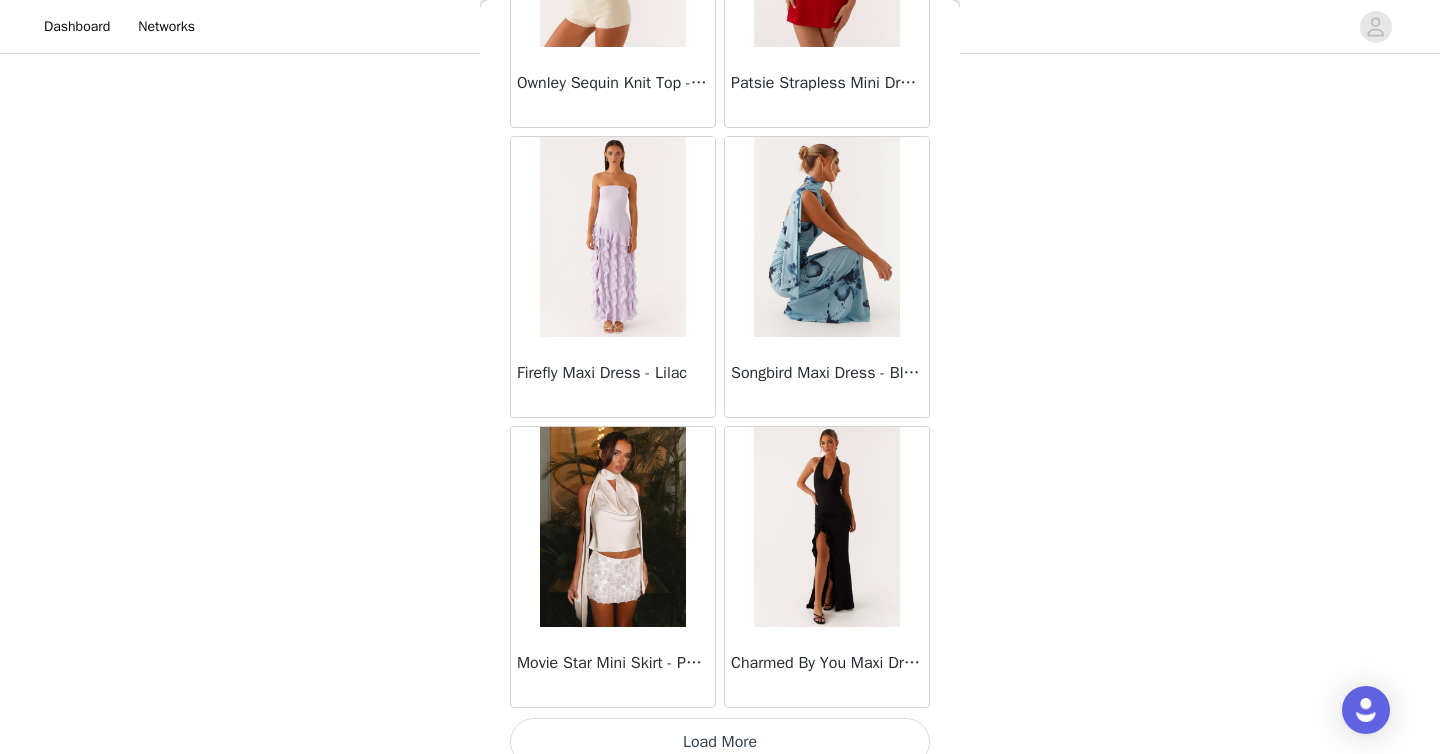 scroll, scrollTop: 11006, scrollLeft: 0, axis: vertical 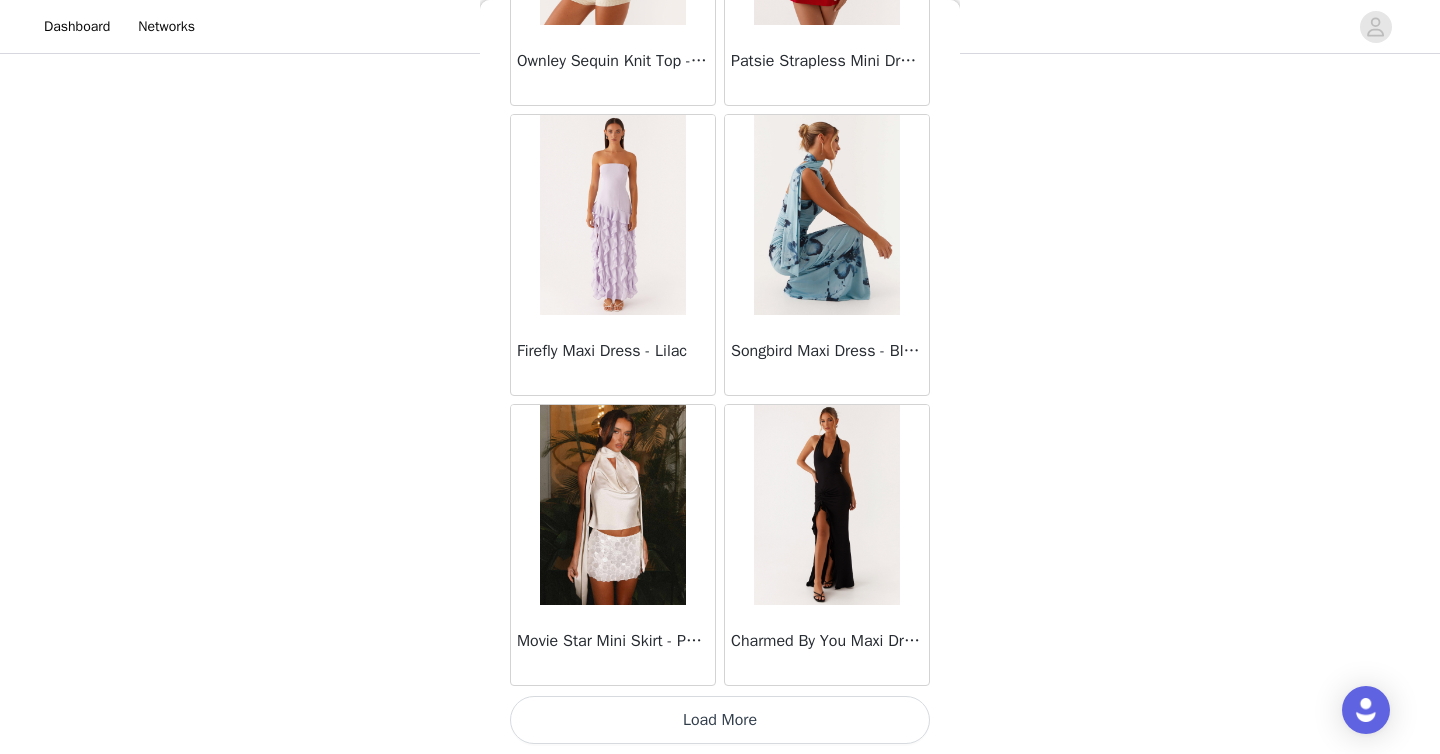 click on "Load More" at bounding box center (720, 720) 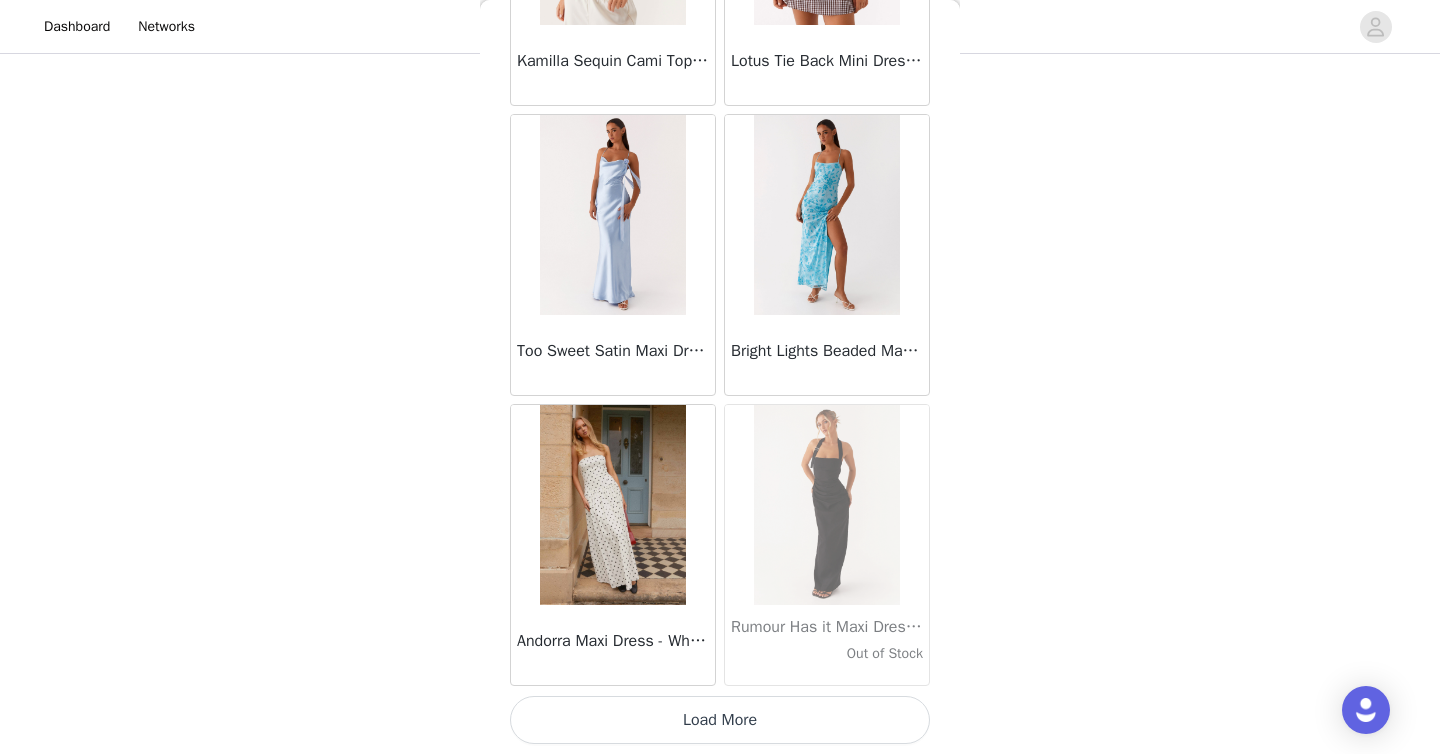 click on "Load More" at bounding box center (720, 720) 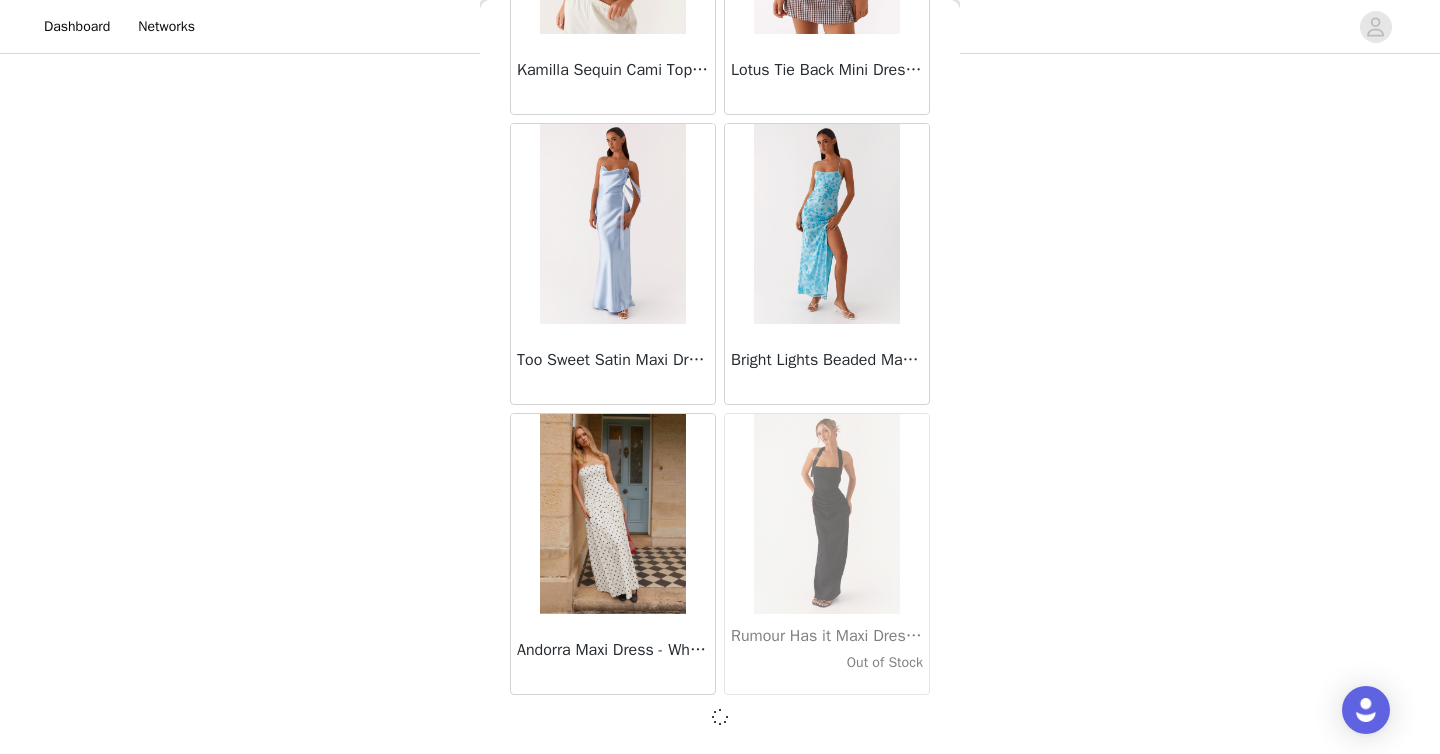 scroll, scrollTop: 13897, scrollLeft: 0, axis: vertical 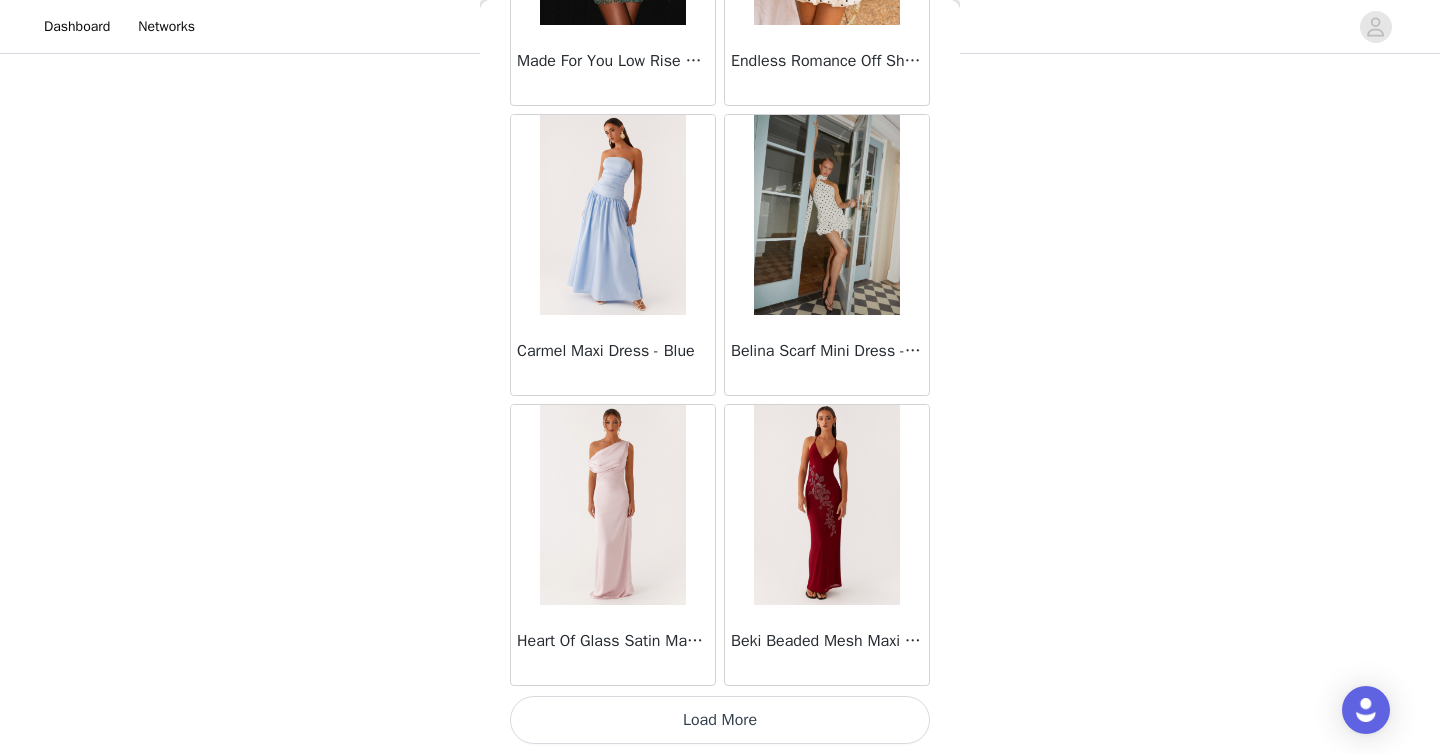 click on "Load More" at bounding box center (720, 720) 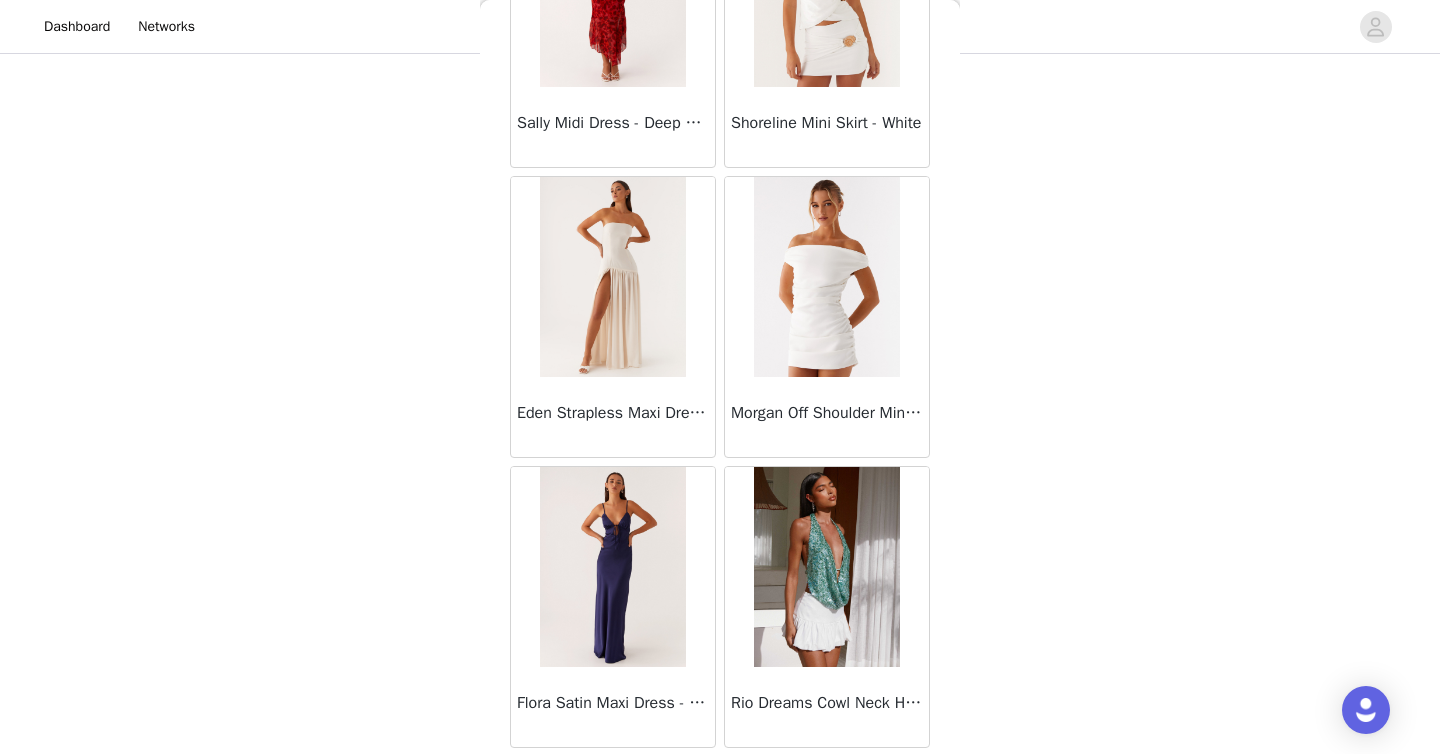 scroll, scrollTop: 19706, scrollLeft: 0, axis: vertical 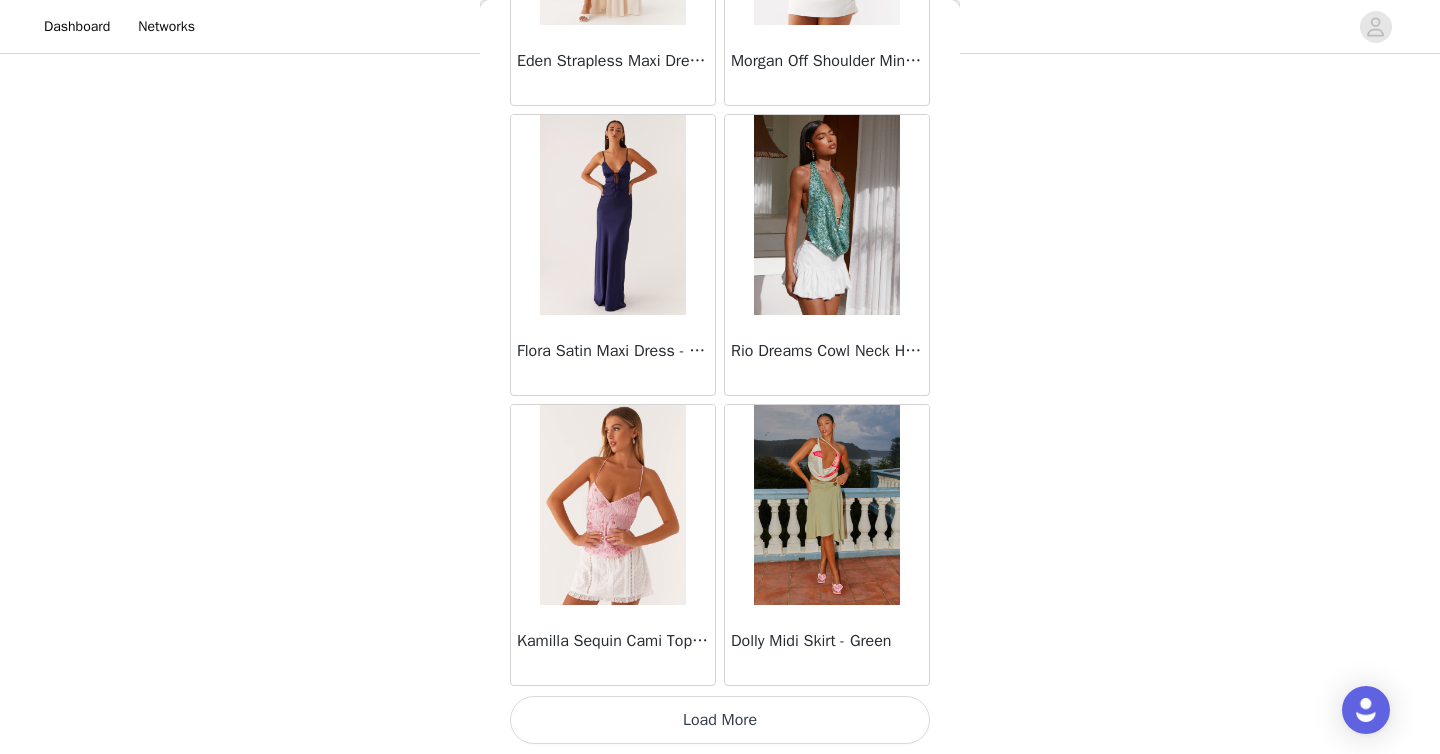 click on "Load More" at bounding box center (720, 720) 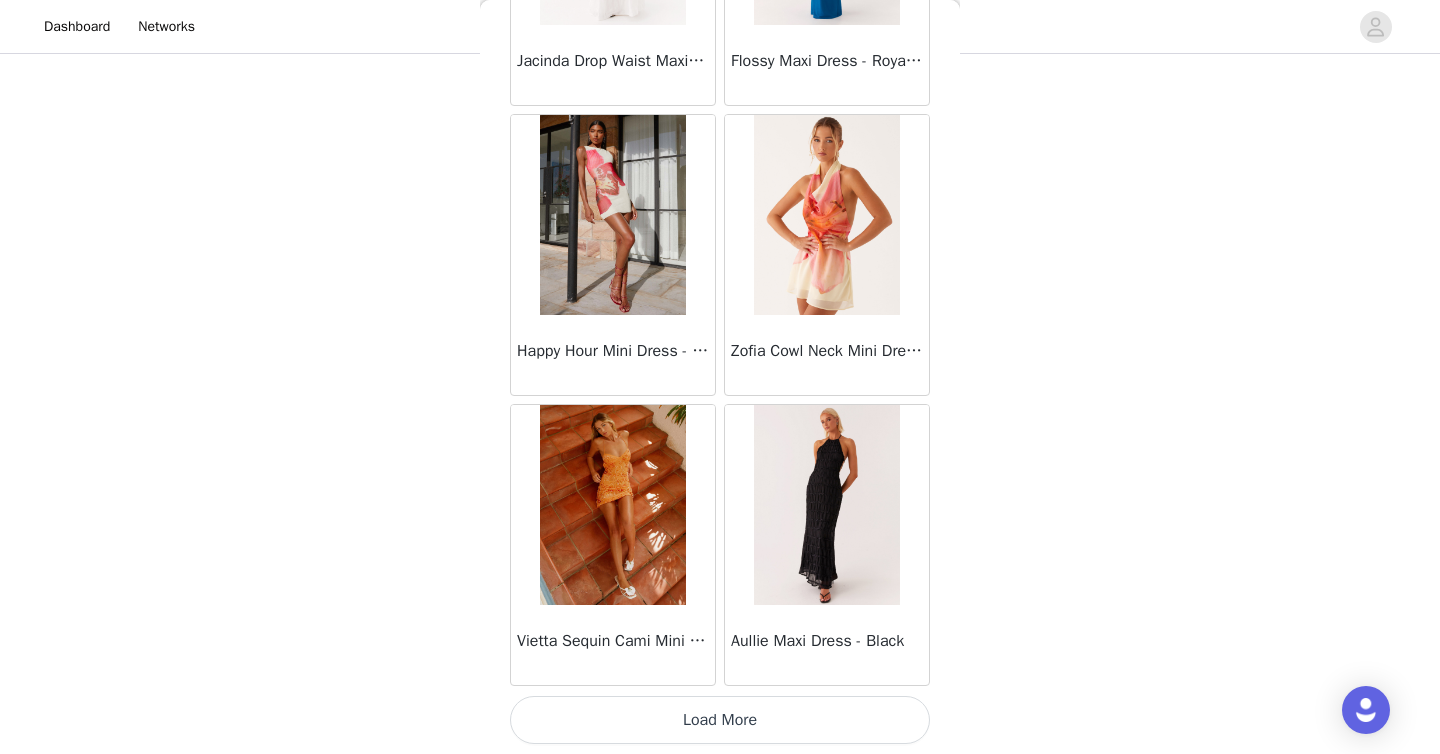 click on "Load More" at bounding box center (720, 720) 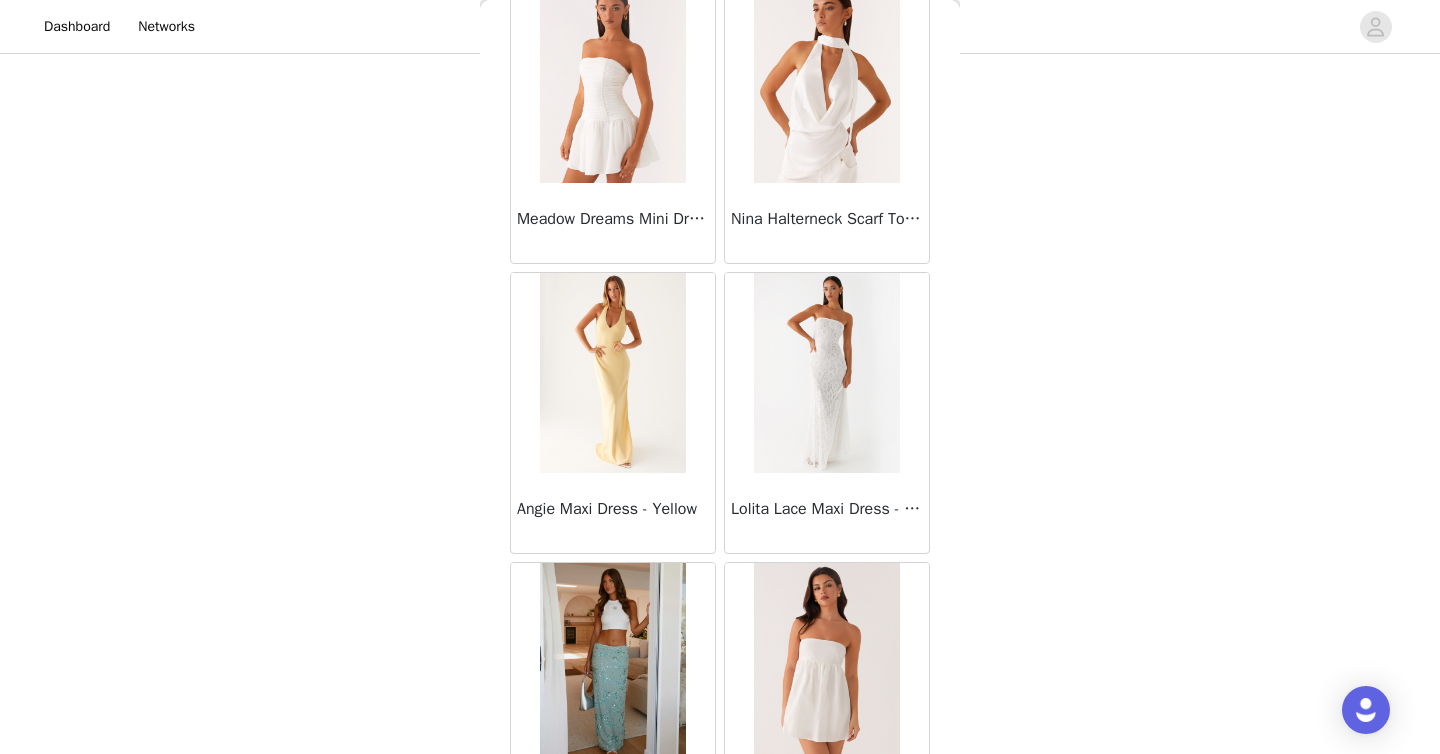 scroll, scrollTop: 25506, scrollLeft: 0, axis: vertical 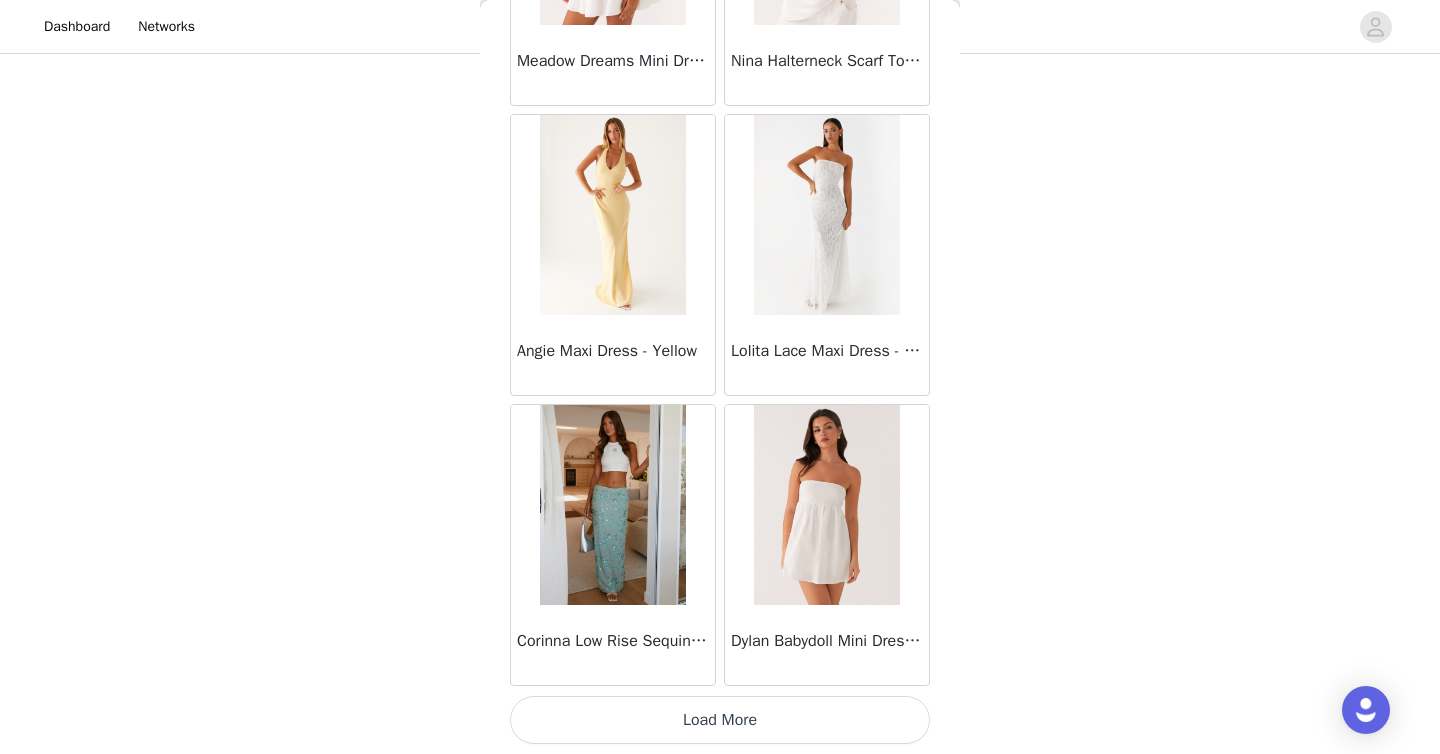click on "Manuka Ruffle Mini Dress - Yellow       Heart Of Glass Satin Maxi Dress - Blue       Ronnie Maxi Dress - Blue       Nicola Maxi Dress - Pink       Imani Maxi Dress - Pink       Liana Cowl Maxi Dress - Print       Cherry Skies Midi Dress - White       Crystal Clear Lace Midi Skirt - Ivory       Crystal Clear Lace Top - Ivory       Clayton Top - Black Gingham       Wish You Luck Denim Top - Dark Blue       Raphaela Mini Dress - Navy       Maloney Maxi Dress - White       Franco Tie Back Top - Blue       Frida Denim Shorts - Vintage Wash Blue       Consie Long Sleeve Mini Dress - Pale Blue       Mariella Linen Maxi Skirt - Pink       Mariella Linen Top - Pink       Aullie Maxi Dress - Pink       Scorpio Crochet Mini Skirt - Ivory       Carnation Long Sleeve Knit Maxi Dress - Blue       Tara Maxi Dress - Pink Print       Kandi Mini Skirt - Mint       Bohemian Bliss Mesh Mini Dress - Green Floral       Carpe Diem Crochet Mini Dress - Ivory       Calissa Haltherneck Mini Dress - Pink" at bounding box center [720, -12328] 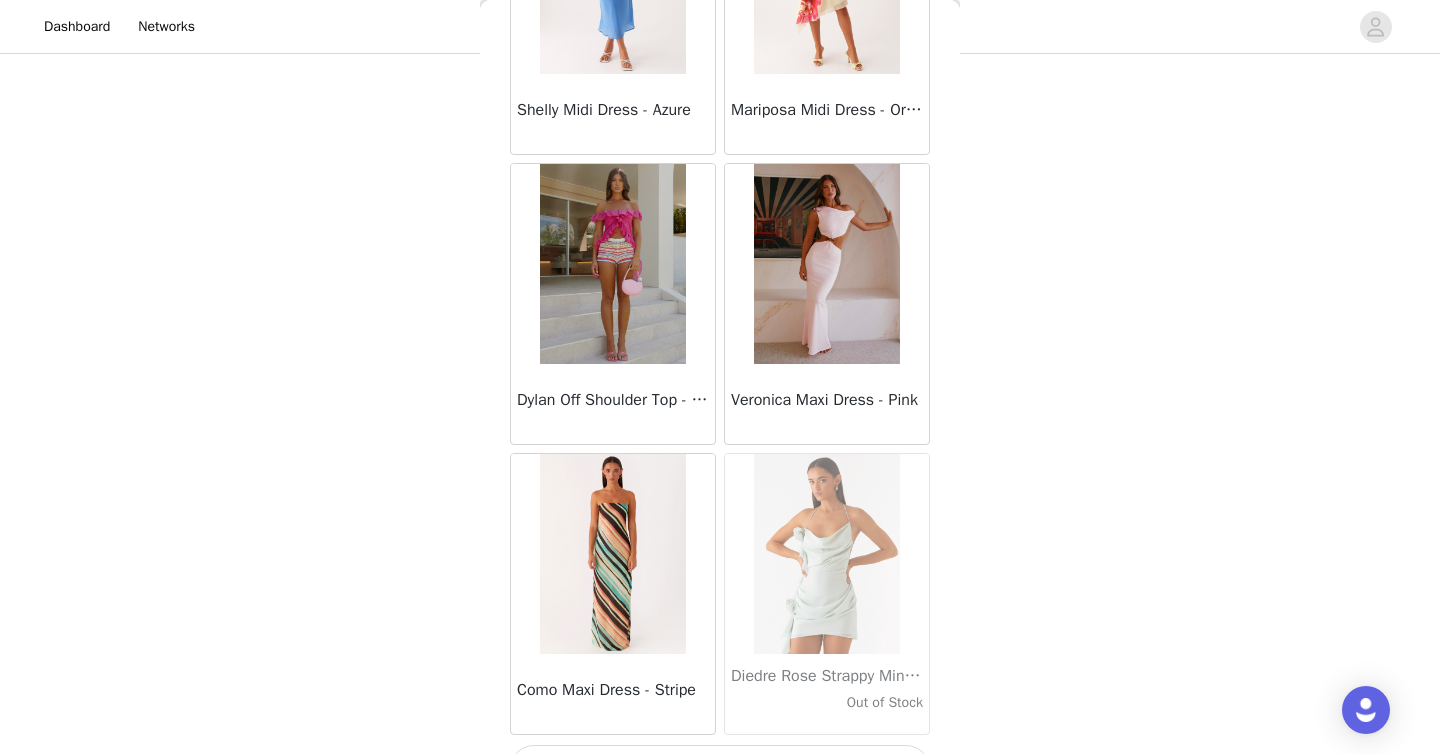 scroll, scrollTop: 28406, scrollLeft: 0, axis: vertical 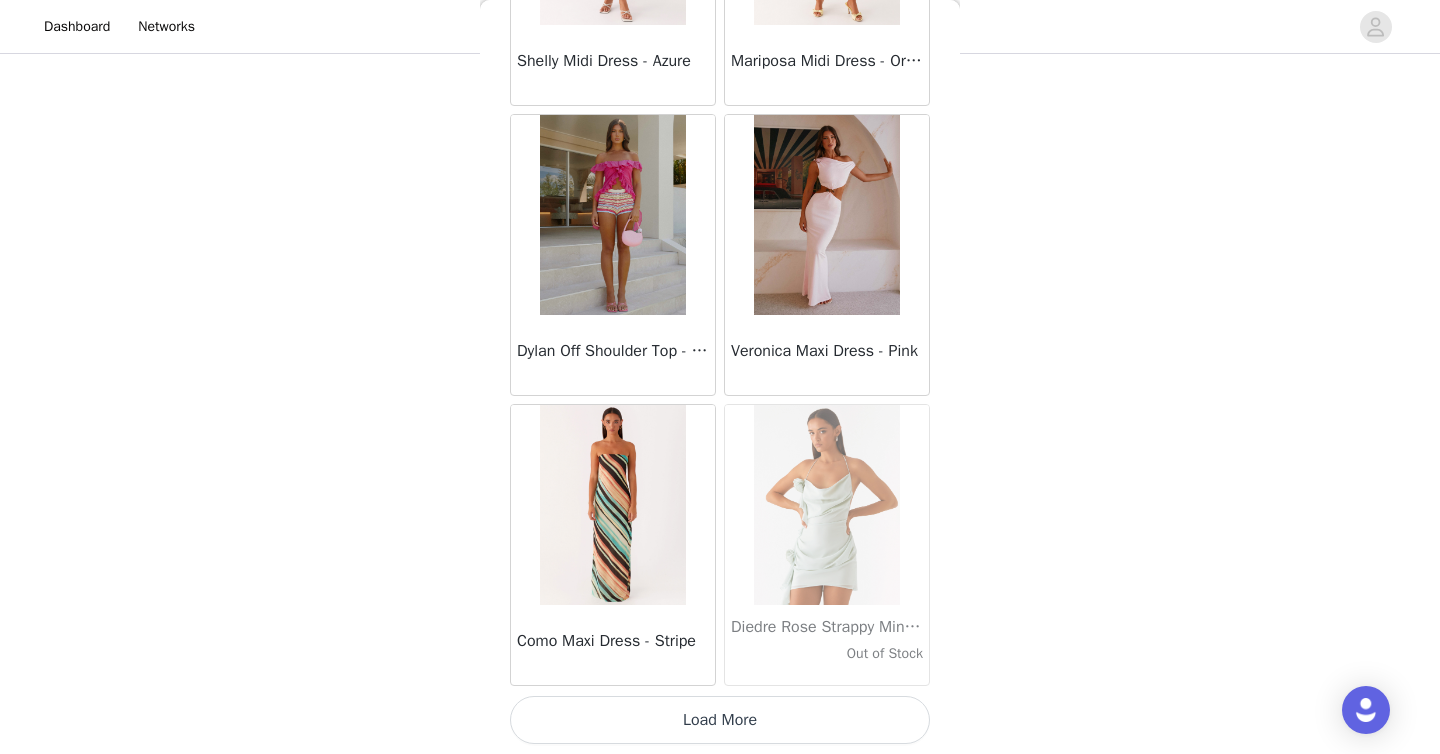 click on "Manuka Ruffle Mini Dress - Yellow       Heart Of Glass Satin Maxi Dress - Blue       Ronnie Maxi Dress - Blue       Nicola Maxi Dress - Pink       Imani Maxi Dress - Pink       Liana Cowl Maxi Dress - Print       Cherry Skies Midi Dress - White       Crystal Clear Lace Midi Skirt - Ivory       Crystal Clear Lace Top - Ivory       Clayton Top - Black Gingham       Wish You Luck Denim Top - Dark Blue       Raphaela Mini Dress - Navy       Maloney Maxi Dress - White       Franco Tie Back Top - Blue       Frida Denim Shorts - Vintage Wash Blue       Consie Long Sleeve Mini Dress - Pale Blue       Mariella Linen Maxi Skirt - Pink       Mariella Linen Top - Pink       Aullie Maxi Dress - Pink       Scorpio Crochet Mini Skirt - Ivory       Carnation Long Sleeve Knit Maxi Dress - Blue       Tara Maxi Dress - Pink Print       Kandi Mini Skirt - Mint       Bohemian Bliss Mesh Mini Dress - Green Floral       Carpe Diem Crochet Mini Dress - Ivory       Calissa Haltherneck Mini Dress - Pink" at bounding box center (720, -13778) 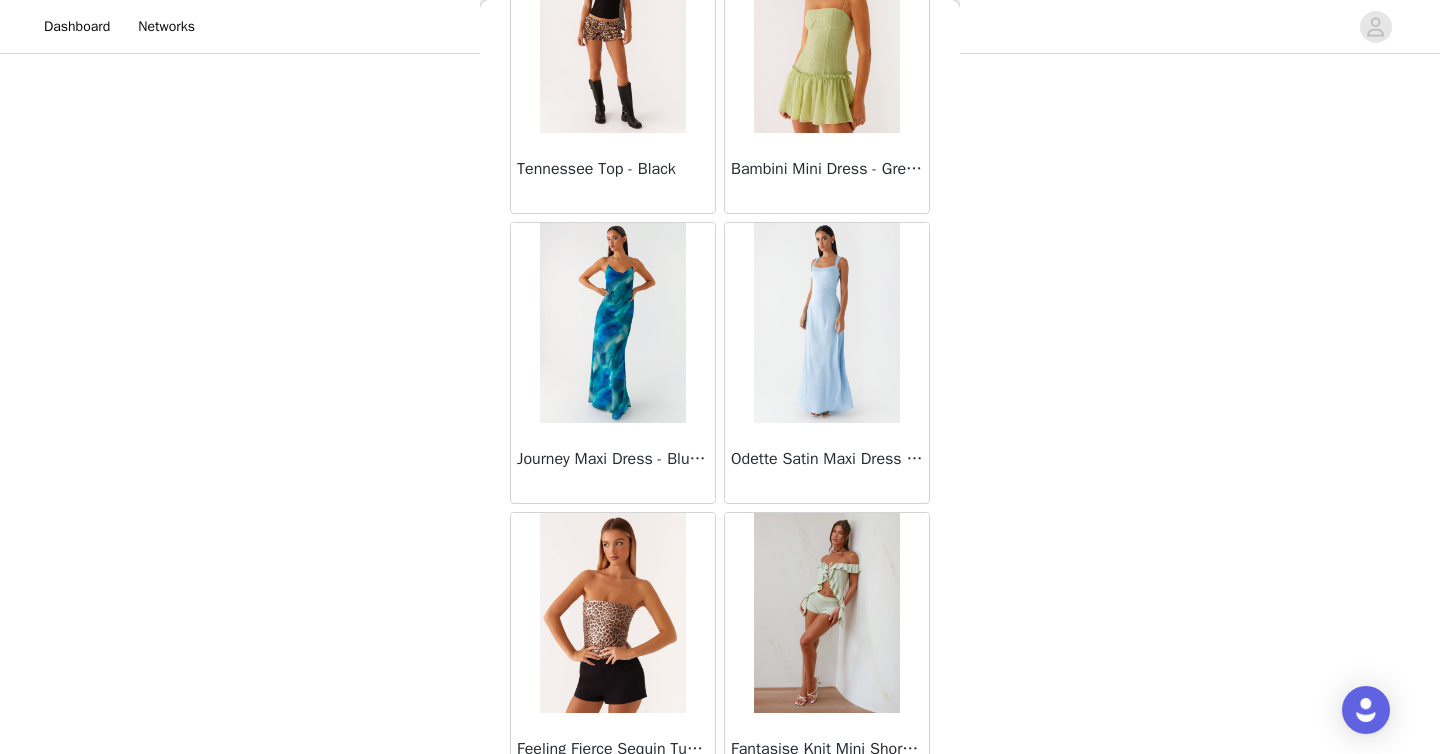scroll, scrollTop: 31306, scrollLeft: 0, axis: vertical 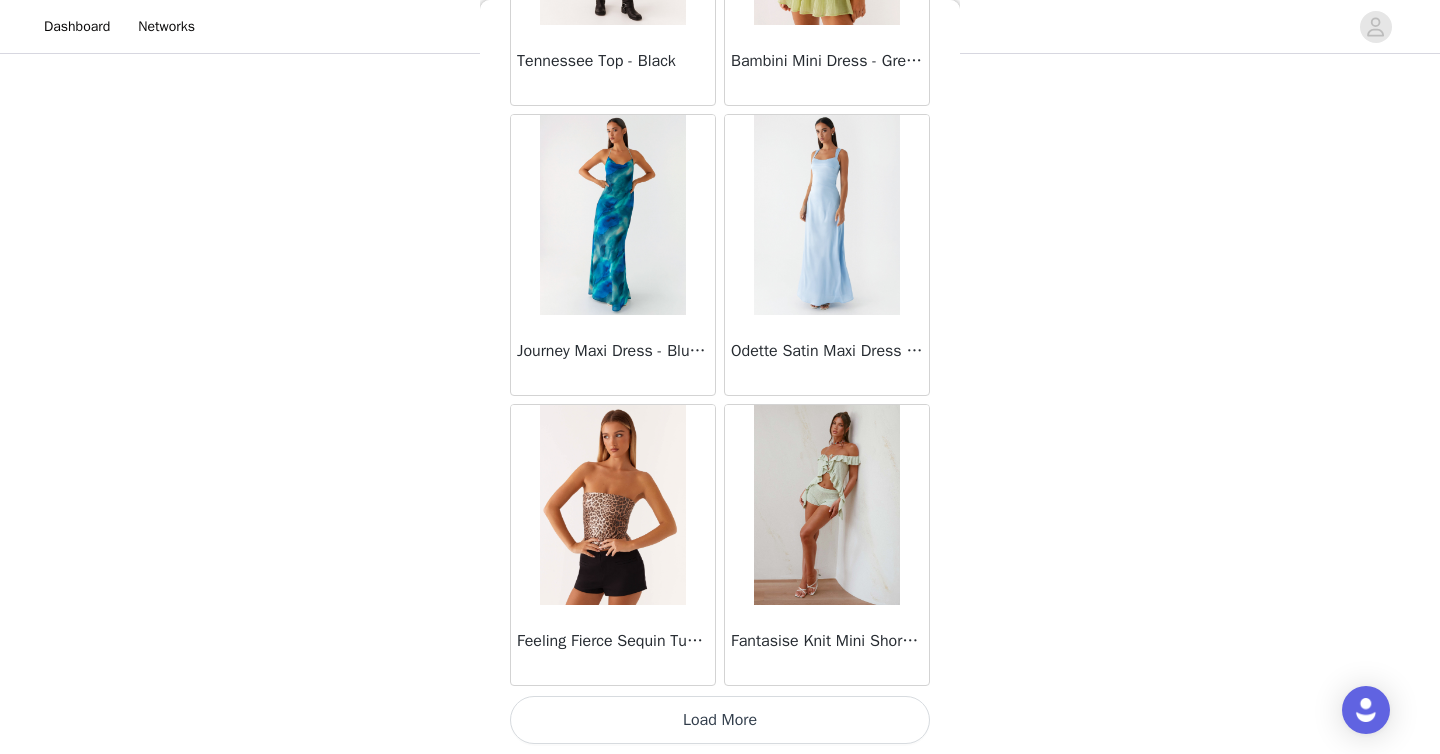 click on "Load More" at bounding box center (720, 720) 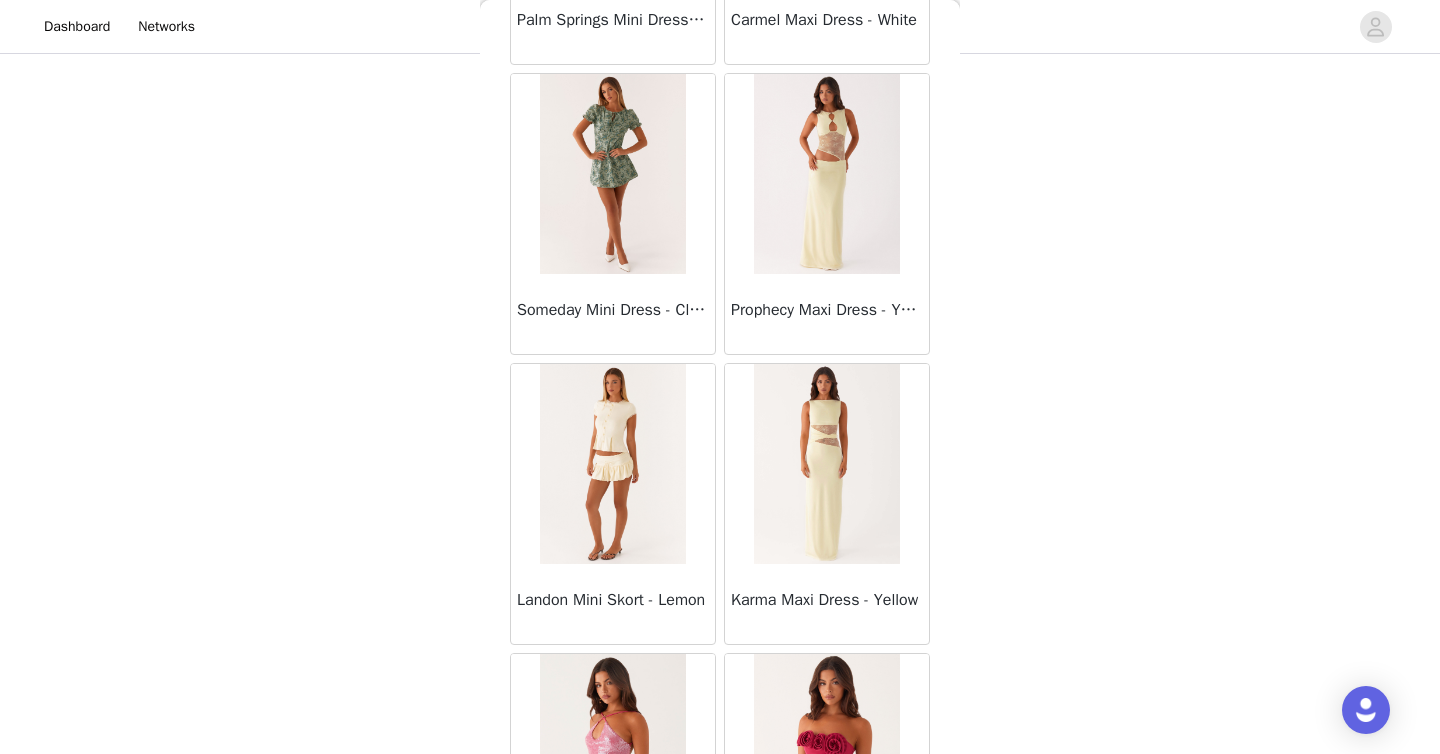 scroll, scrollTop: 33987, scrollLeft: 0, axis: vertical 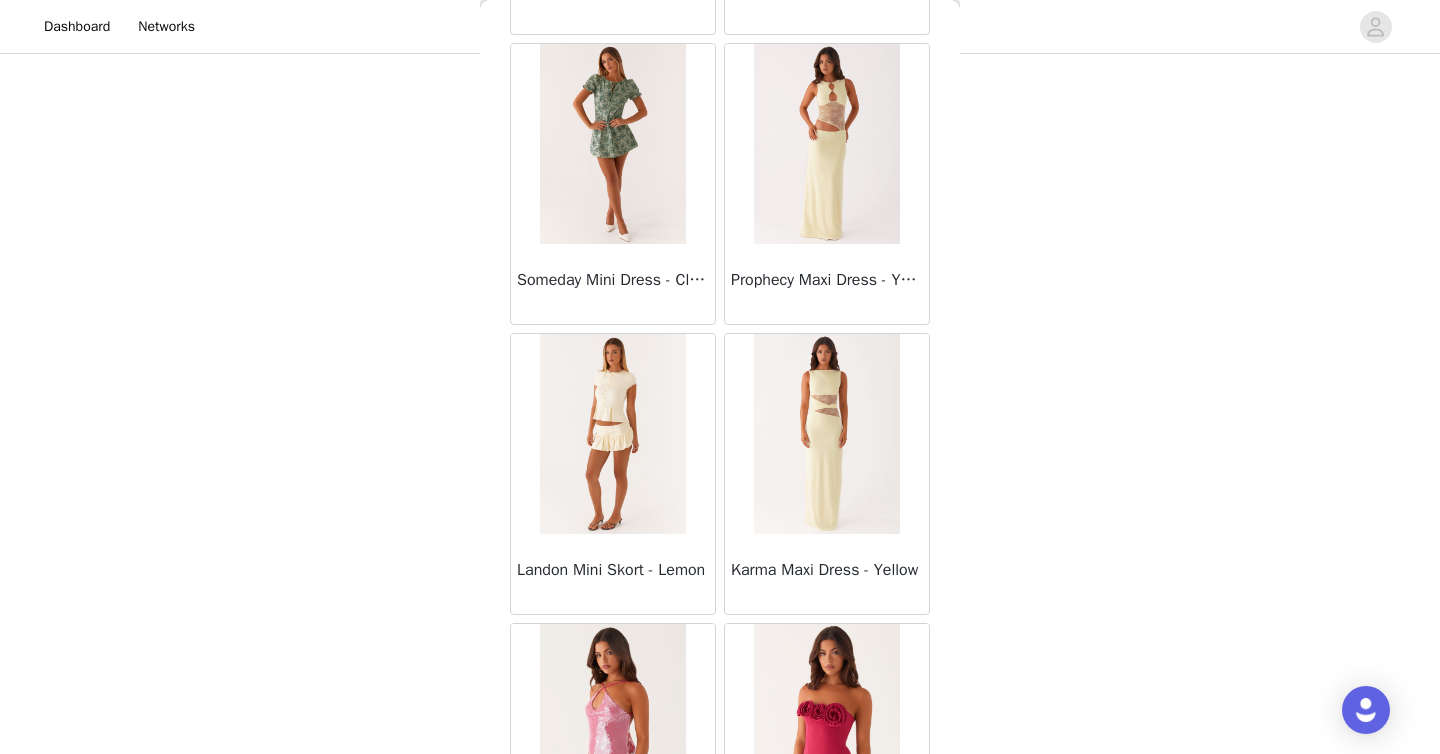 click at bounding box center (612, 434) 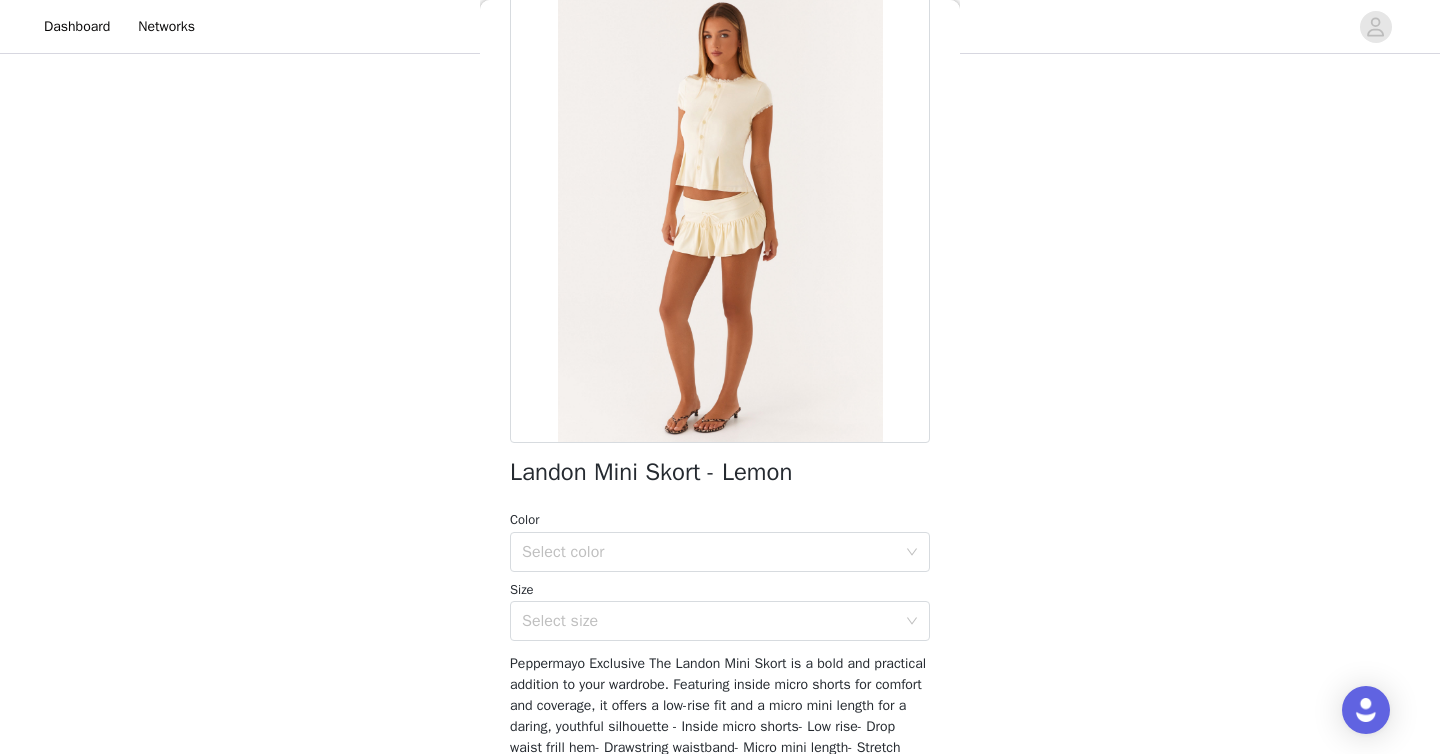 scroll, scrollTop: 115, scrollLeft: 0, axis: vertical 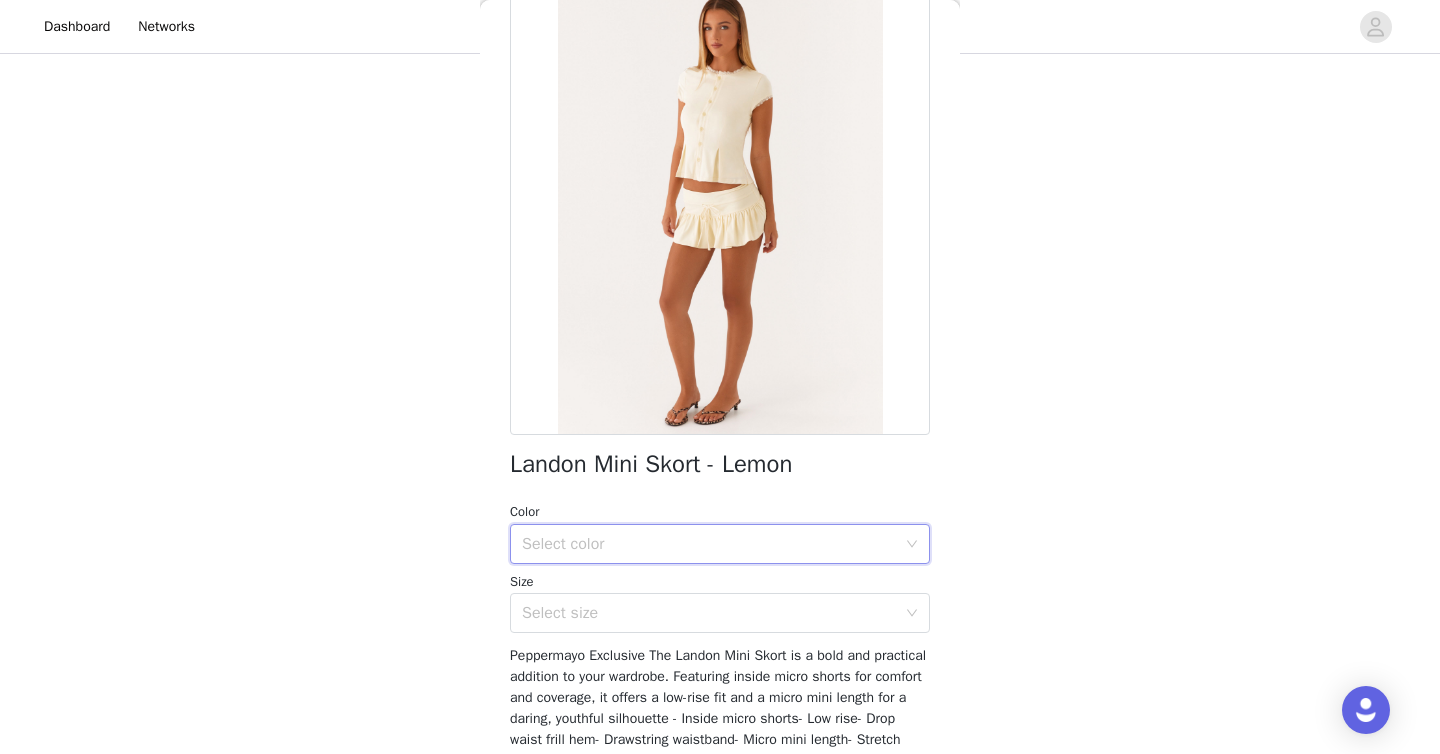click on "Select color" at bounding box center [713, 544] 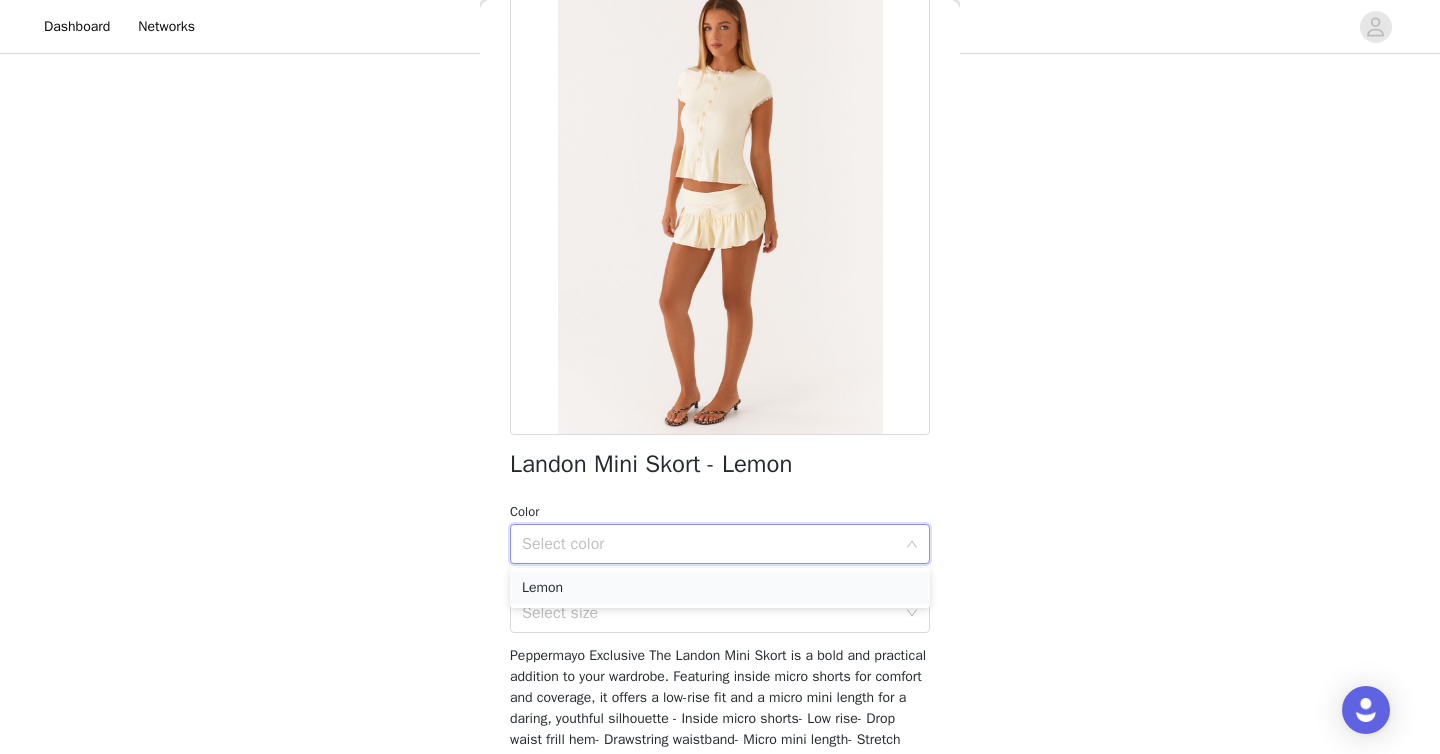 click on "Lemon" at bounding box center (720, 588) 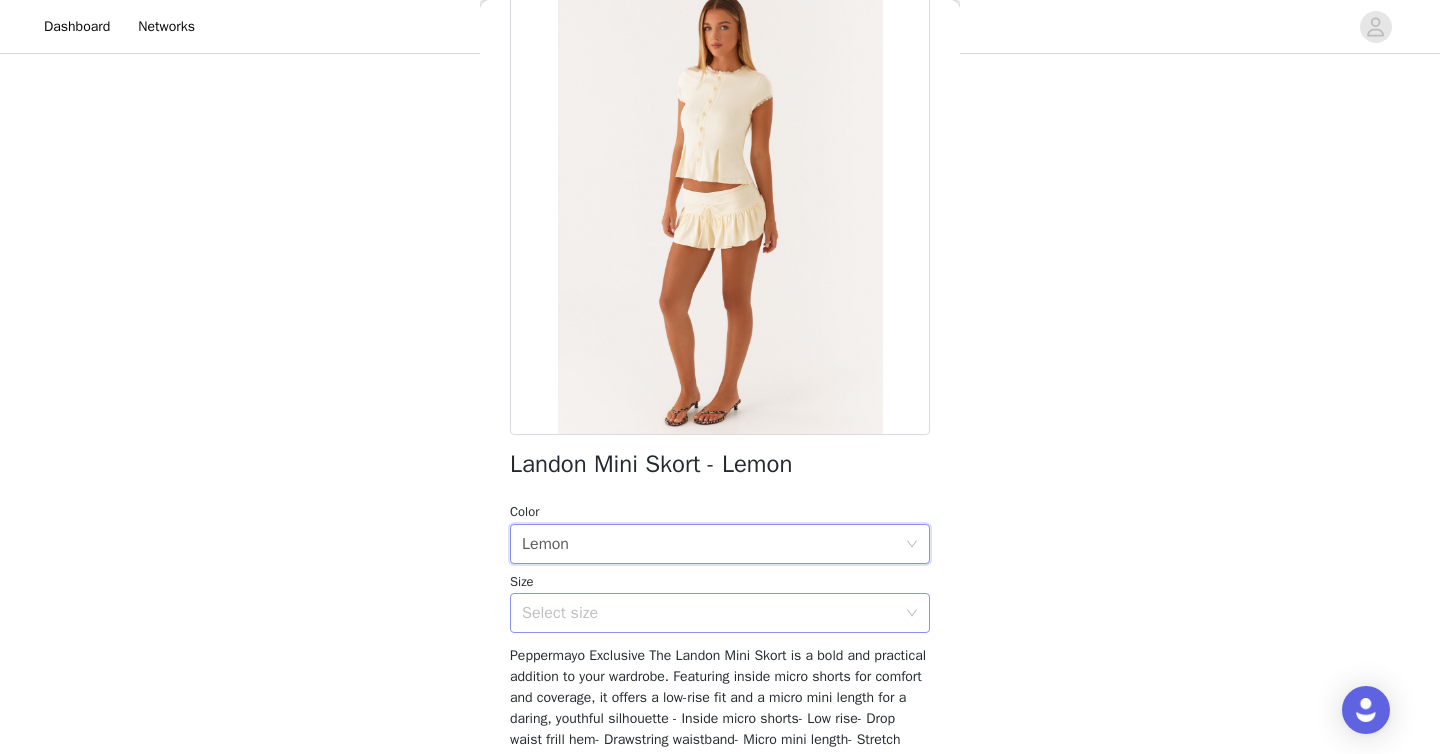 click on "Select size" at bounding box center (709, 613) 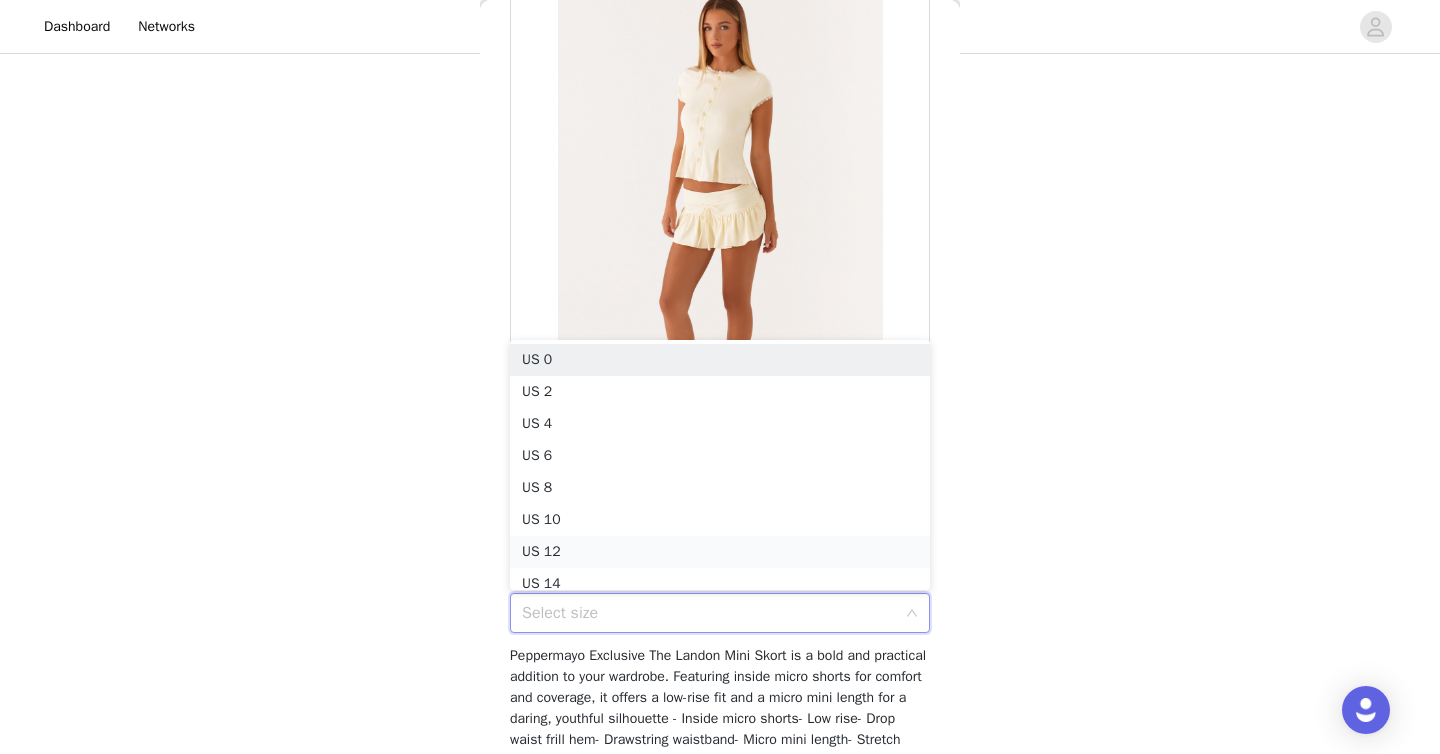 scroll, scrollTop: 10, scrollLeft: 0, axis: vertical 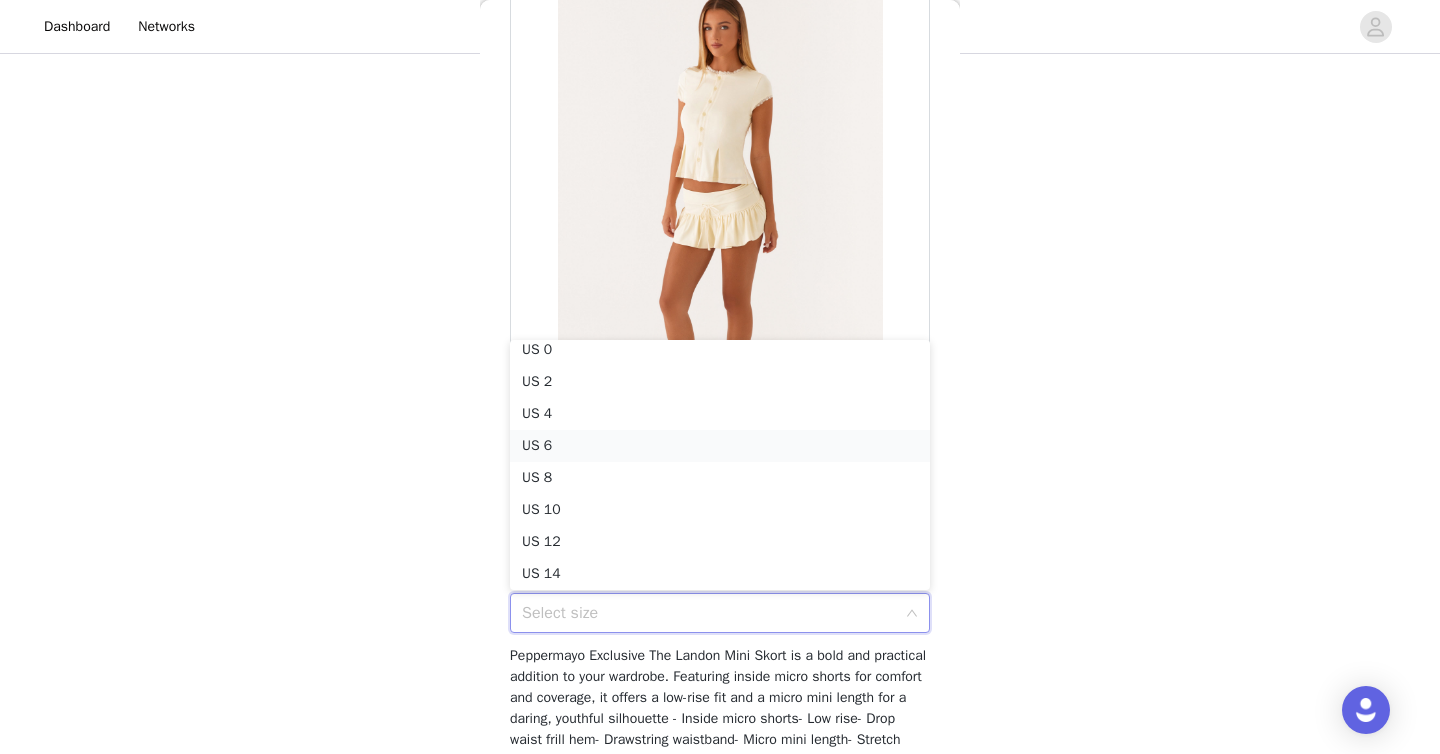click on "US 6" at bounding box center [720, 446] 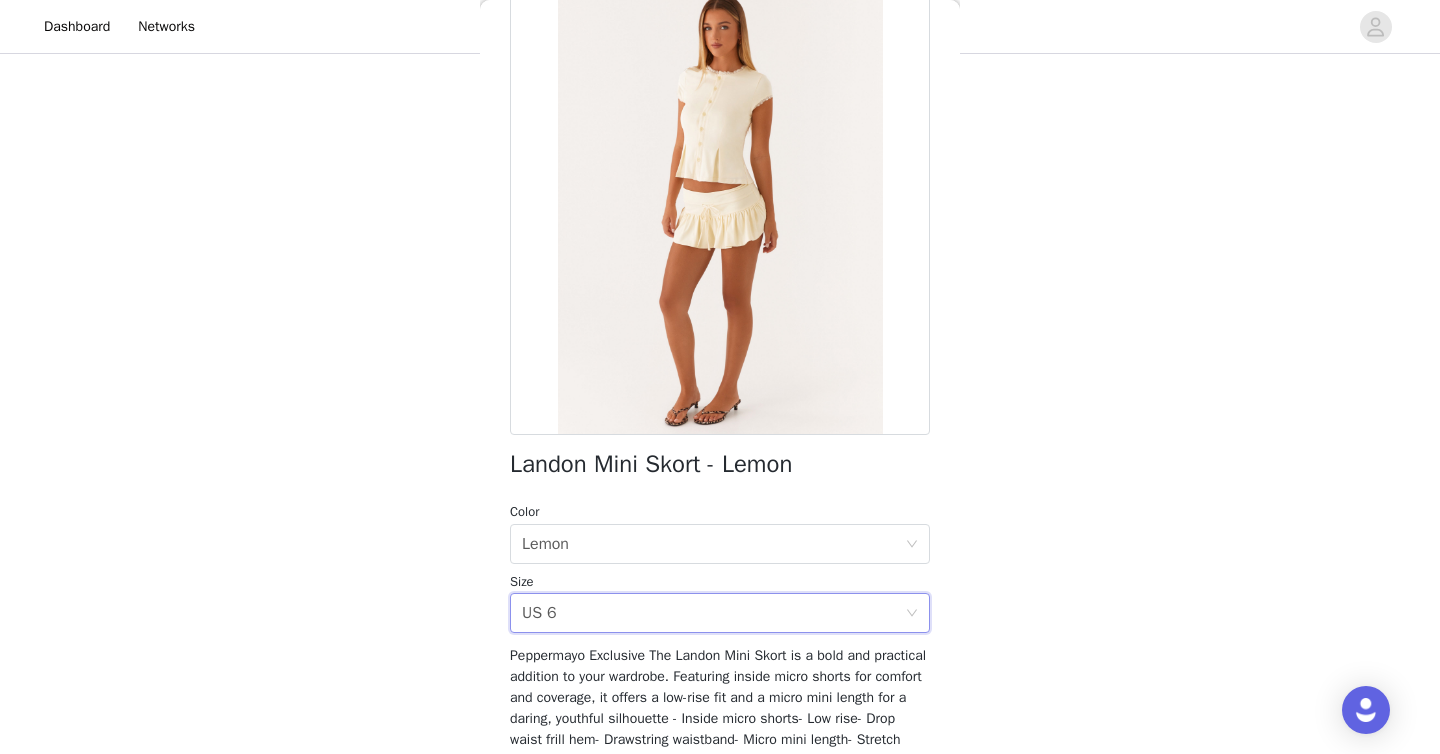 scroll, scrollTop: 279, scrollLeft: 0, axis: vertical 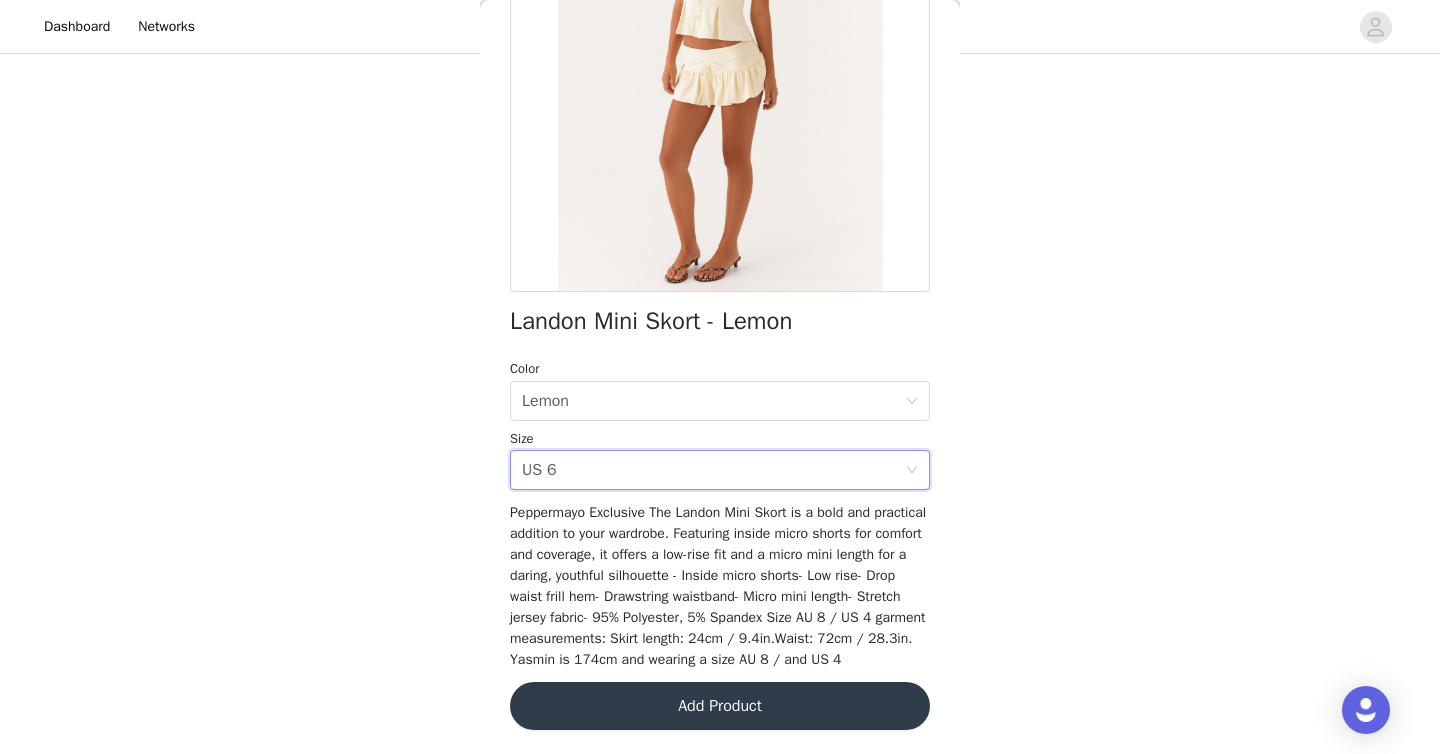 click on "Add Product" at bounding box center (720, 706) 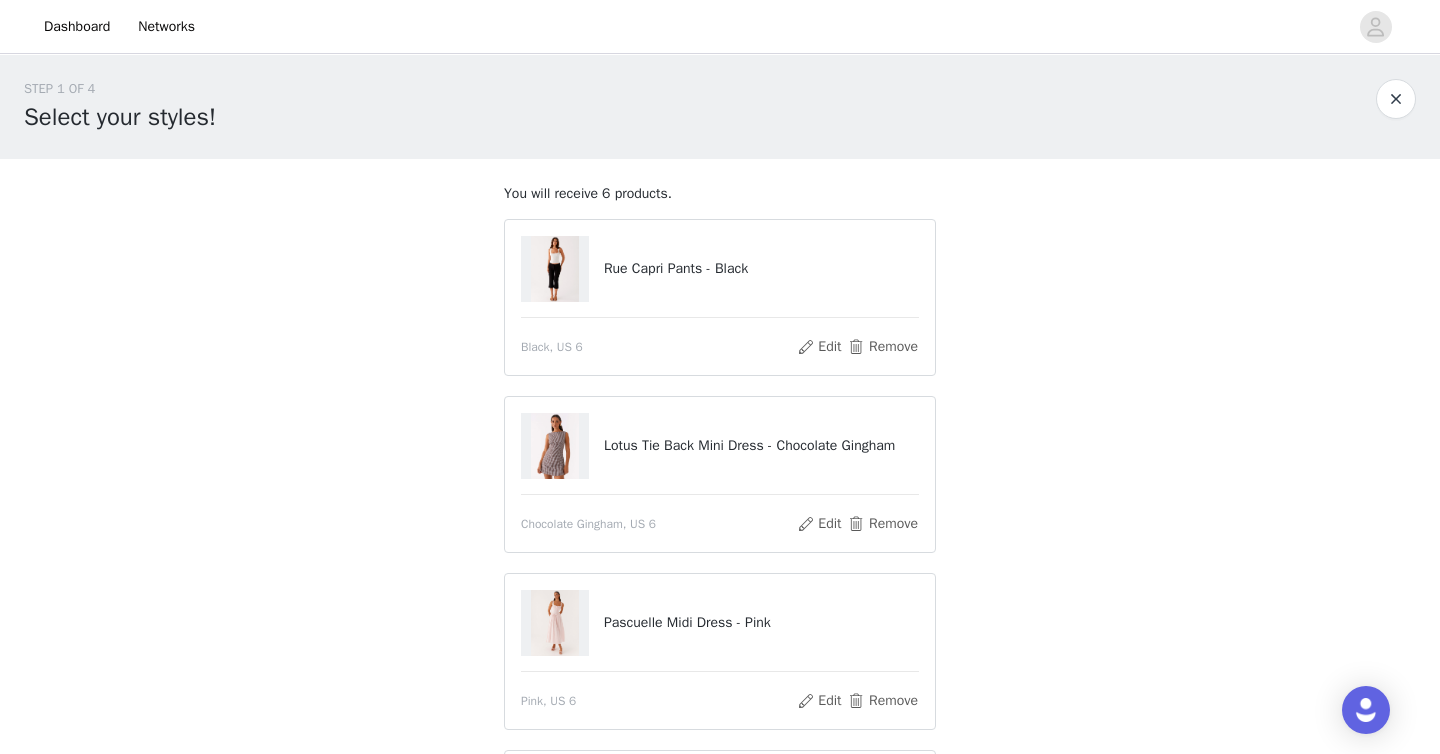scroll, scrollTop: 697, scrollLeft: 0, axis: vertical 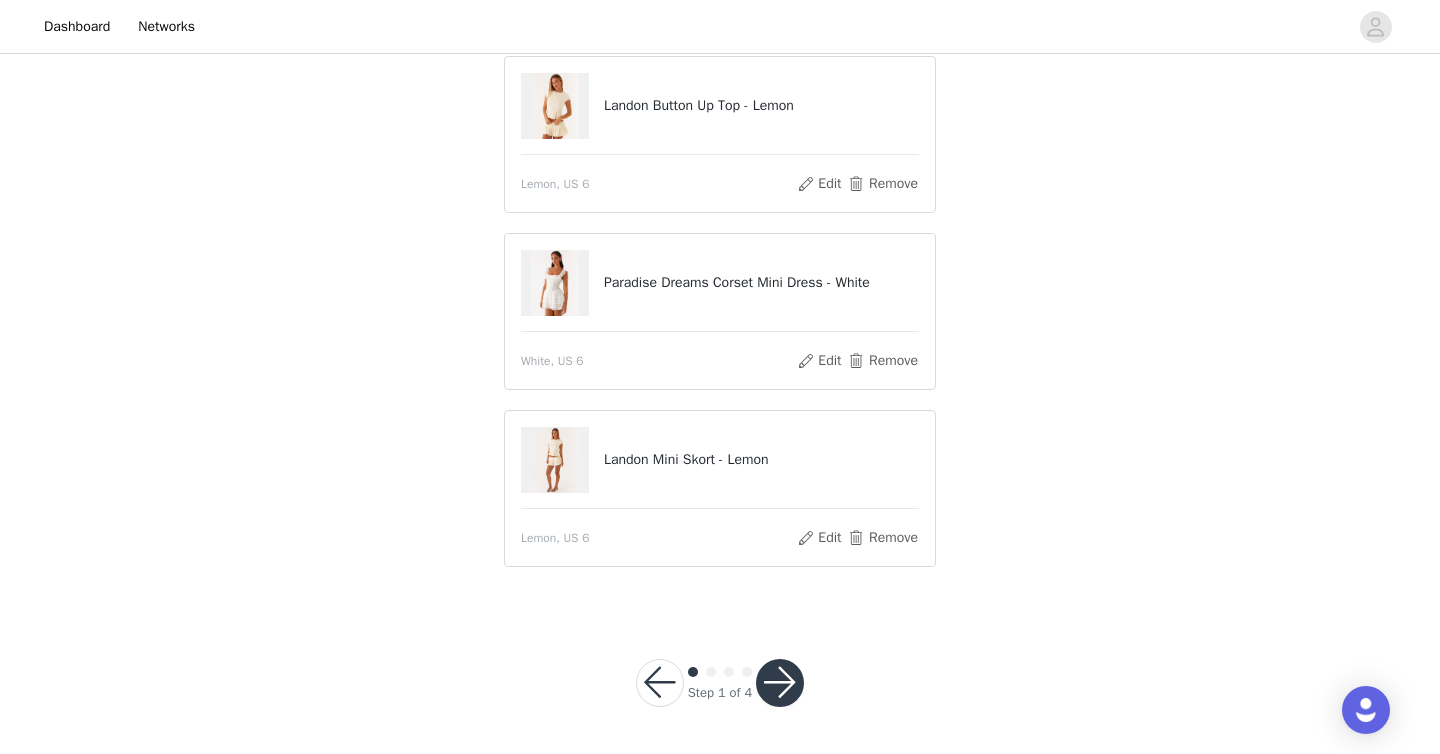 click at bounding box center (780, 683) 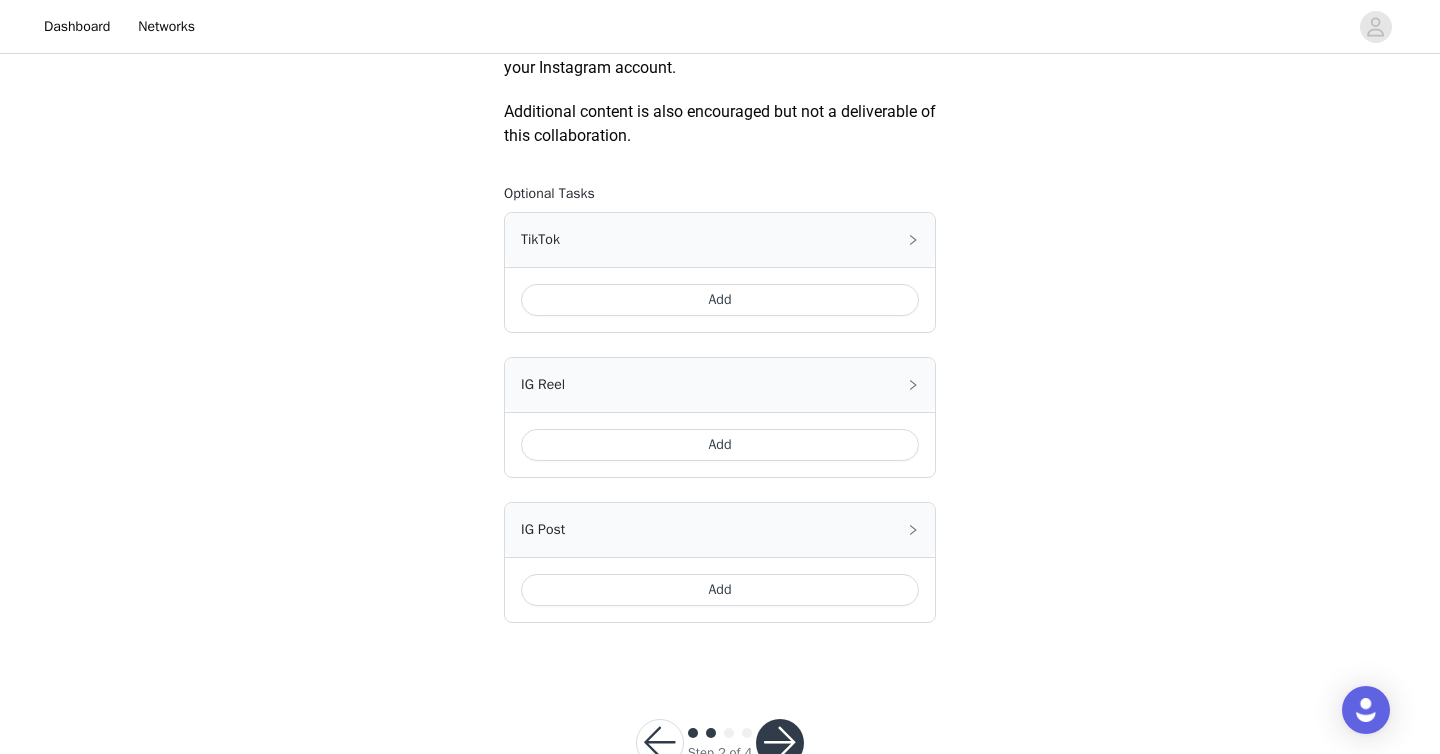 scroll, scrollTop: 1145, scrollLeft: 0, axis: vertical 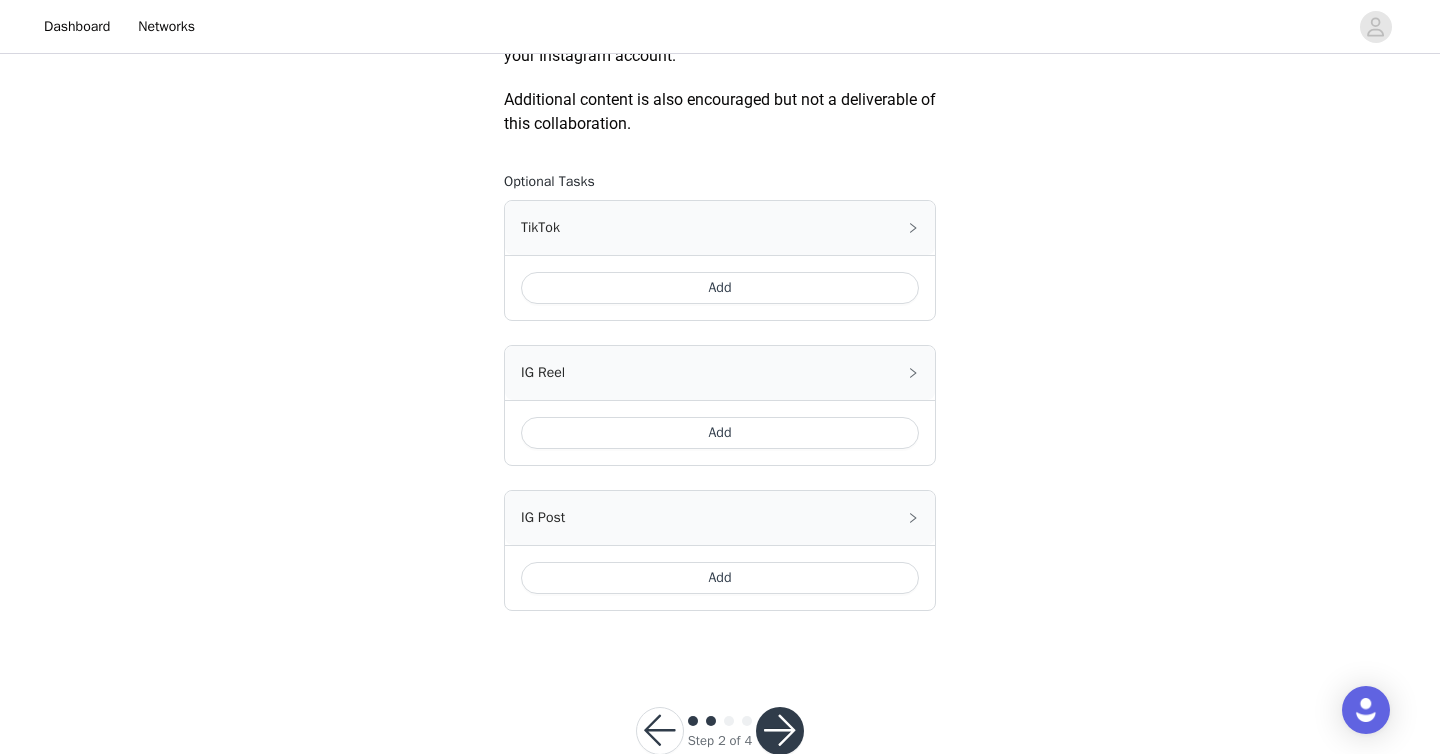 click on "Add" at bounding box center [720, 433] 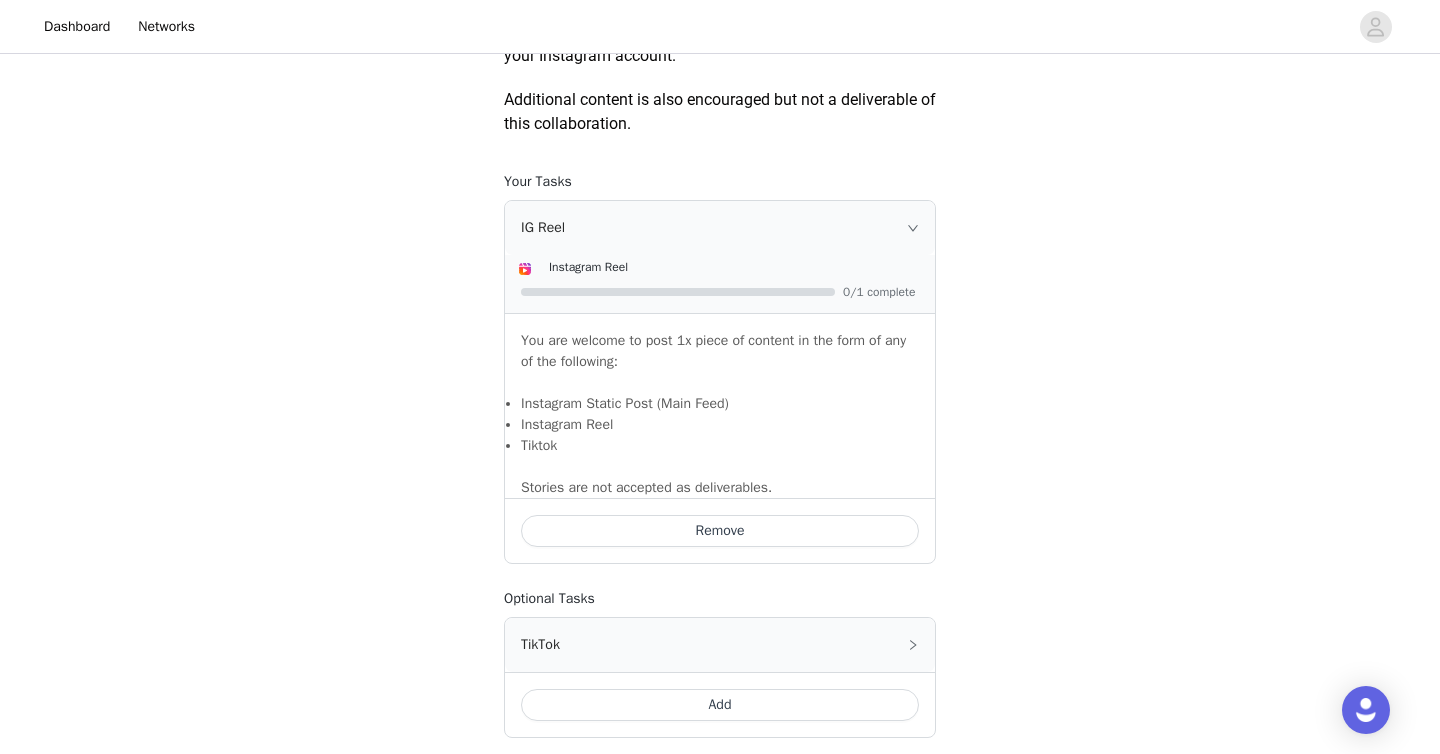 scroll, scrollTop: 1247, scrollLeft: 0, axis: vertical 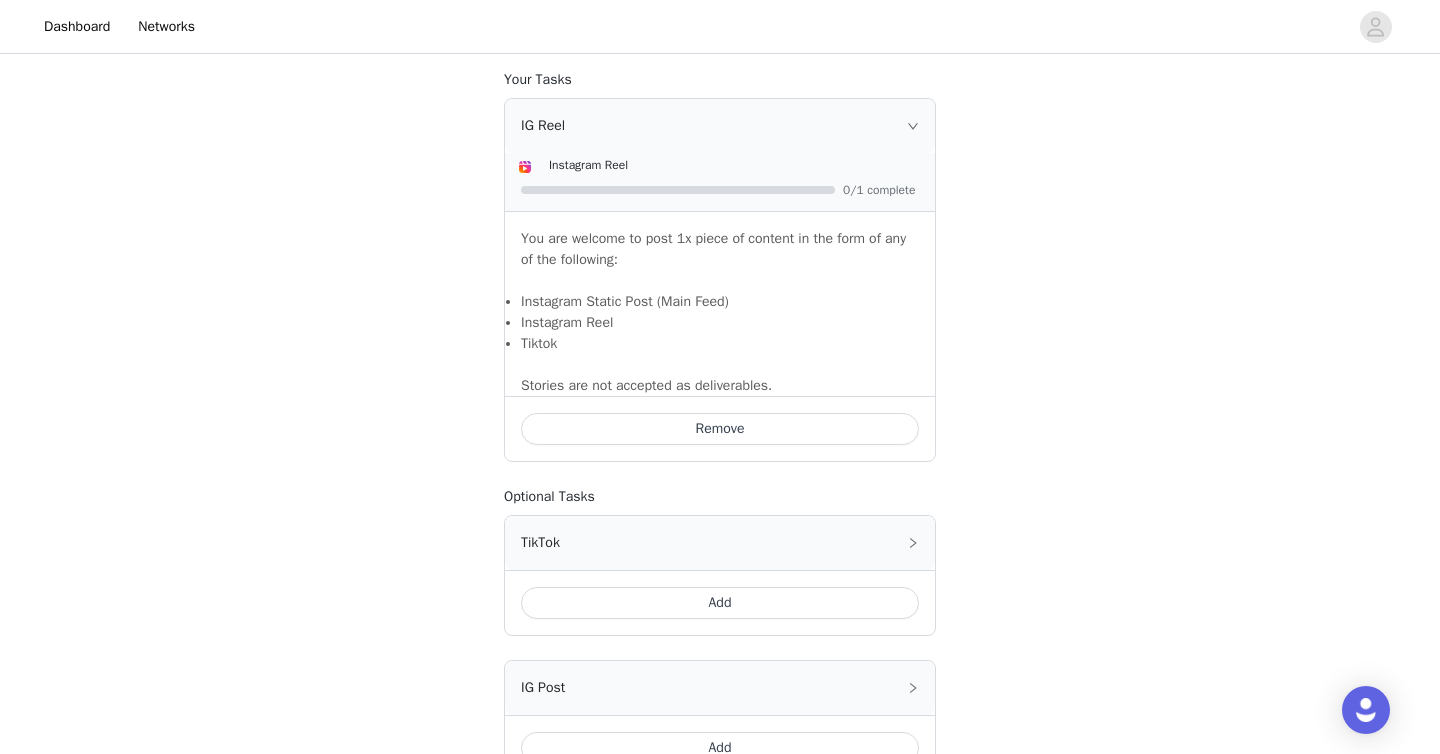 click on "Add" at bounding box center (720, 603) 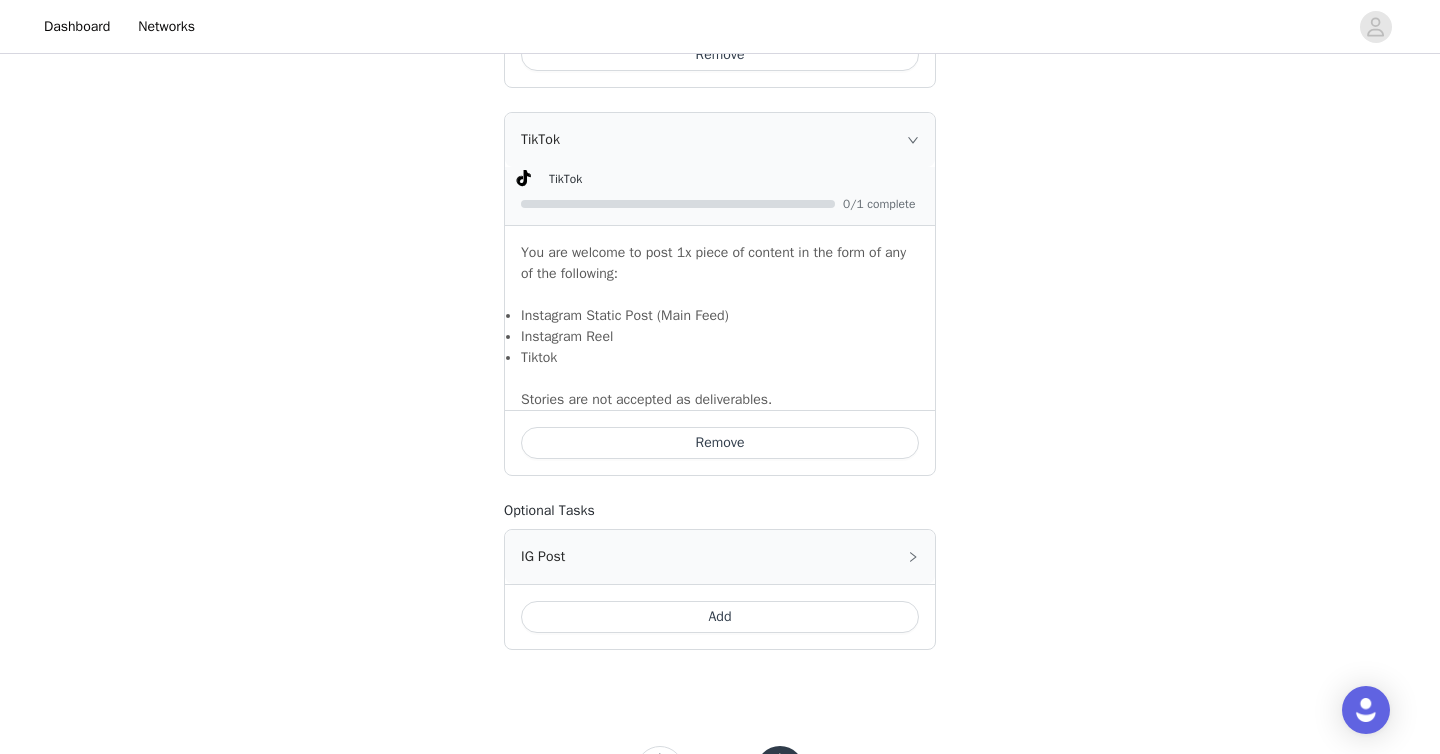 scroll, scrollTop: 1709, scrollLeft: 0, axis: vertical 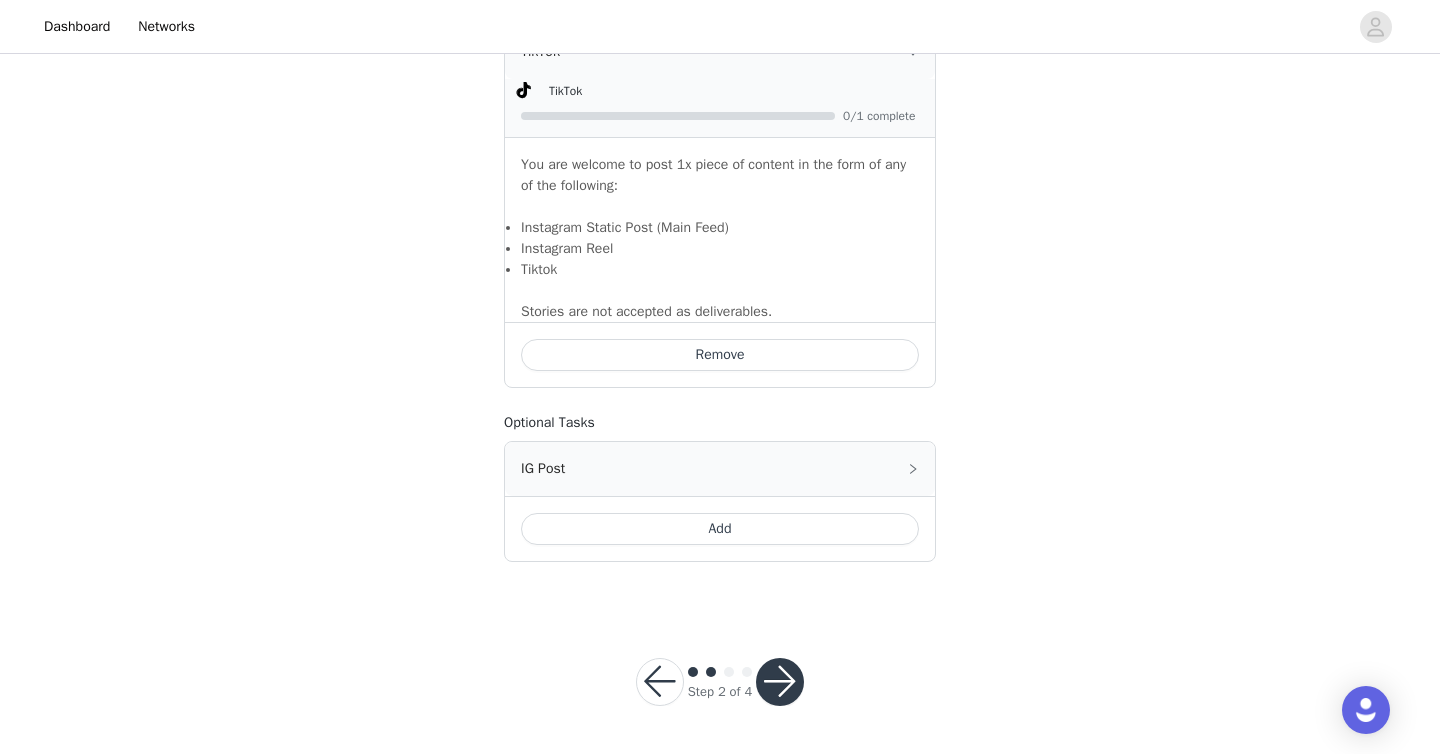 click at bounding box center (780, 682) 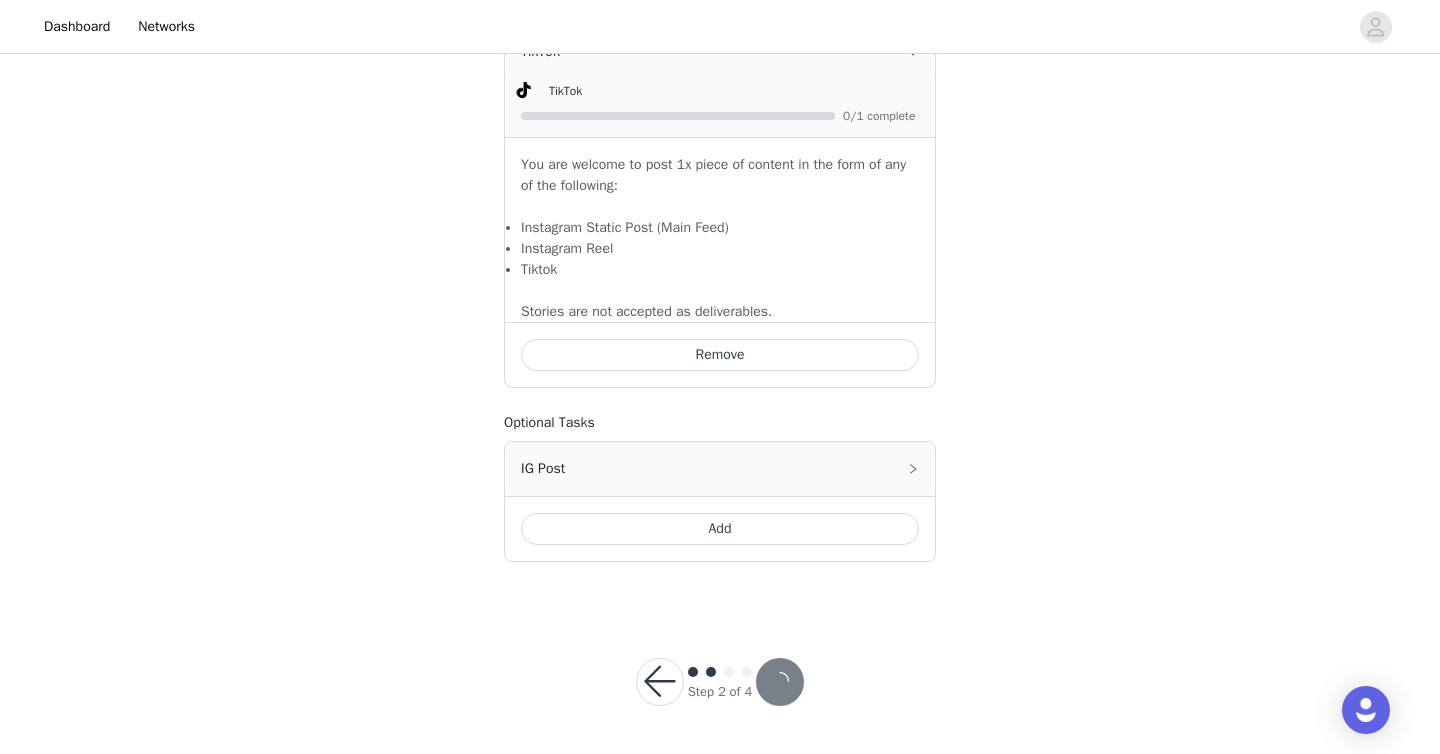 scroll, scrollTop: 0, scrollLeft: 0, axis: both 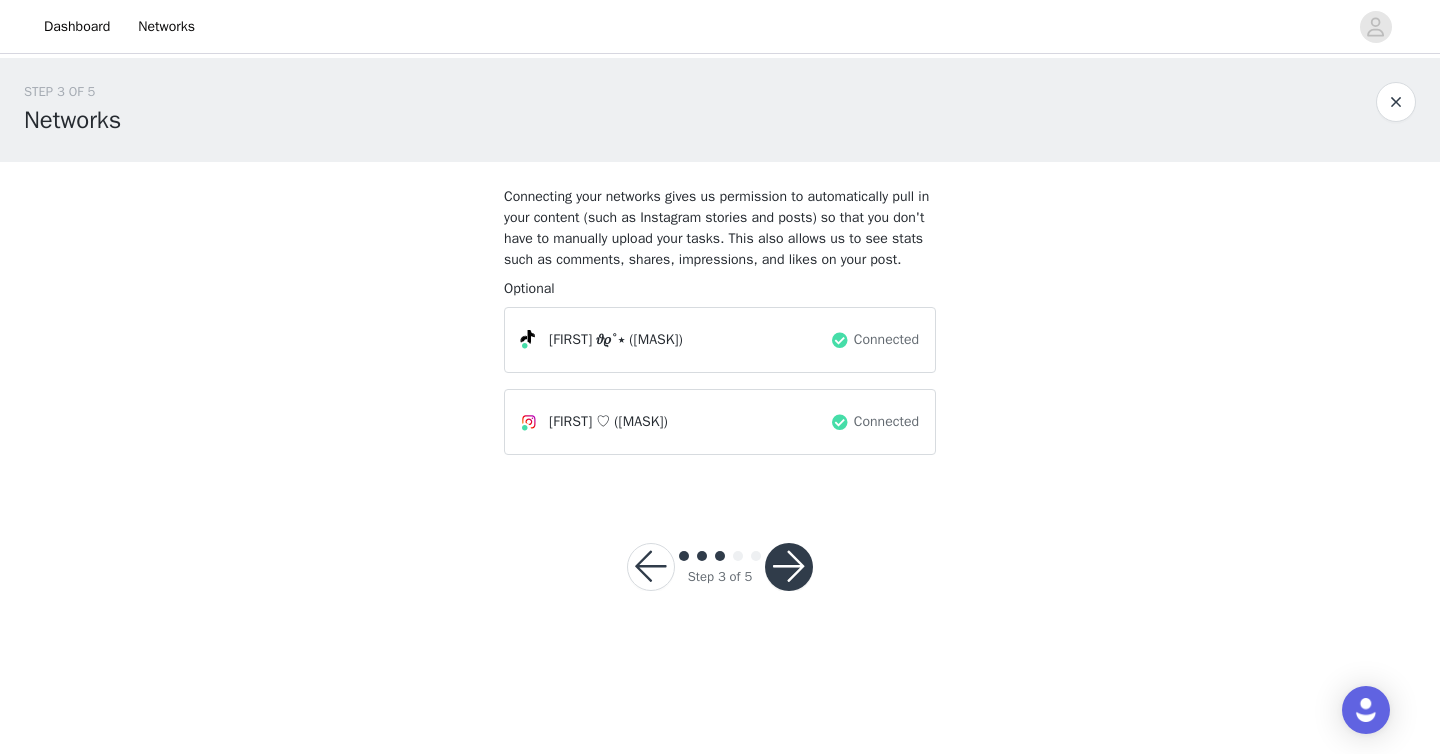 click at bounding box center (789, 567) 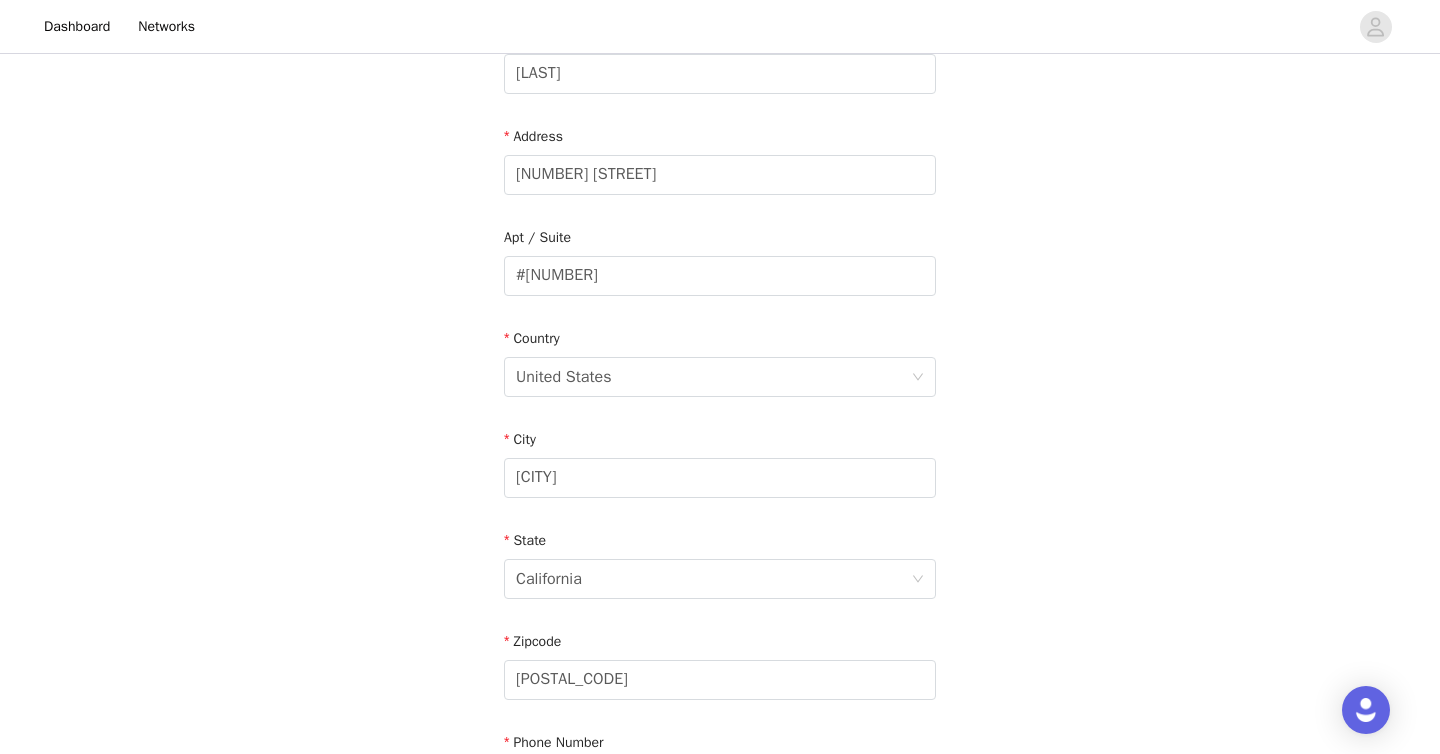 scroll, scrollTop: 609, scrollLeft: 0, axis: vertical 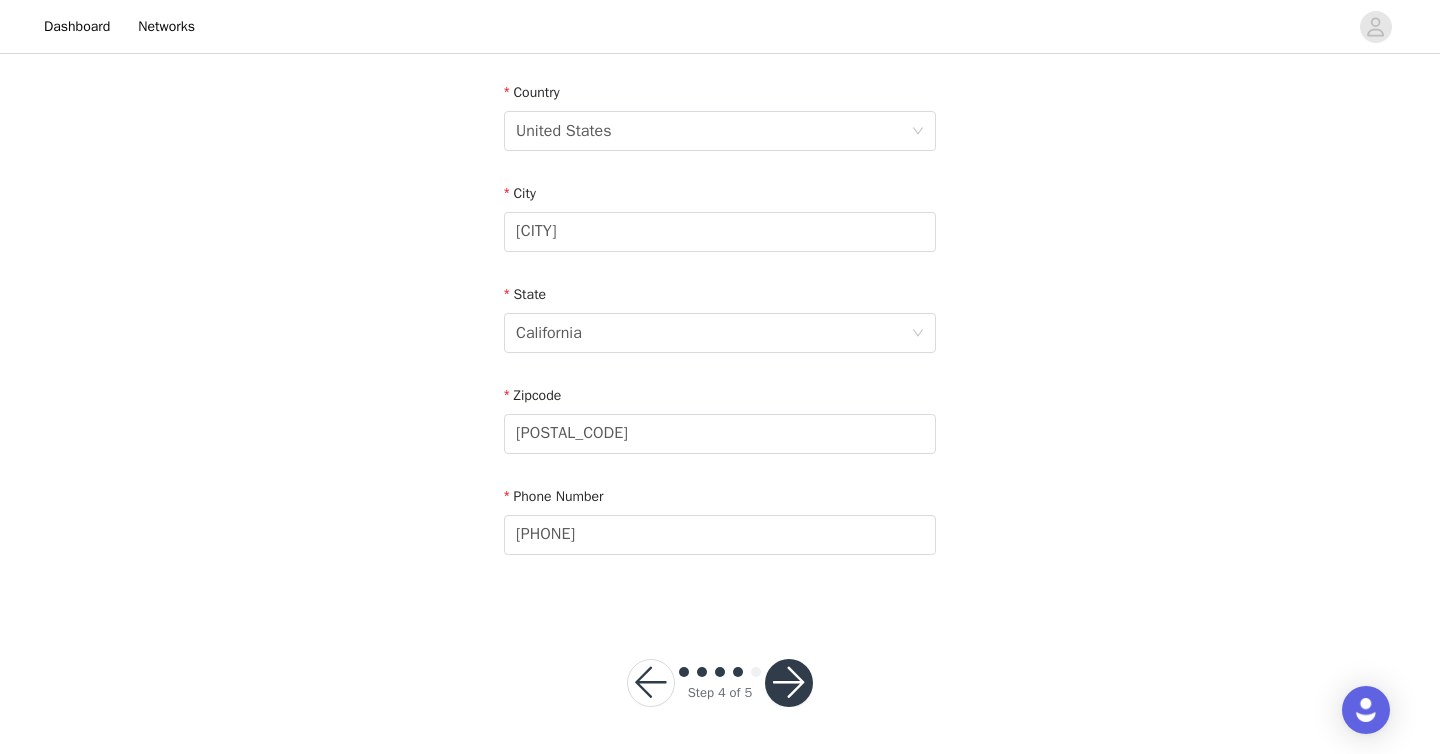 click at bounding box center [789, 683] 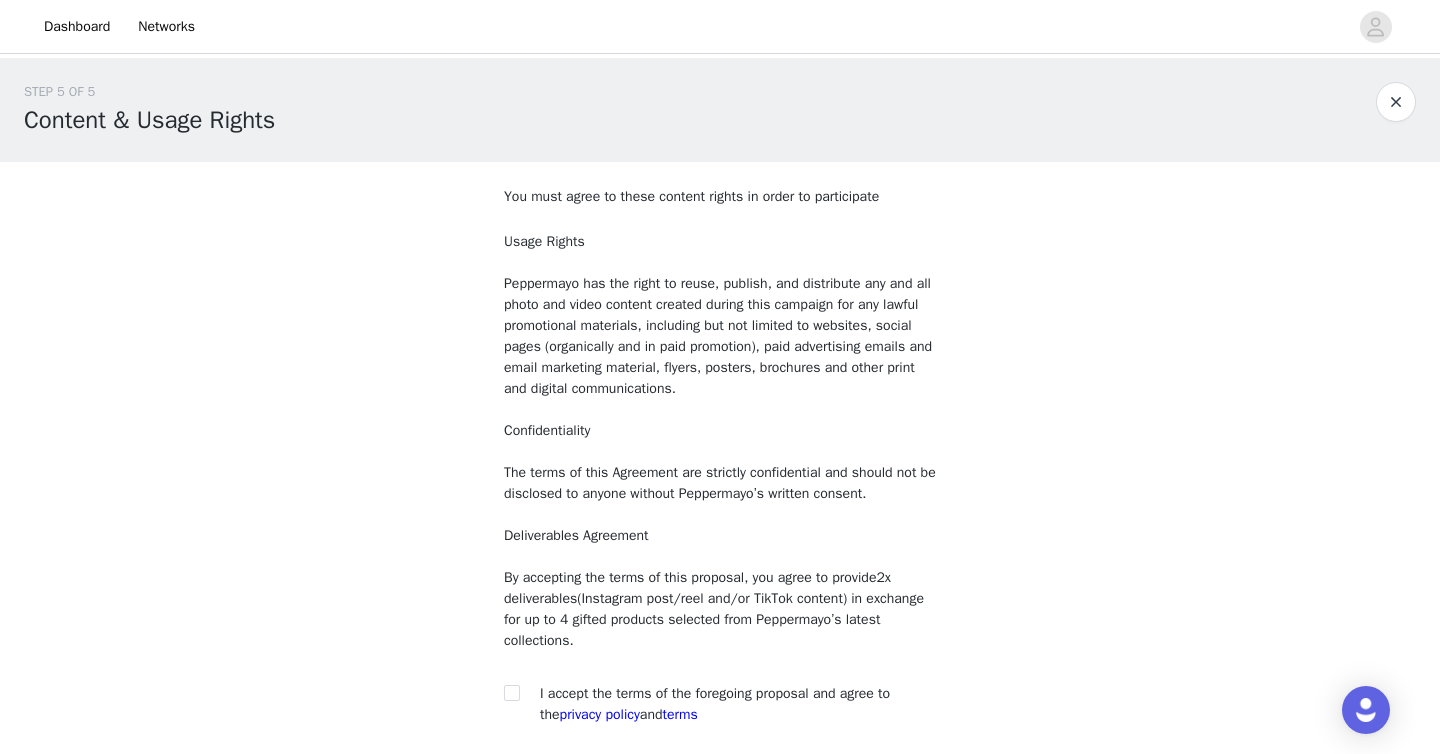 scroll, scrollTop: 170, scrollLeft: 0, axis: vertical 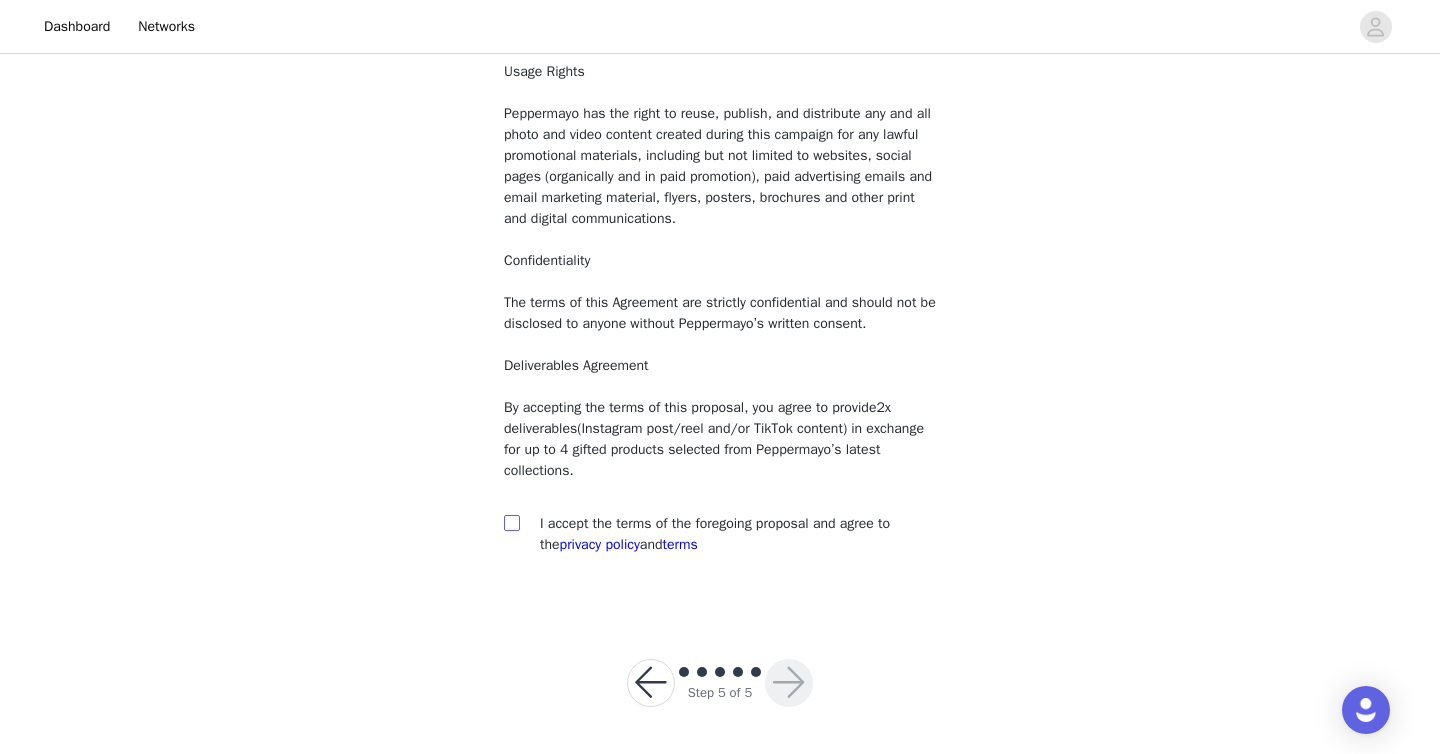 click at bounding box center [512, 523] 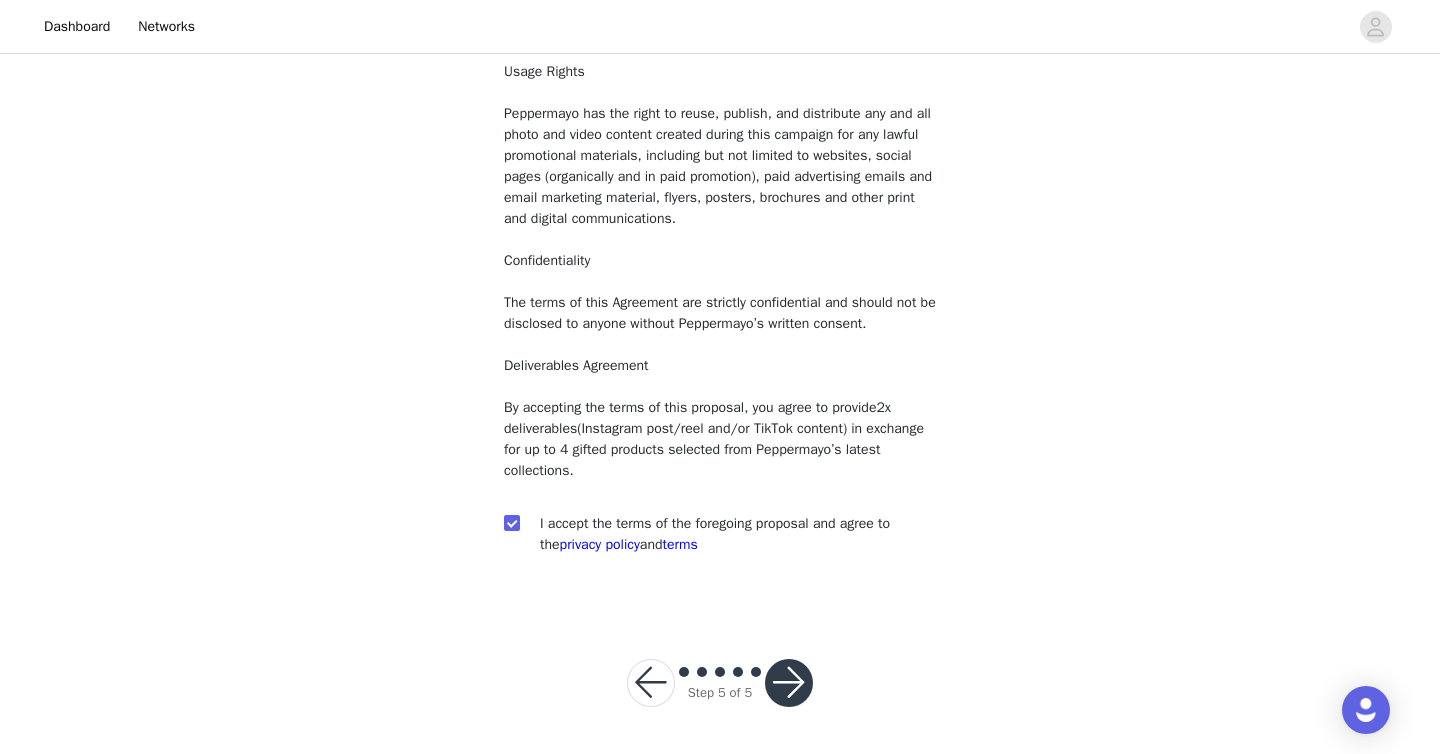 click at bounding box center (789, 683) 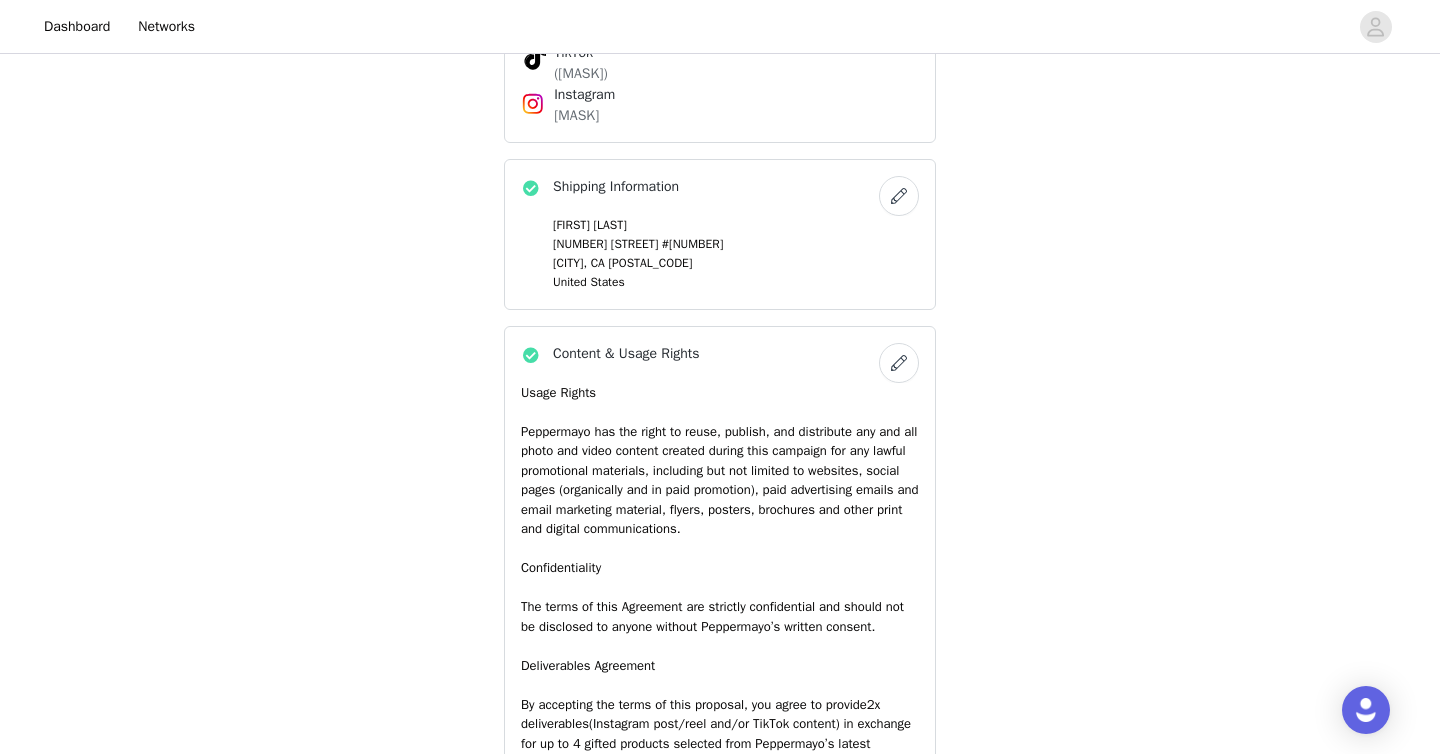 scroll, scrollTop: 1910, scrollLeft: 0, axis: vertical 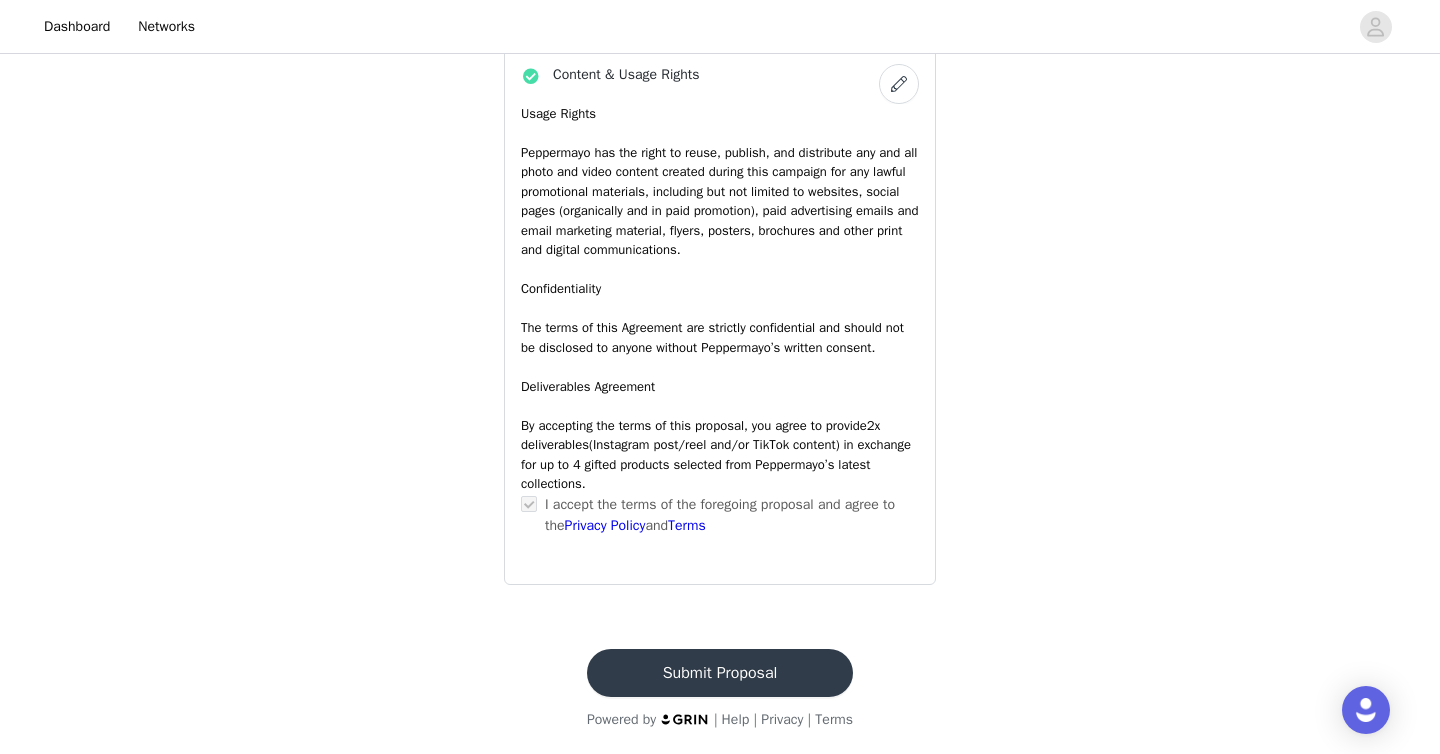 click on "Submit Proposal" at bounding box center [720, 673] 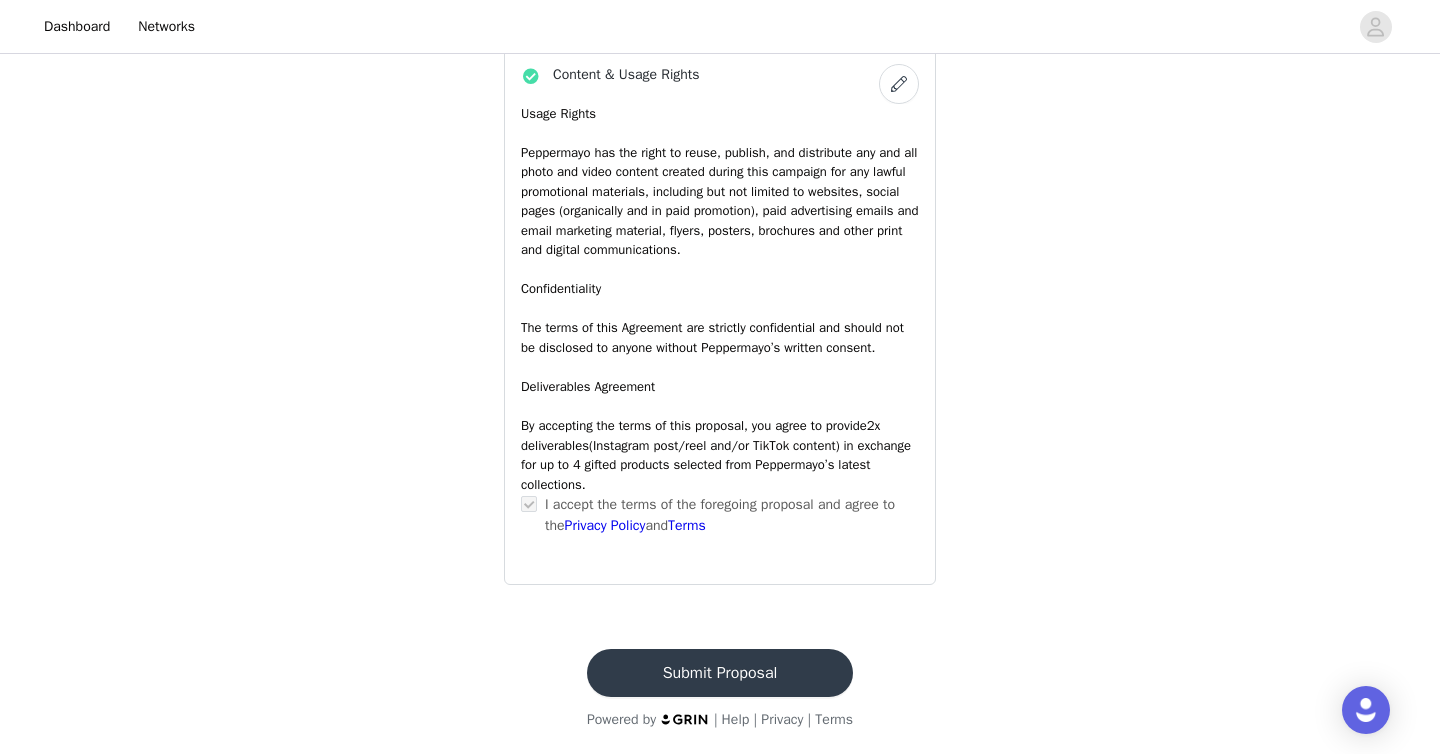 scroll, scrollTop: 0, scrollLeft: 0, axis: both 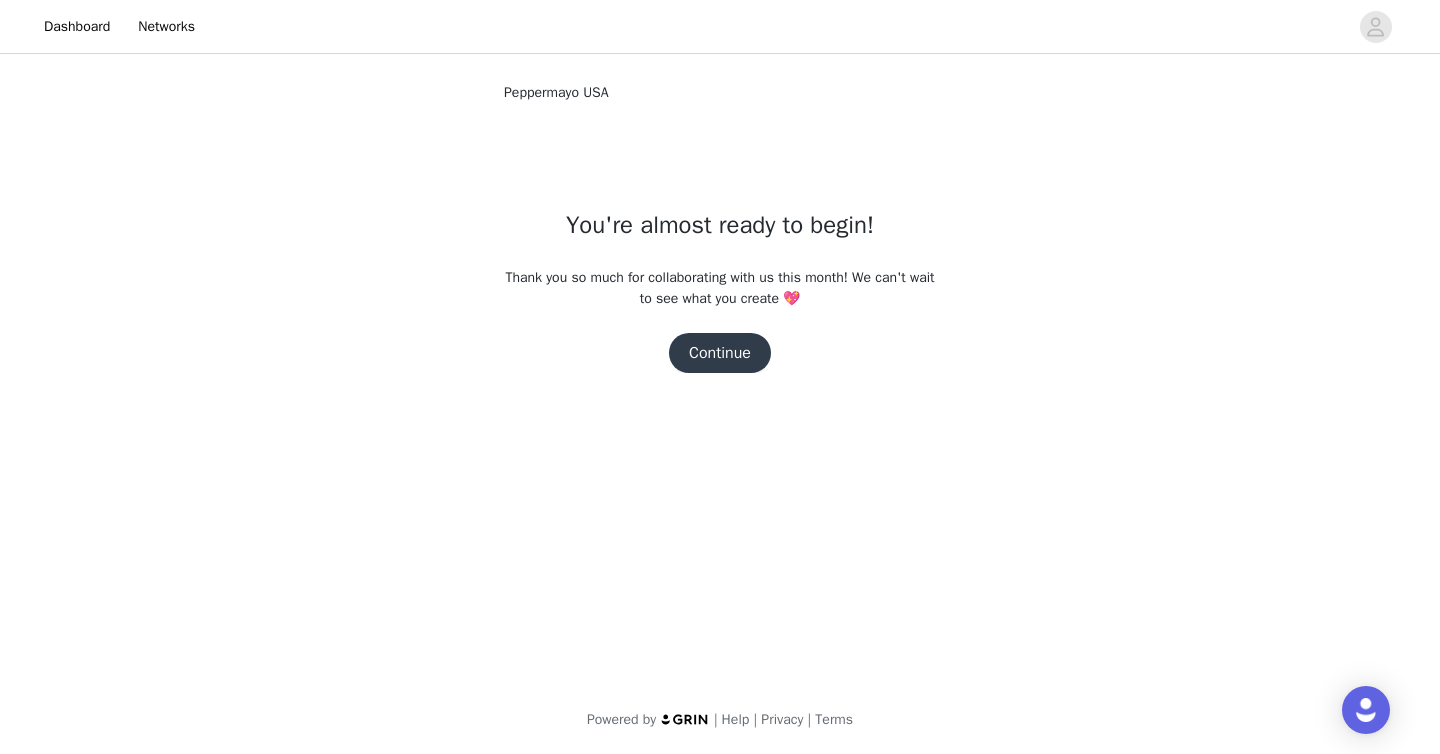 click on "Continue" at bounding box center [720, 353] 